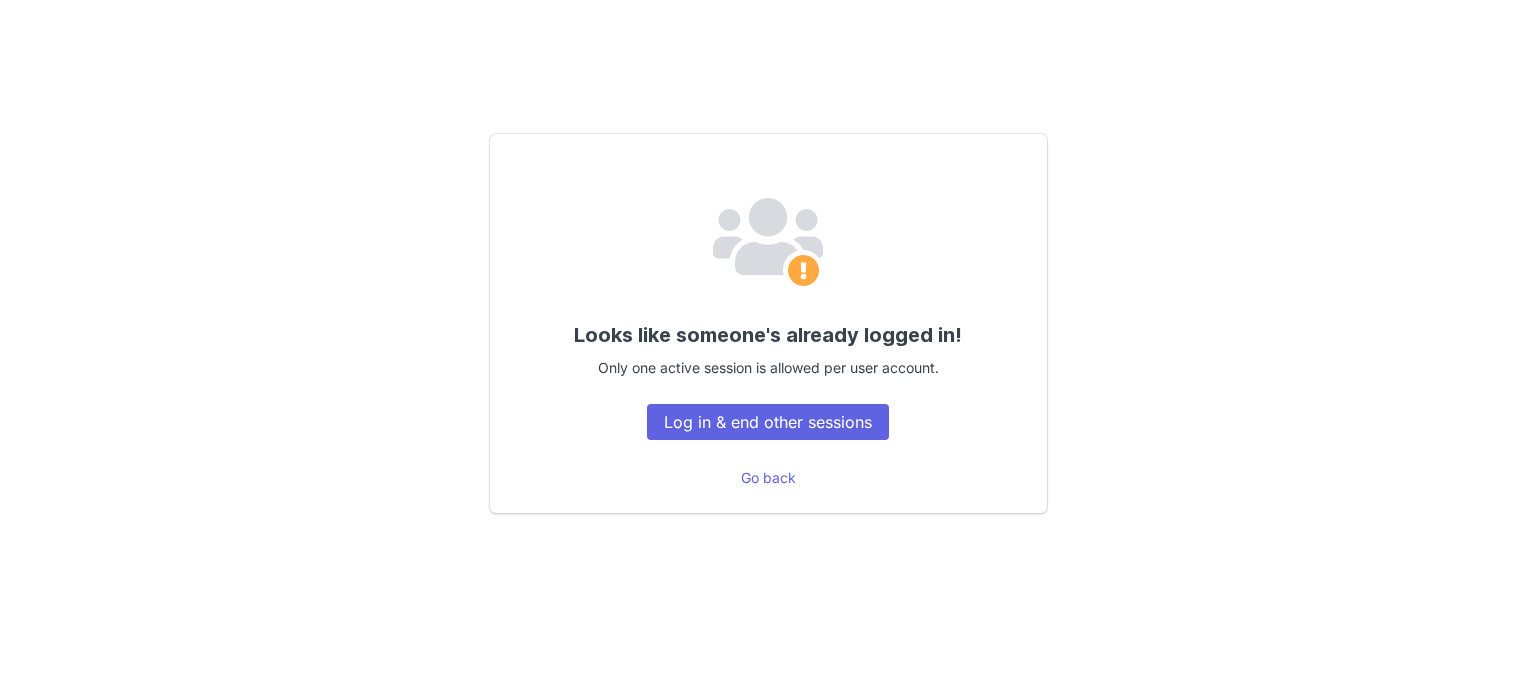 scroll, scrollTop: 0, scrollLeft: 0, axis: both 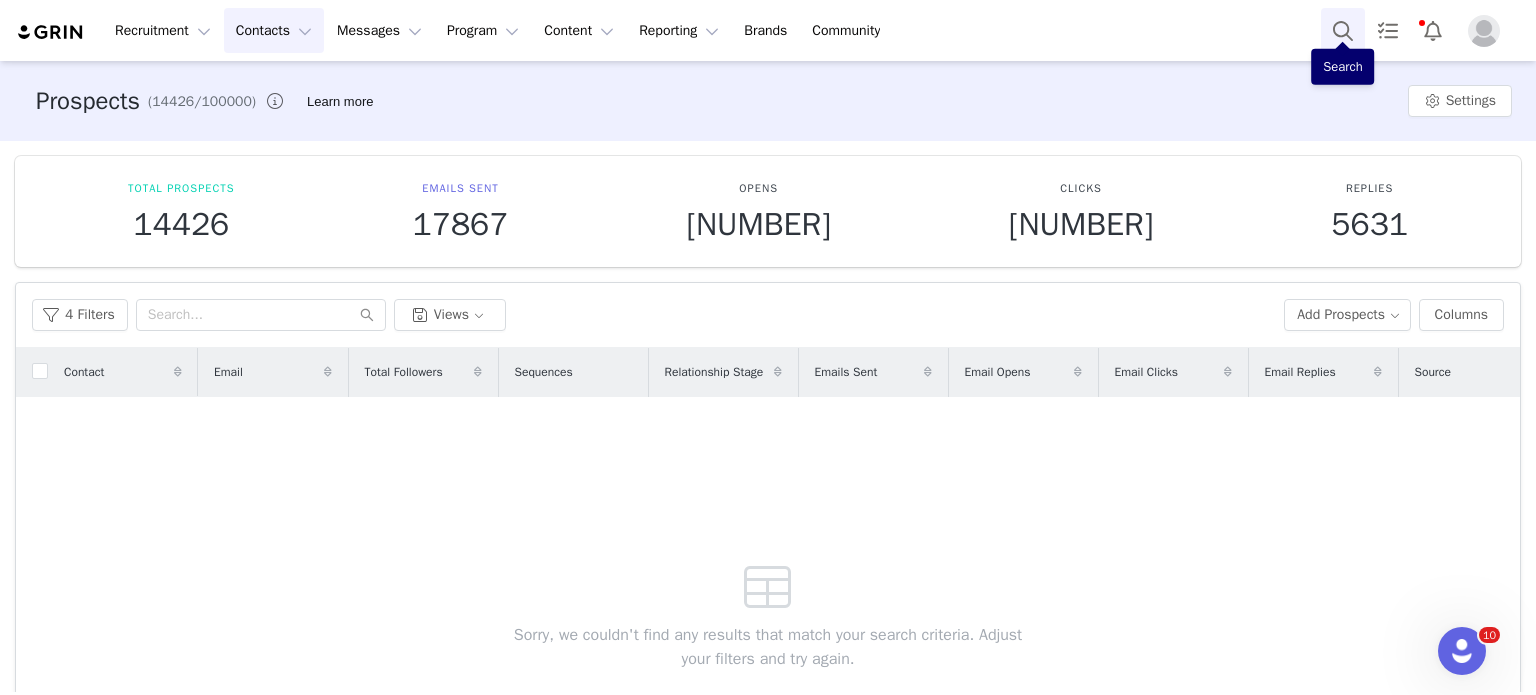 click at bounding box center [1343, 30] 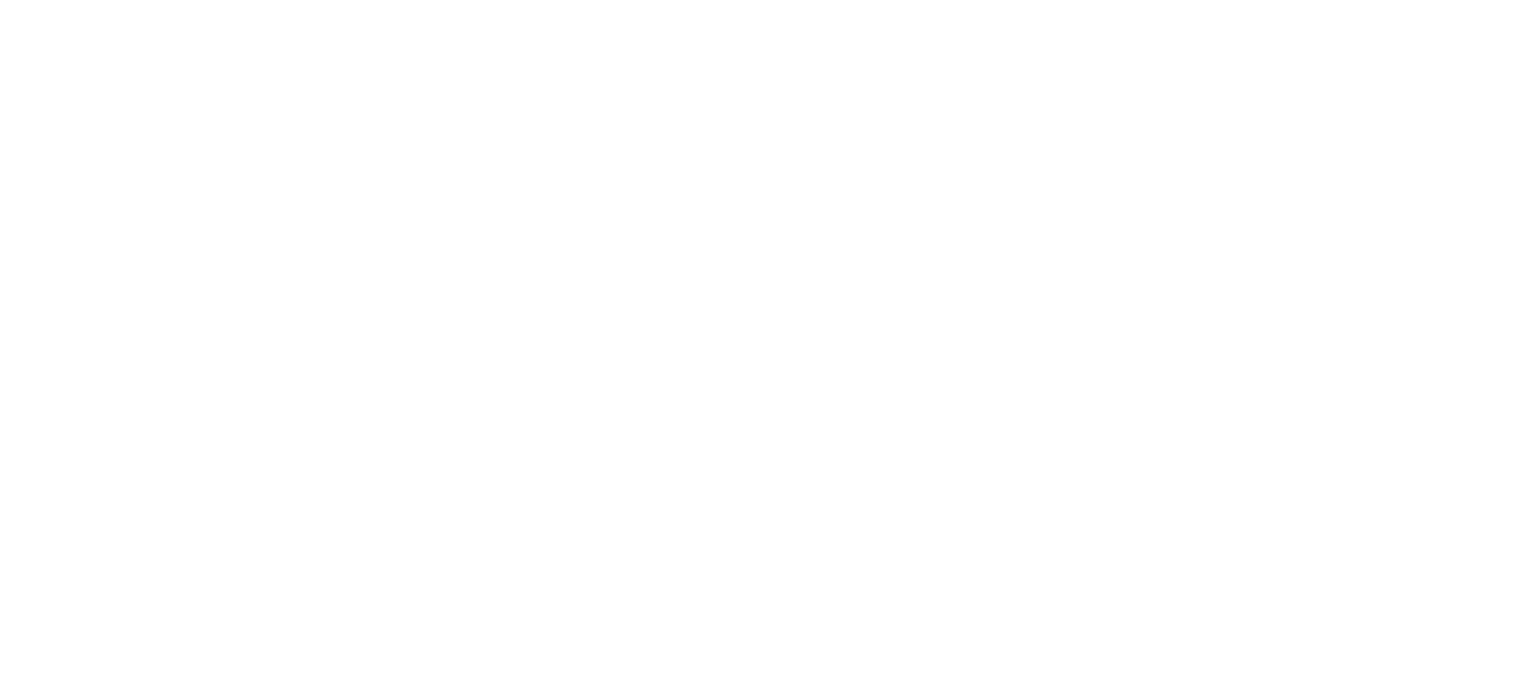 scroll, scrollTop: 0, scrollLeft: 0, axis: both 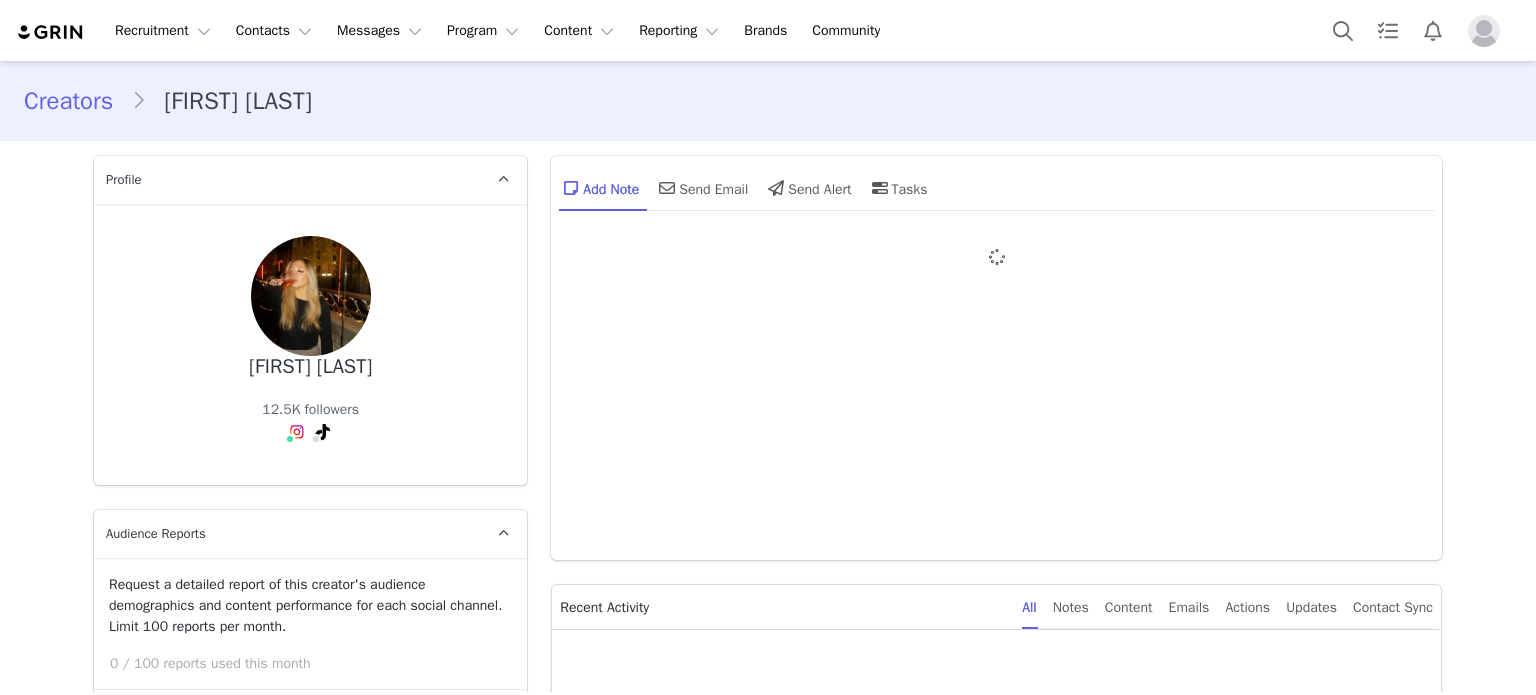 type on "+1 (United States)" 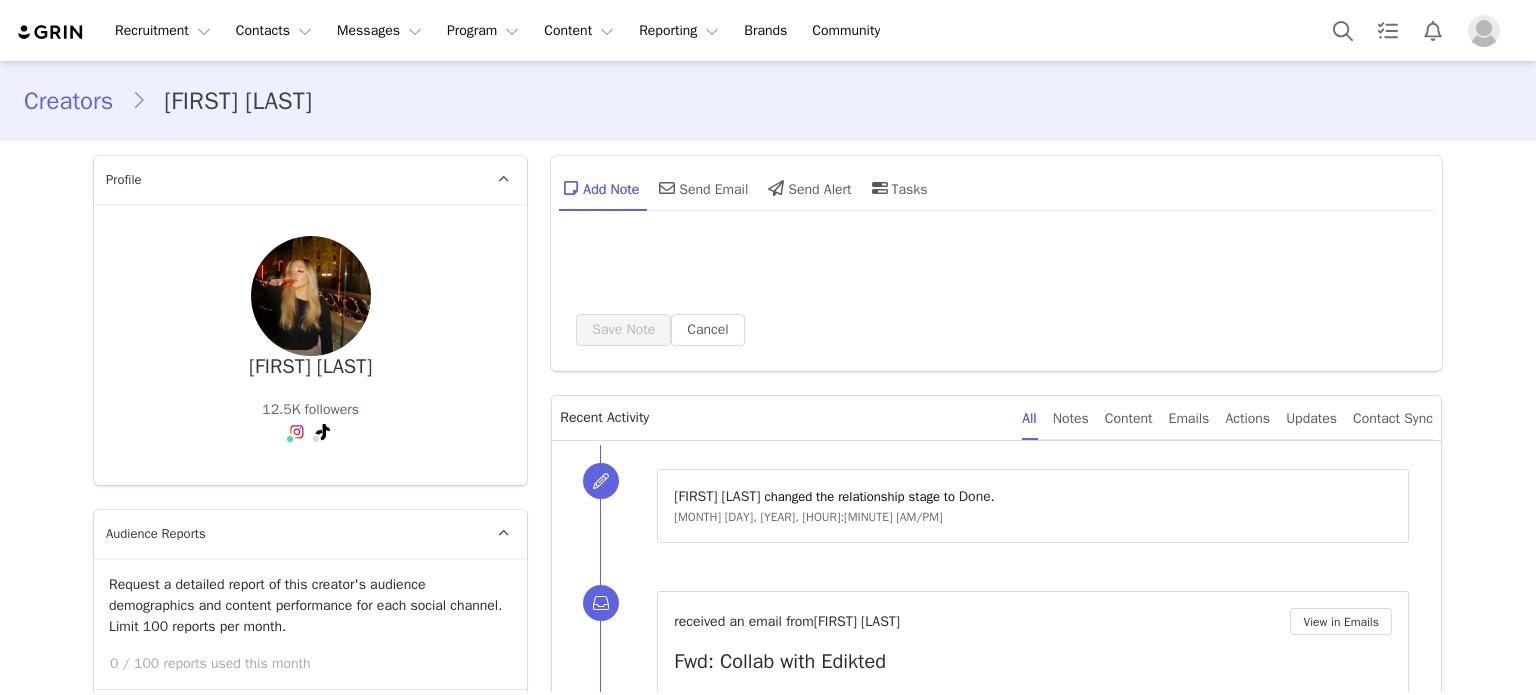scroll, scrollTop: 0, scrollLeft: 0, axis: both 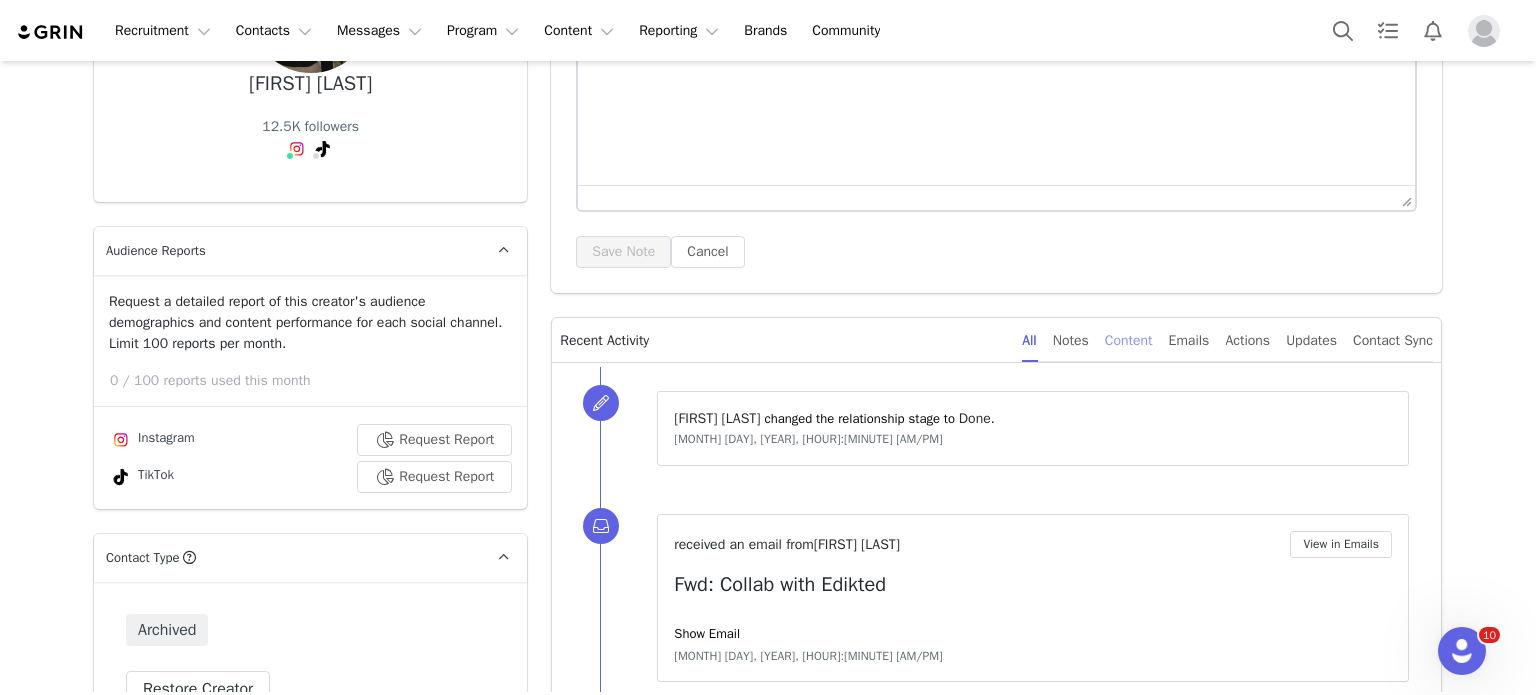 click on "Content" at bounding box center (1129, 340) 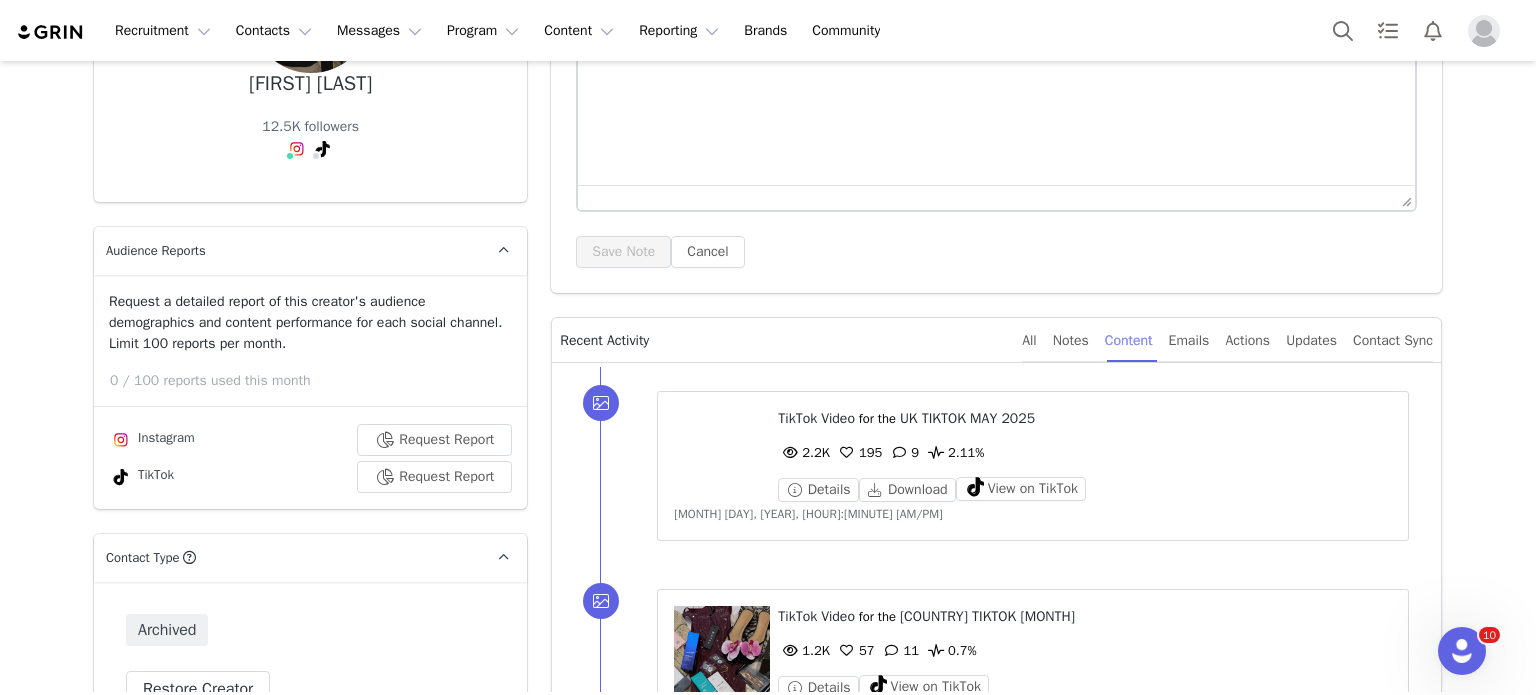 scroll, scrollTop: 487, scrollLeft: 0, axis: vertical 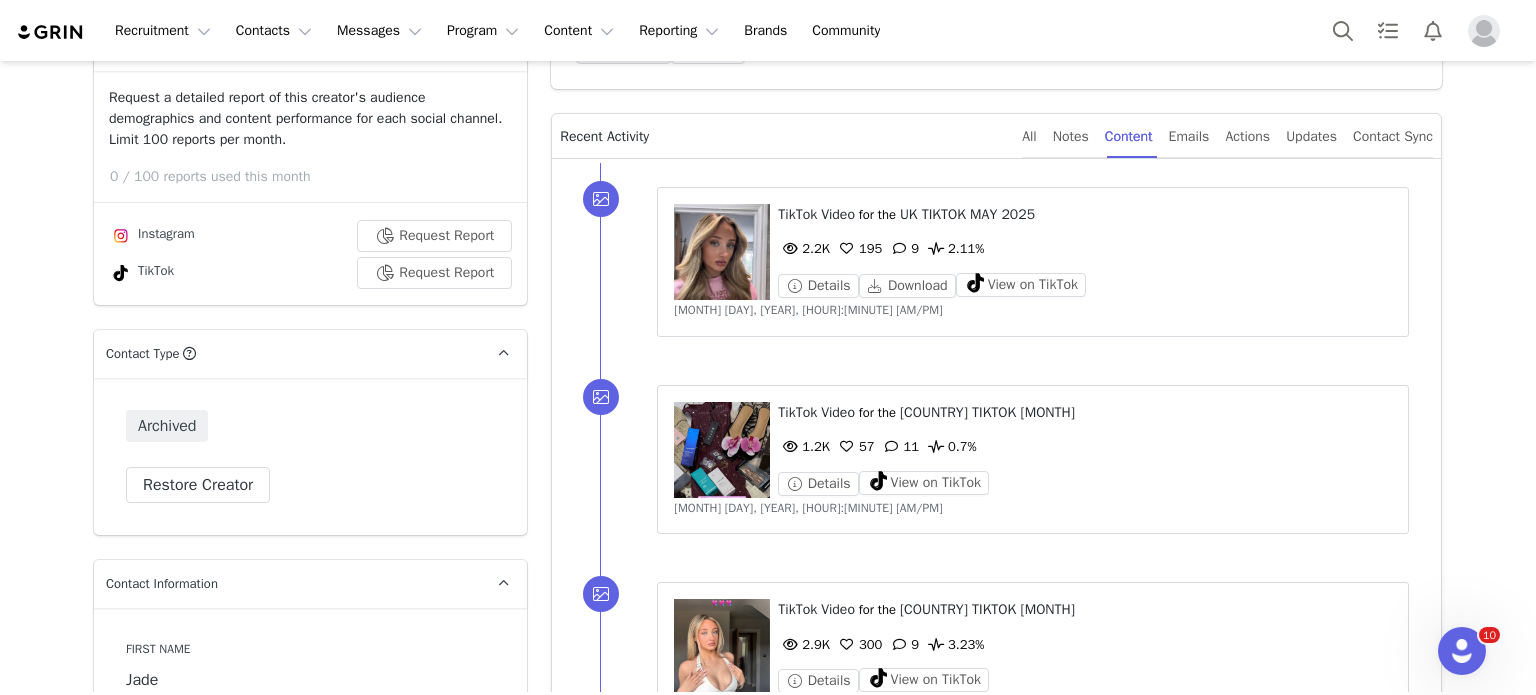click on "Details Download View on TikTok" at bounding box center (1085, 285) 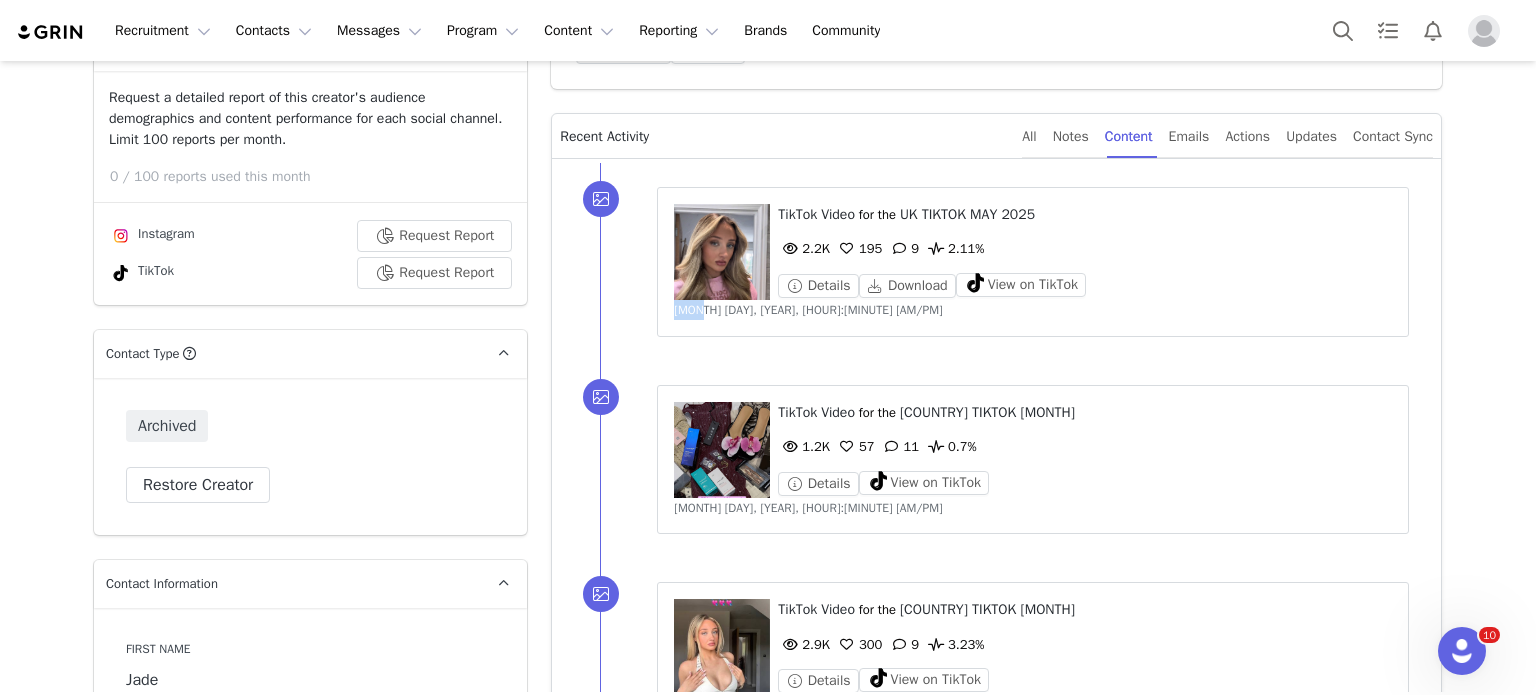 click on "Details Download View on TikTok" at bounding box center (1085, 285) 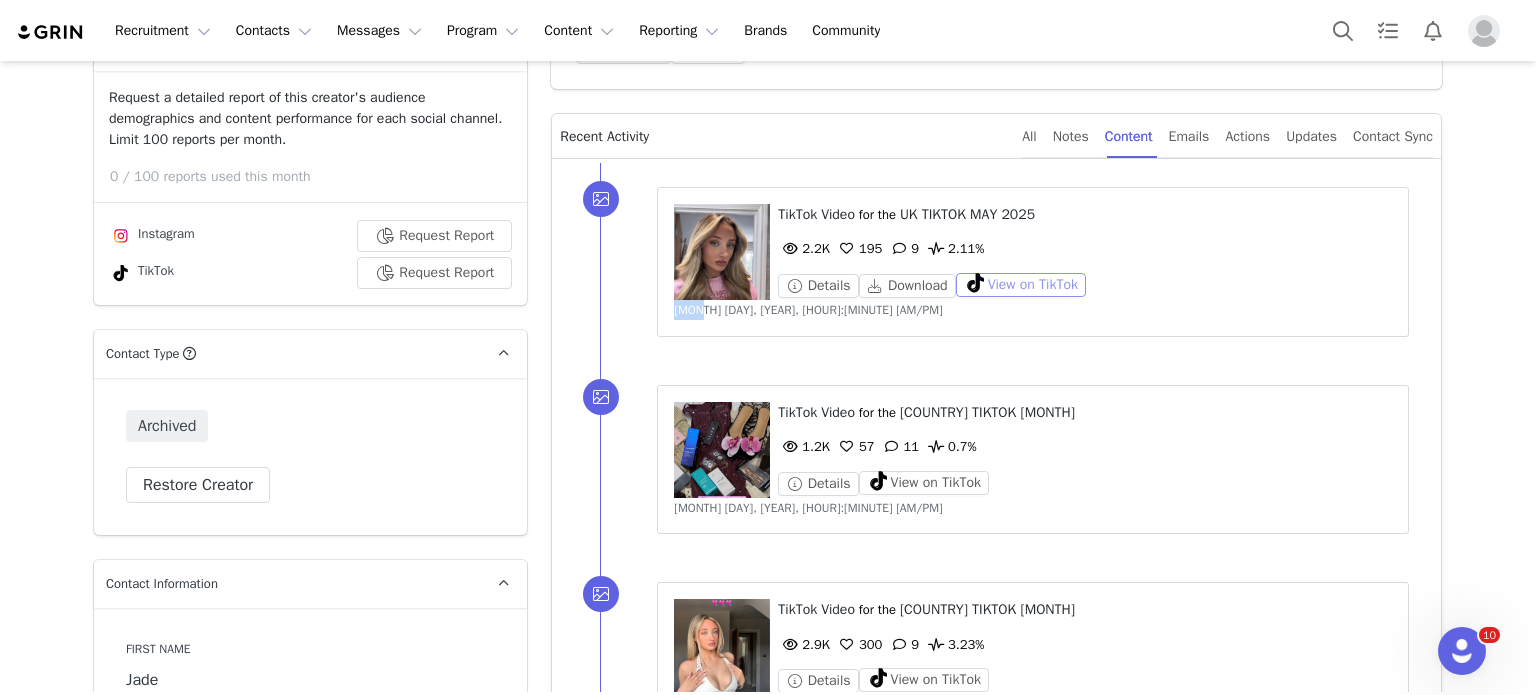 click on "View on TikTok" at bounding box center [1021, 285] 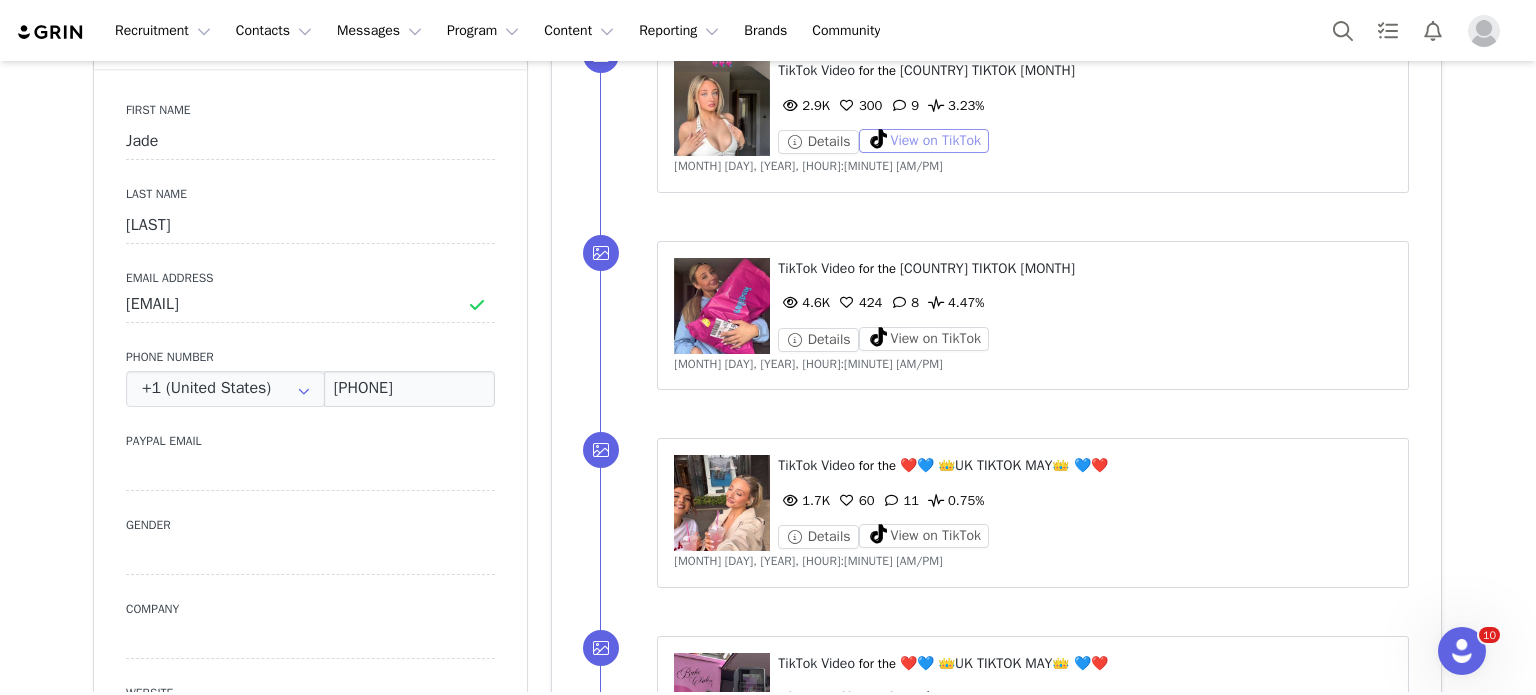 scroll, scrollTop: 1025, scrollLeft: 0, axis: vertical 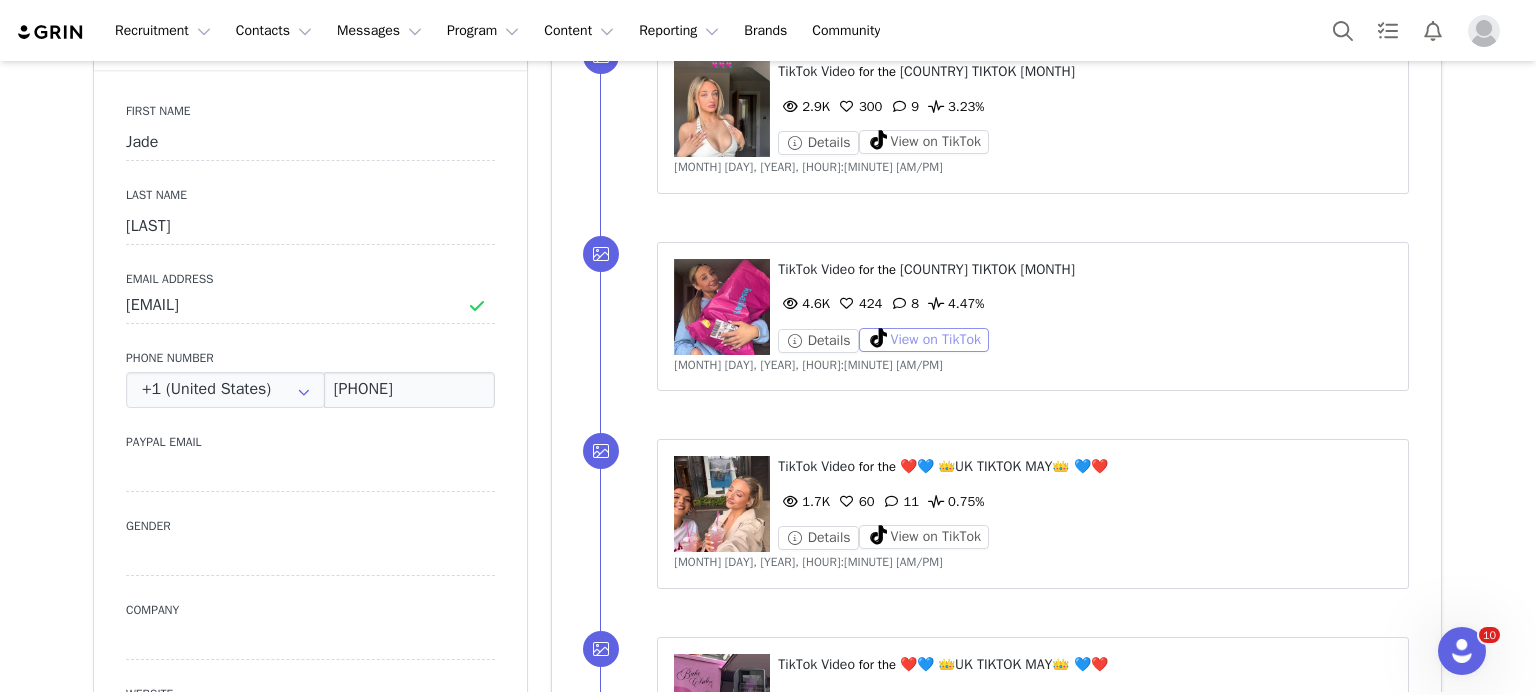 click on "View on TikTok" at bounding box center [924, 340] 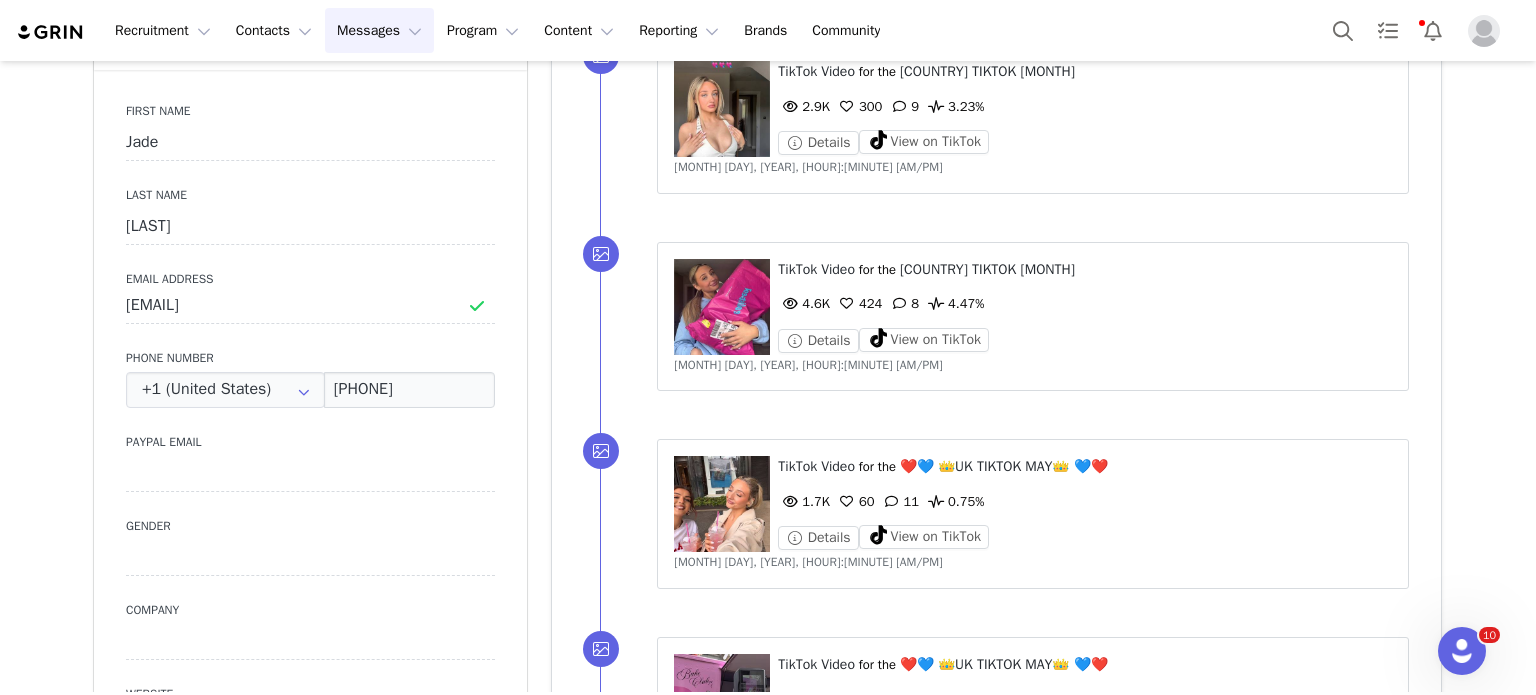 click on "Recruitment Recruitment Creator Search Curated Lists Landing Pages Web Extension AI Creator Search Beta Contacts Contacts Creators Prospects Applicants Messages Messages Dashboard Inbox Templates Sequences Program Program Activations Partnerships Affiliates Content Content Creator Content Media Library Social Listening Reporting Reporting Dashboard Report Builder Brands Brands Community Community" at bounding box center [768, 30] 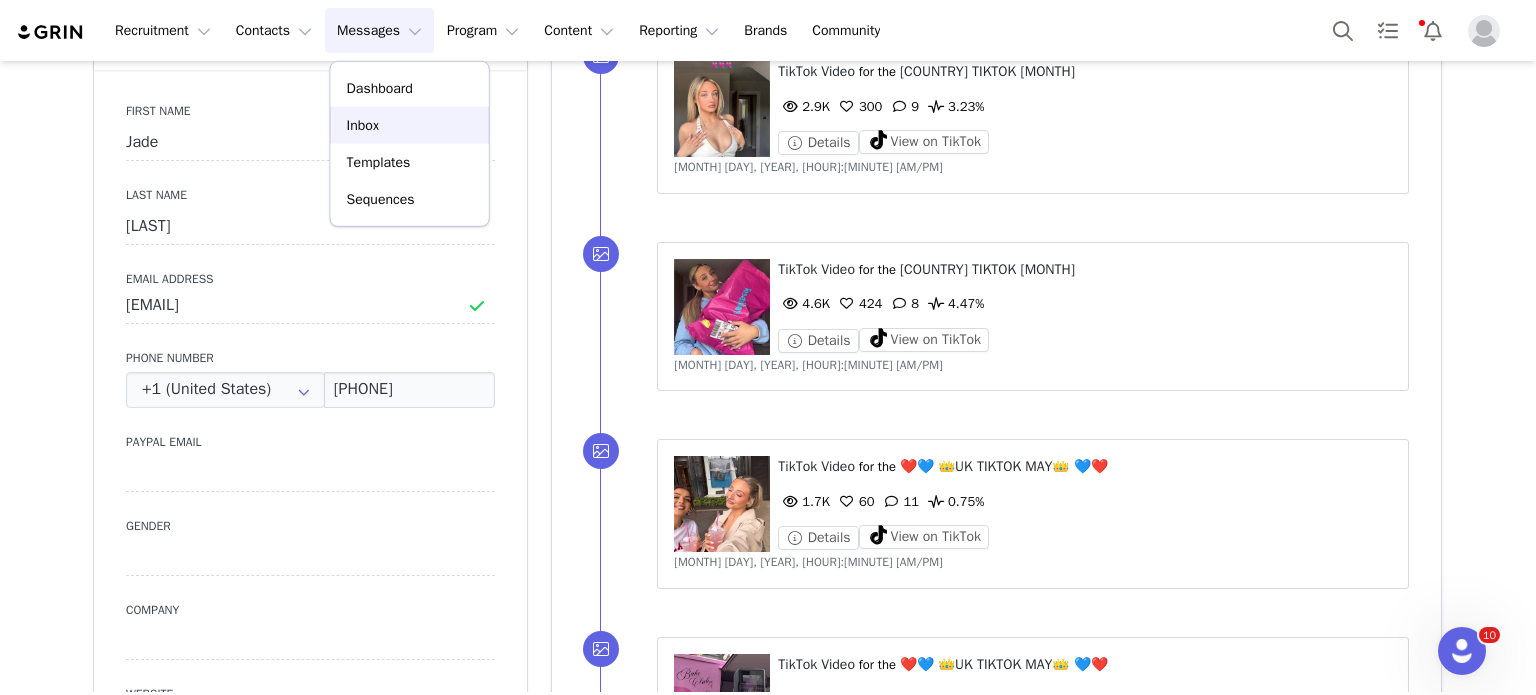 click on "Inbox" at bounding box center (410, 125) 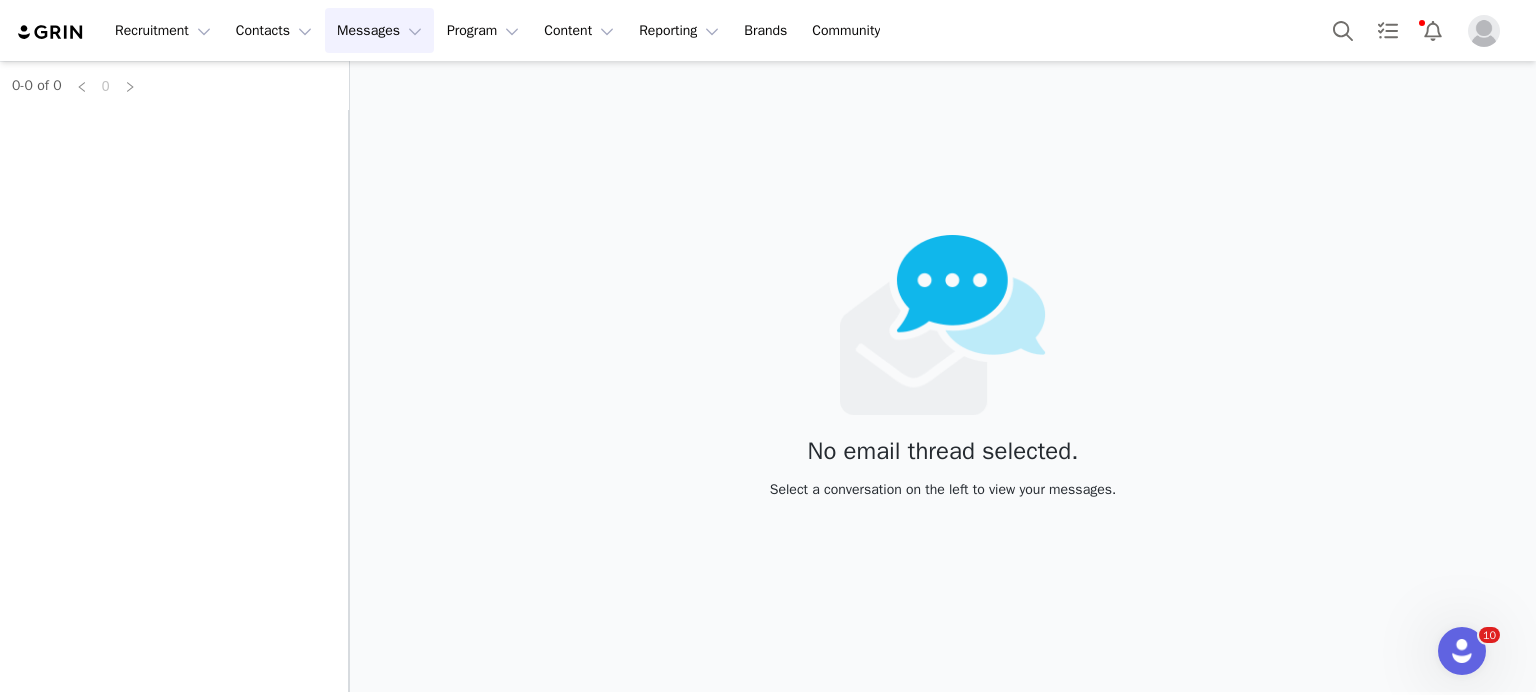 scroll, scrollTop: 0, scrollLeft: 0, axis: both 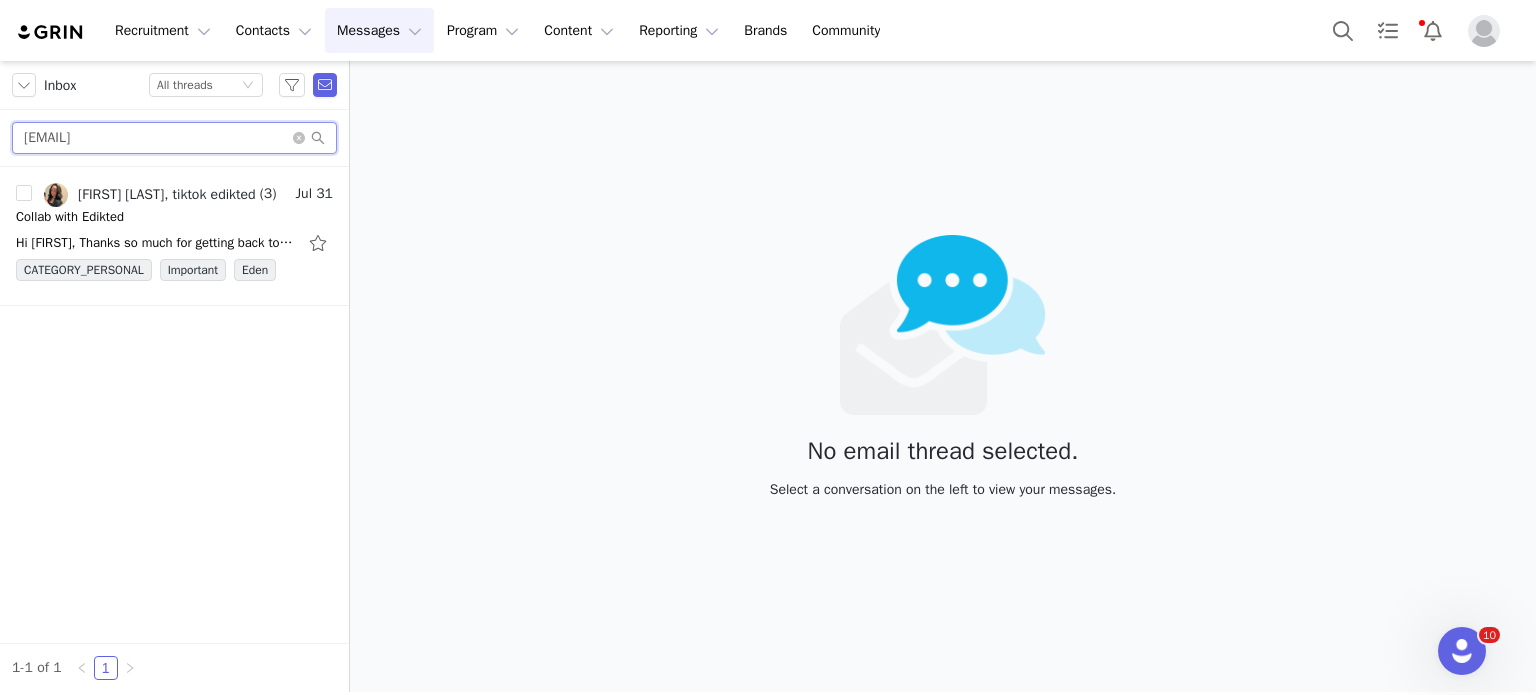 click on "naomistella@hotmail.de" at bounding box center [174, 138] 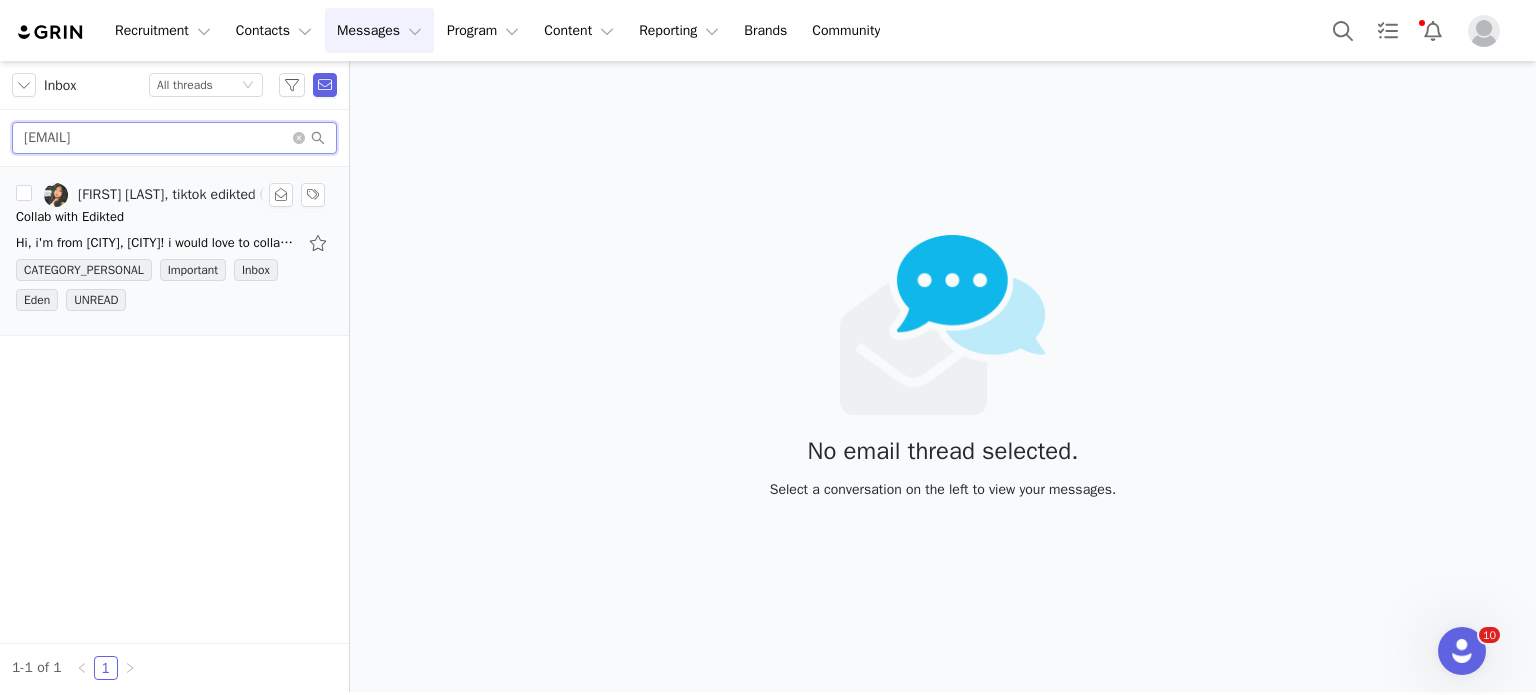type on "oceanemoise16@icloud.com" 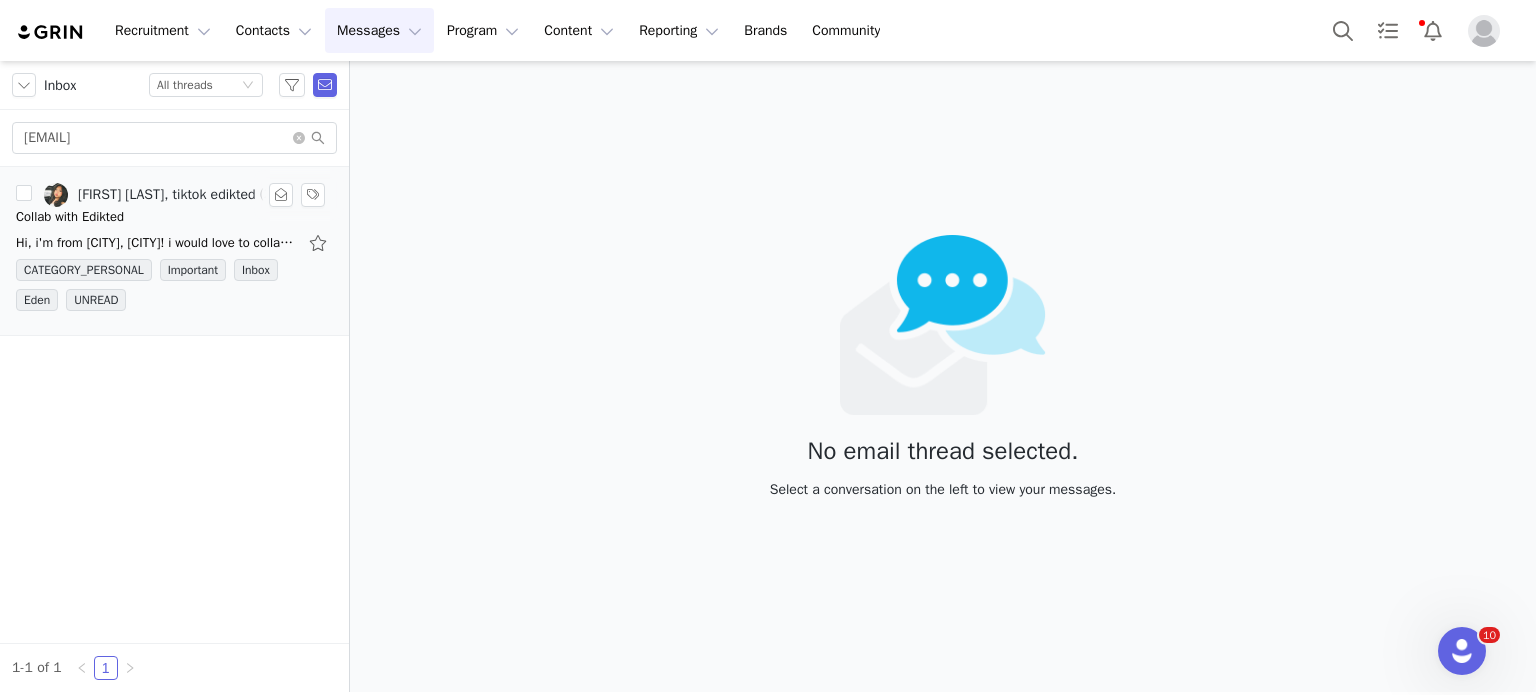 click on "Collab with Edikted" at bounding box center [174, 217] 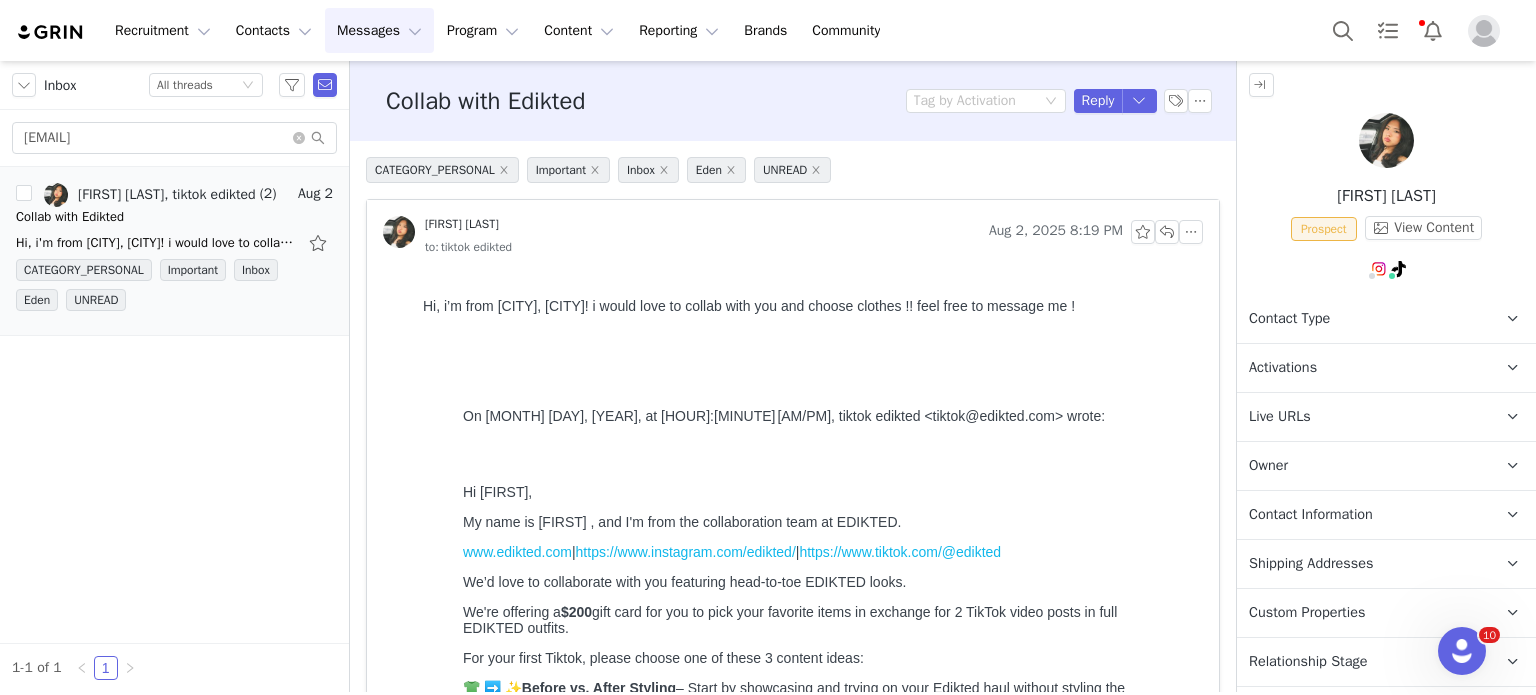 scroll, scrollTop: 0, scrollLeft: 0, axis: both 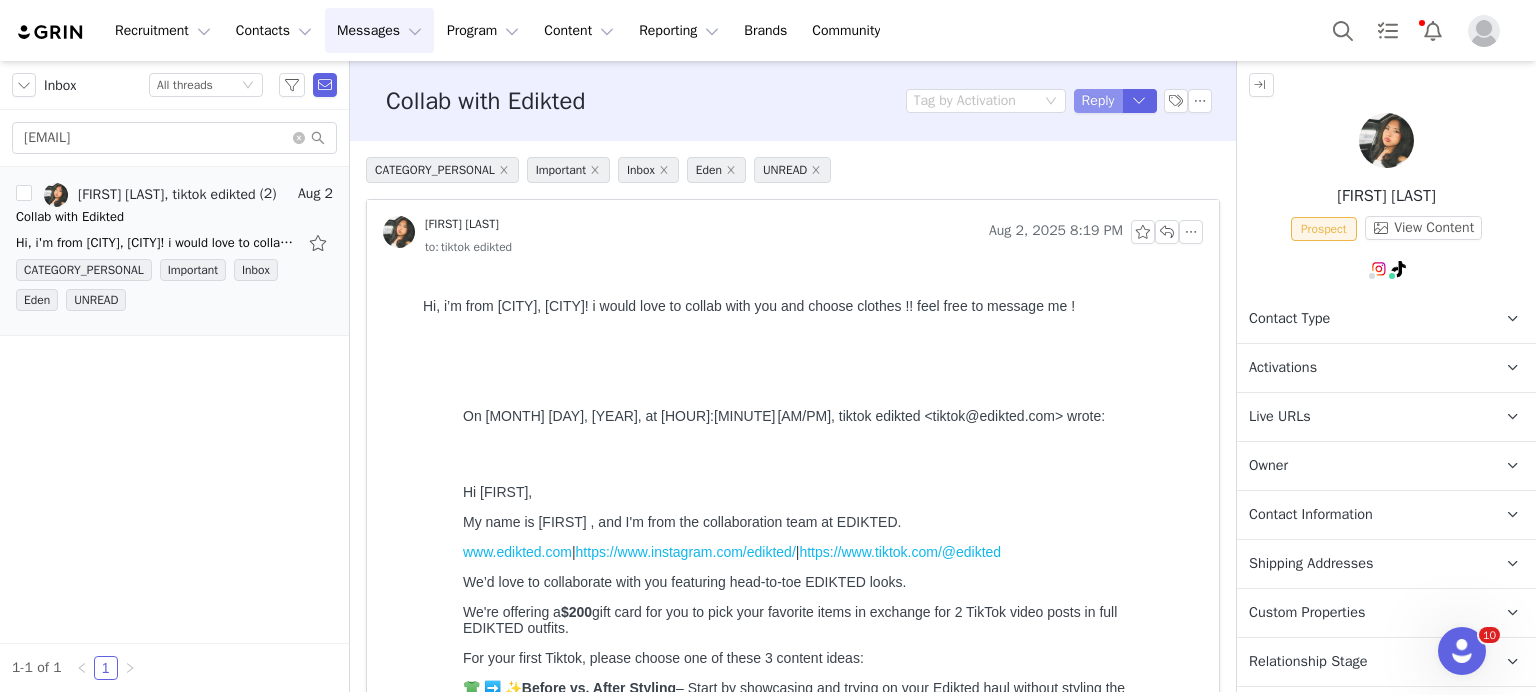 click on "Reply" at bounding box center [1098, 101] 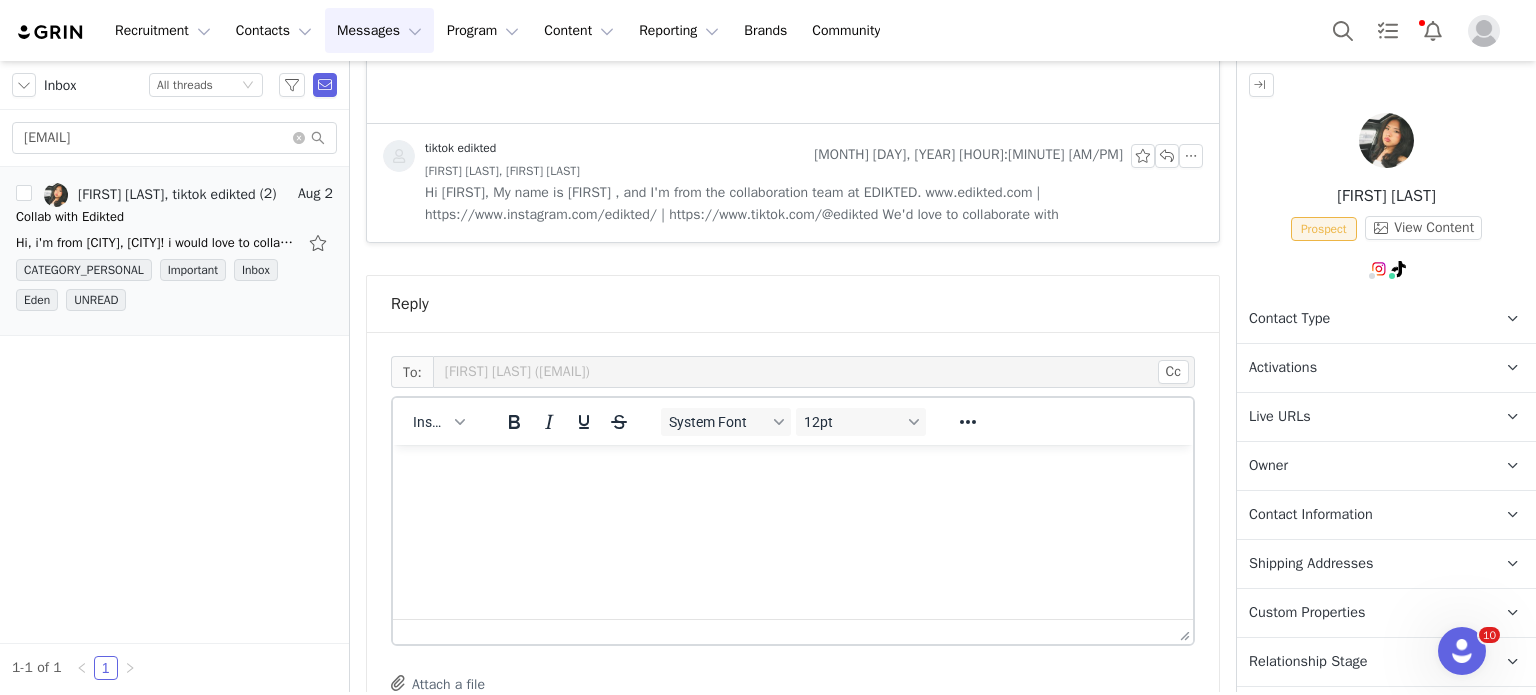 scroll, scrollTop: 1476, scrollLeft: 0, axis: vertical 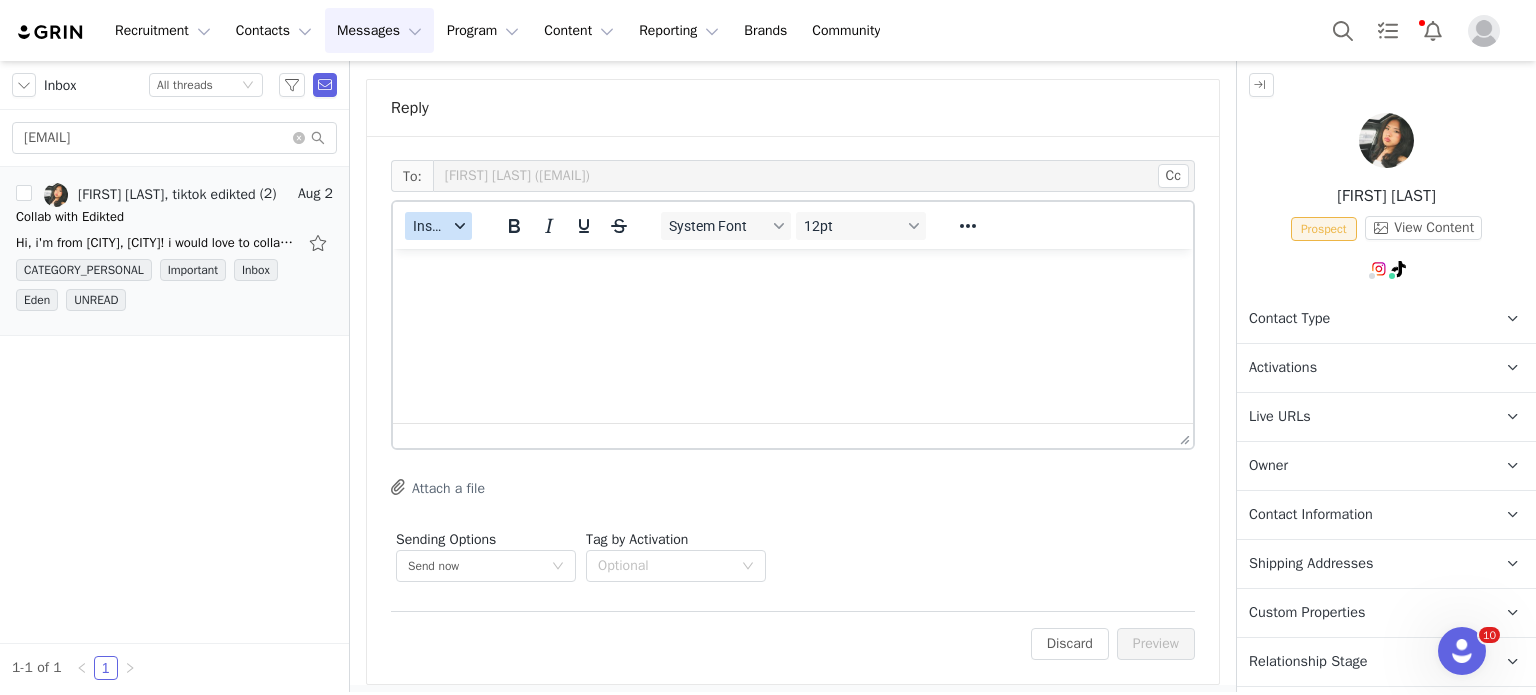 drag, startPoint x: 837, startPoint y: 473, endPoint x: 455, endPoint y: 275, distance: 430.26505 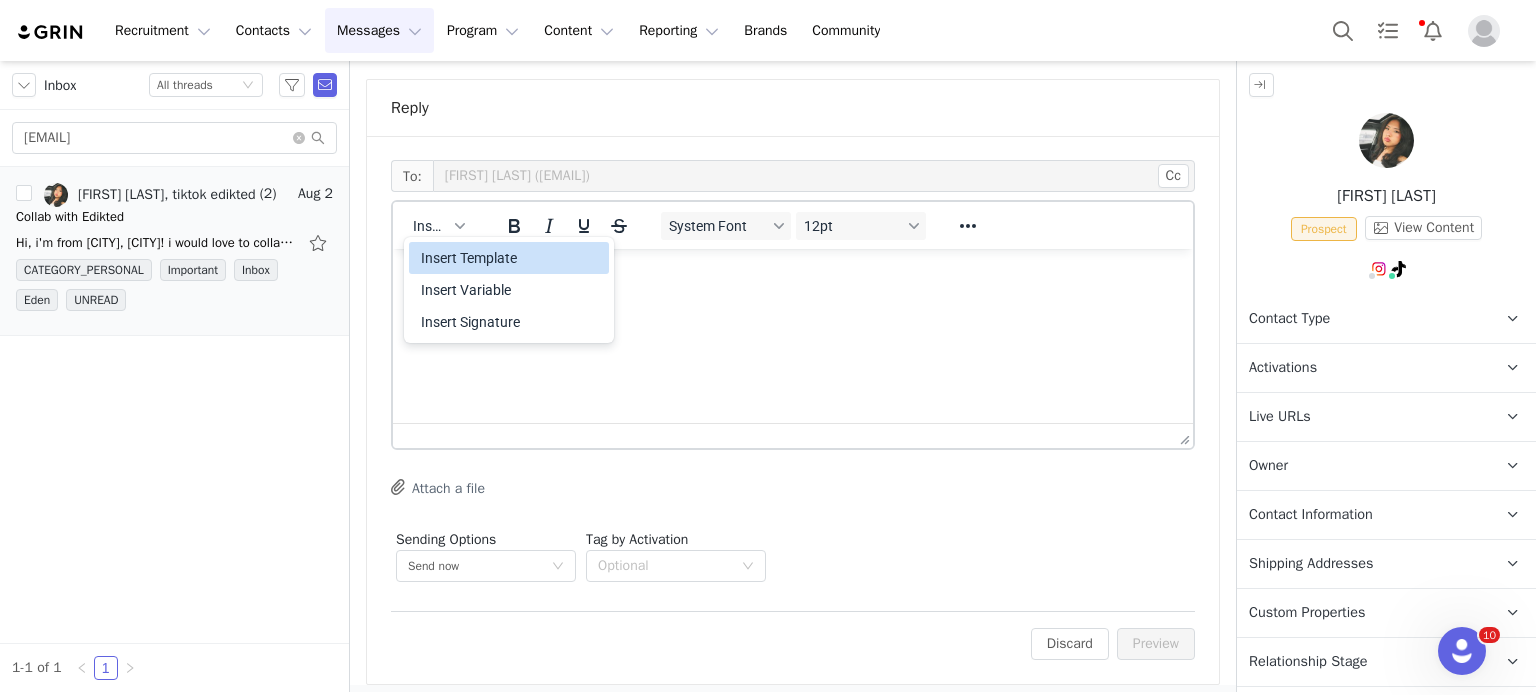 drag, startPoint x: 454, startPoint y: 279, endPoint x: 452, endPoint y: 269, distance: 10.198039 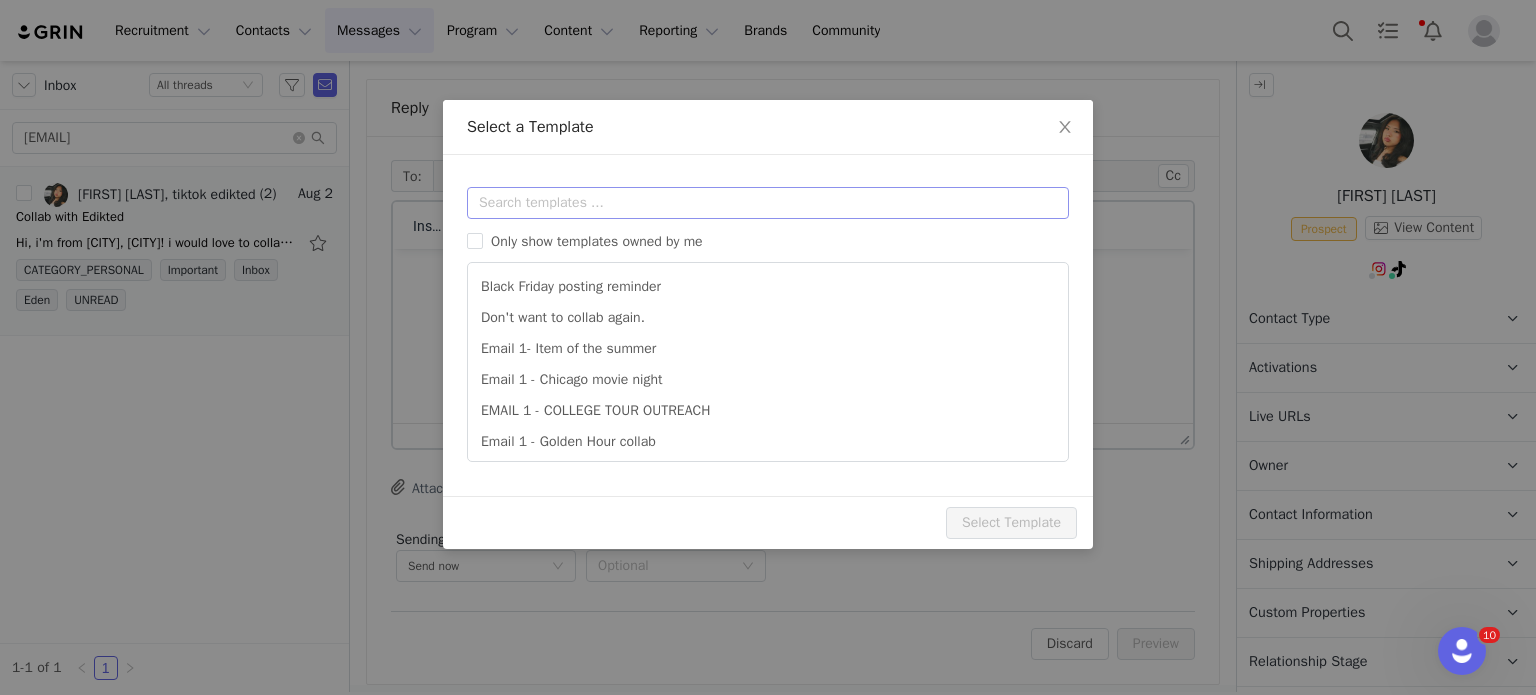 scroll, scrollTop: 0, scrollLeft: 0, axis: both 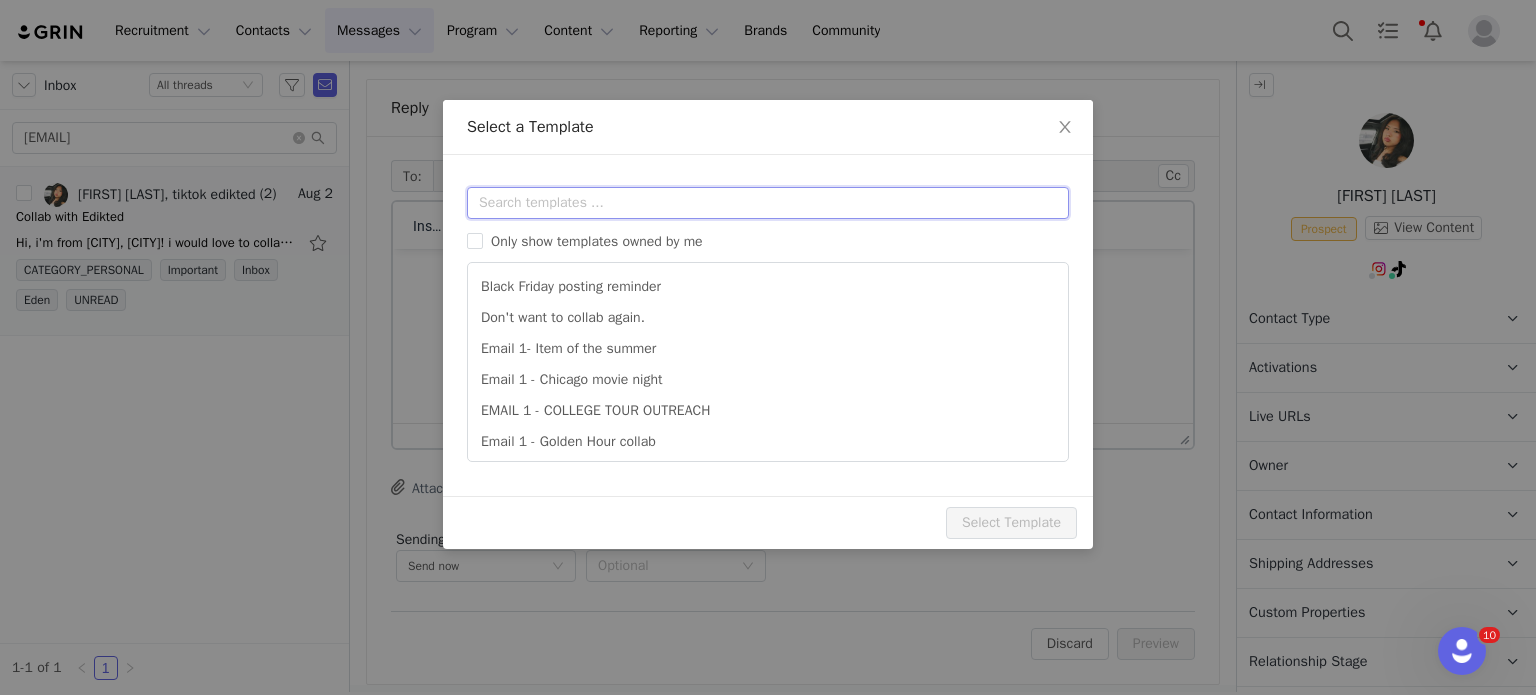 click at bounding box center (768, 203) 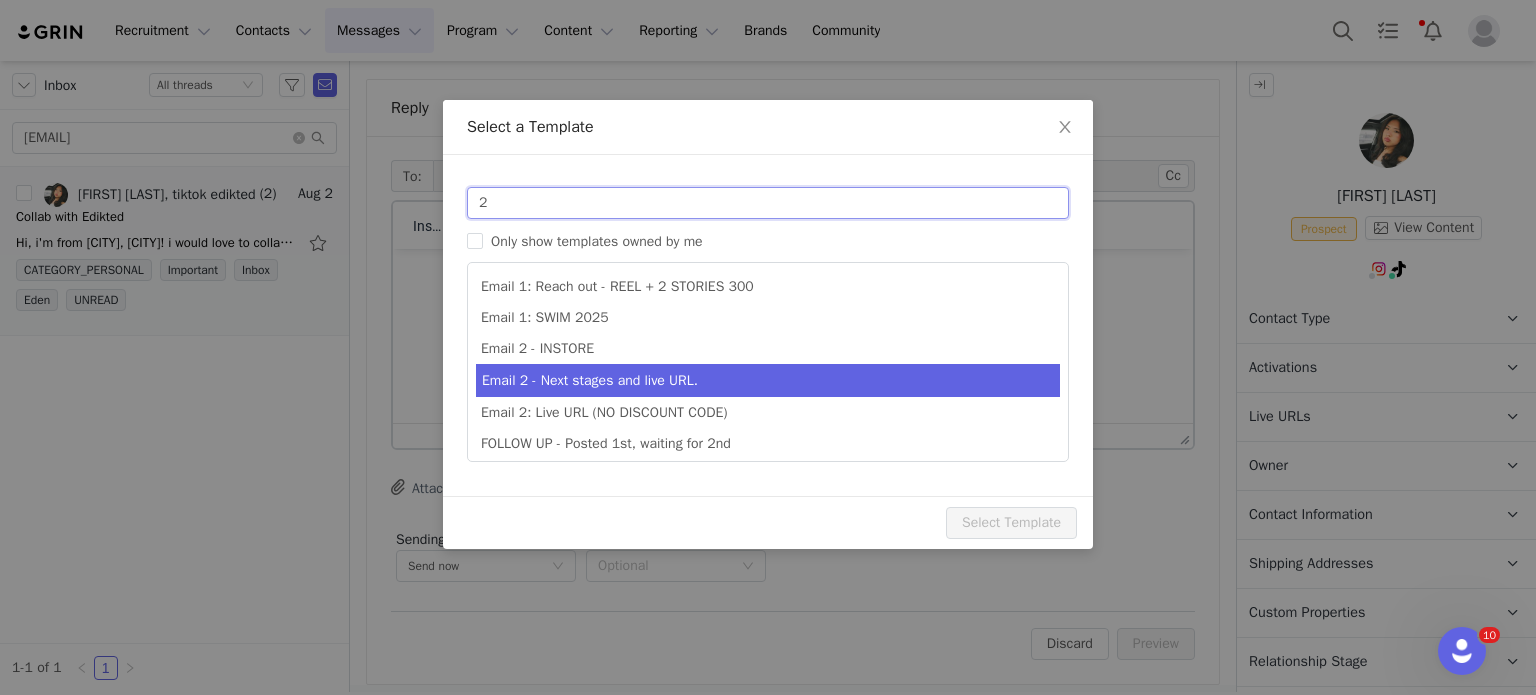 type on "2" 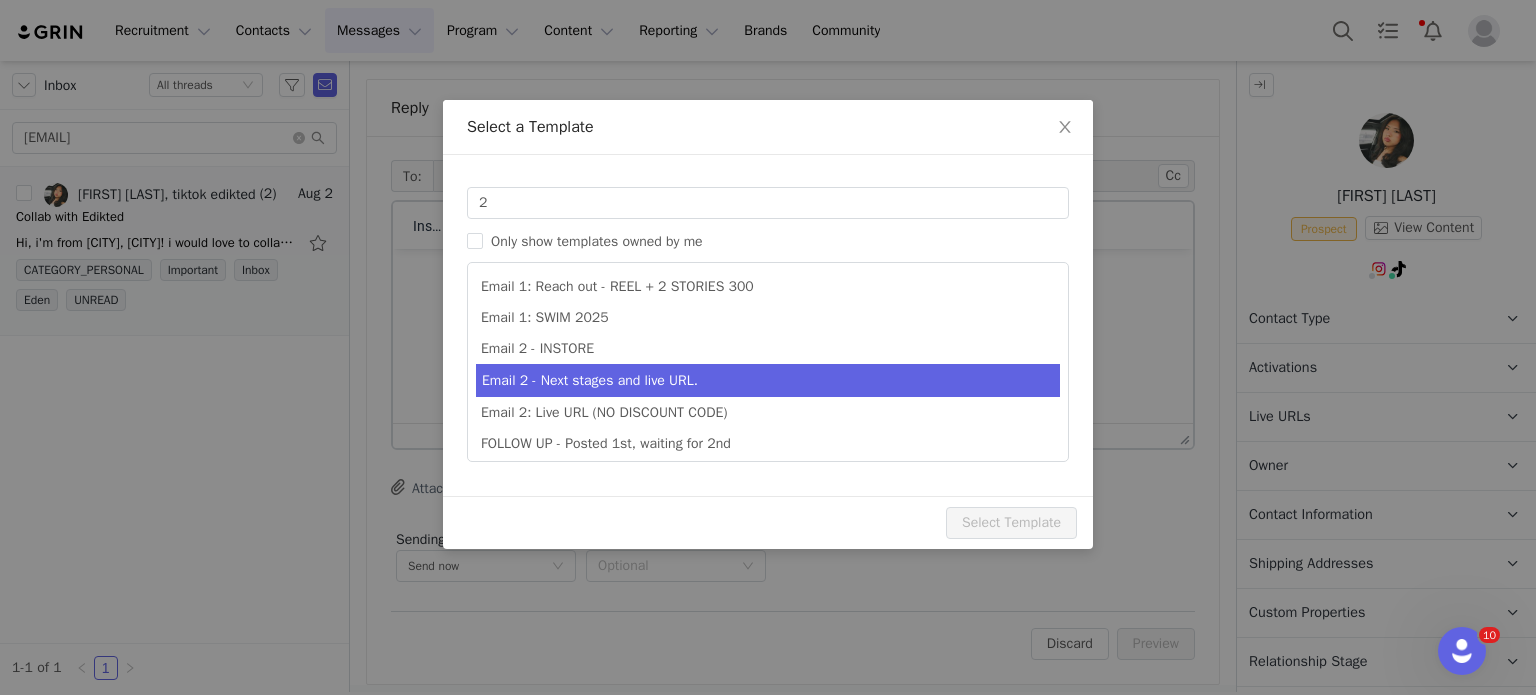 type on "Collab with Edikted" 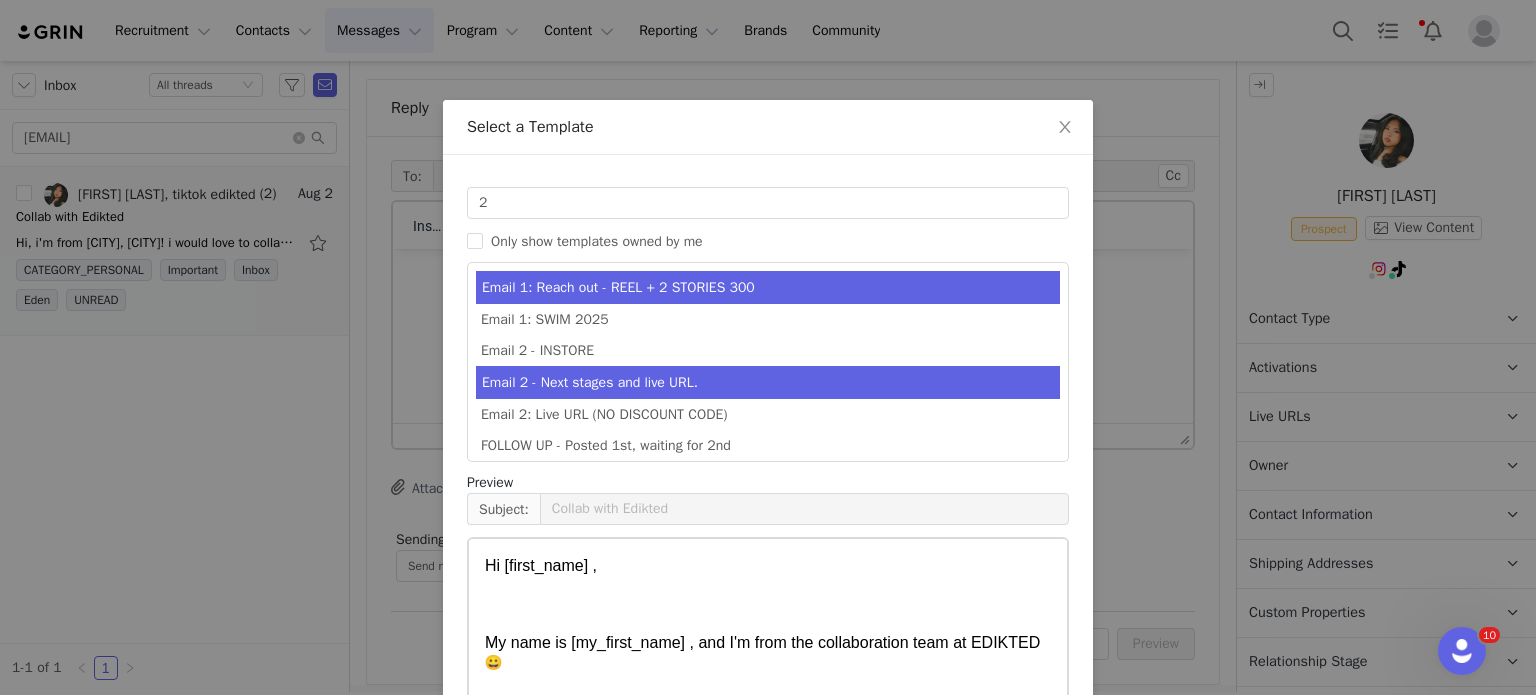 click on "Email 2 - Next stages and live URL." at bounding box center (768, 382) 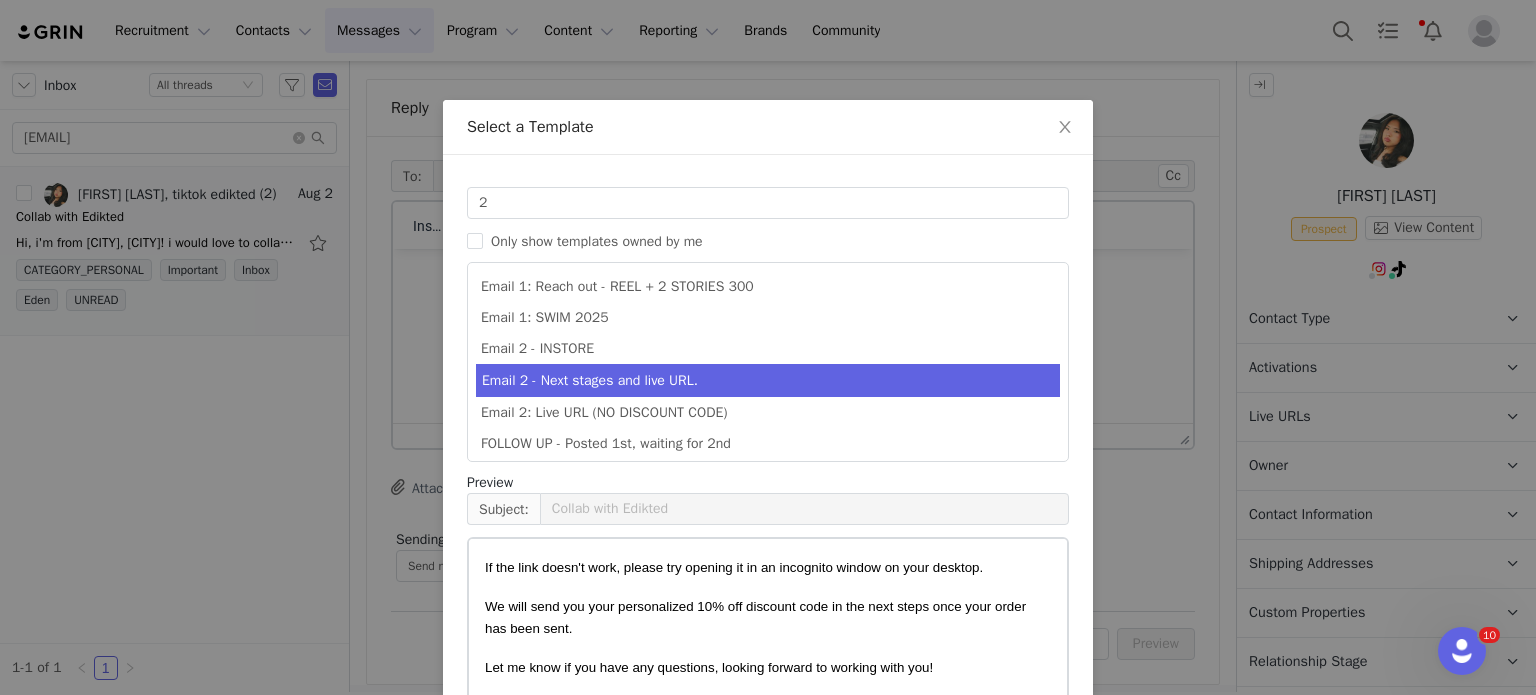 scroll, scrollTop: 469, scrollLeft: 0, axis: vertical 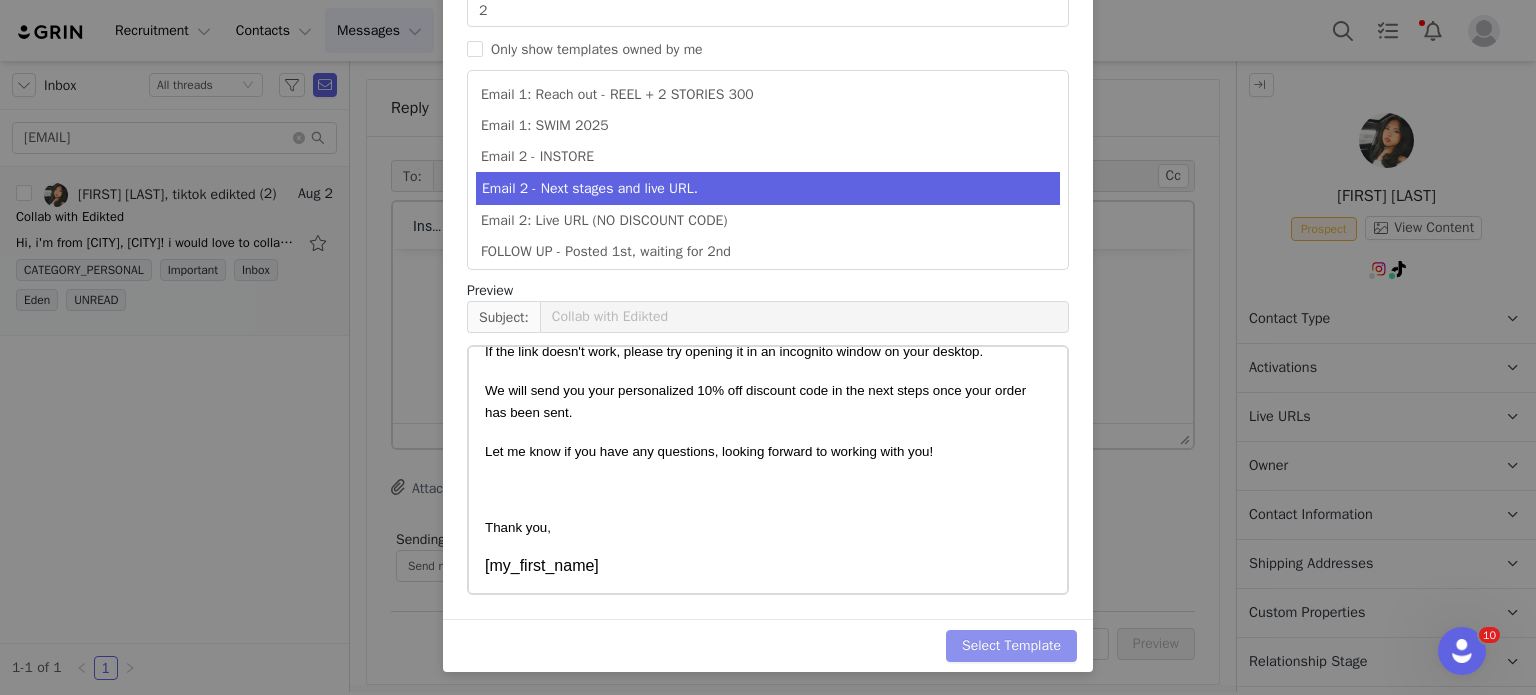 click on "Select Template" at bounding box center [1011, 646] 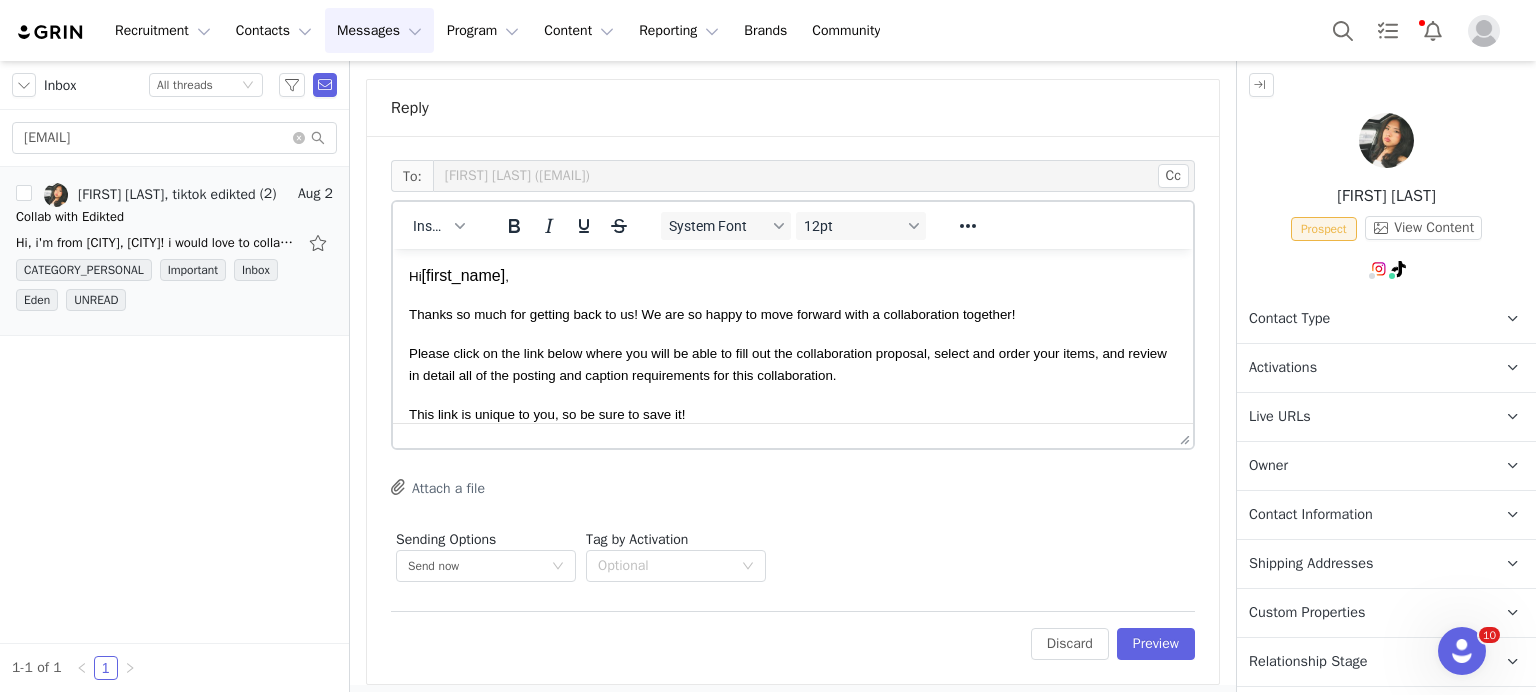 scroll, scrollTop: 0, scrollLeft: 0, axis: both 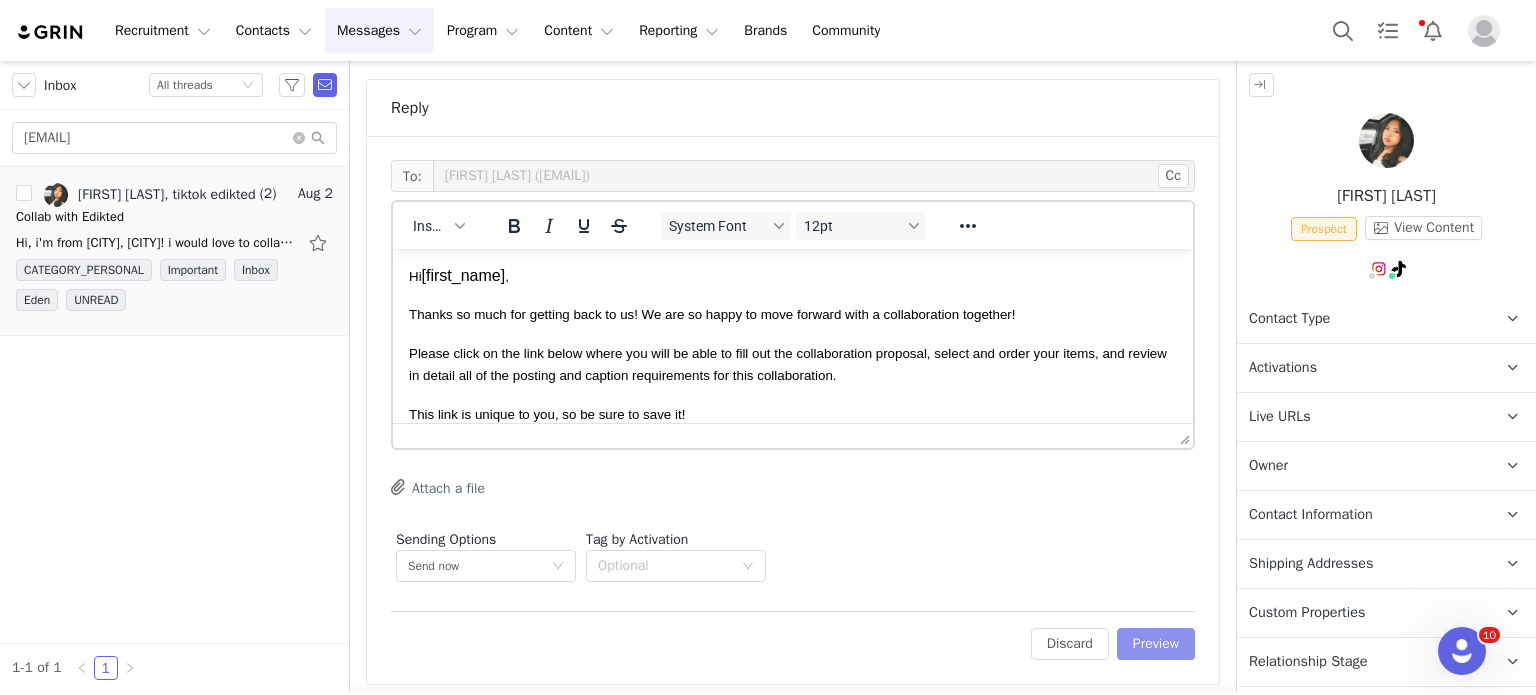click on "Preview" at bounding box center [1156, 644] 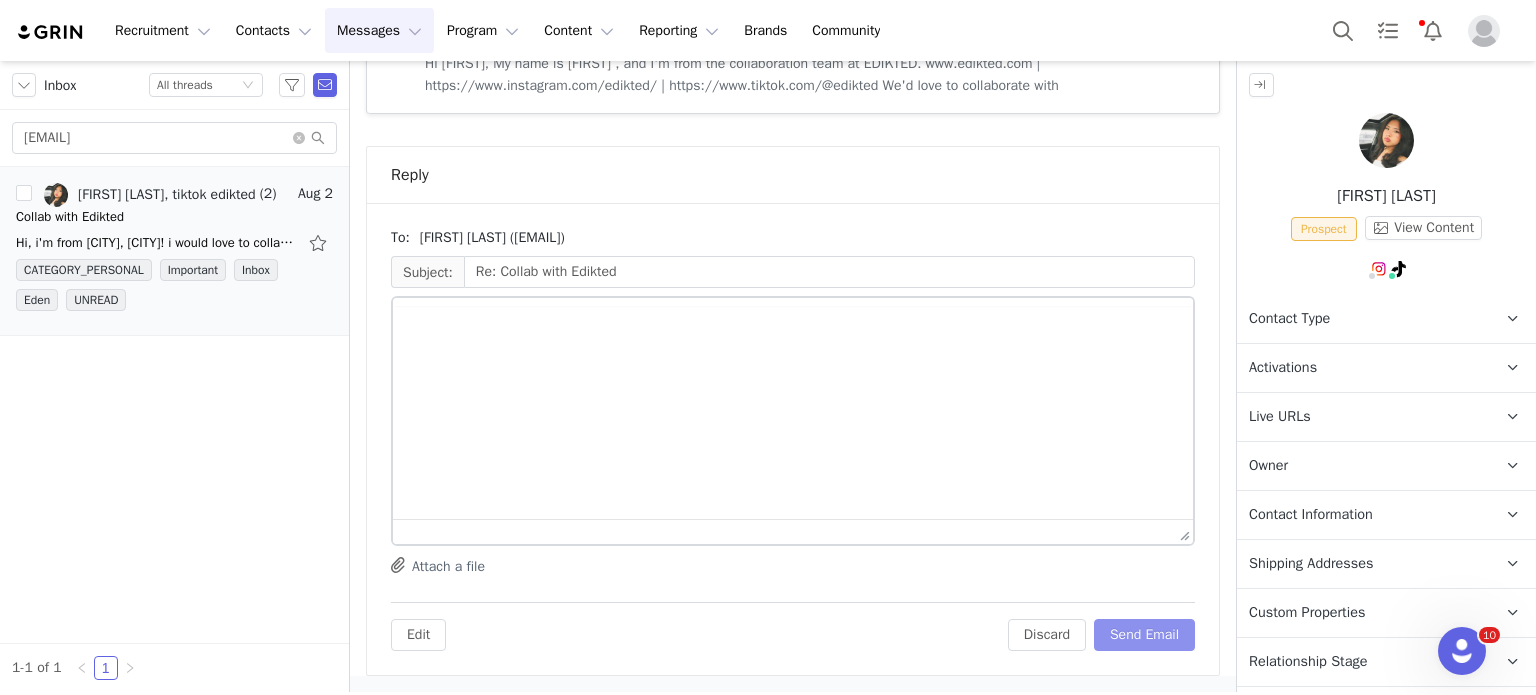 scroll, scrollTop: 1407, scrollLeft: 0, axis: vertical 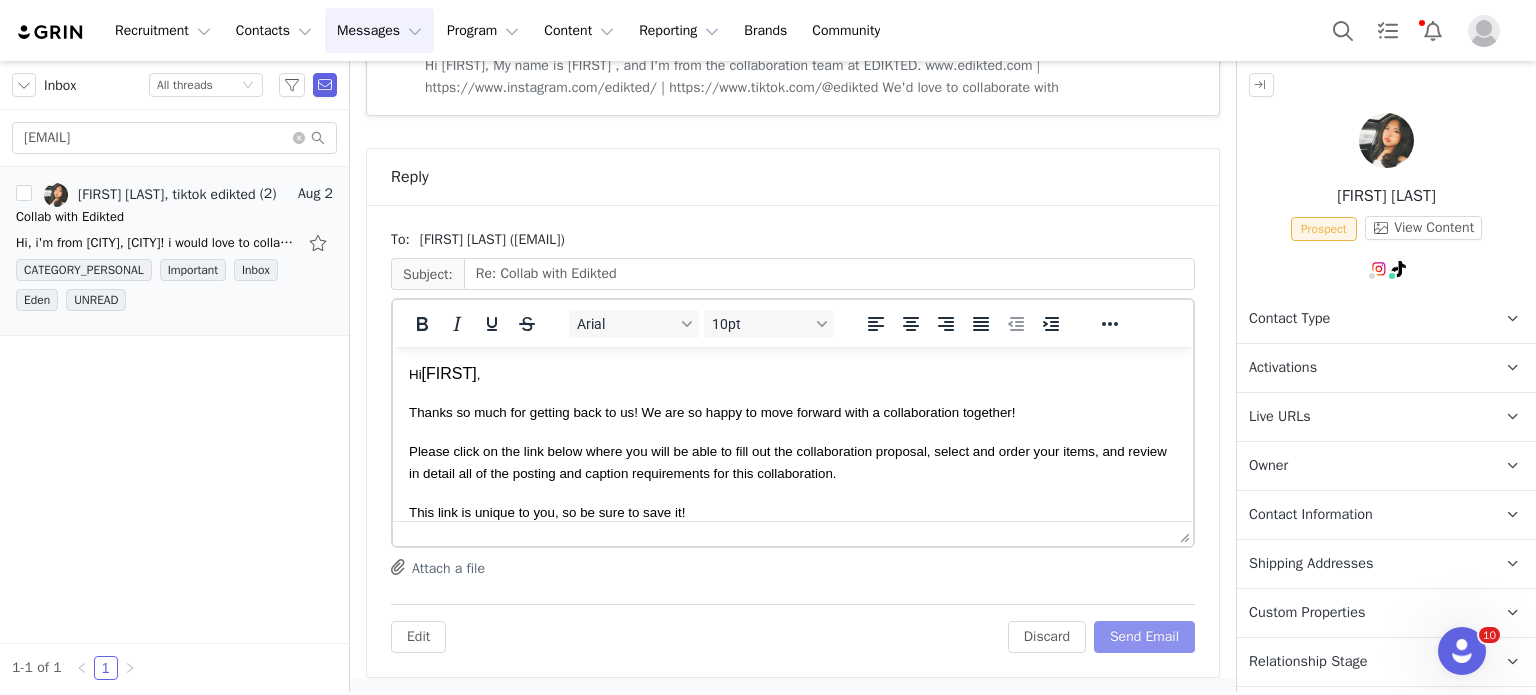 click on "Send Email" at bounding box center (1144, 637) 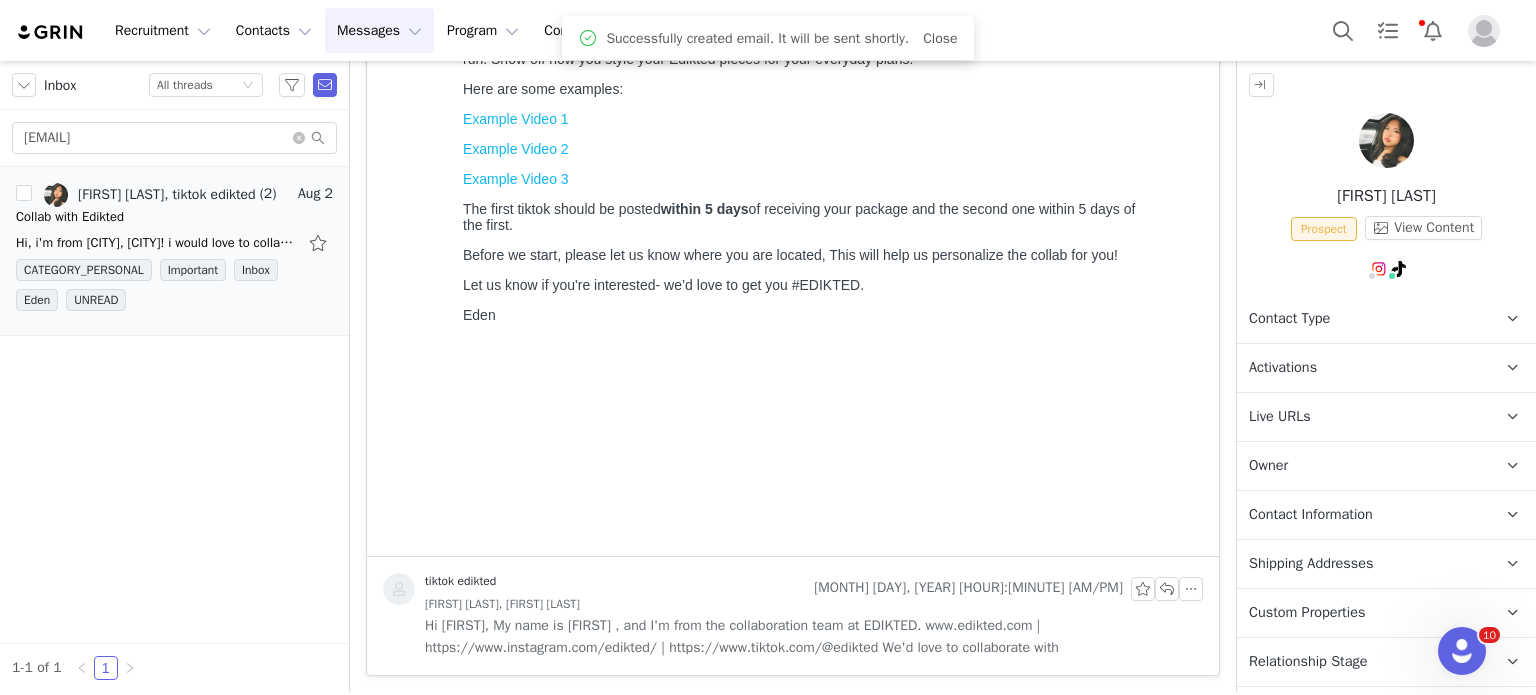 scroll, scrollTop: 845, scrollLeft: 0, axis: vertical 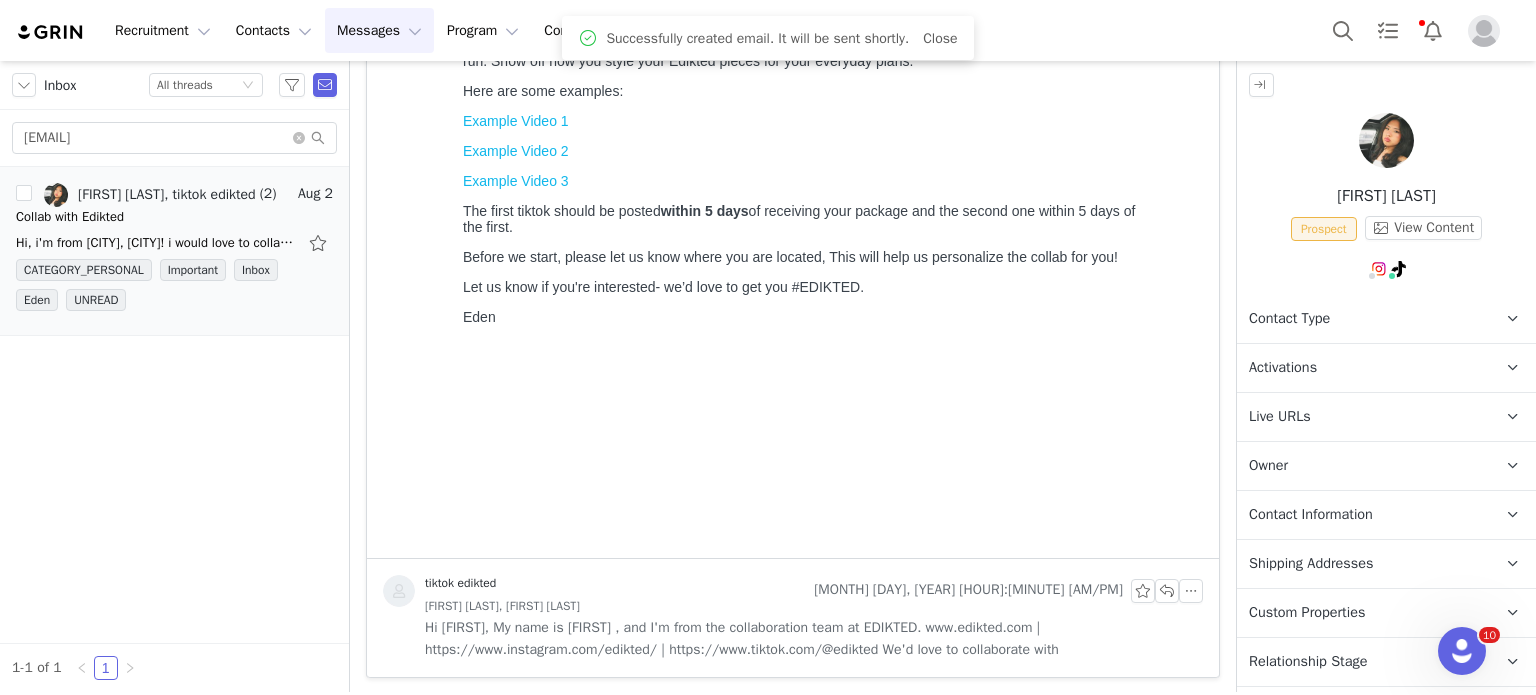 click on "Contact Type  Contact type can be Creator, Prospect, Application, or Manager." at bounding box center [1362, 319] 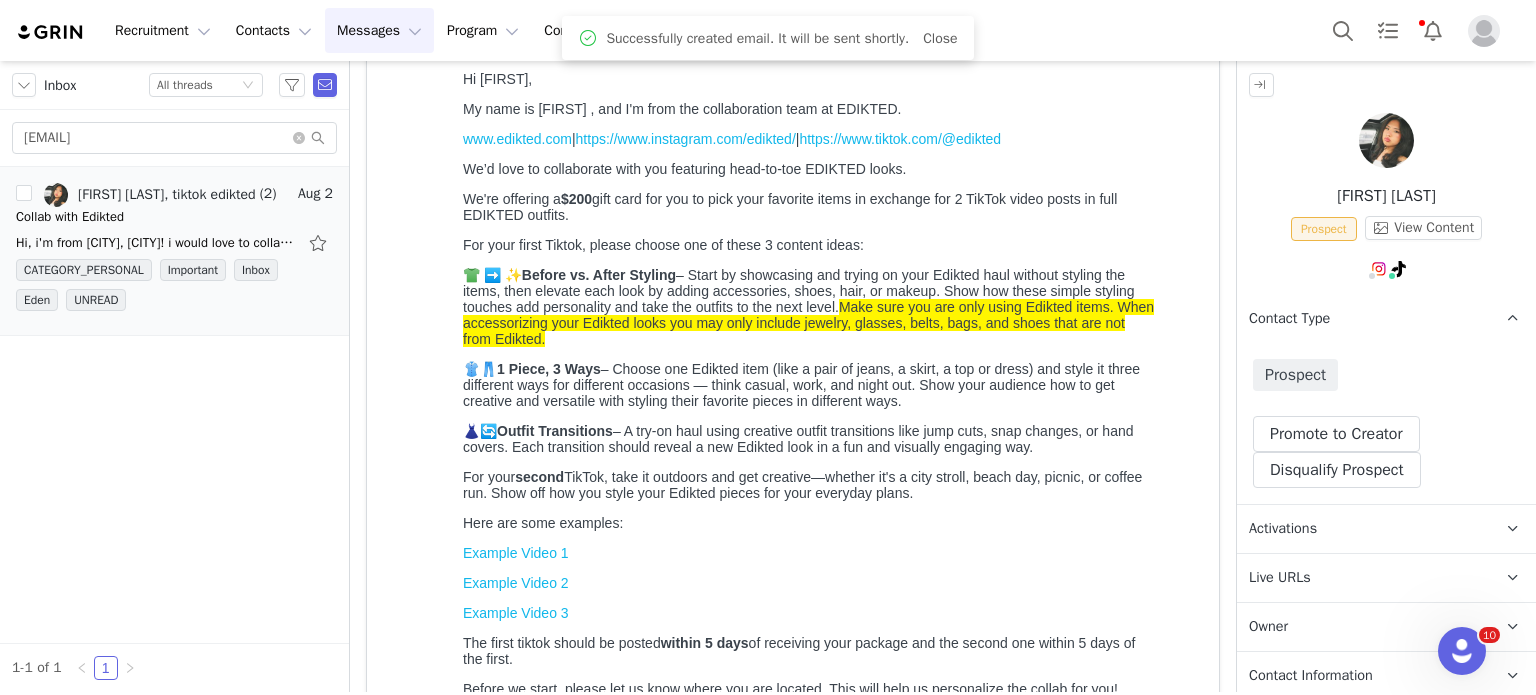 scroll, scrollTop: 413, scrollLeft: 0, axis: vertical 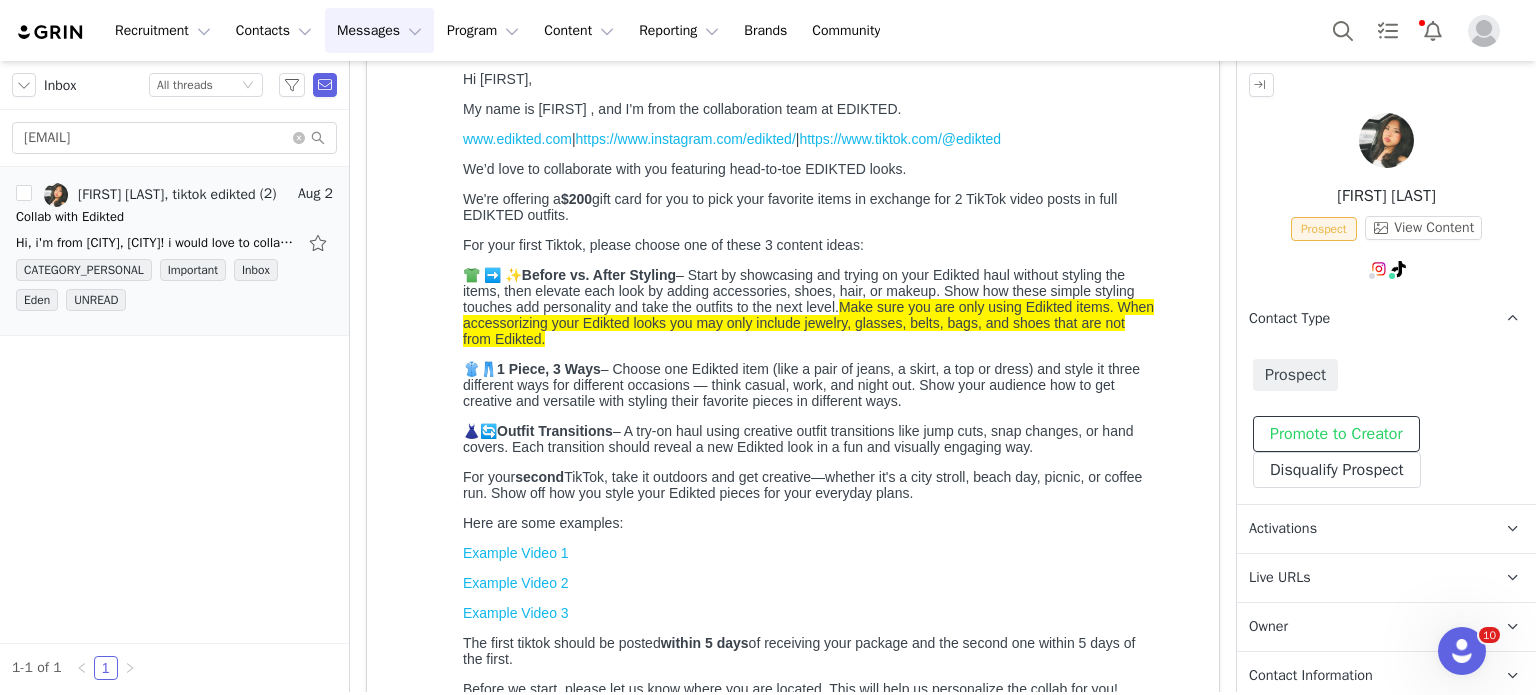 click on "Promote to Creator" at bounding box center (1336, 434) 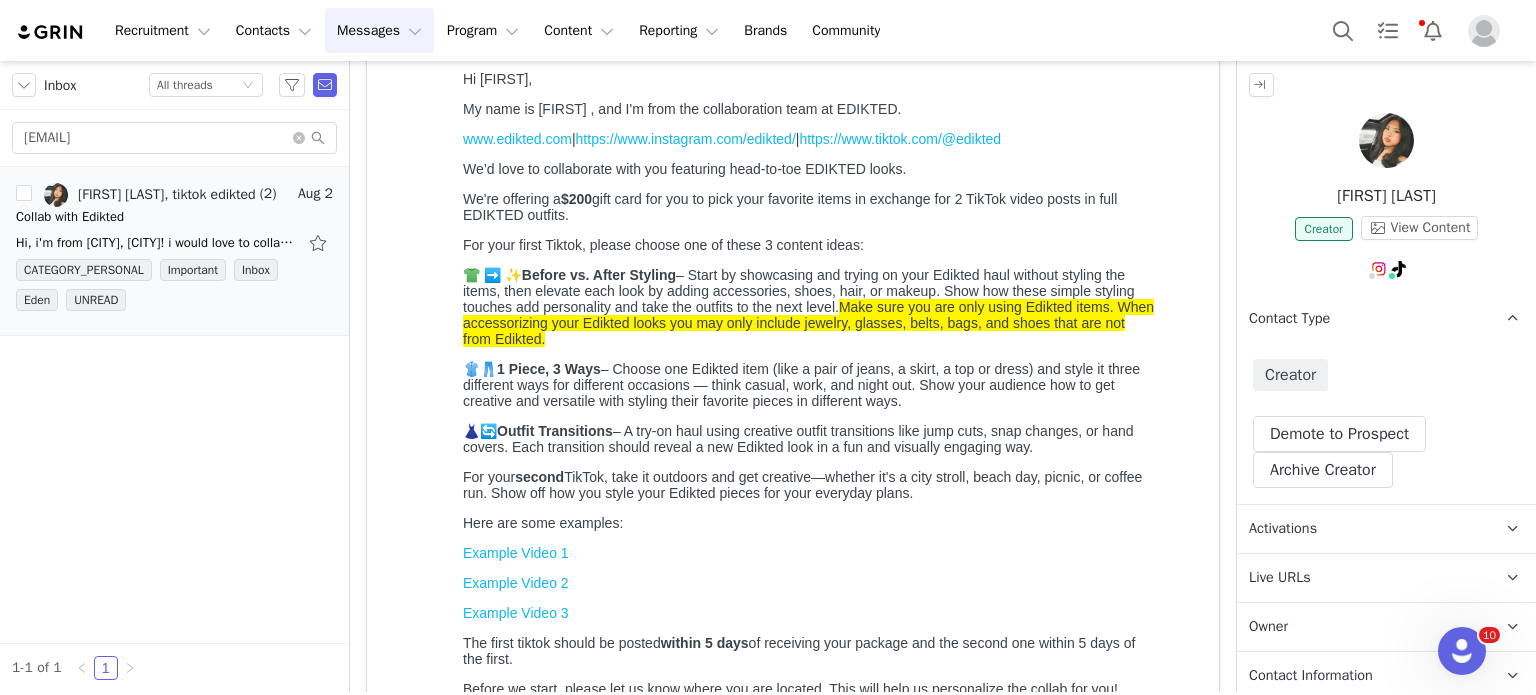 click on "Activations" at bounding box center [1283, 529] 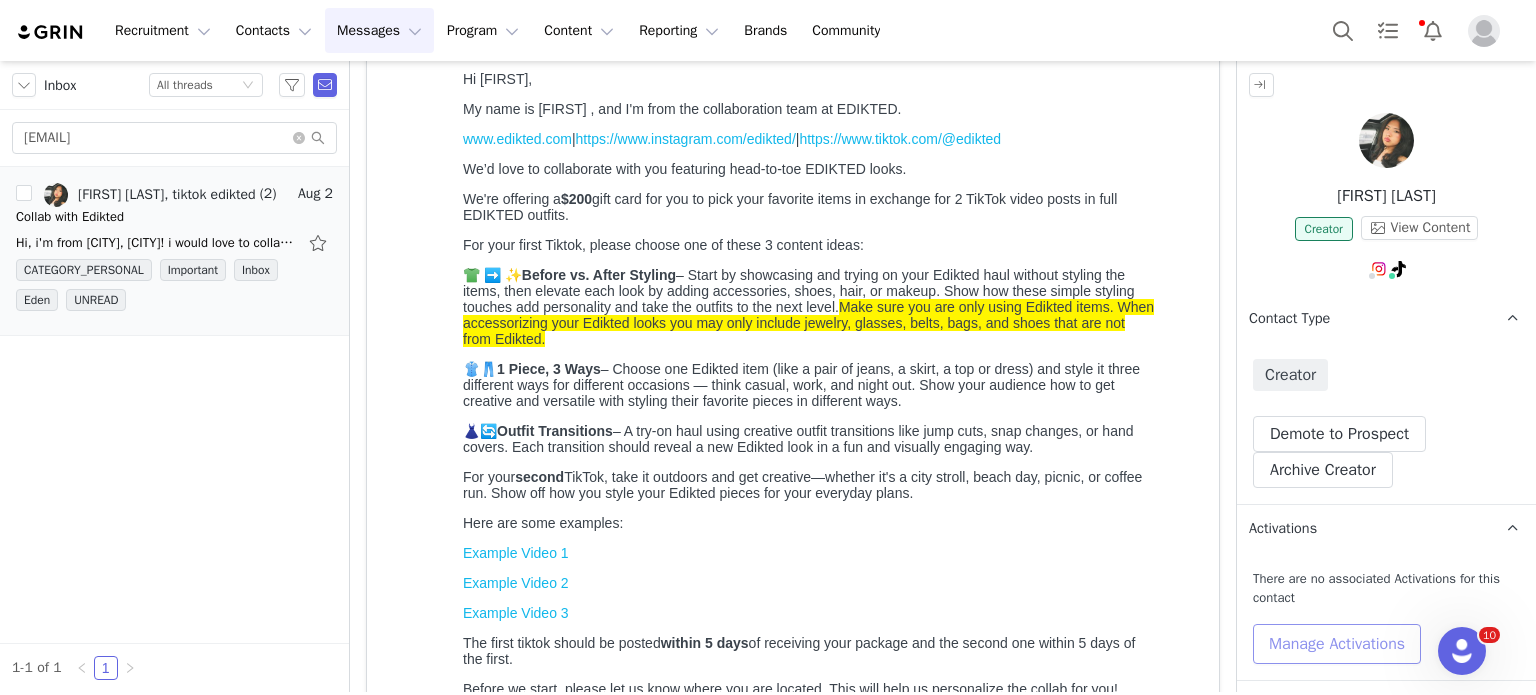 click on "Manage Activations" at bounding box center (1337, 644) 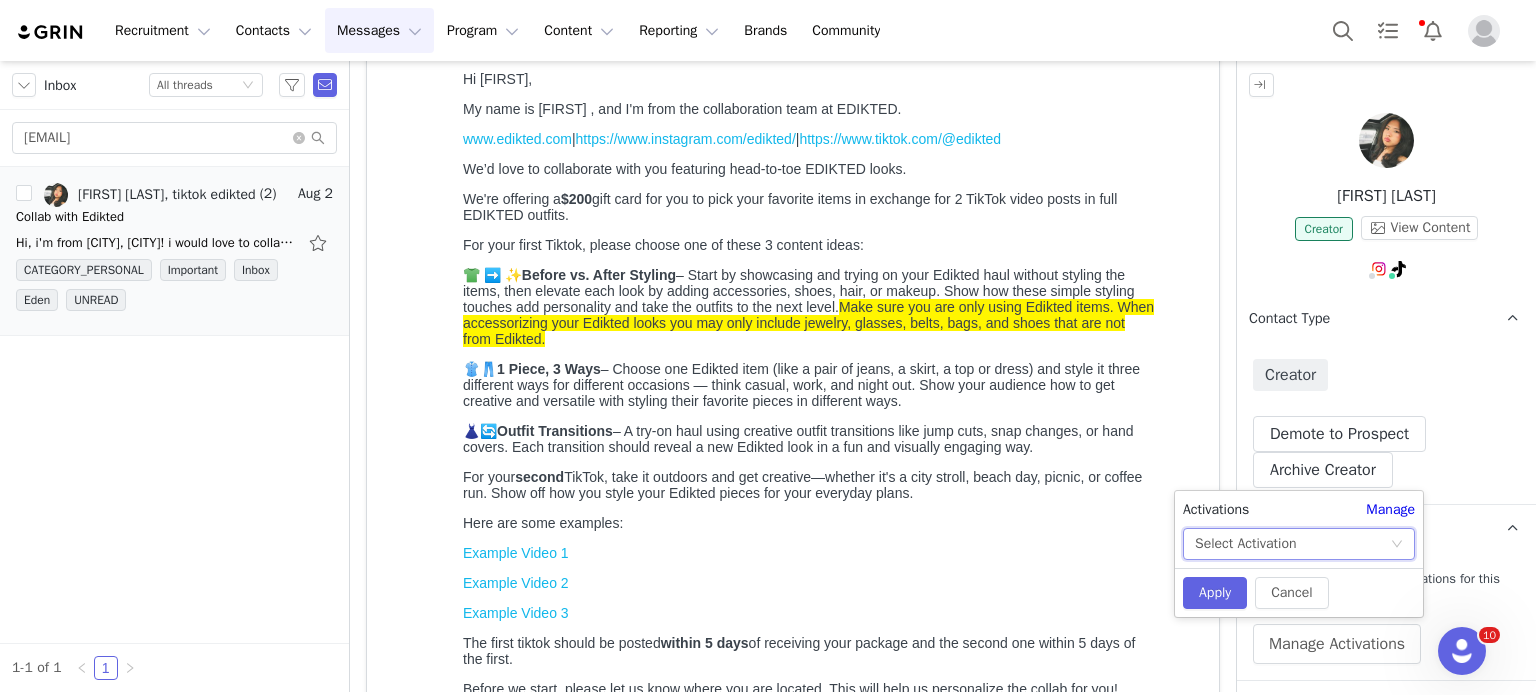 click on "Select Activation" at bounding box center (1245, 544) 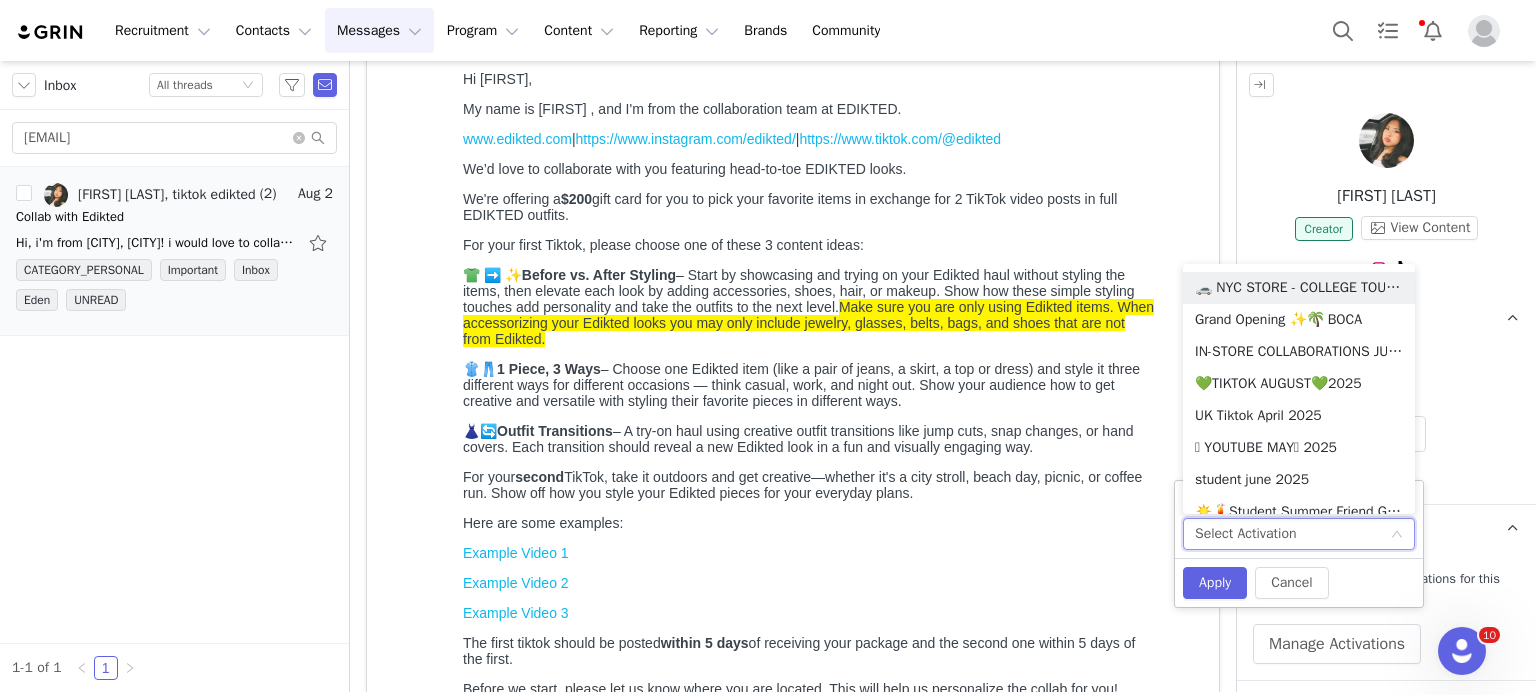 scroll, scrollTop: 636, scrollLeft: 0, axis: vertical 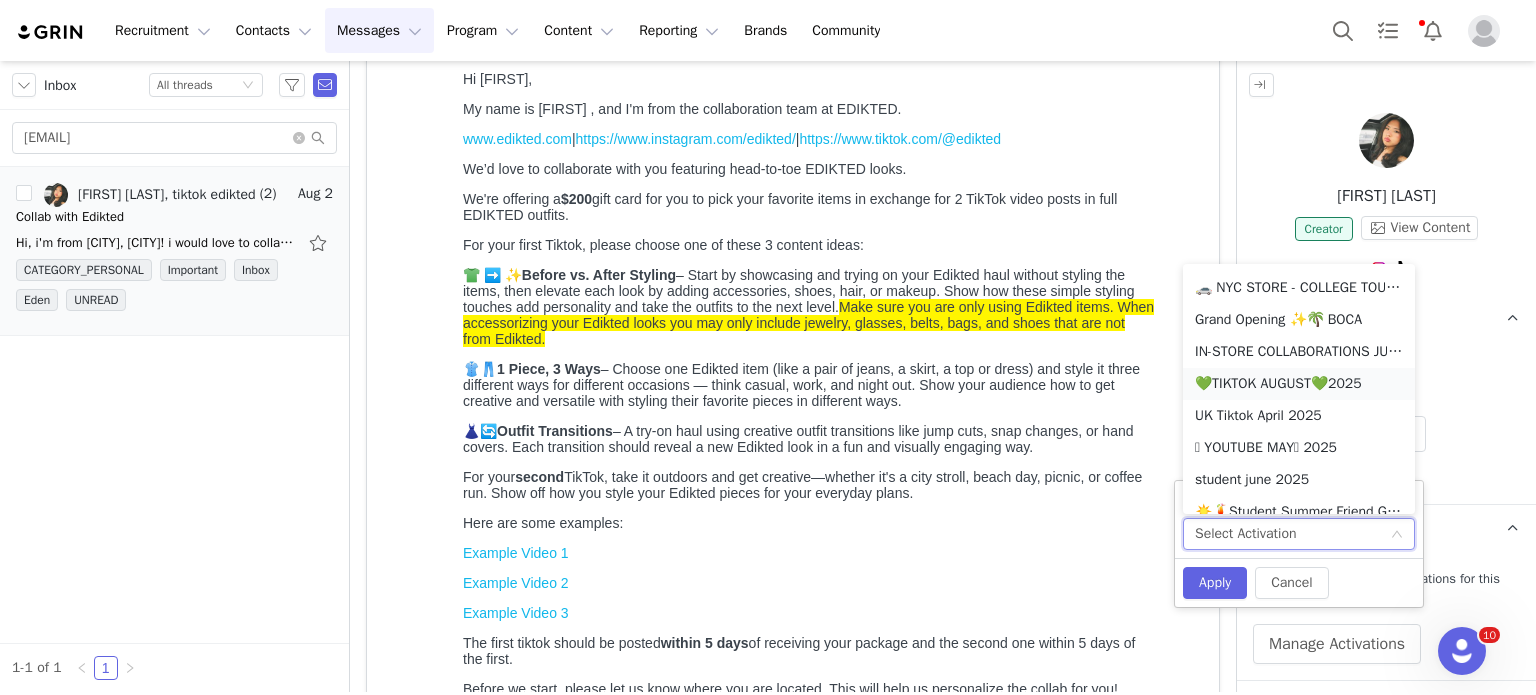 click on "💚TIKTOK AUGUST💚2025" at bounding box center (1299, 384) 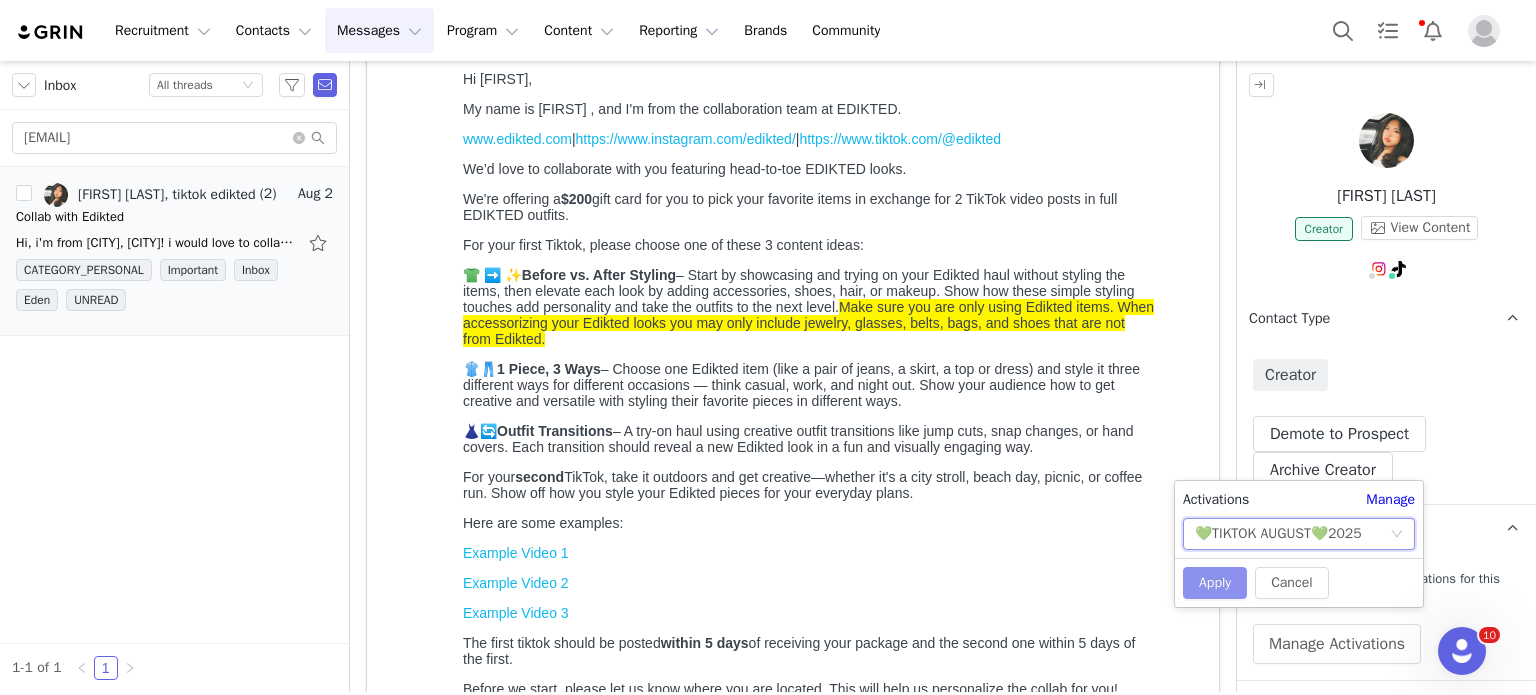 click on "Apply" at bounding box center (1215, 583) 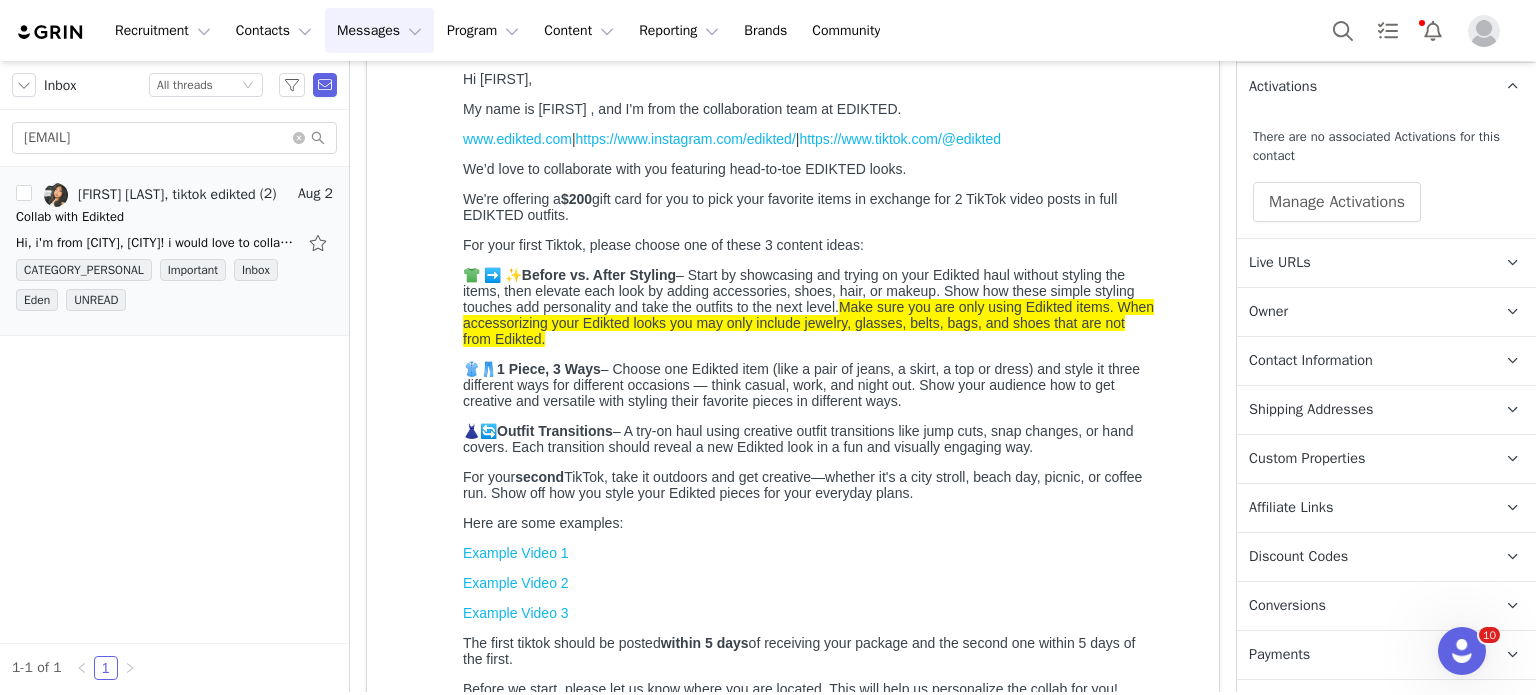 scroll, scrollTop: 440, scrollLeft: 0, axis: vertical 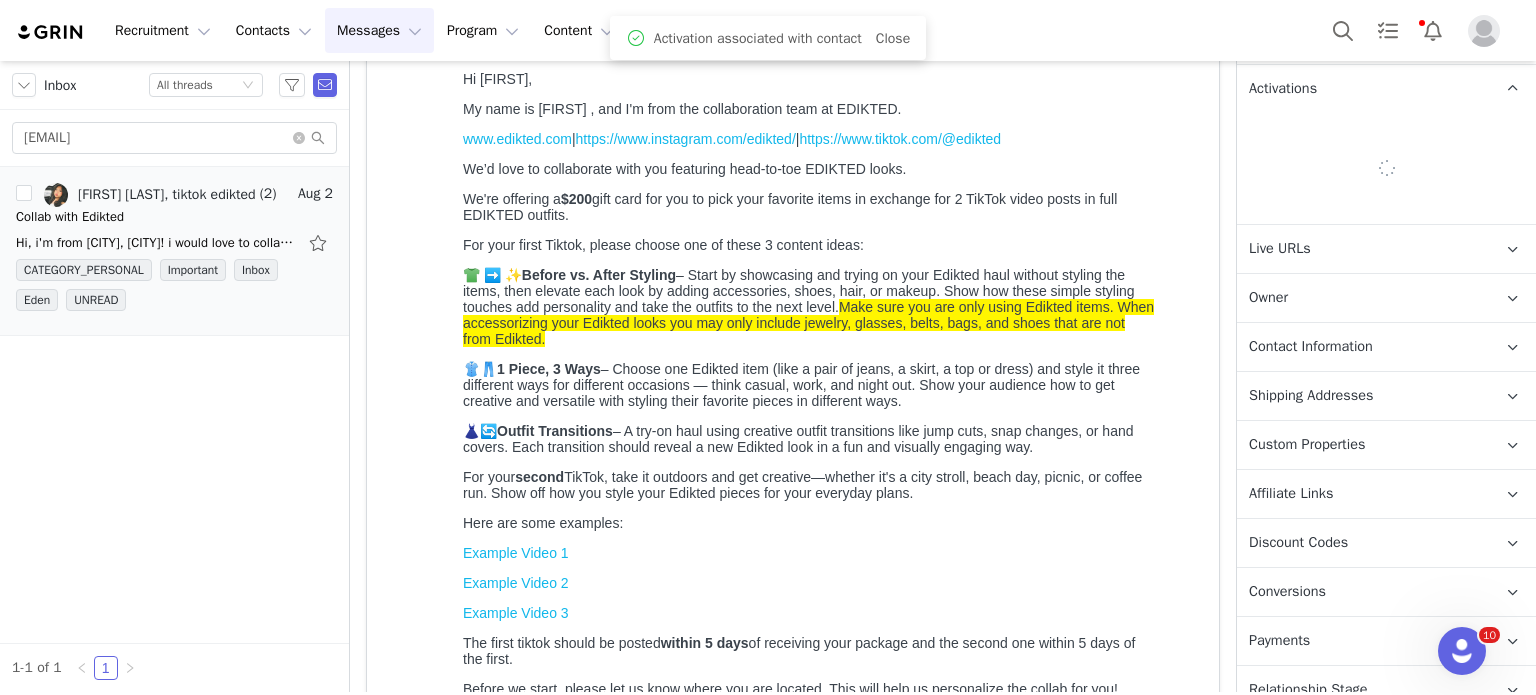 click on "Payments" at bounding box center [1362, 641] 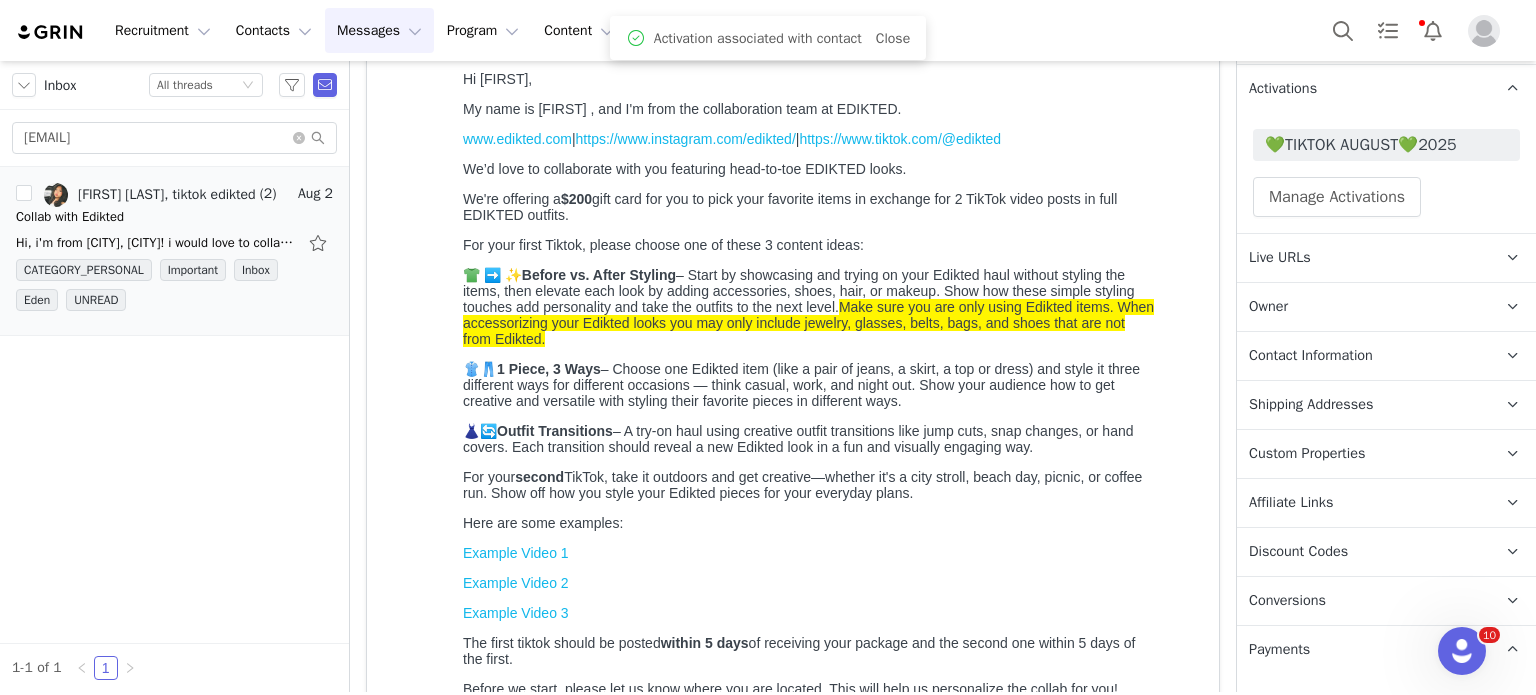 scroll, scrollTop: 676, scrollLeft: 0, axis: vertical 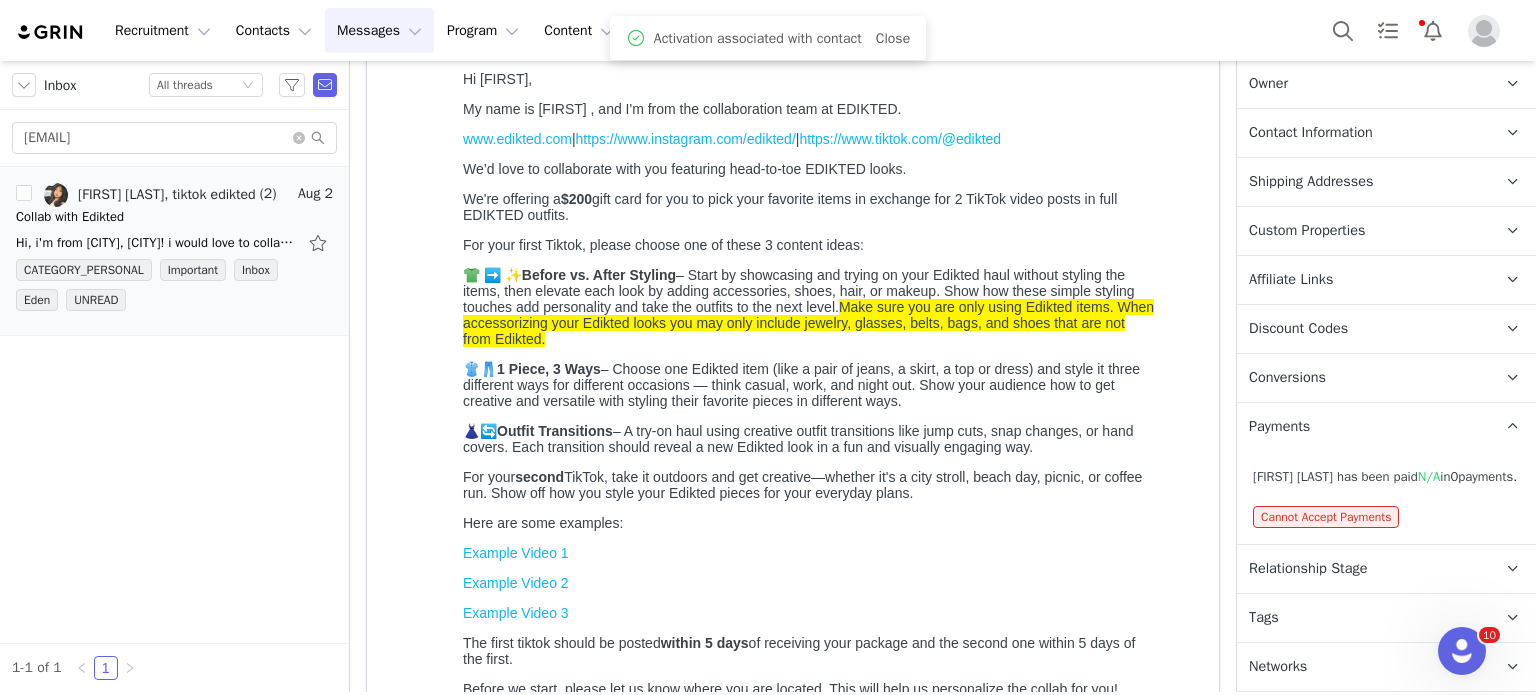 click on "Relationship Stage" at bounding box center (1308, 569) 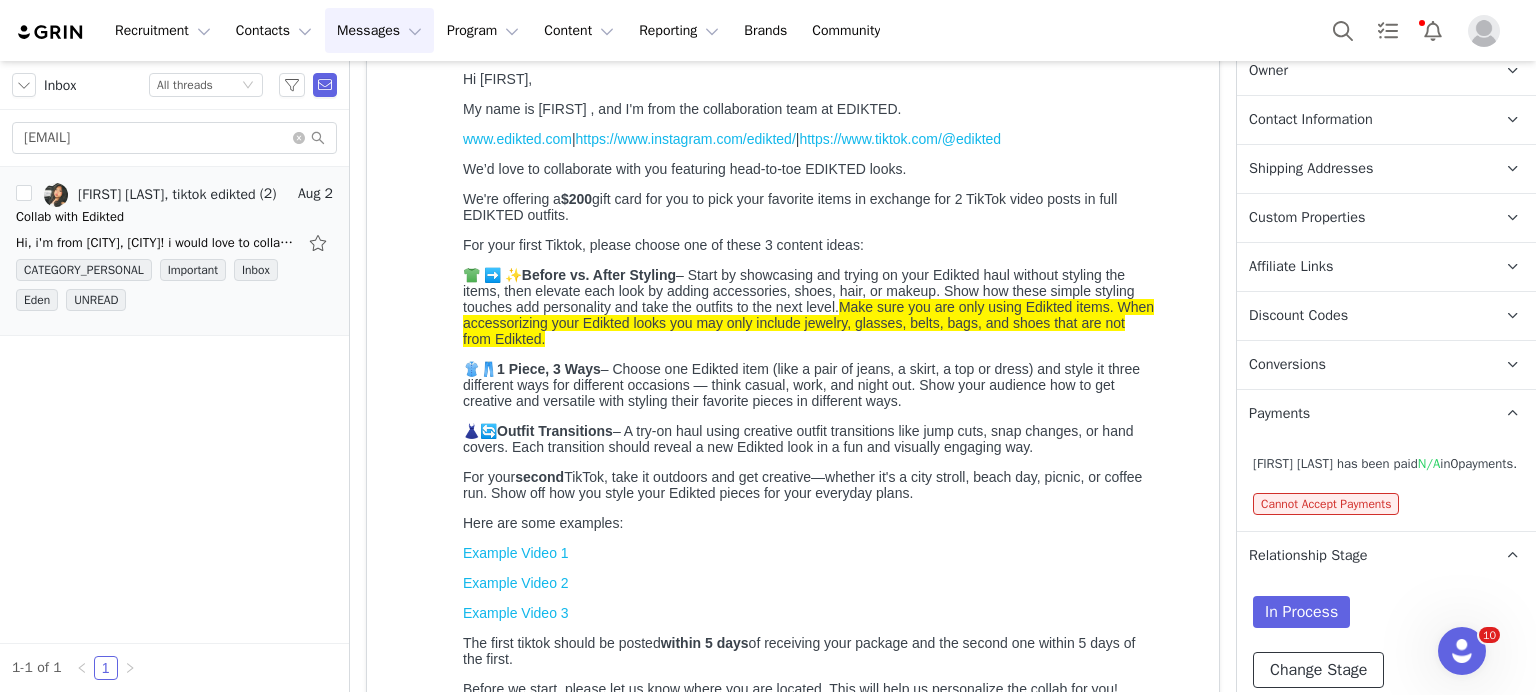 click on "Change Stage" at bounding box center [1318, 670] 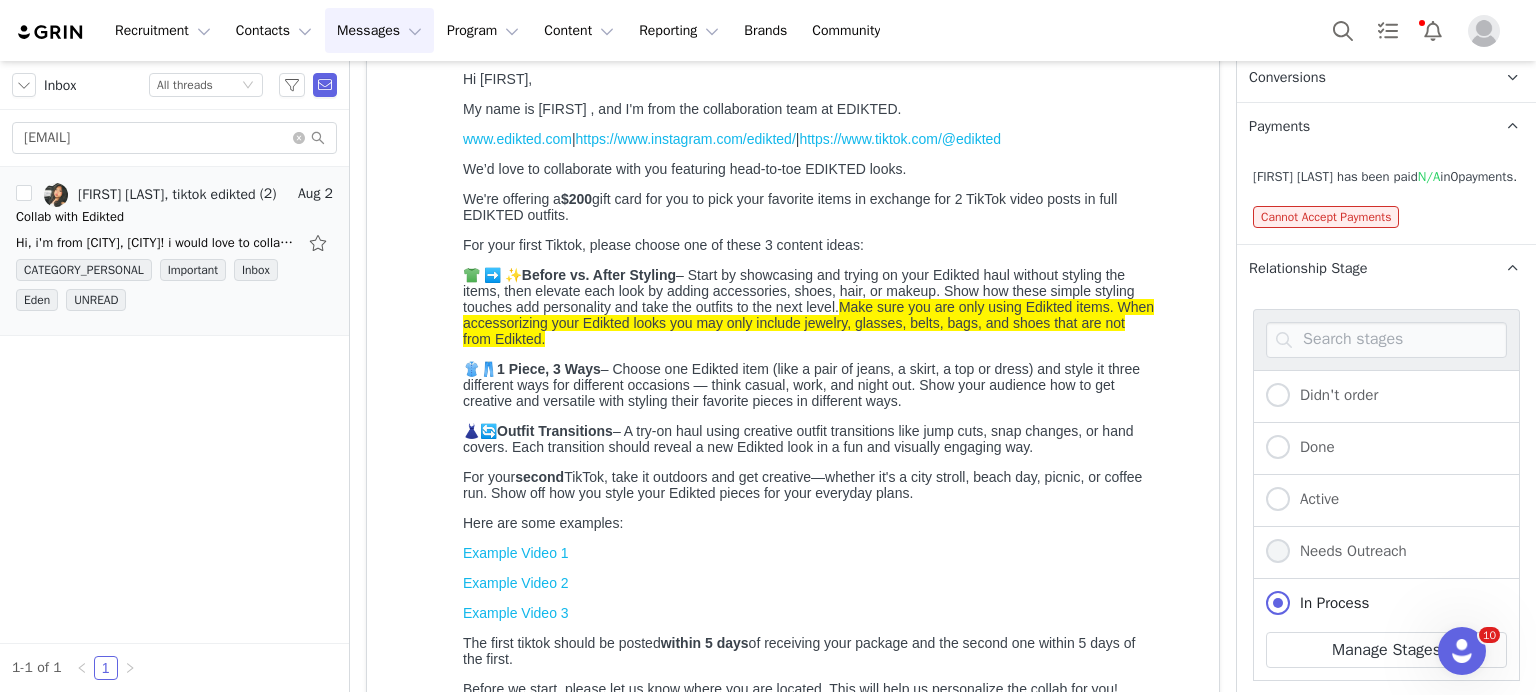 scroll, scrollTop: 968, scrollLeft: 0, axis: vertical 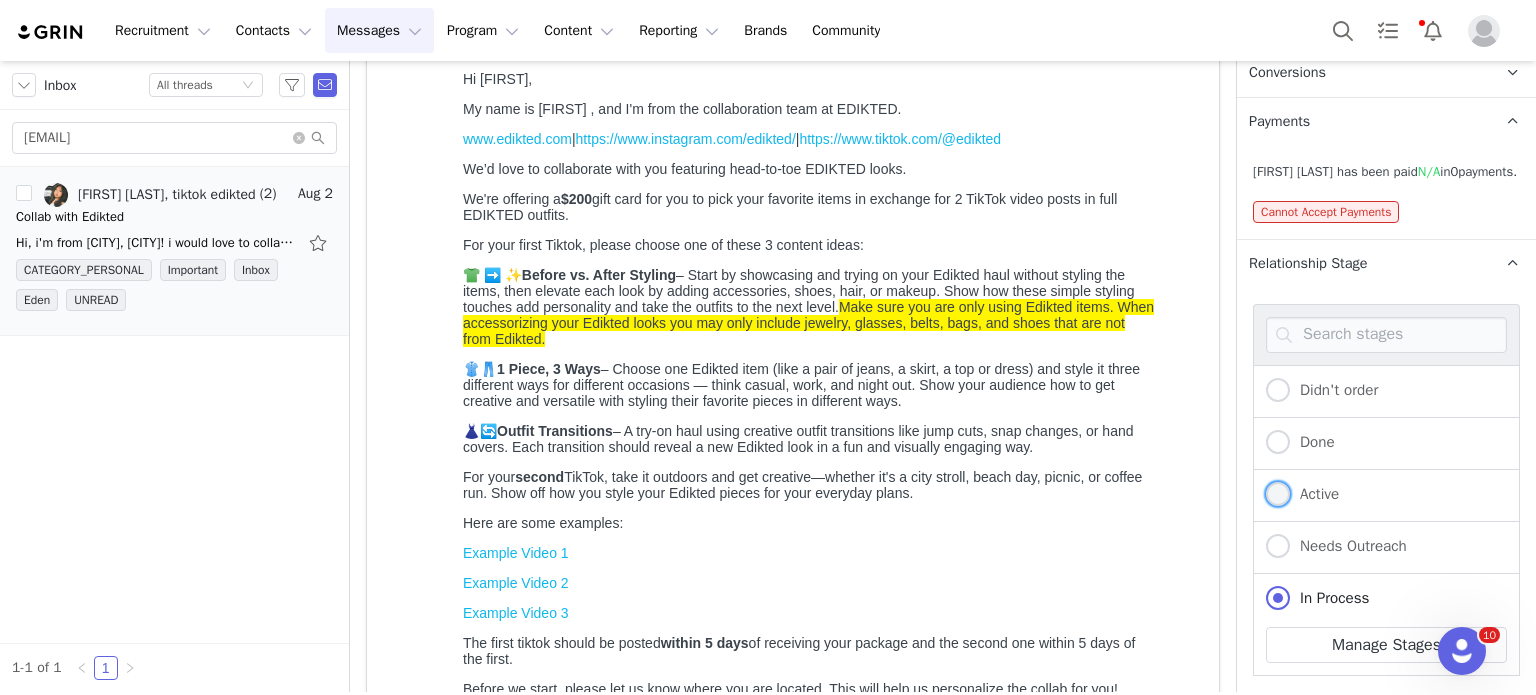 click at bounding box center [1278, 494] 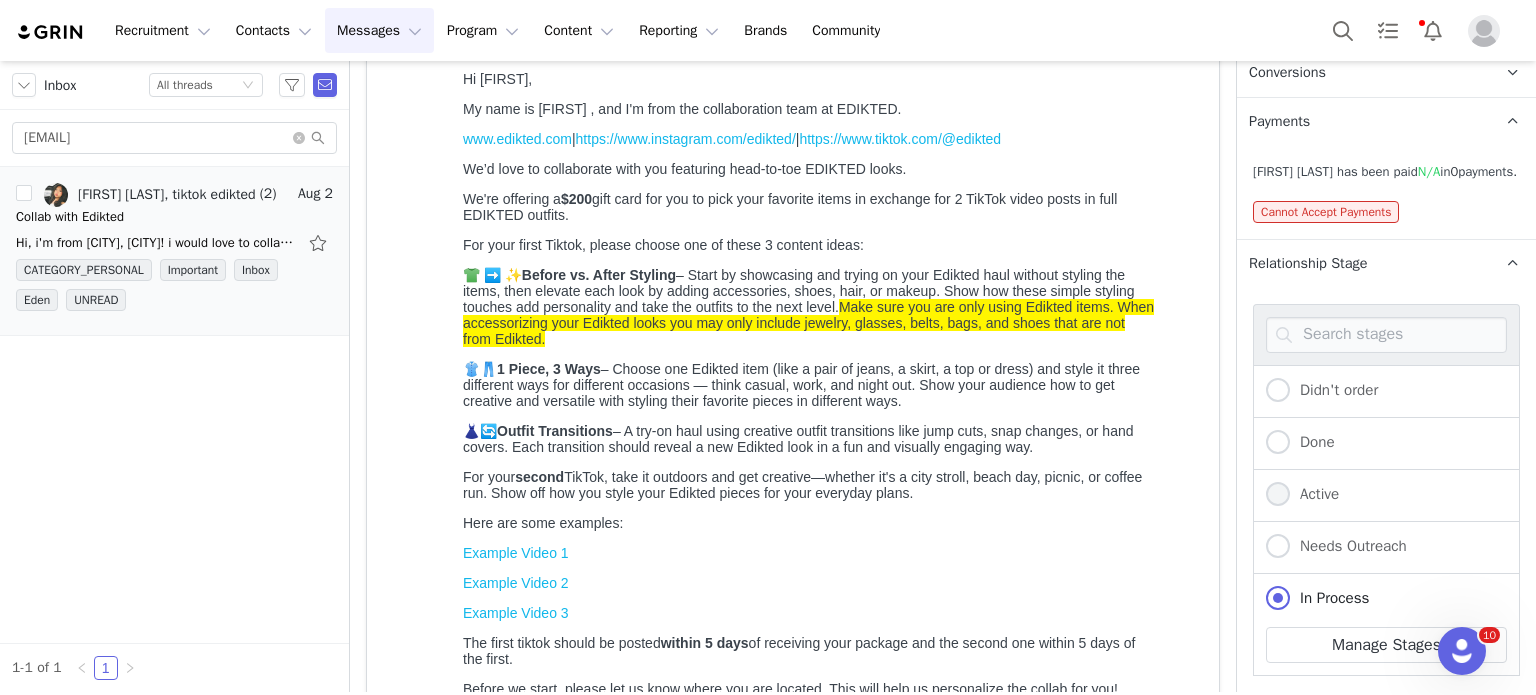 click on "Active" at bounding box center [1278, 495] 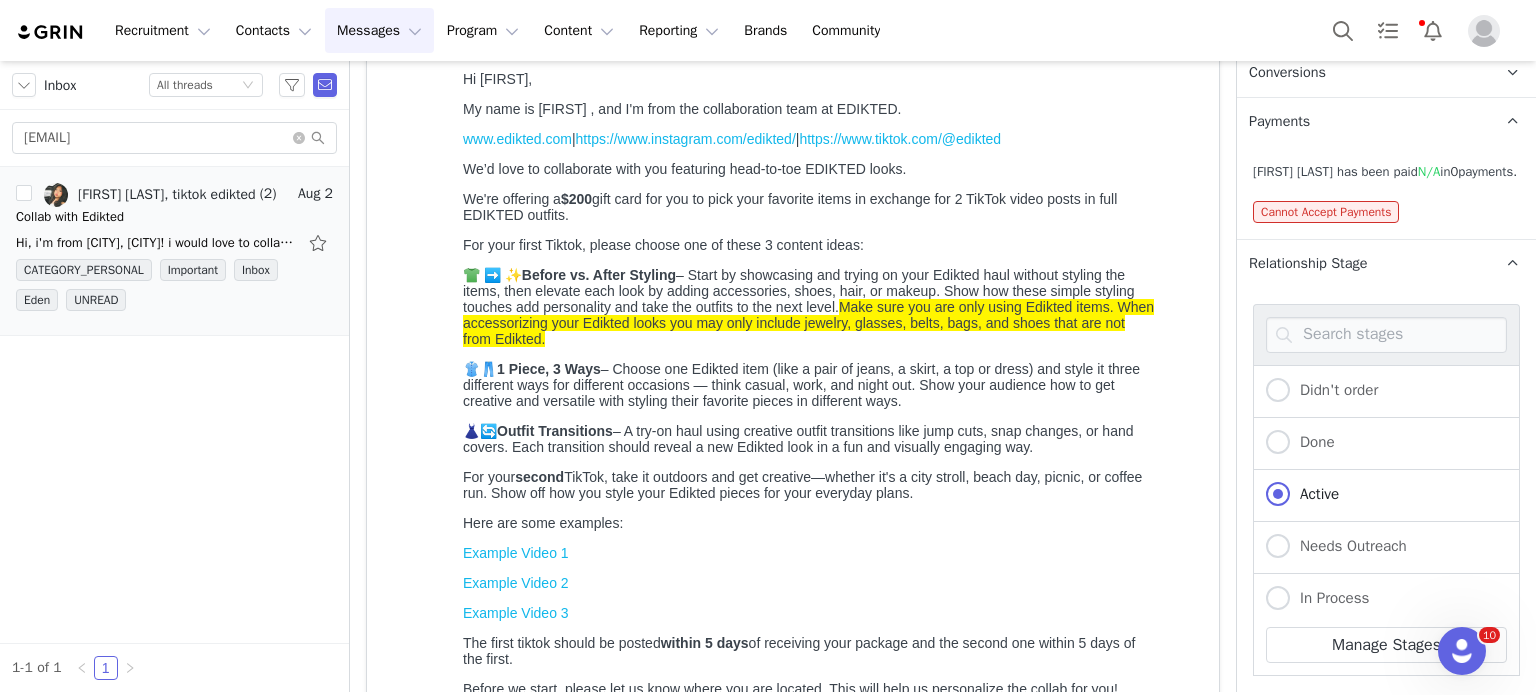 scroll, scrollTop: 1140, scrollLeft: 0, axis: vertical 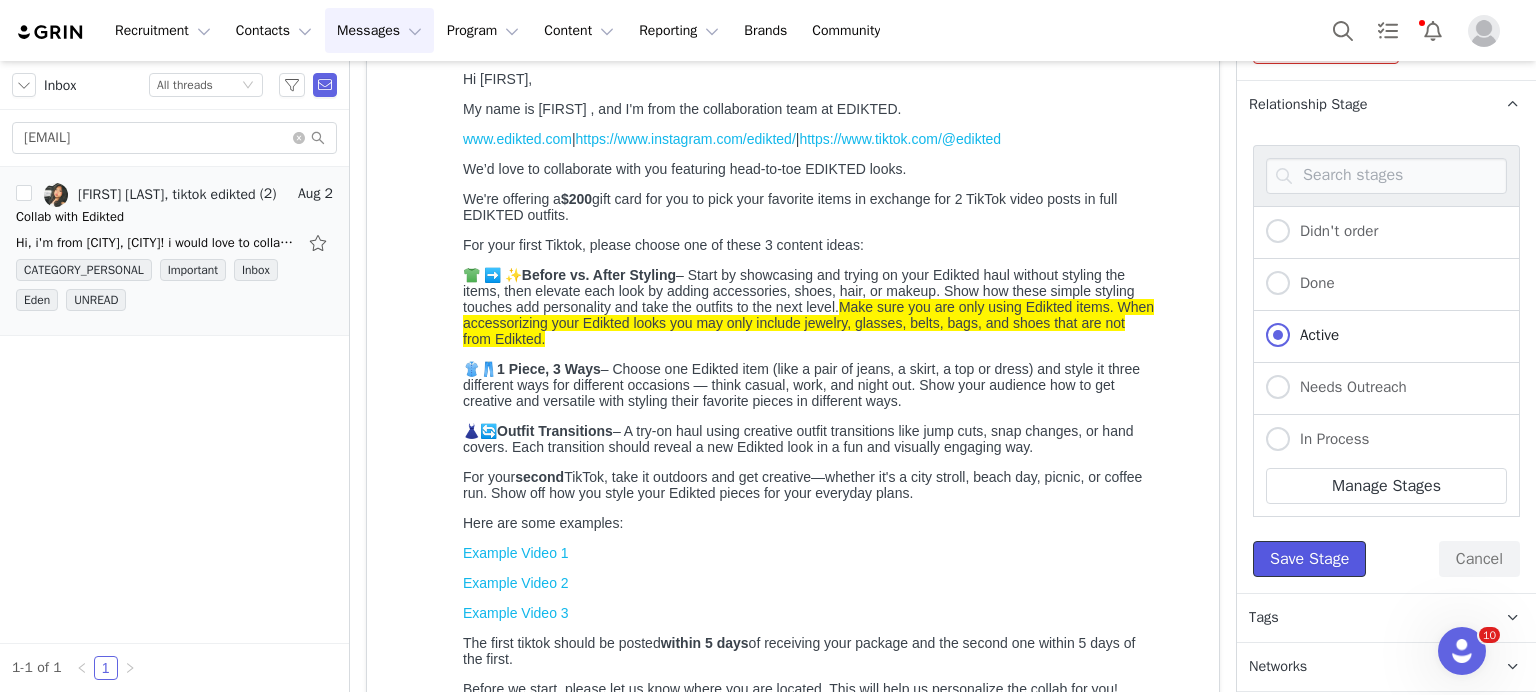 click on "Save Stage" at bounding box center (1309, 559) 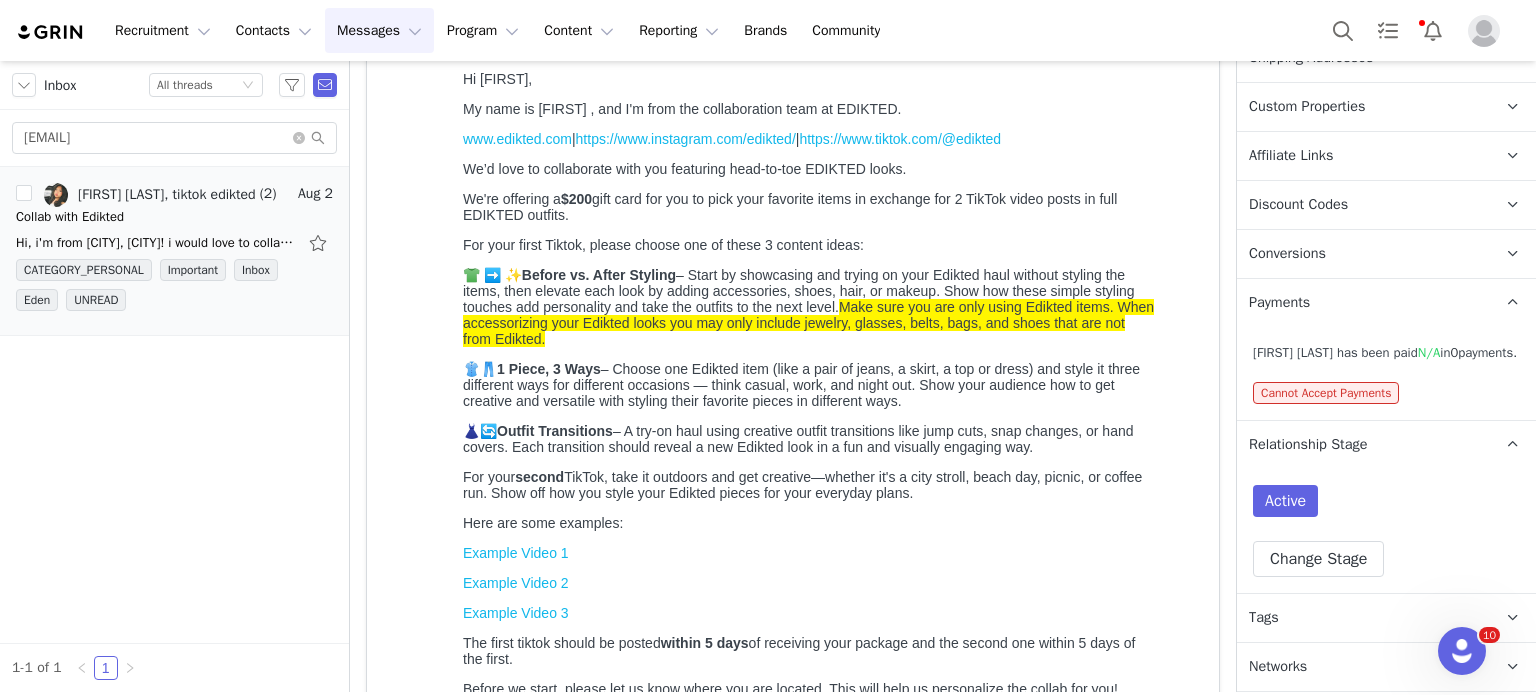 click on "Tags  Keep track of your contacts by assigning them tags. You can then filter your contacts by tag." at bounding box center (1362, 618) 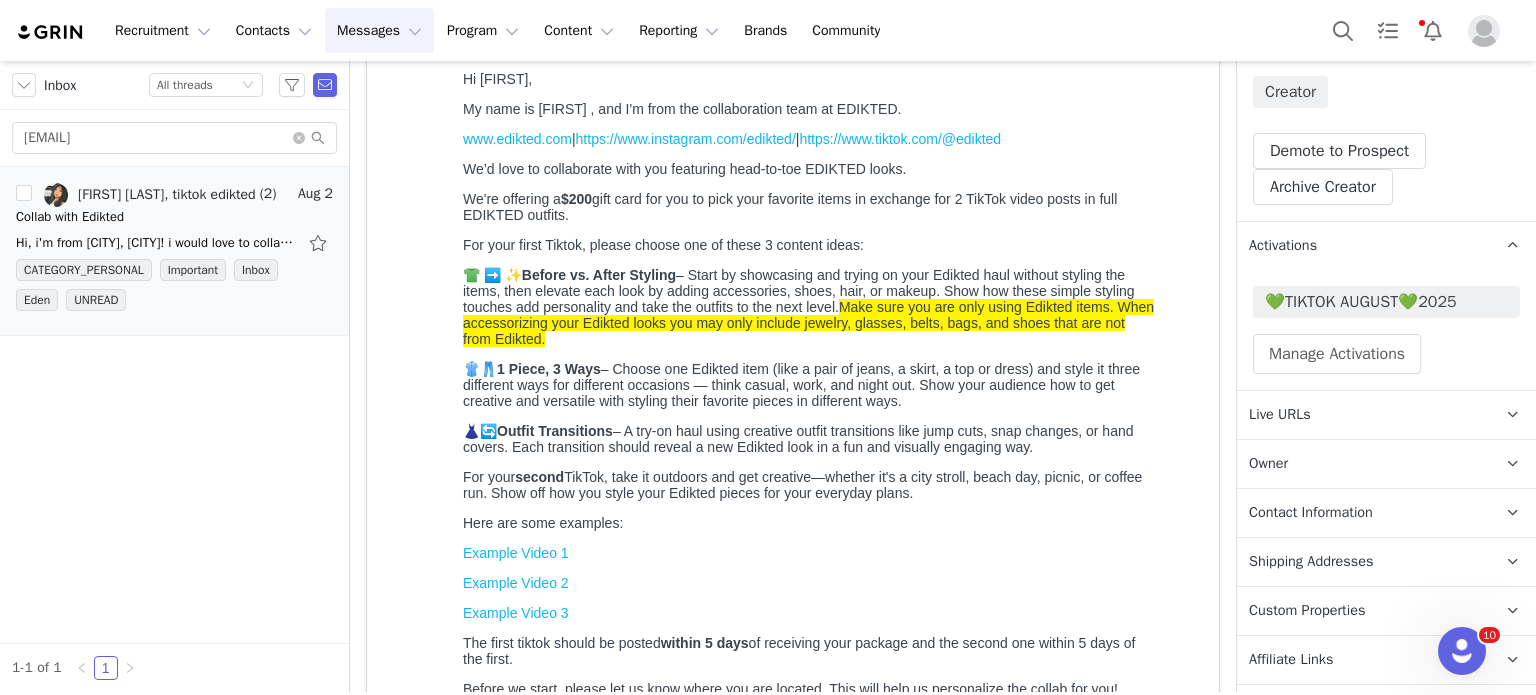 scroll, scrollTop: 184, scrollLeft: 0, axis: vertical 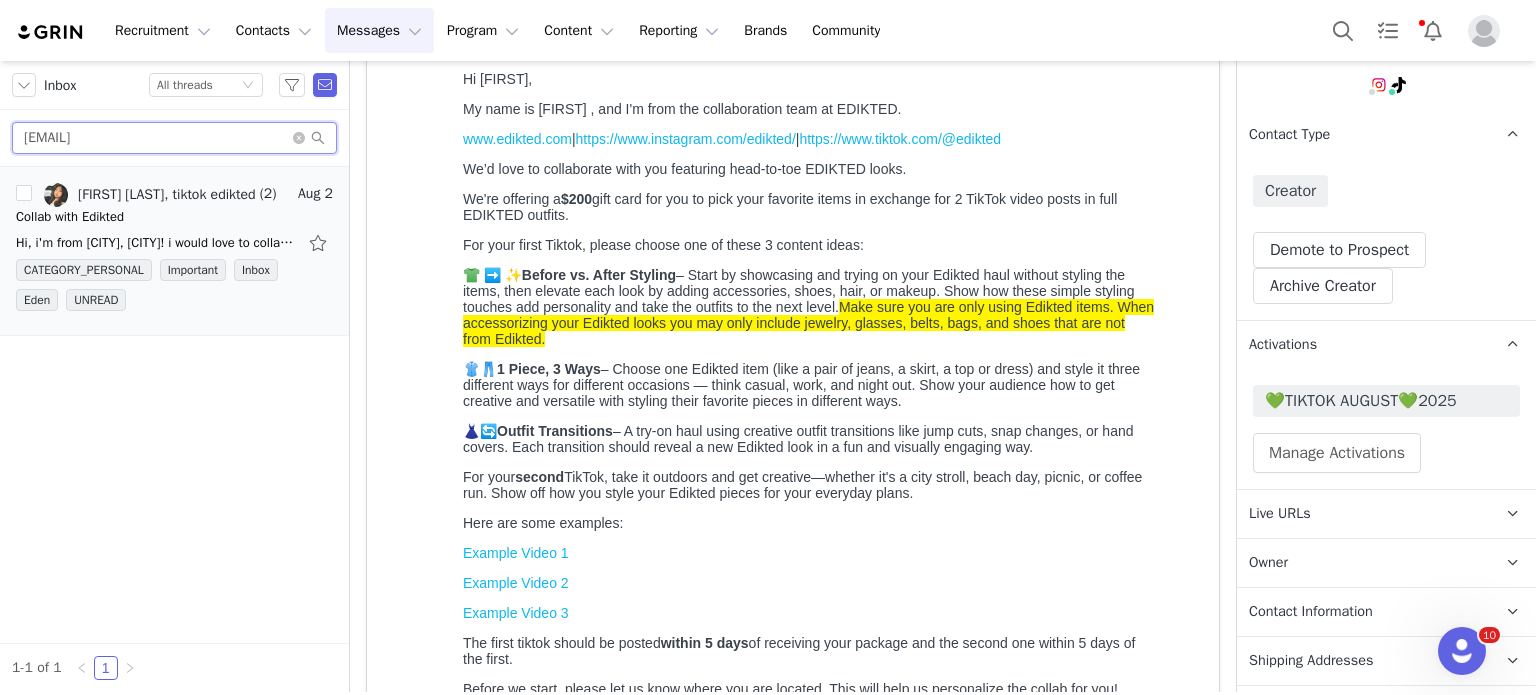 click on "oceanemoise16@icloud.com" at bounding box center (174, 138) 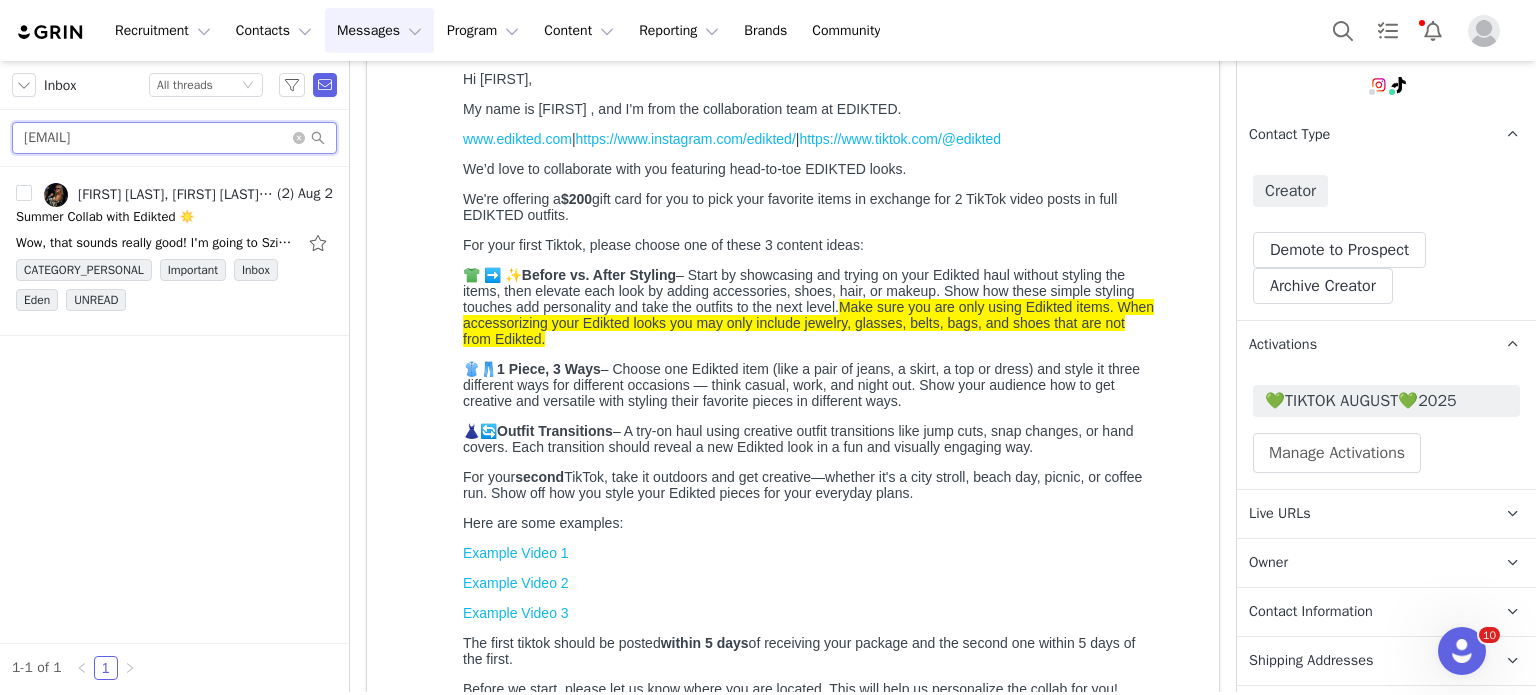 type on "cariceharrewijn010@outlook.com" 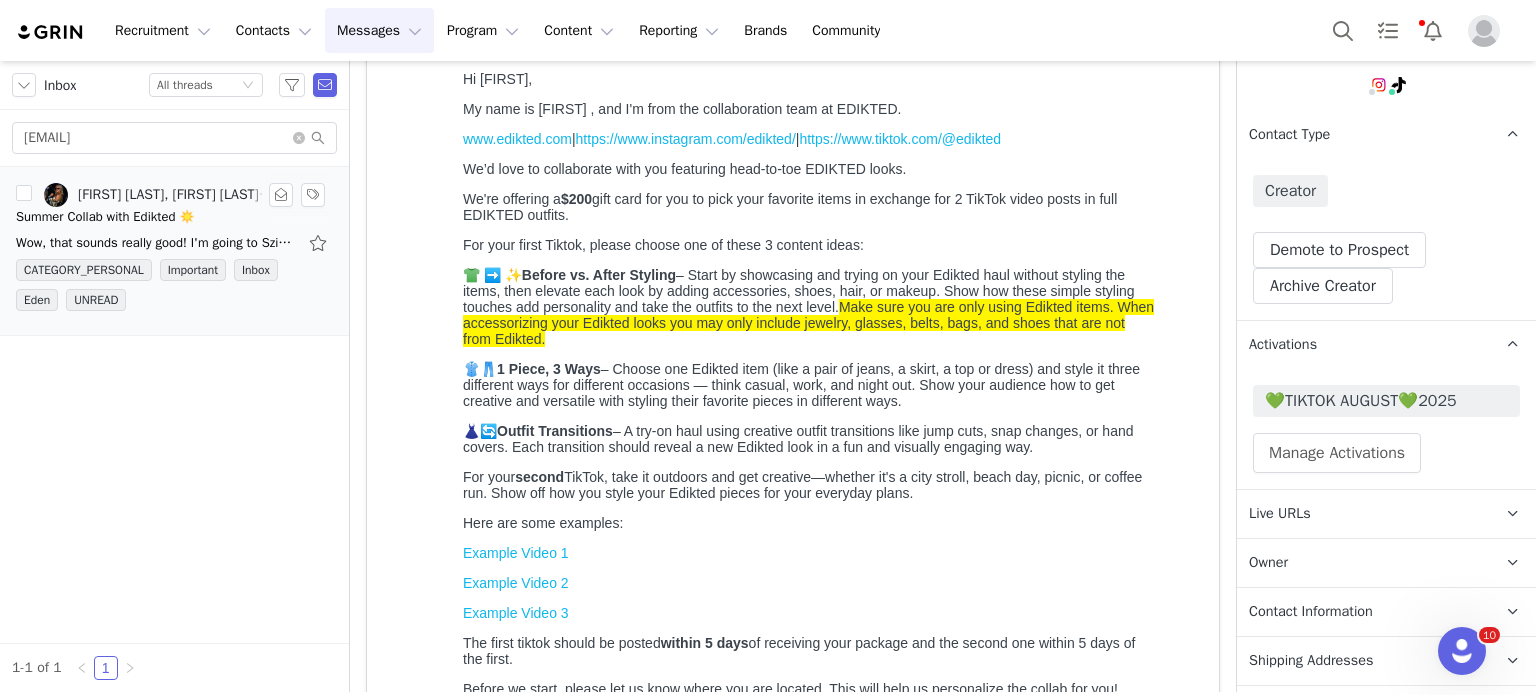 click on "Wow, that sounds really good! I'm going to Sziget in Budapest on Wednesday, a music festival, and I'm planning to make daily vlogs and outfit videos for my TikTok account: @carrieharriex. I saw" at bounding box center [156, 243] 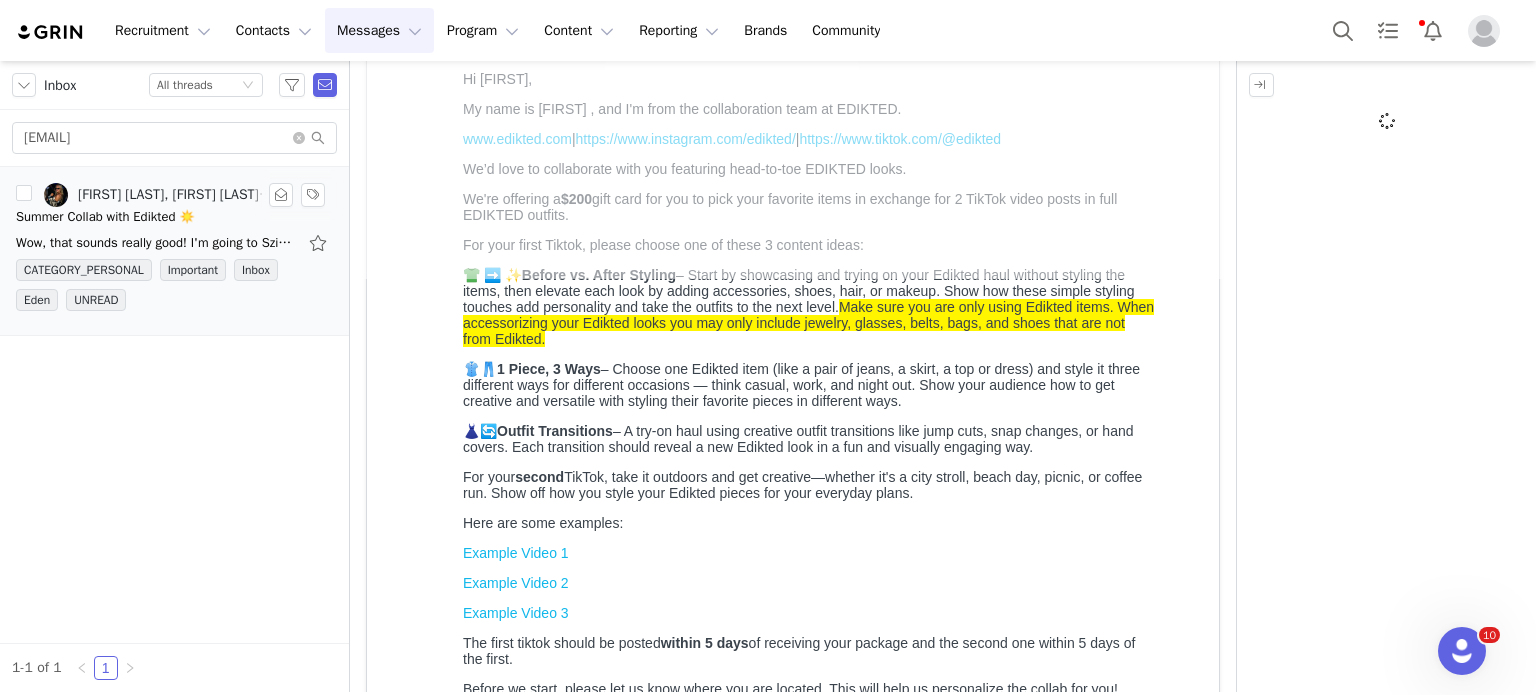 scroll, scrollTop: 0, scrollLeft: 0, axis: both 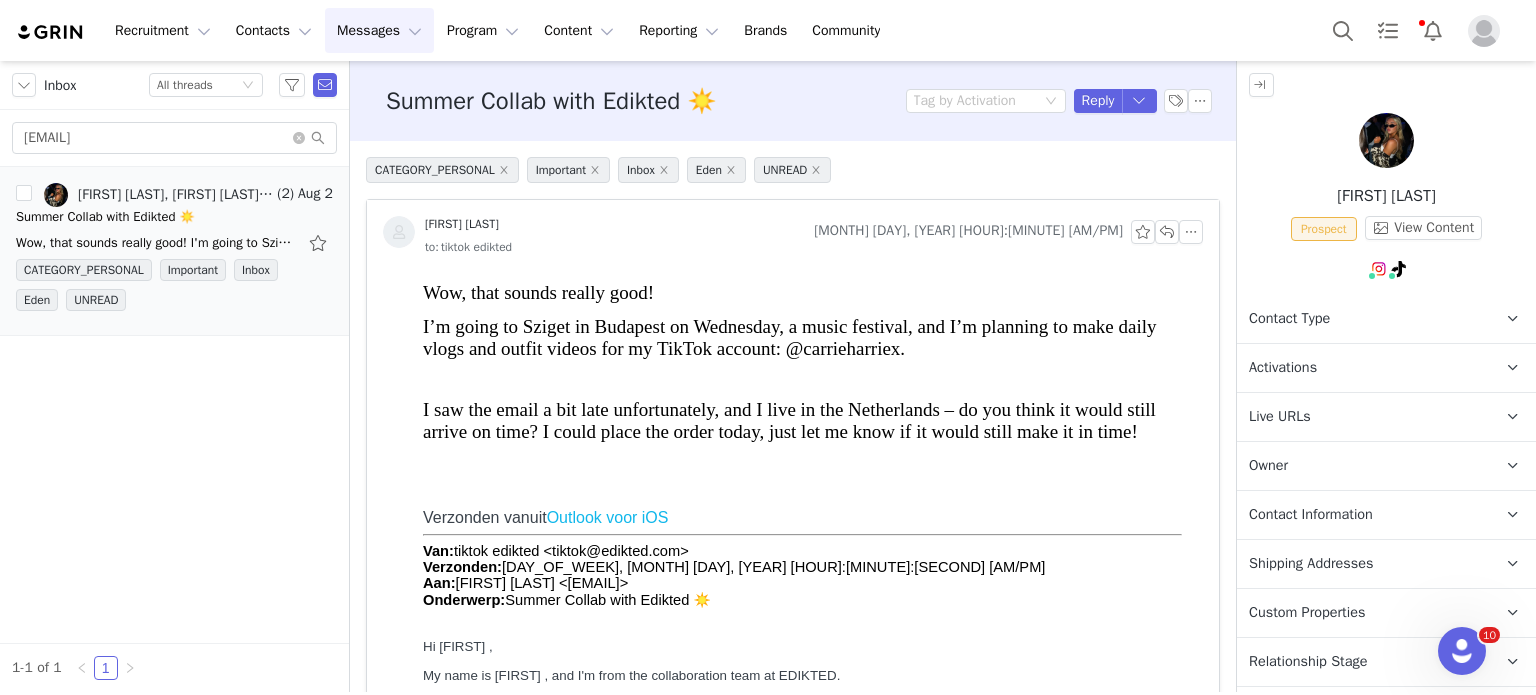 click on "Contact Type  Contact type can be Creator, Prospect, Application, or Manager." at bounding box center (1362, 319) 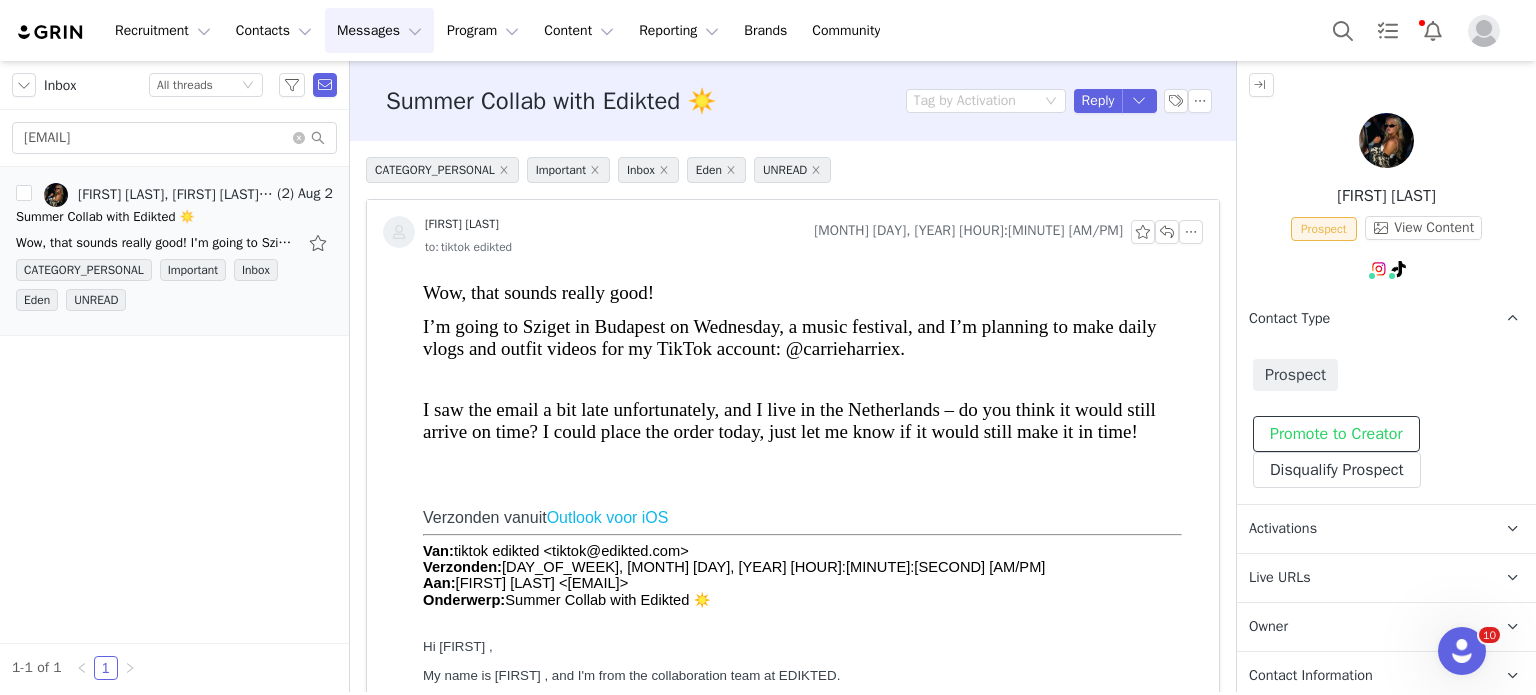click on "Promote to Creator" at bounding box center (1336, 434) 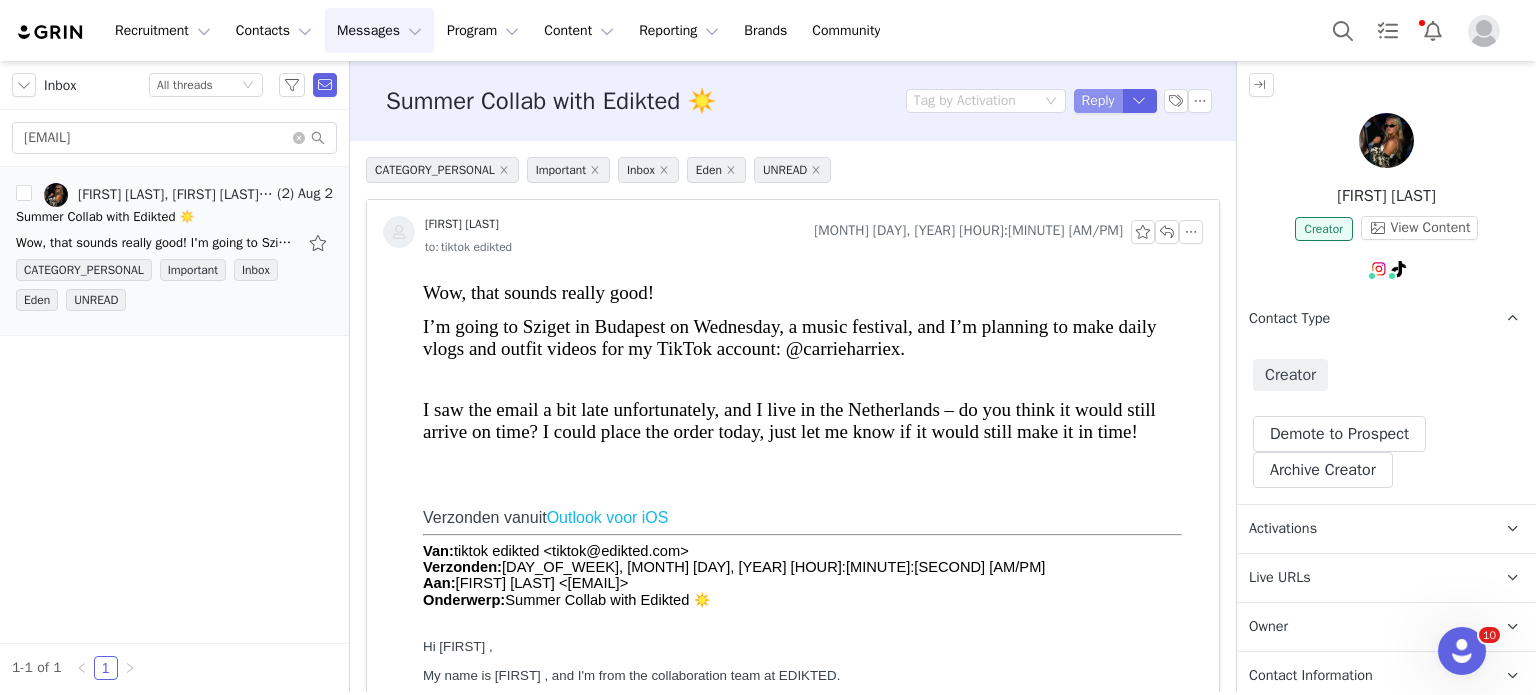 click on "Reply" at bounding box center (1098, 101) 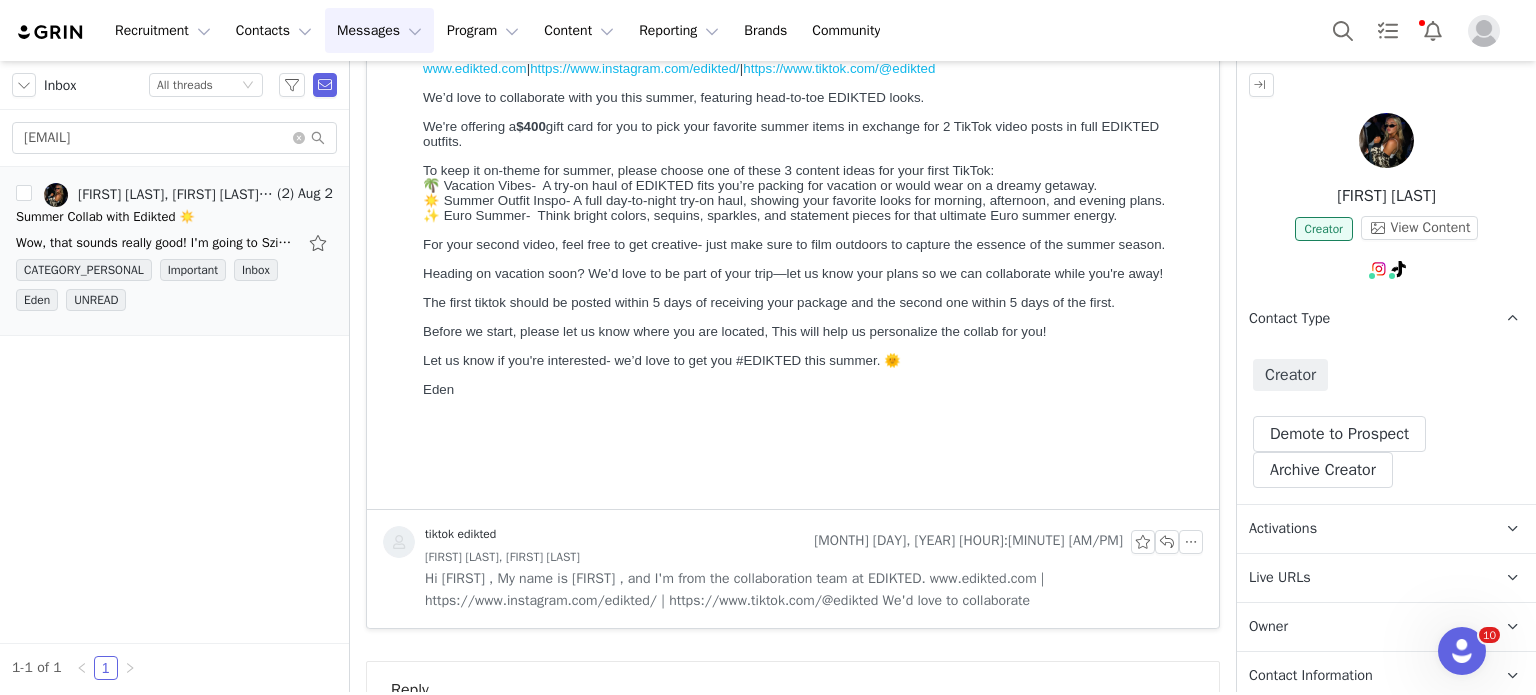 scroll, scrollTop: 1225, scrollLeft: 0, axis: vertical 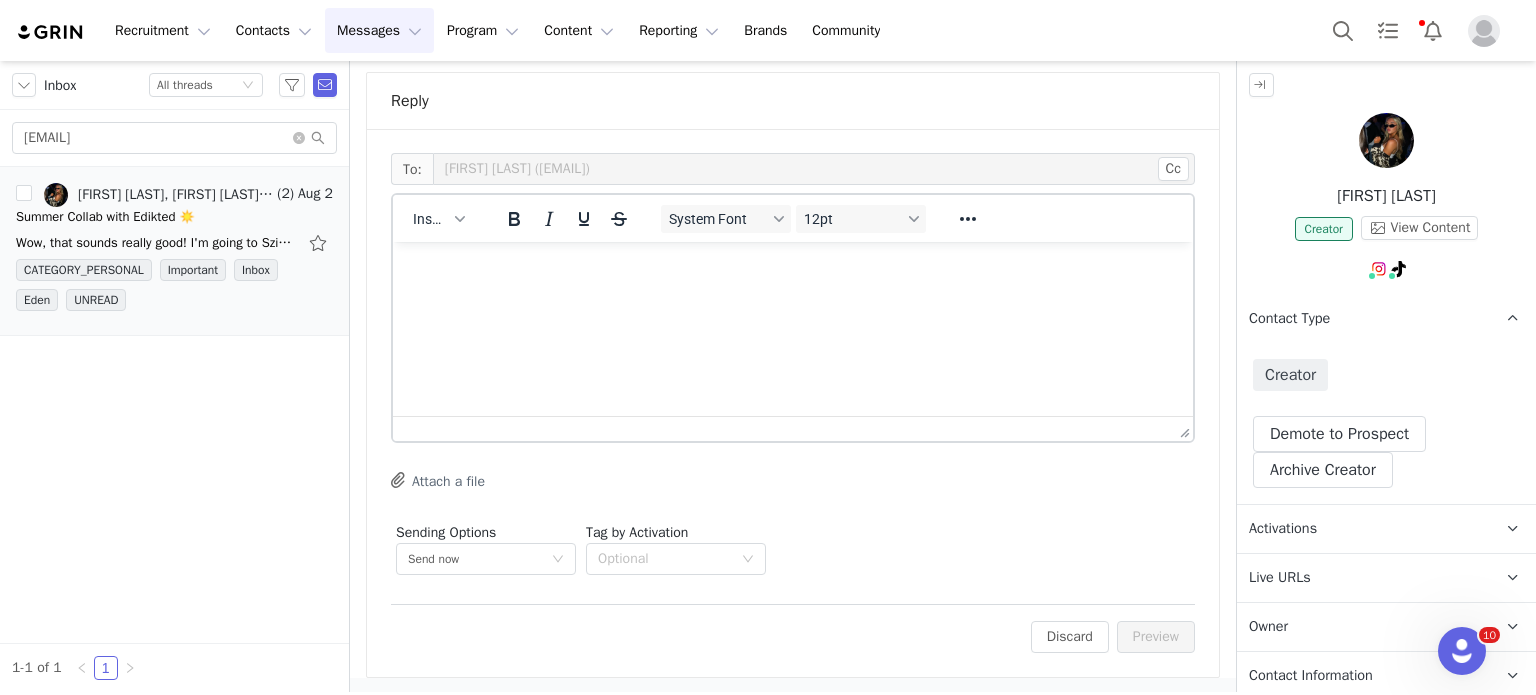 click on "Insert" at bounding box center [439, 218] 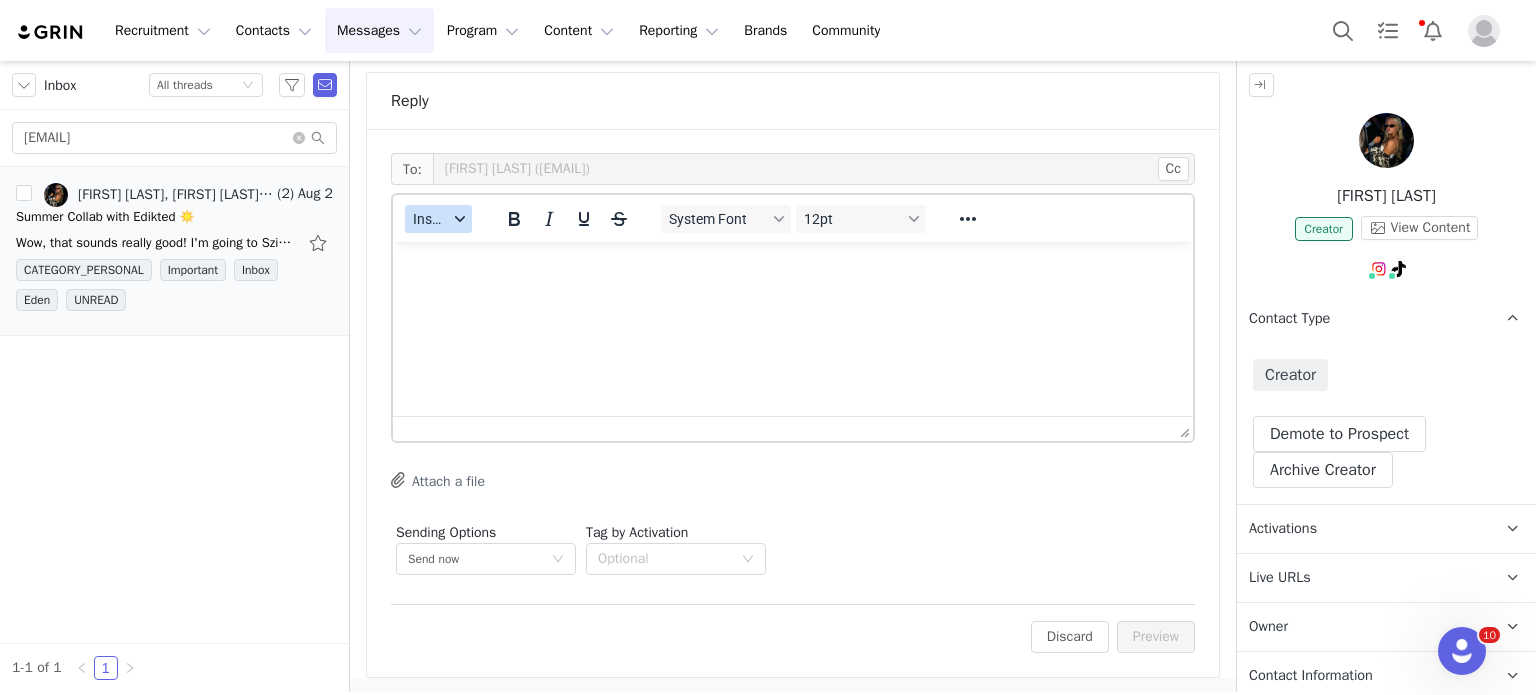 drag, startPoint x: 42, startPoint y: 2, endPoint x: 430, endPoint y: 219, distance: 444.55933 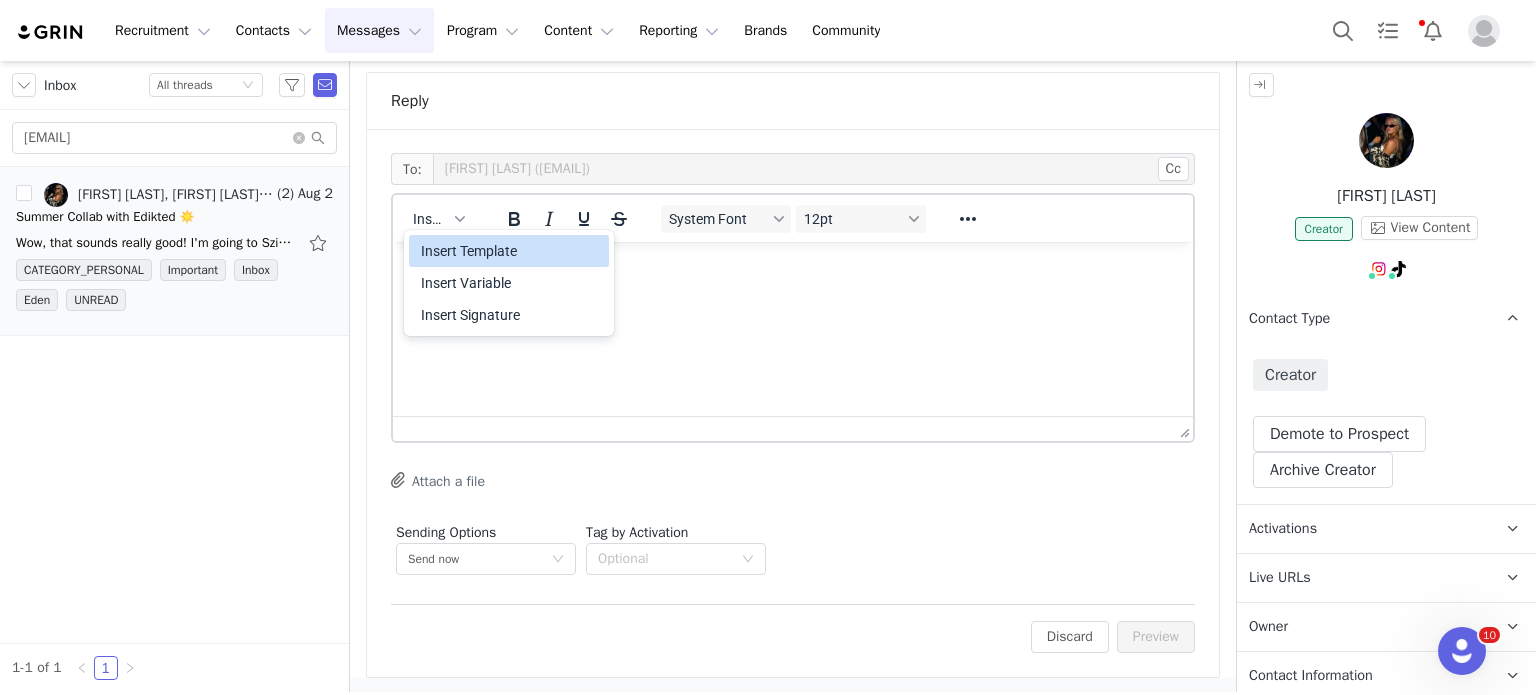 click on "Insert Template" at bounding box center (511, 251) 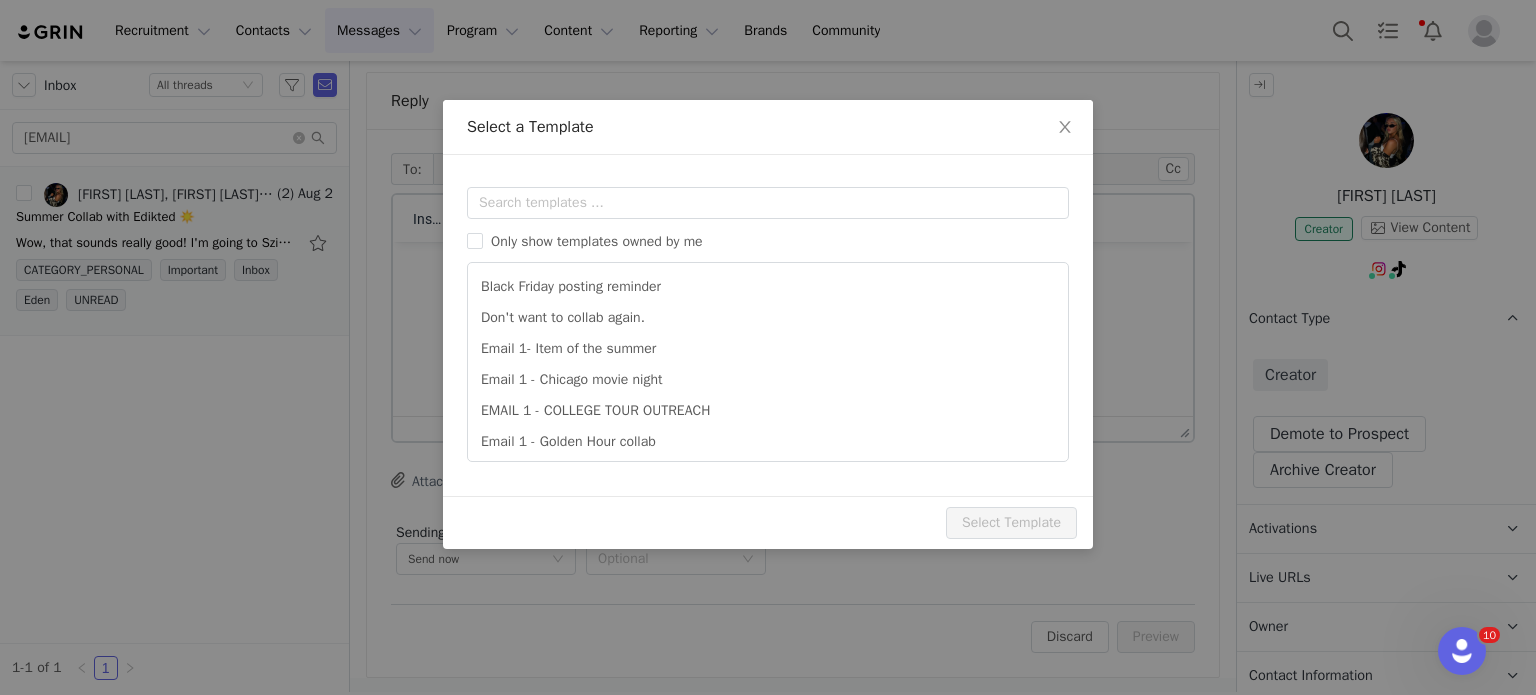 scroll, scrollTop: 0, scrollLeft: 0, axis: both 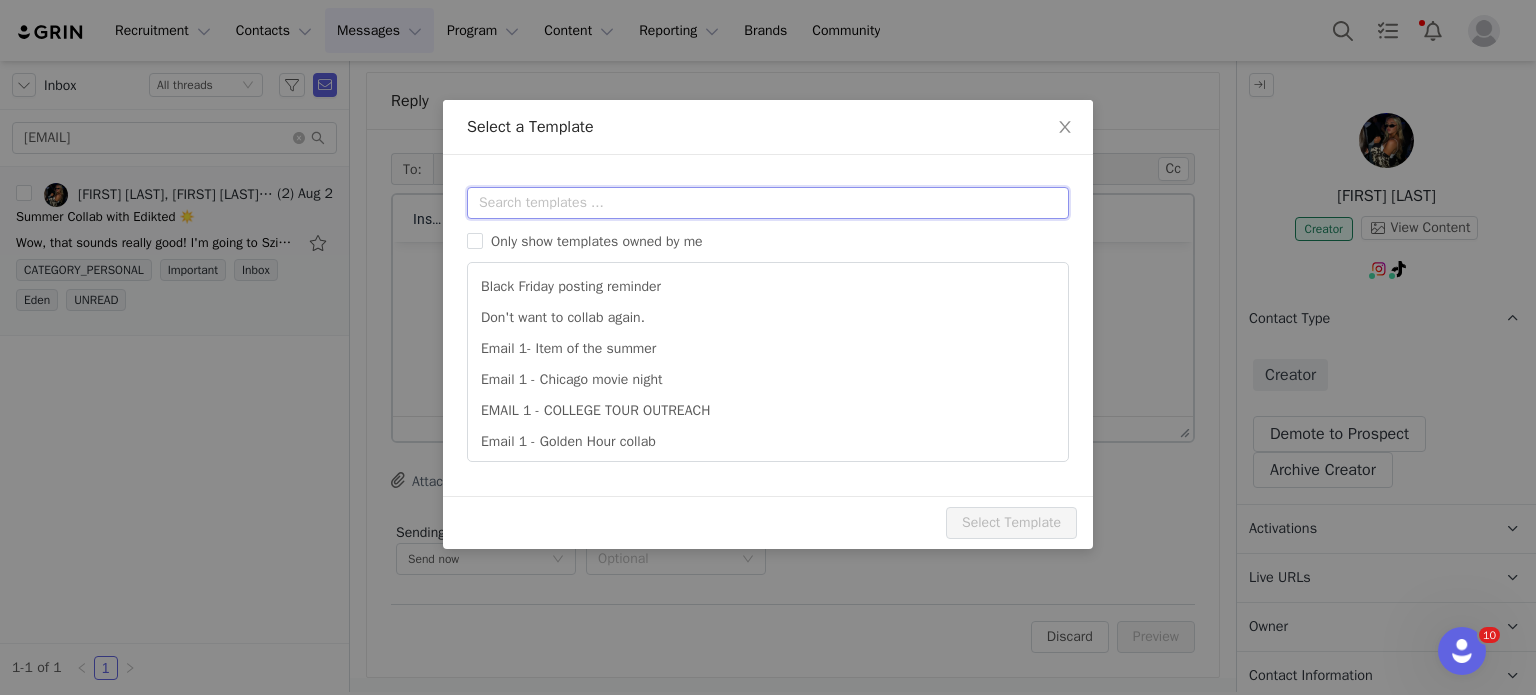 click at bounding box center [768, 203] 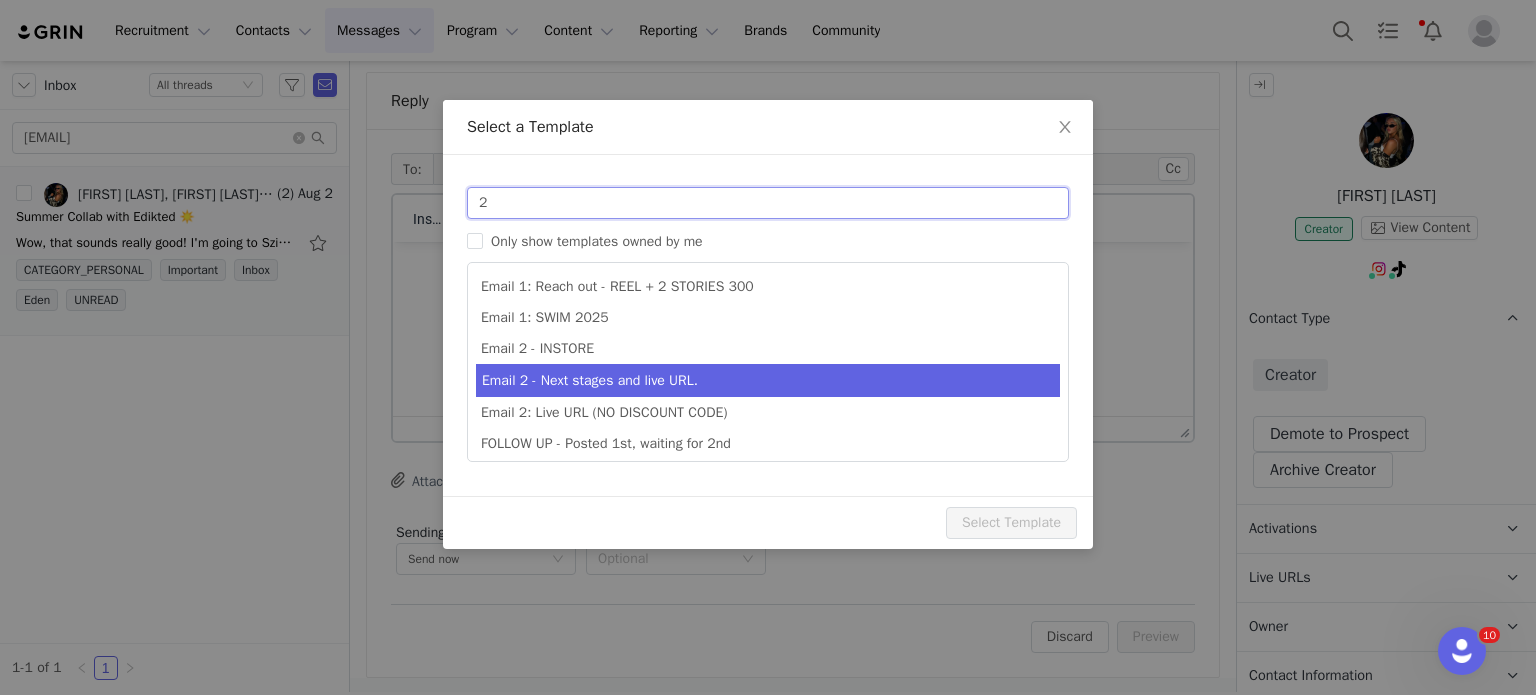 type on "2" 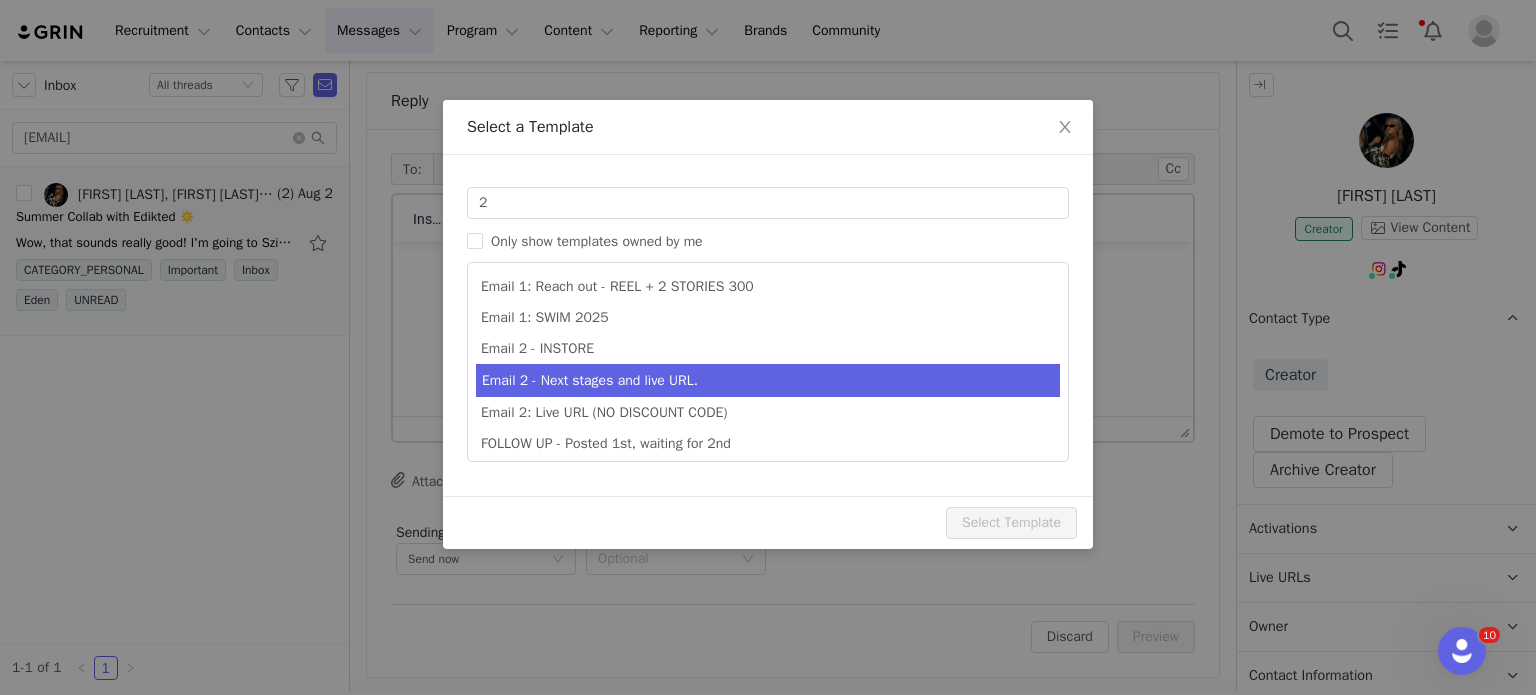 type on "Collab with Edikted" 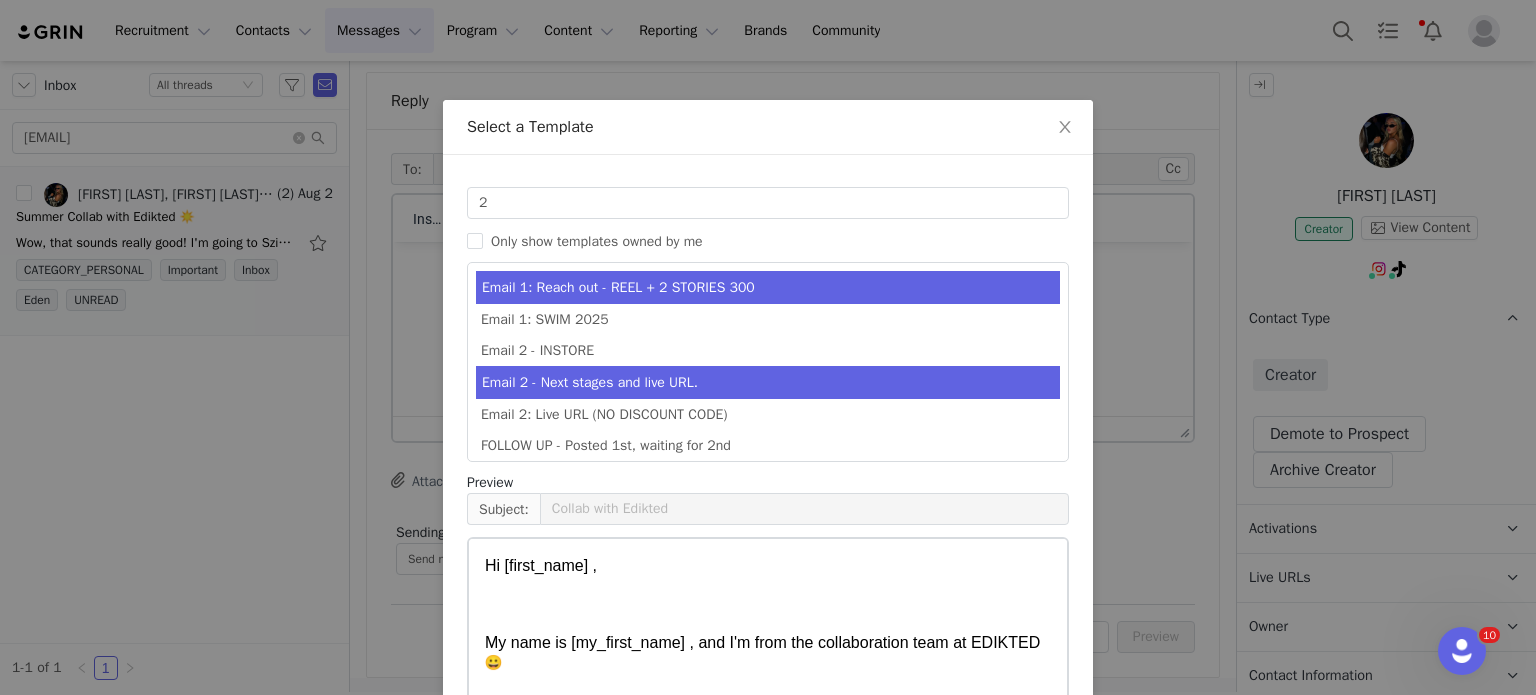 click on "Email 2 - Next stages and live URL." at bounding box center [768, 382] 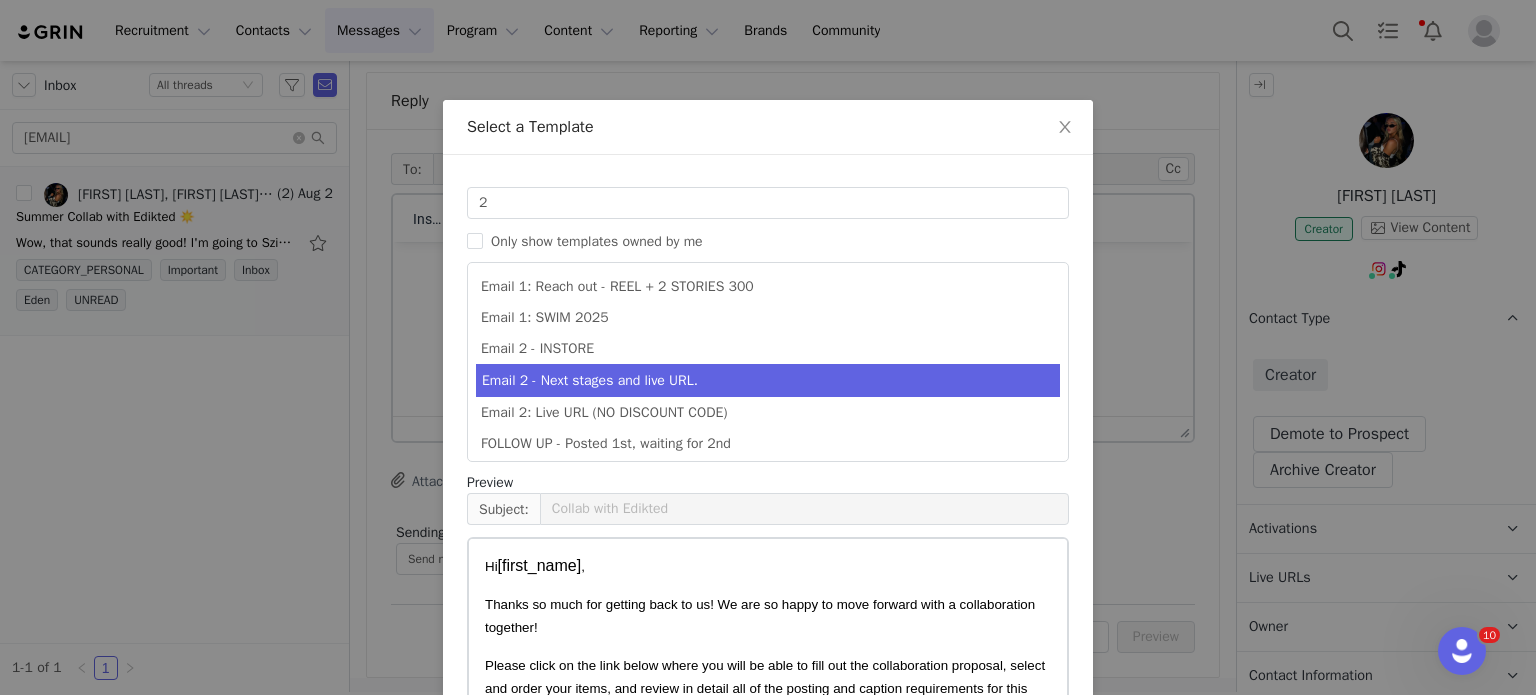 scroll, scrollTop: 469, scrollLeft: 0, axis: vertical 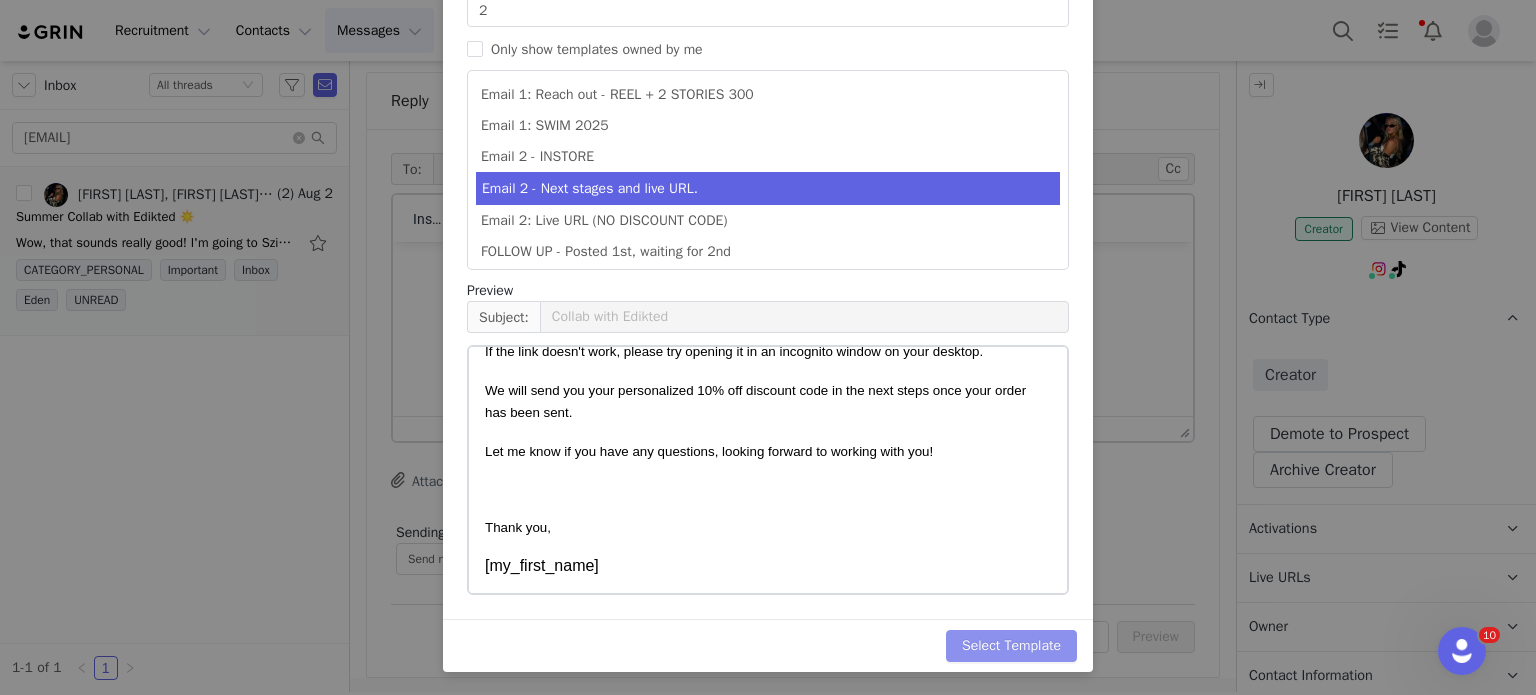click on "Select Template" at bounding box center (1011, 646) 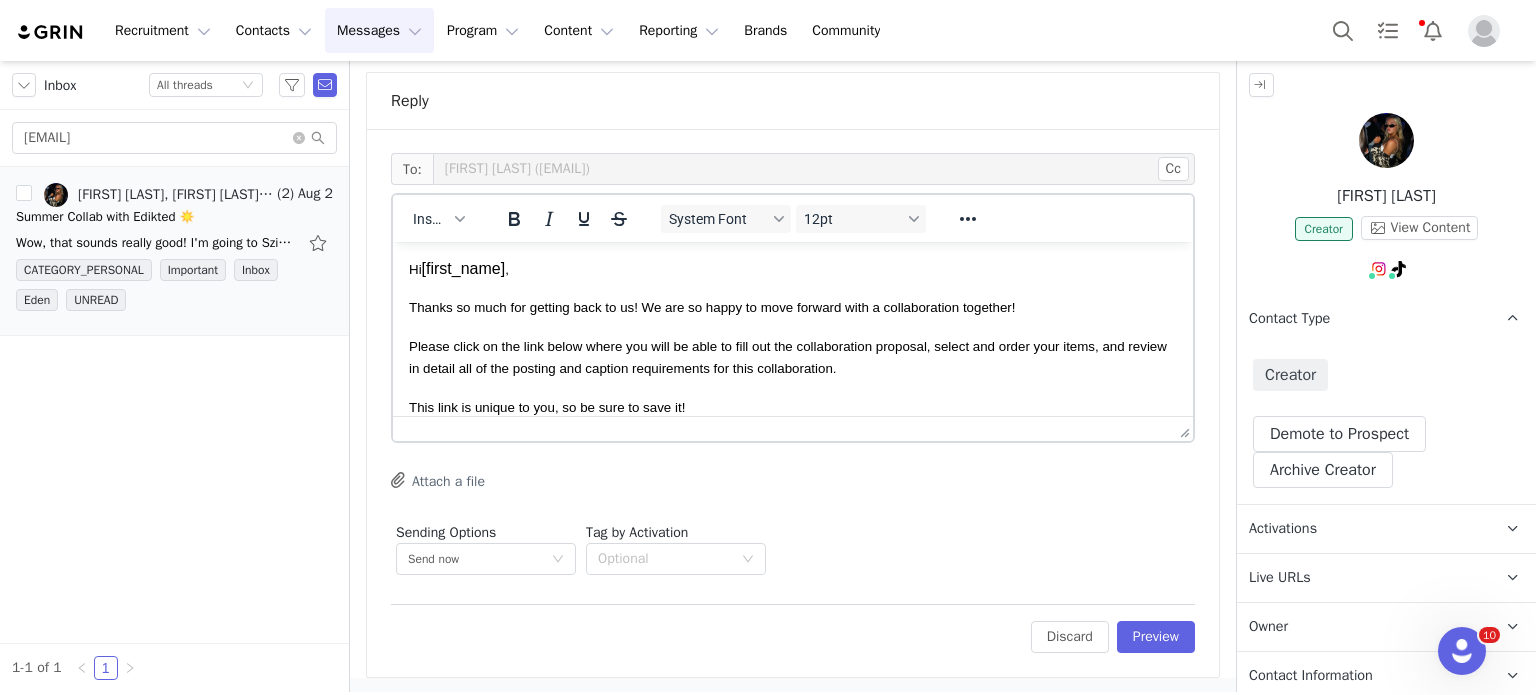 scroll, scrollTop: 0, scrollLeft: 0, axis: both 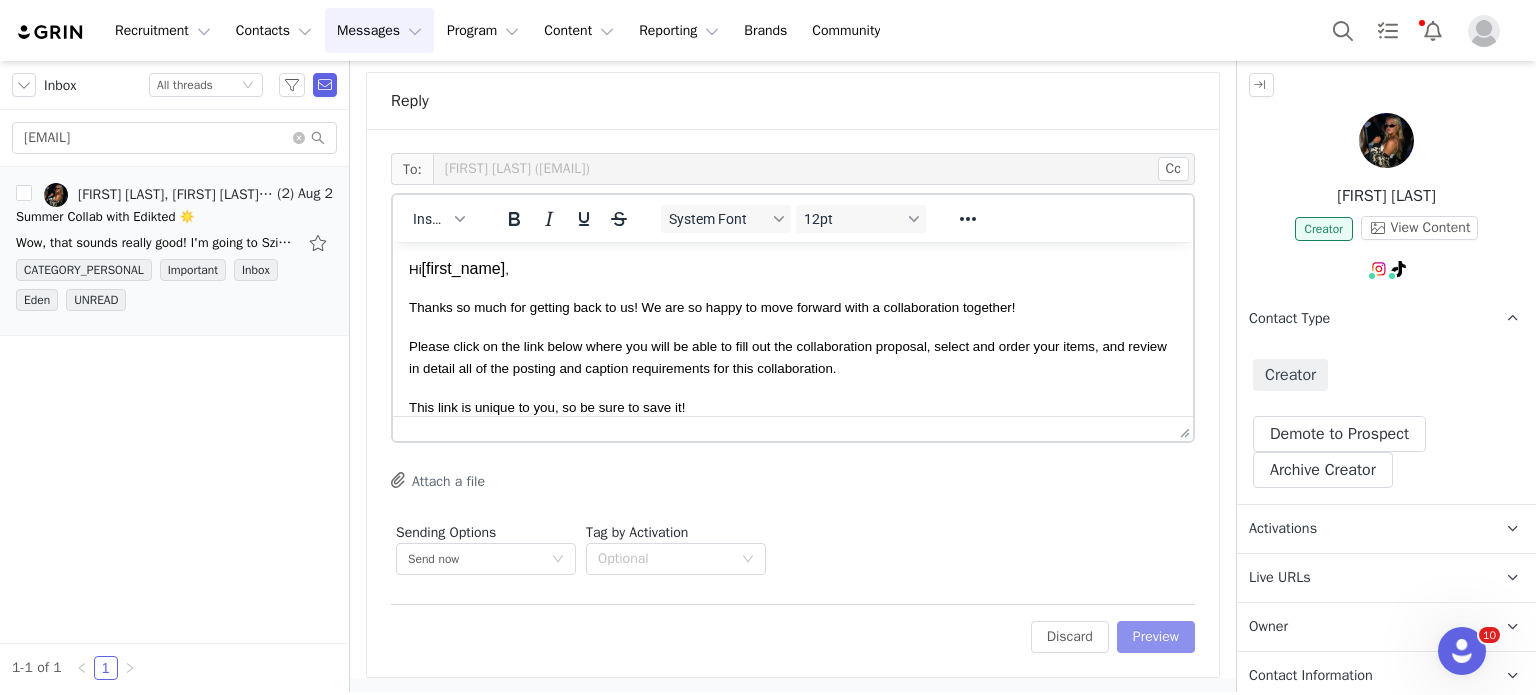 click on "Preview" at bounding box center [1156, 637] 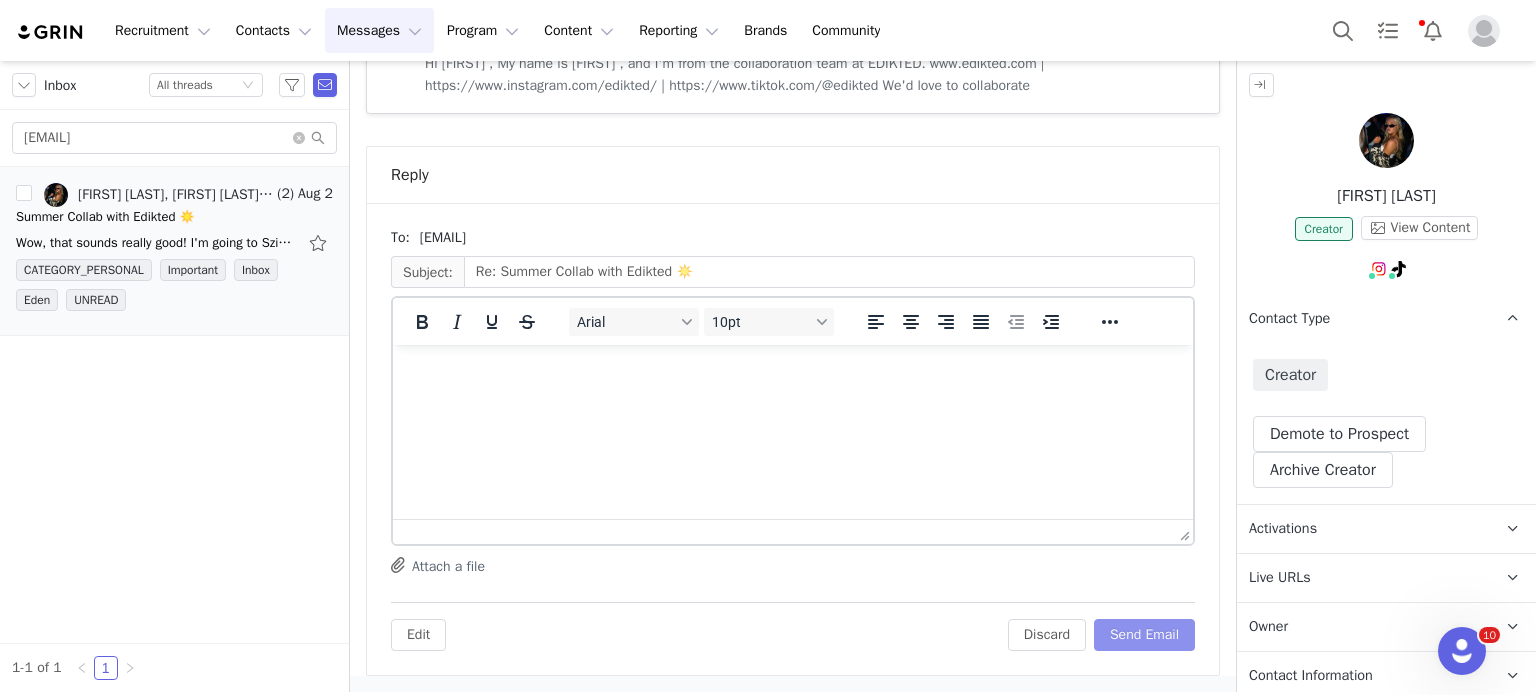 scroll, scrollTop: 1148, scrollLeft: 0, axis: vertical 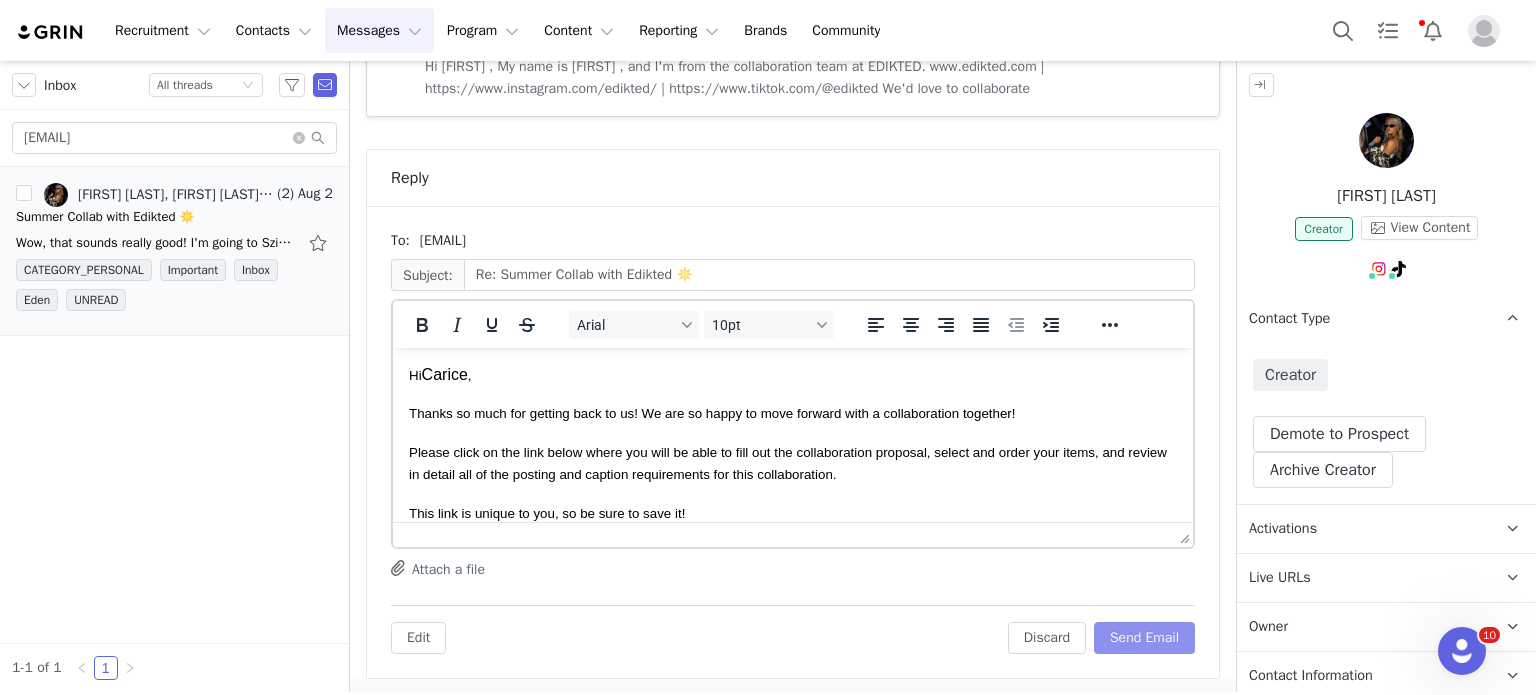 click on "Send Email" at bounding box center (1144, 638) 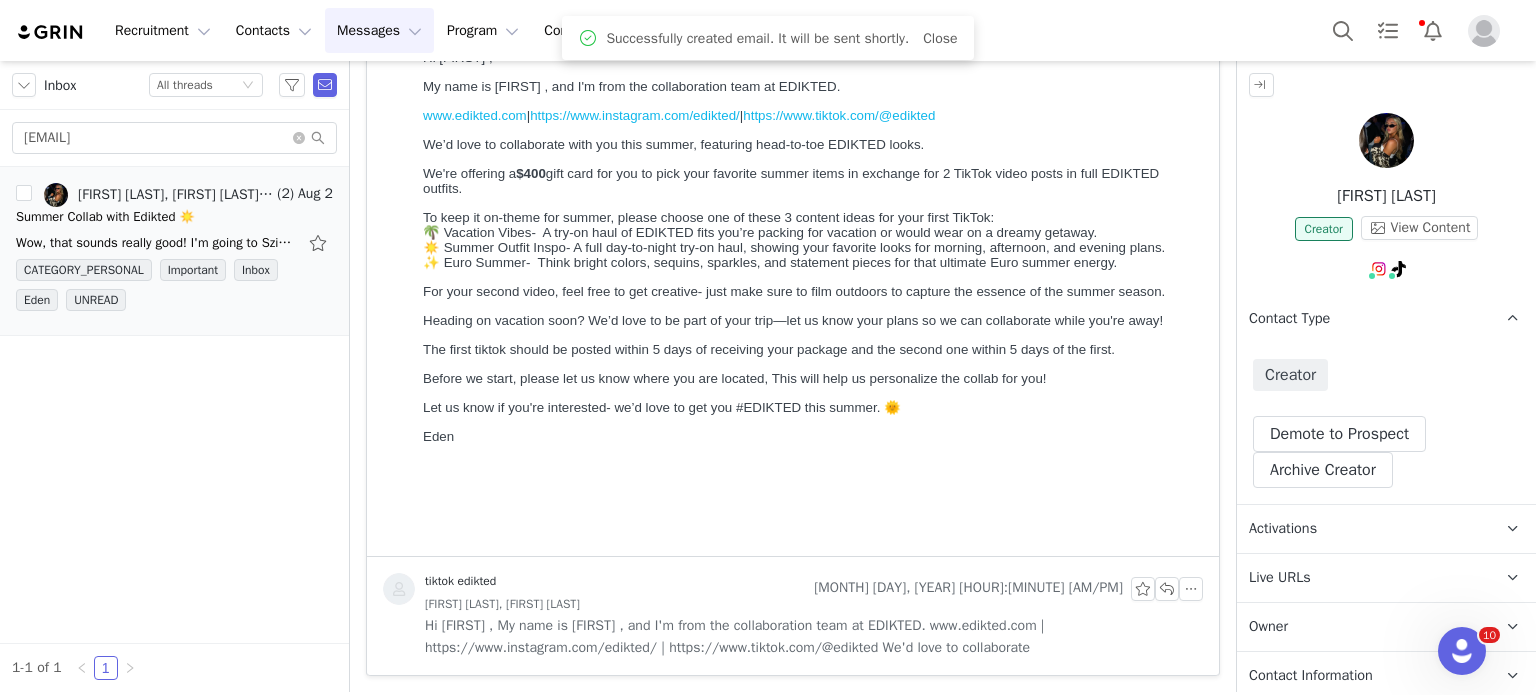 scroll, scrollTop: 588, scrollLeft: 0, axis: vertical 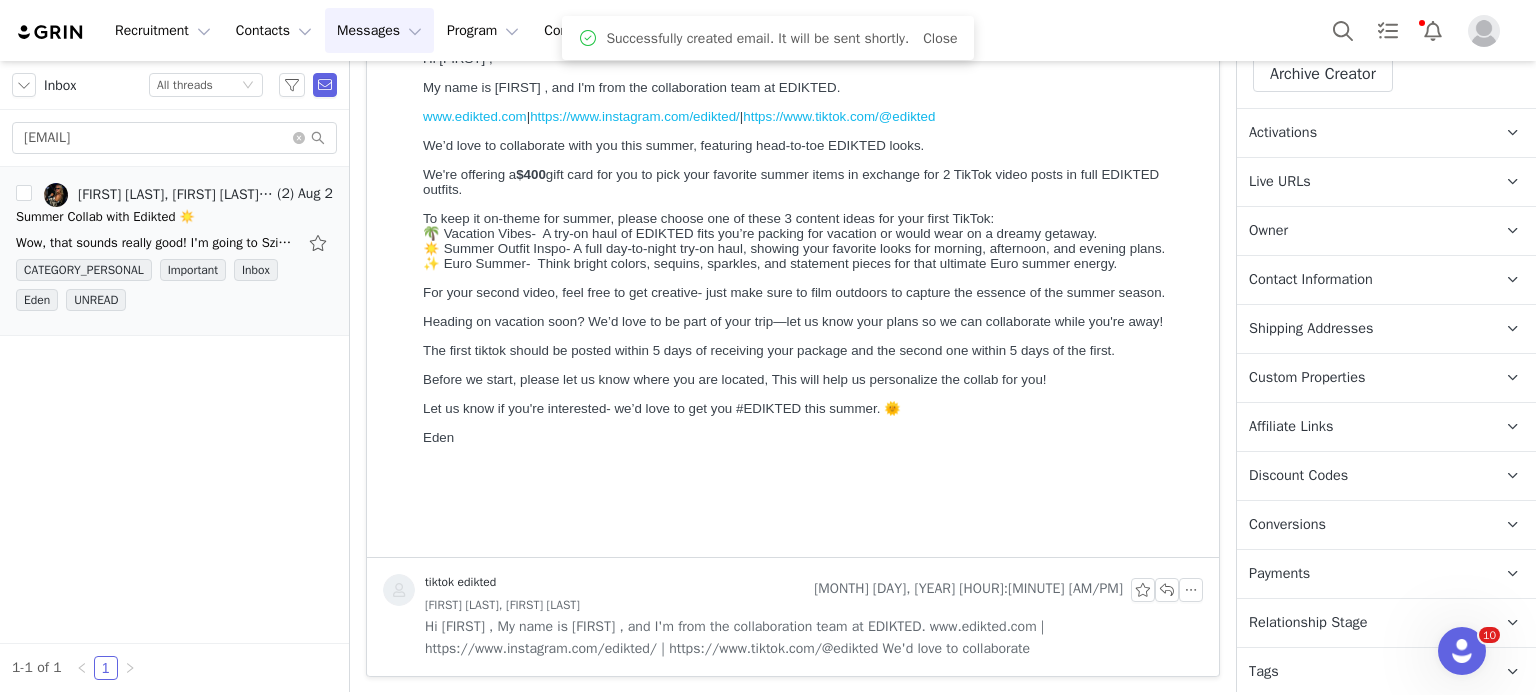 click on "Relationship Stage  Use relationship stages to move contacts through a logical sequence, from unaware of your brand to loyal ambassador" at bounding box center (1362, 623) 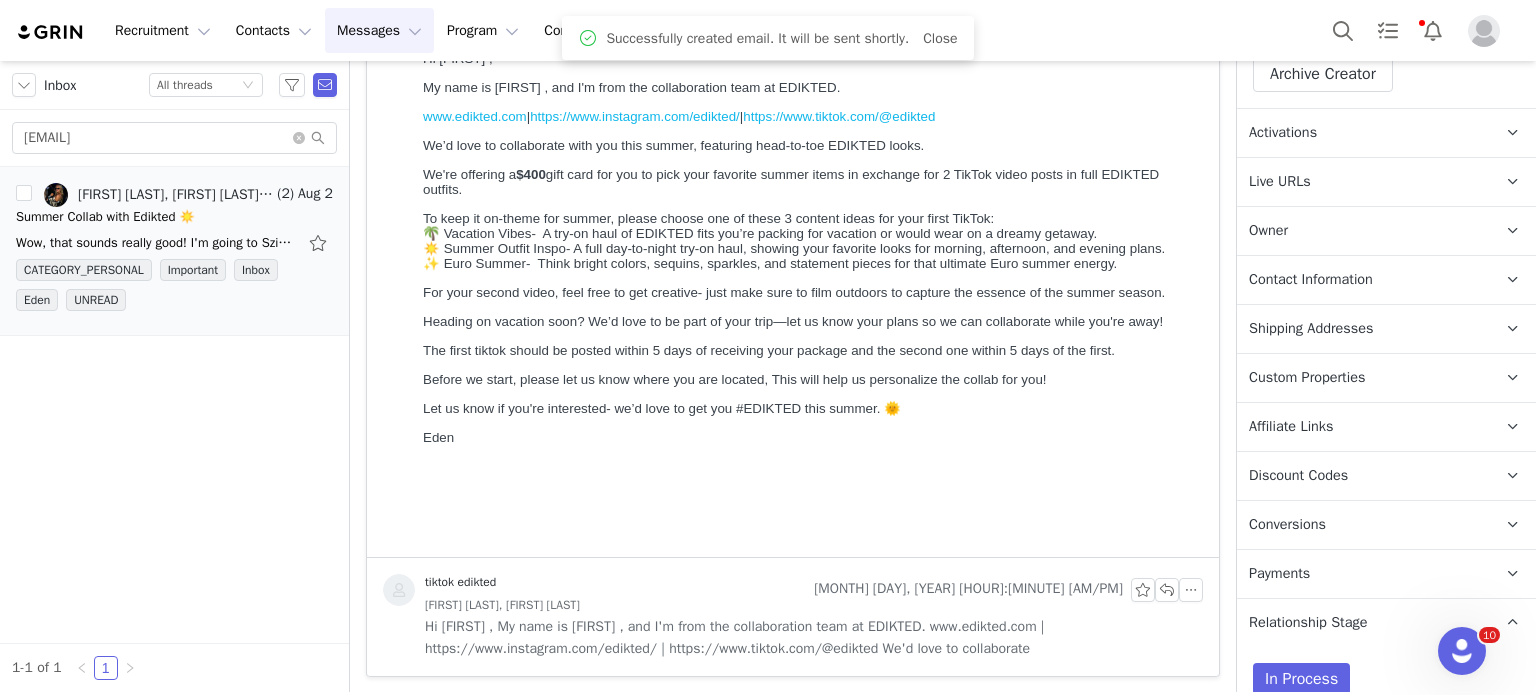 scroll, scrollTop: 568, scrollLeft: 0, axis: vertical 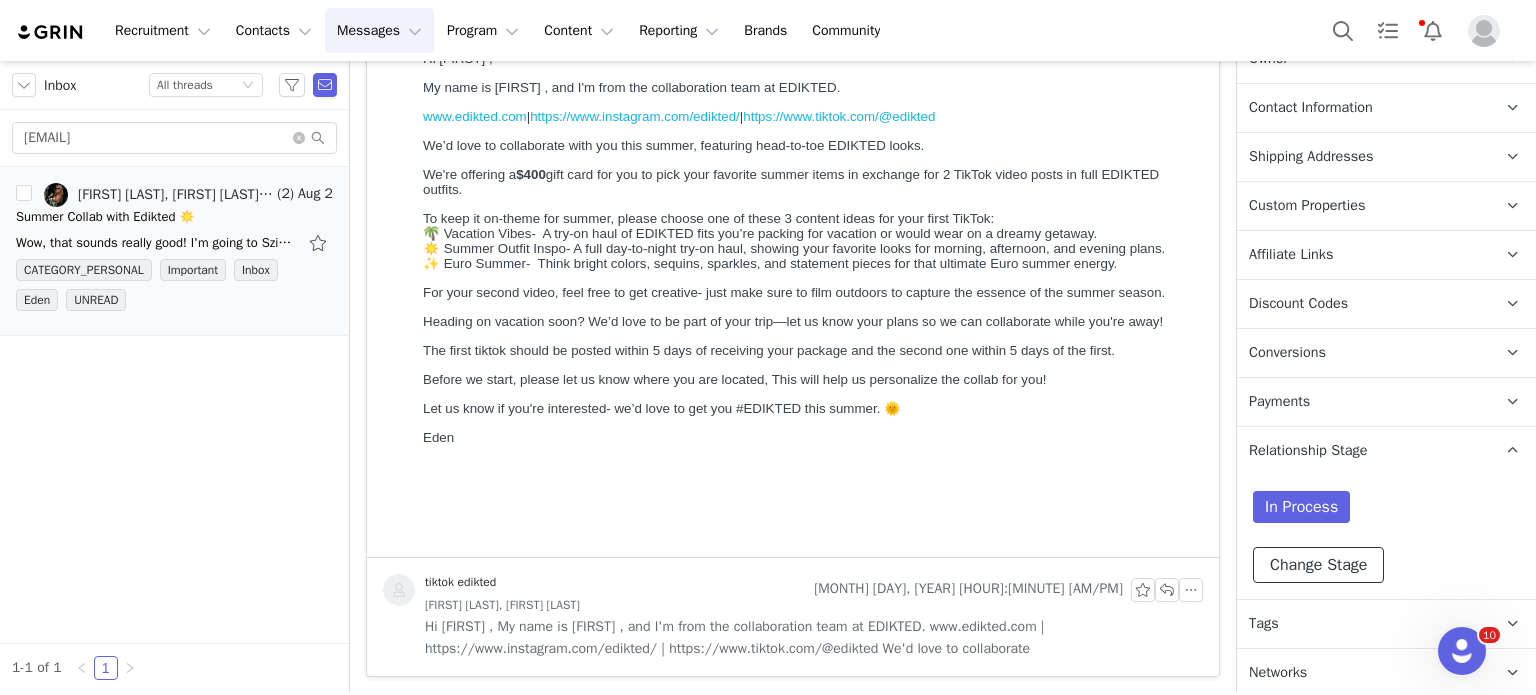 click on "Change Stage" at bounding box center (1318, 565) 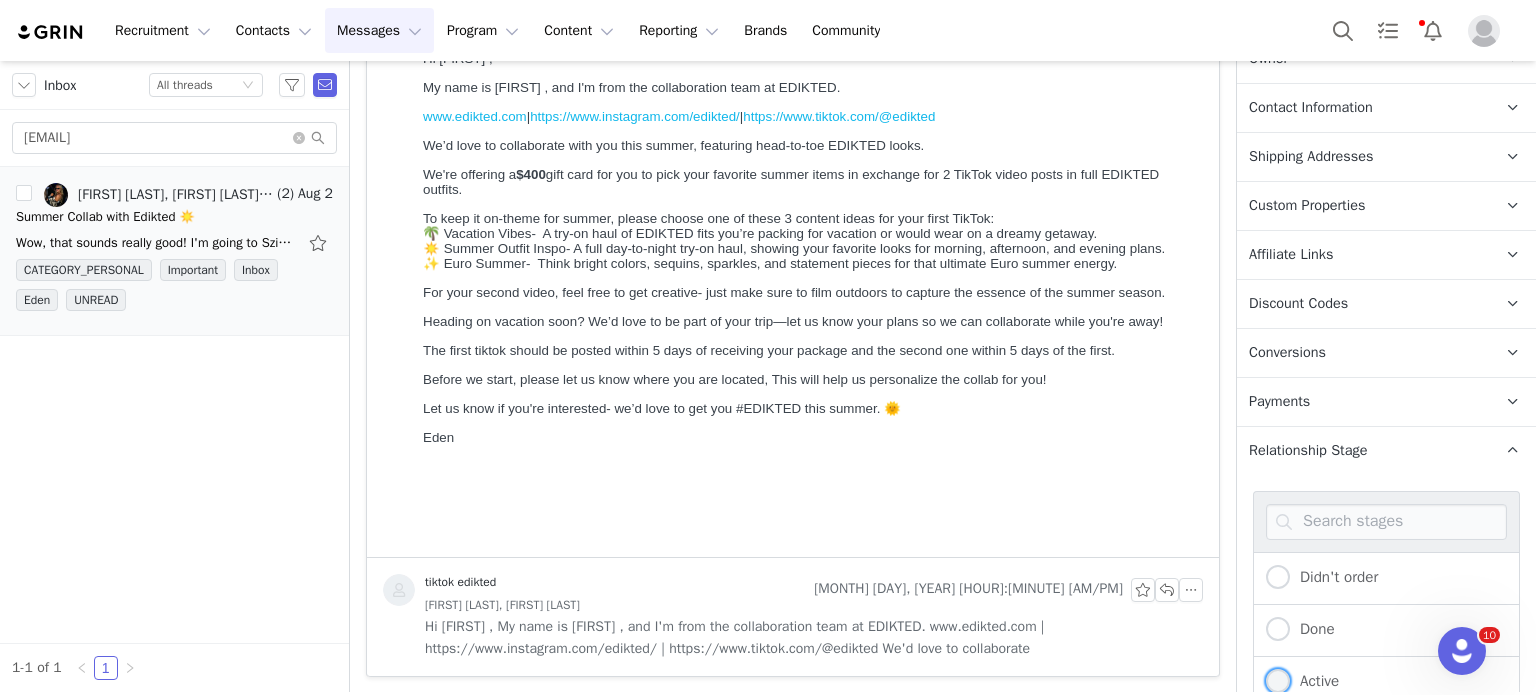 click at bounding box center (1278, 681) 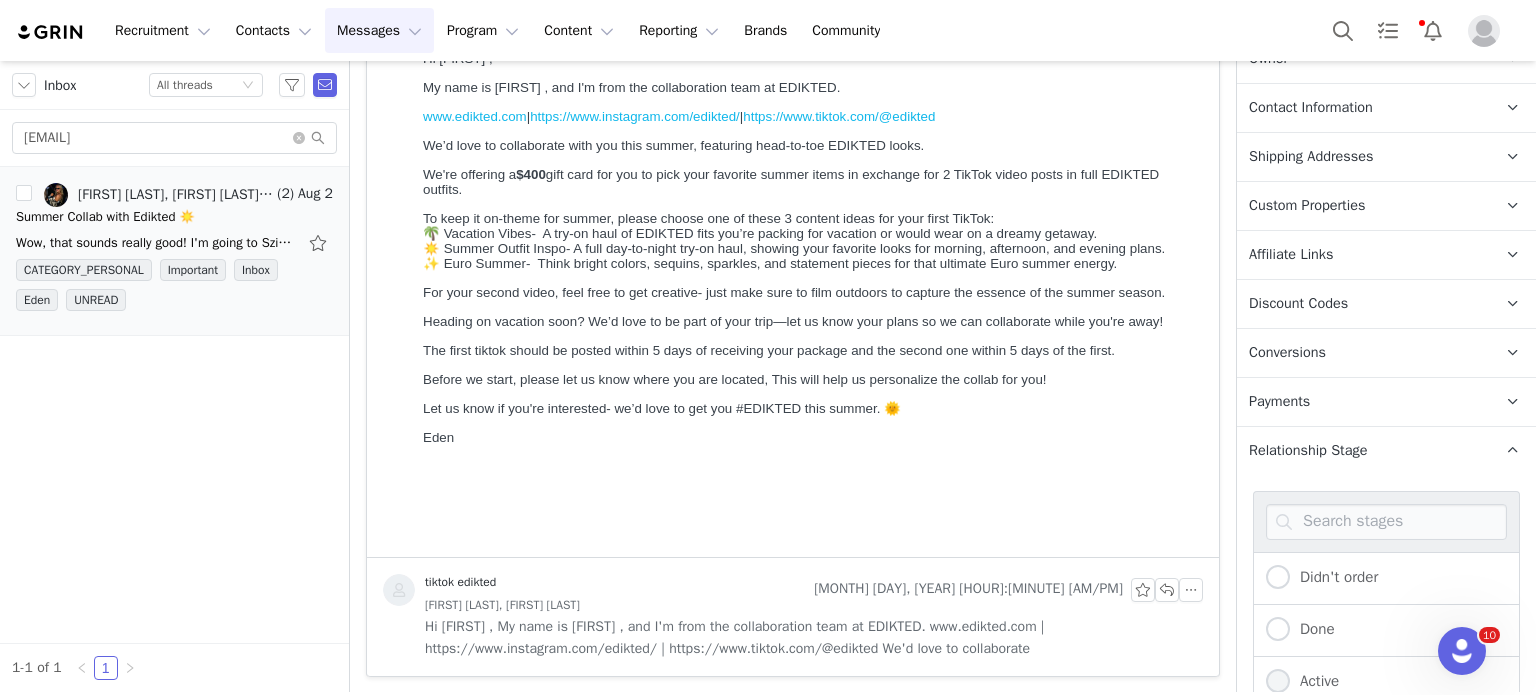 click on "Active" at bounding box center [1278, 682] 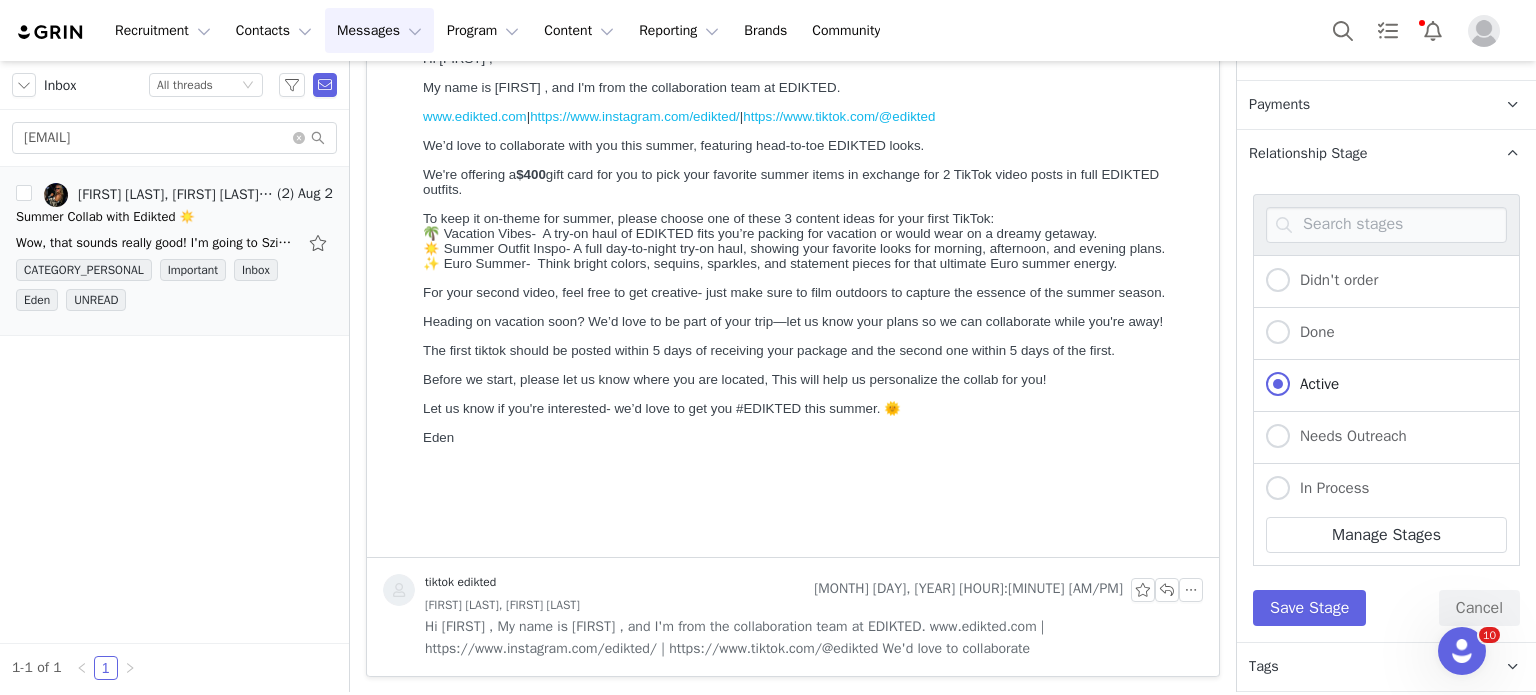 scroll, scrollTop: 876, scrollLeft: 0, axis: vertical 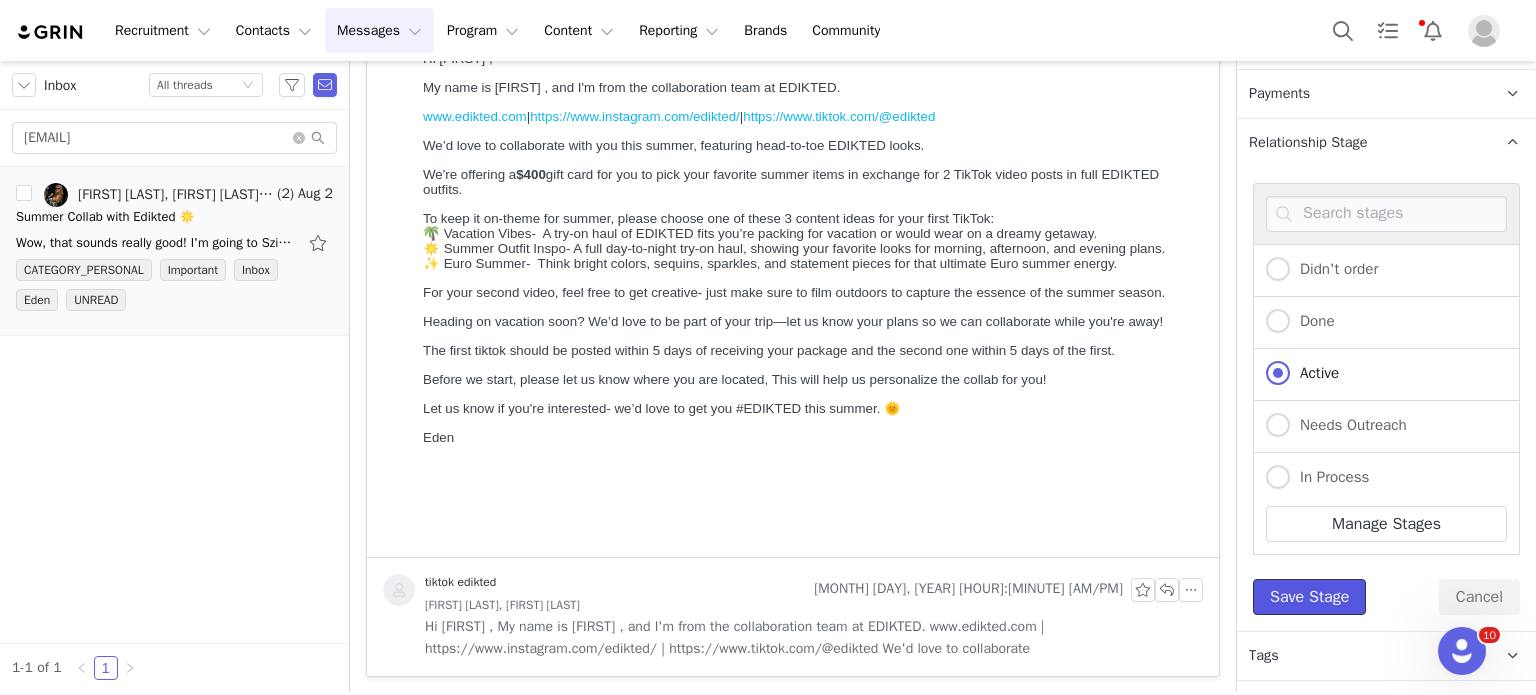 click on "Save Stage" at bounding box center [1309, 597] 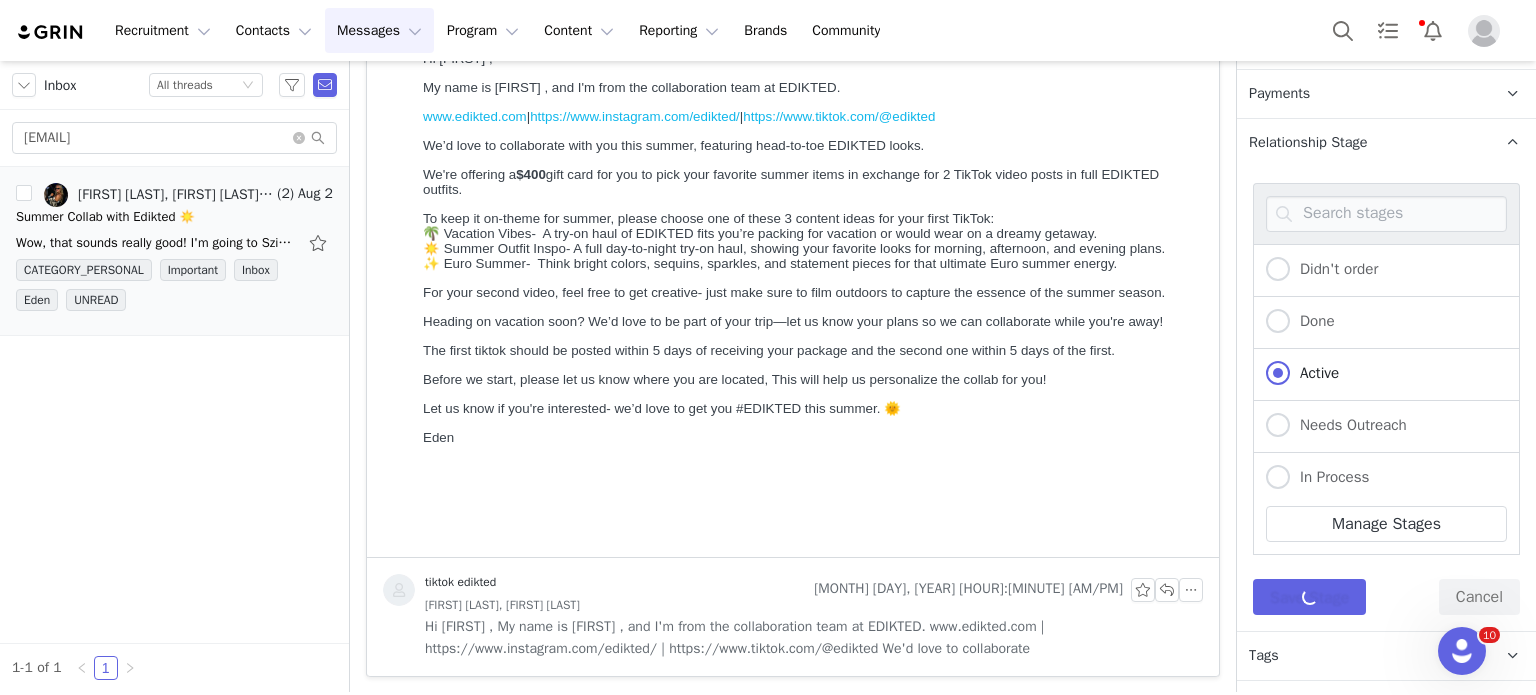 click on "Tags  Keep track of your contacts by assigning them tags. You can then filter your contacts by tag." at bounding box center [1362, 656] 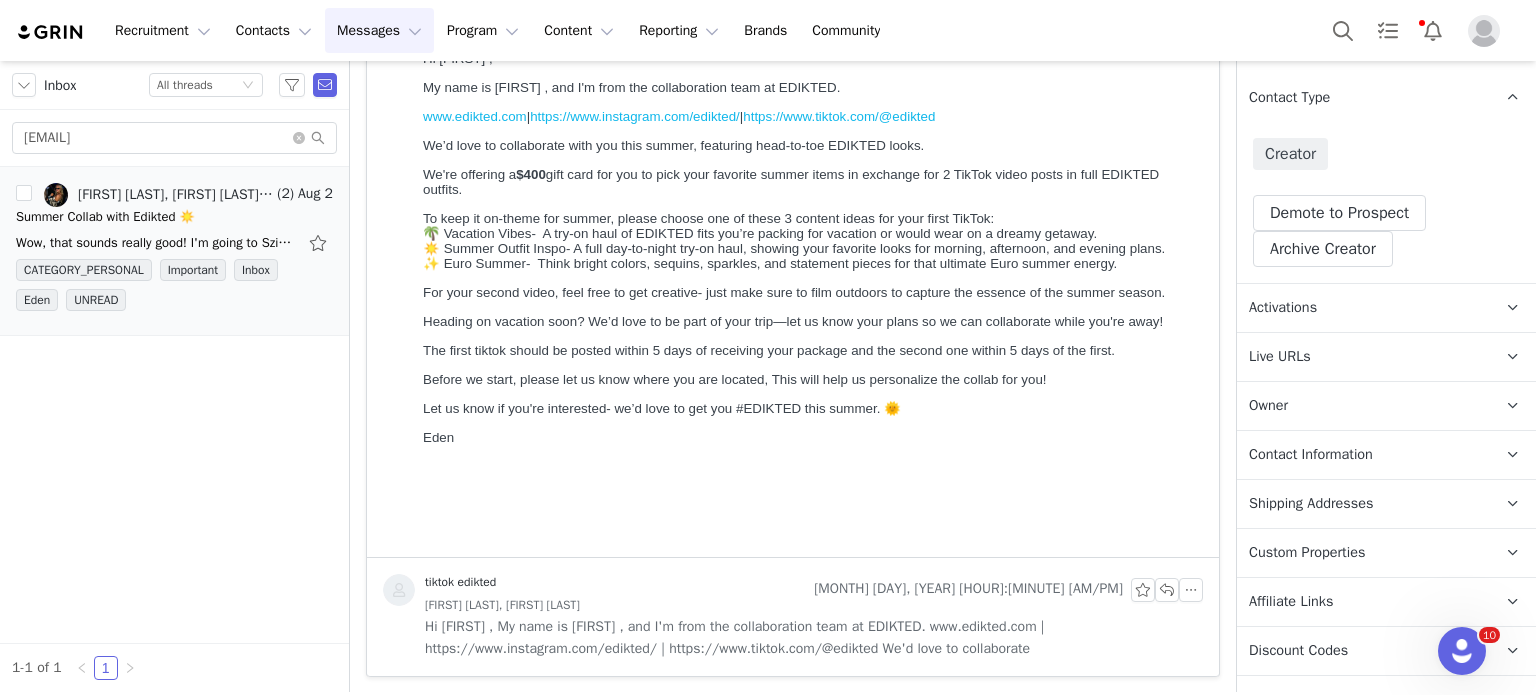 scroll, scrollTop: 205, scrollLeft: 0, axis: vertical 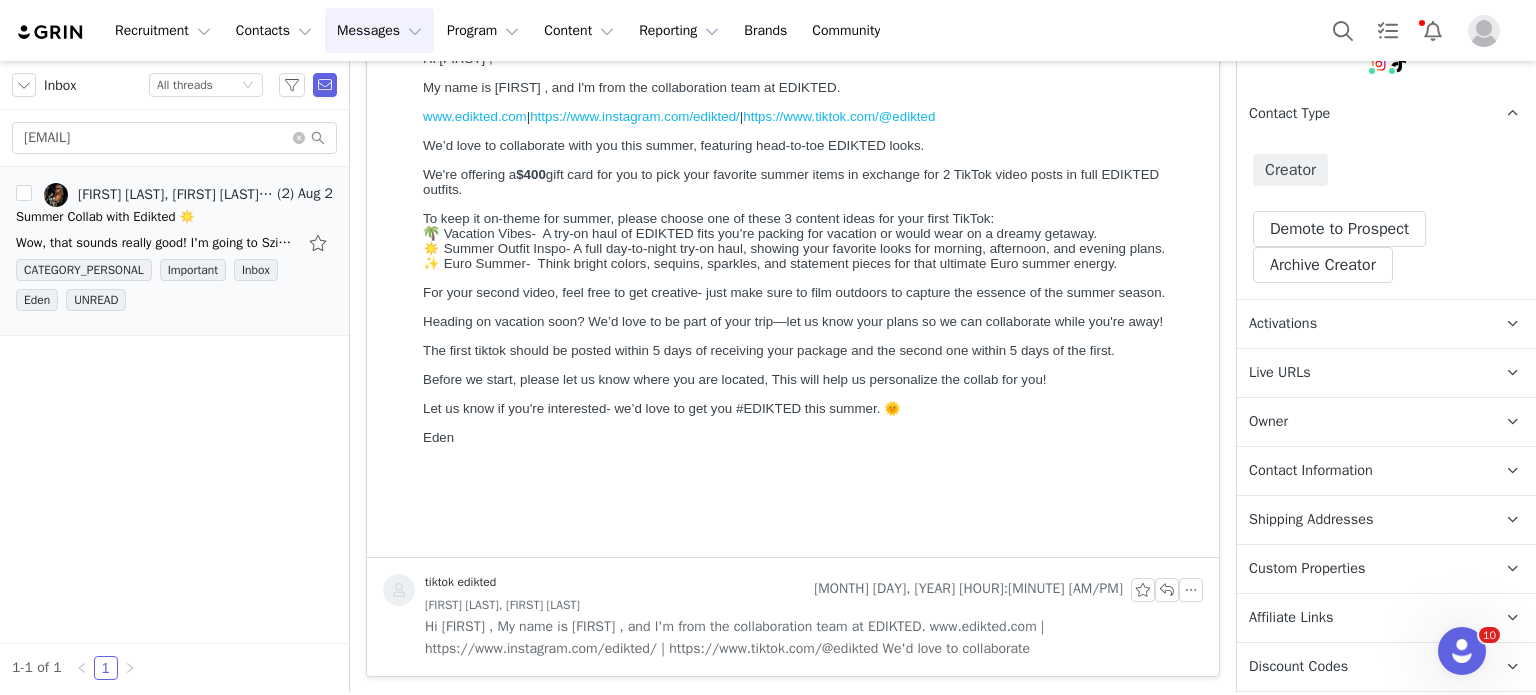 click on "Activations" at bounding box center [1283, 324] 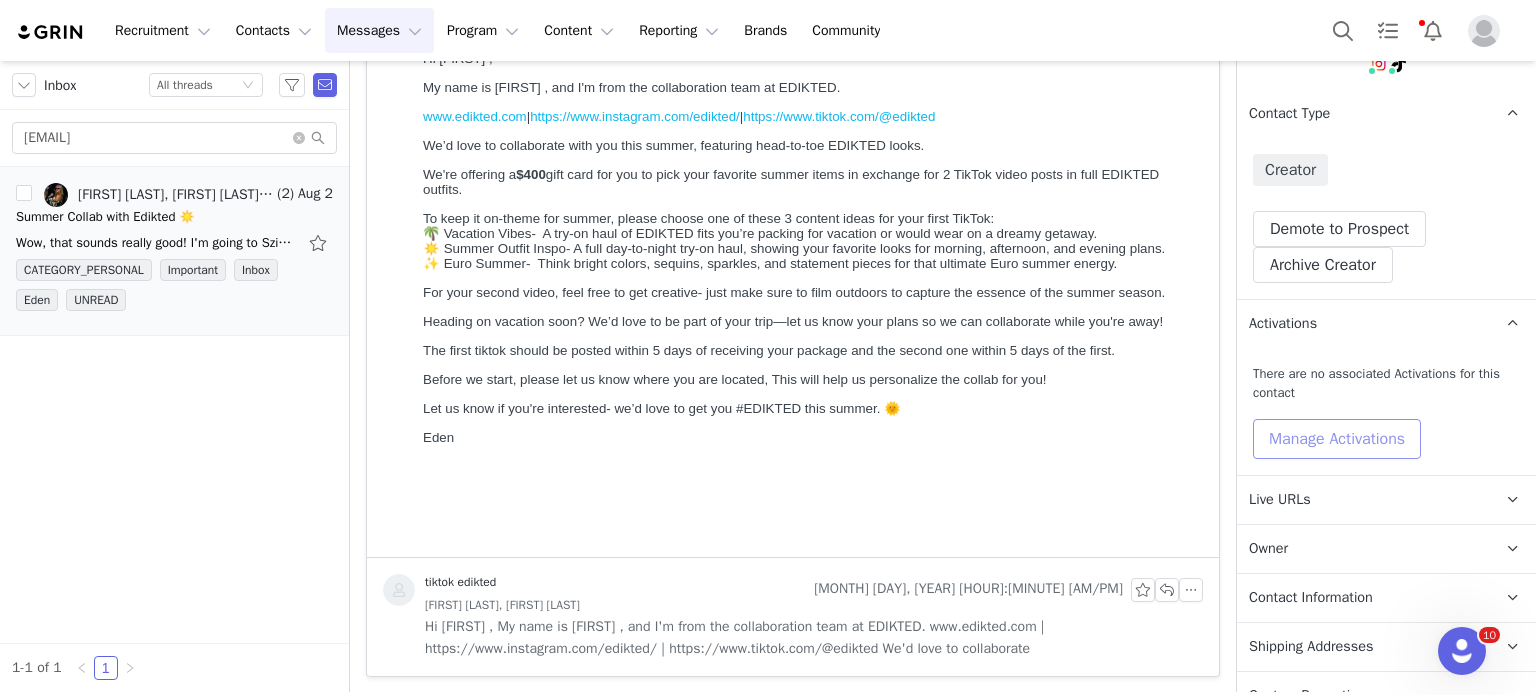 click on "Manage Activations" at bounding box center (1337, 439) 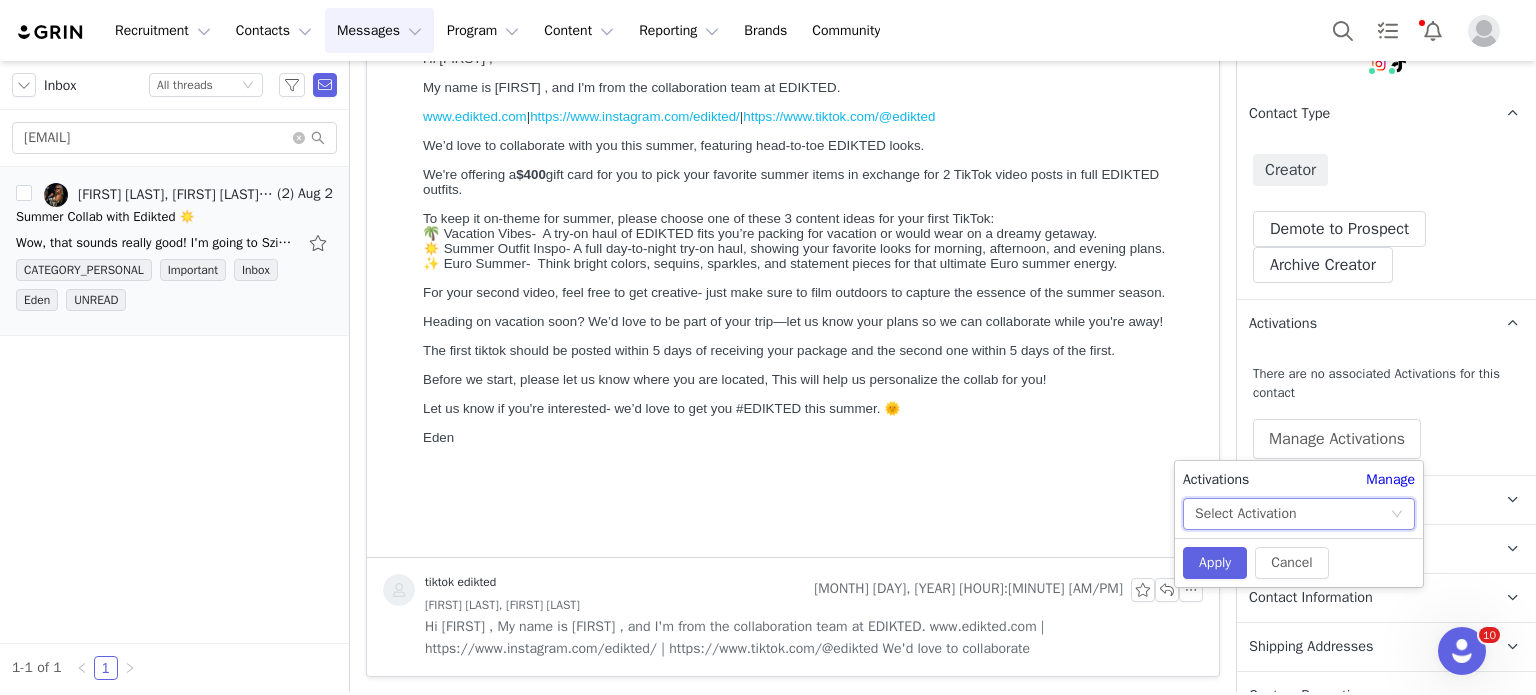click on "Select Activation" at bounding box center [1245, 514] 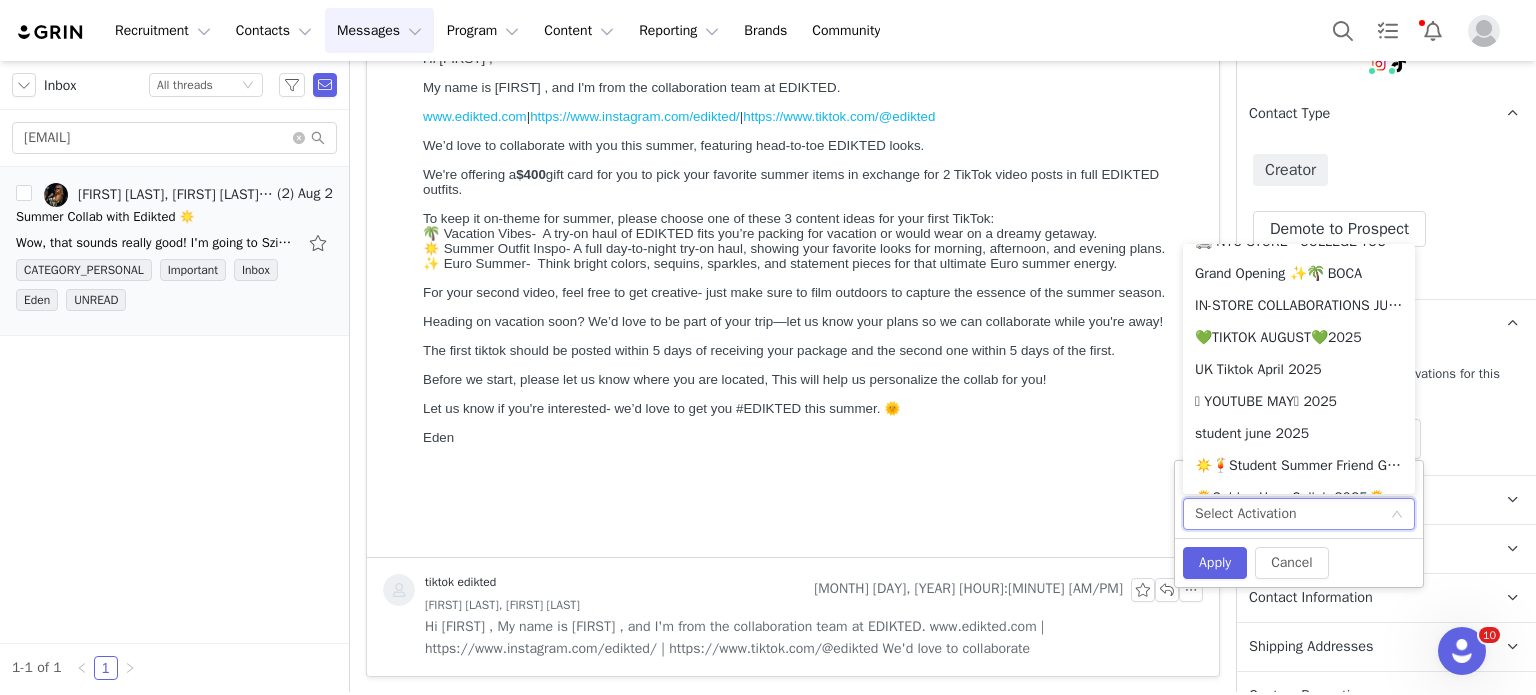 scroll, scrollTop: 674, scrollLeft: 0, axis: vertical 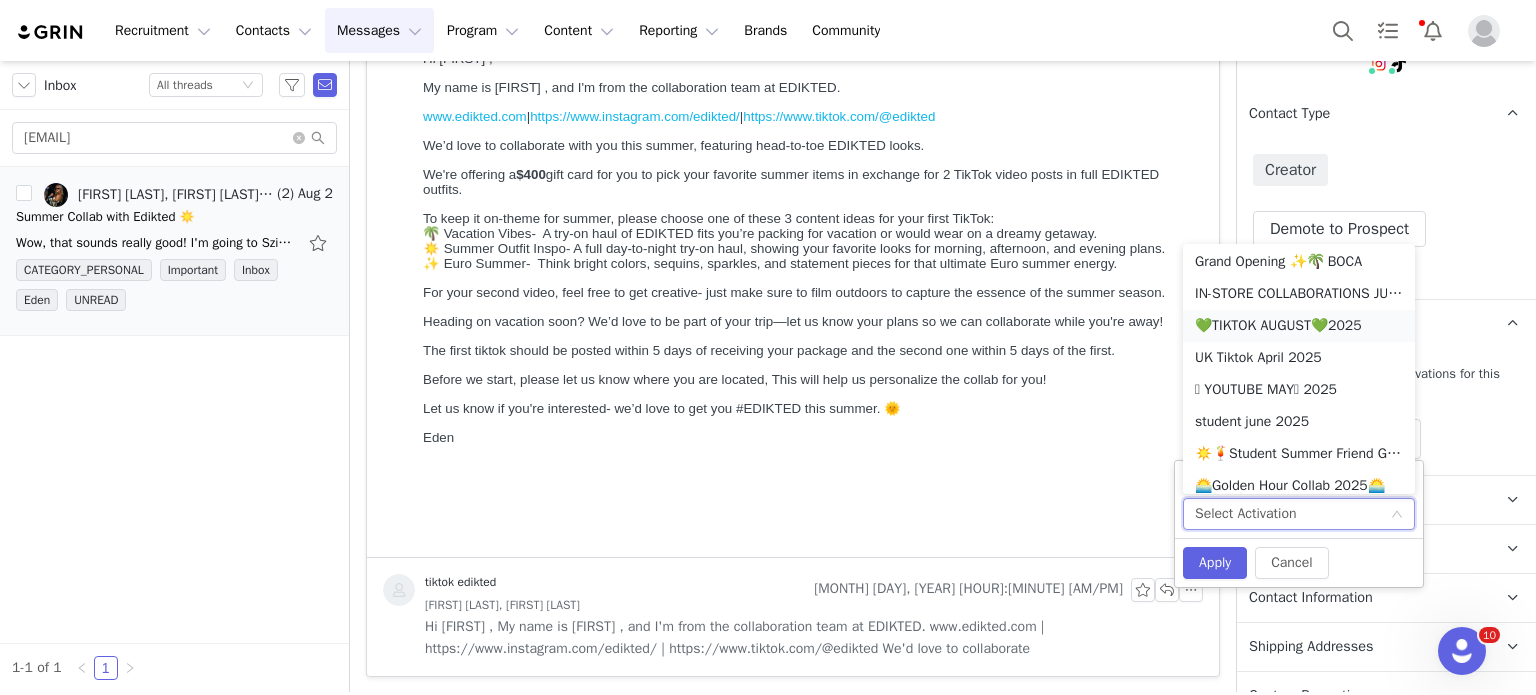 click on "💚TIKTOK AUGUST💚2025" at bounding box center (1299, 326) 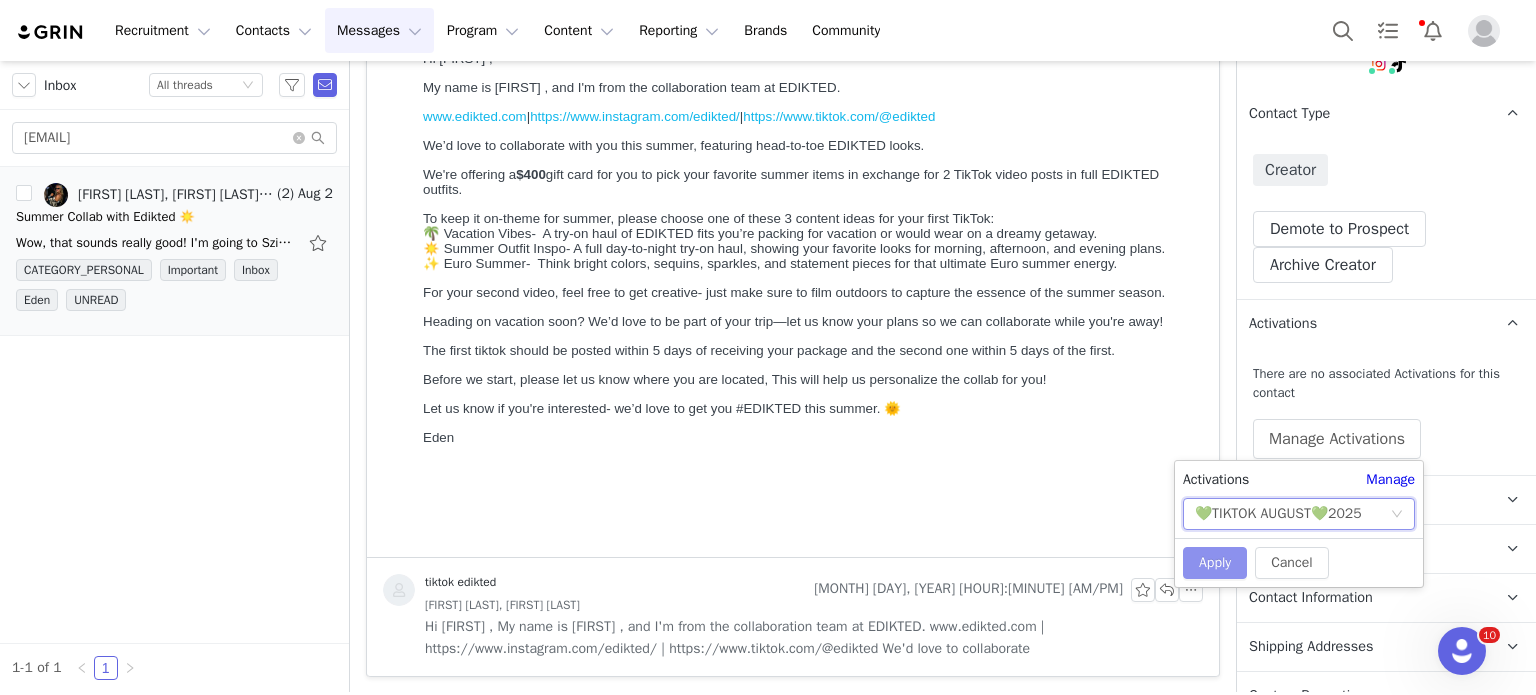 click on "Apply" at bounding box center (1215, 563) 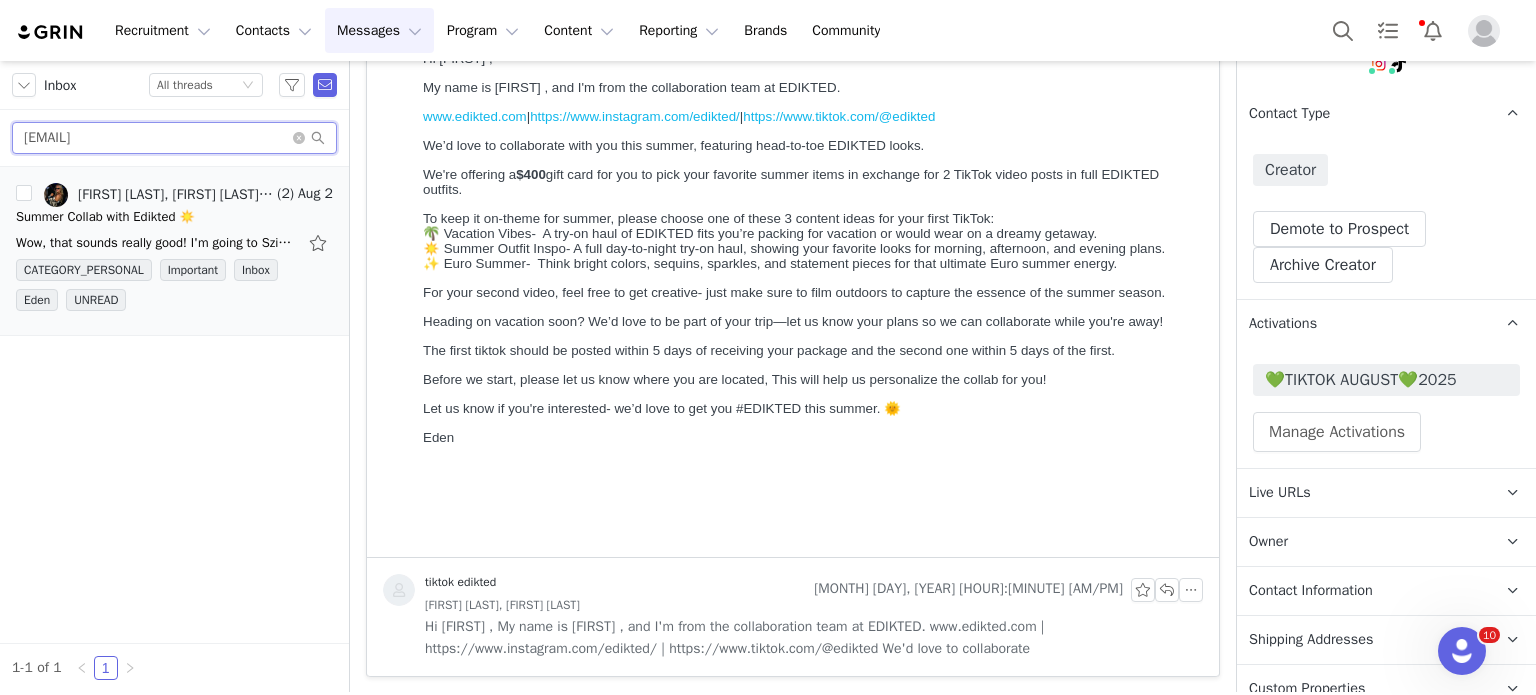 click on "cariceharrewijn010@outlook.com" at bounding box center (174, 138) 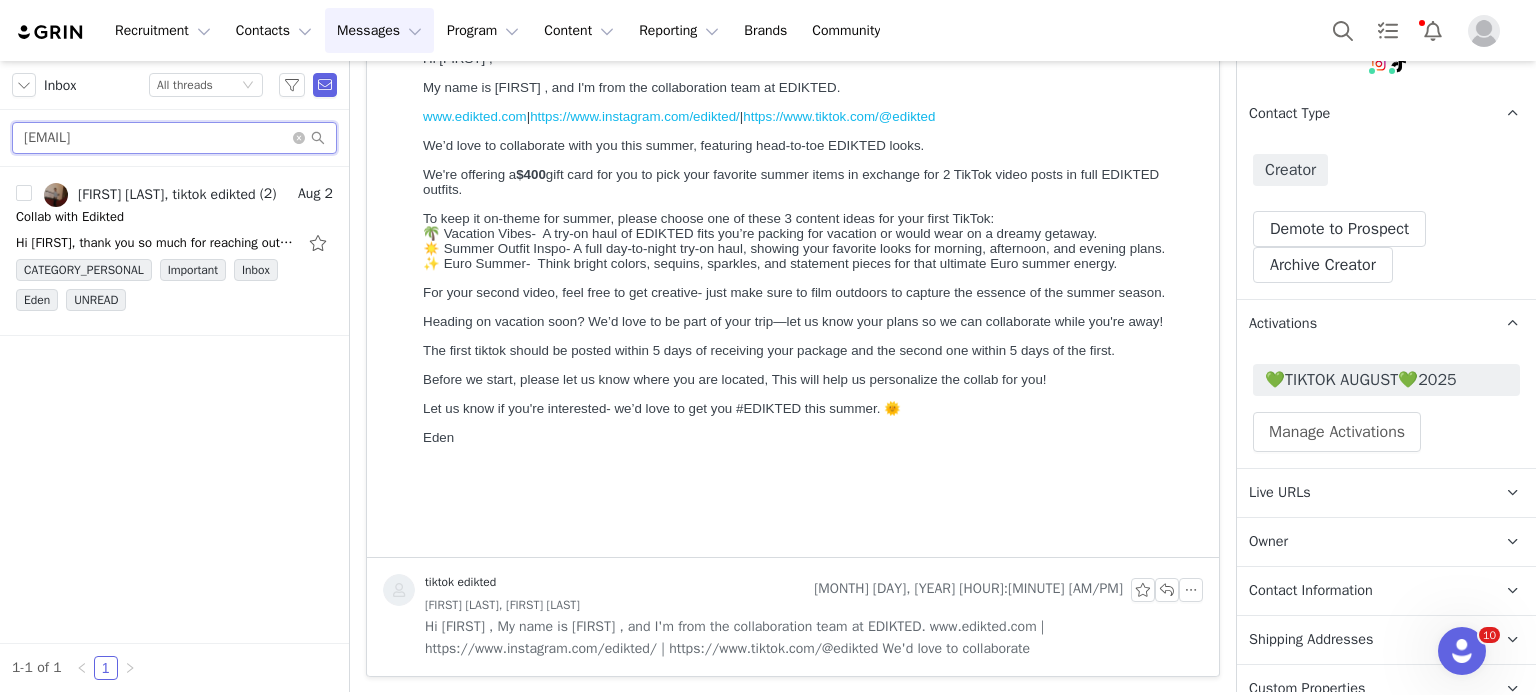 type on "jankowski.hannah.04@gmail.com" 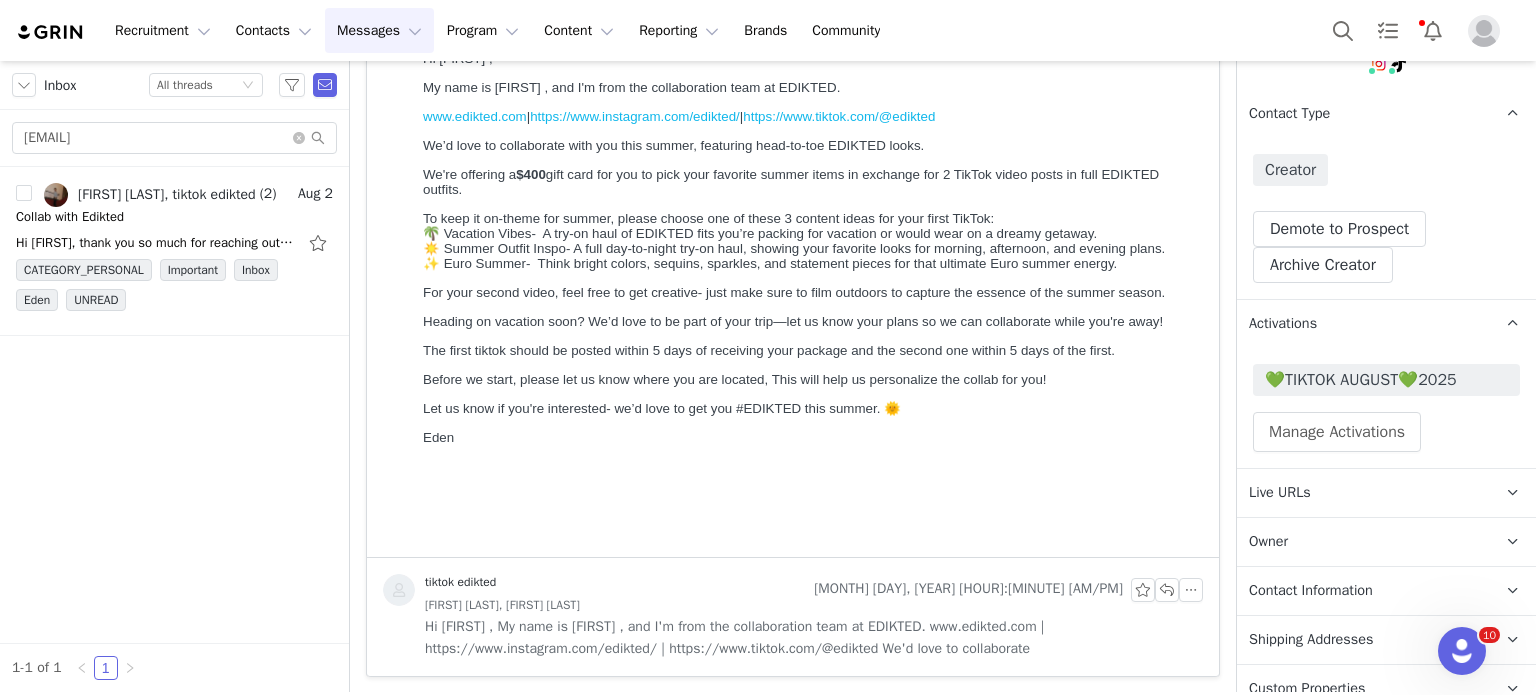 click on "Hi Lemai, thank you so much for reaching out and considering me for this collaboration! I'd love to work with EDIKTED and I'm happy to accept the offer. I'm based in Germany ,please let me" at bounding box center [156, 243] 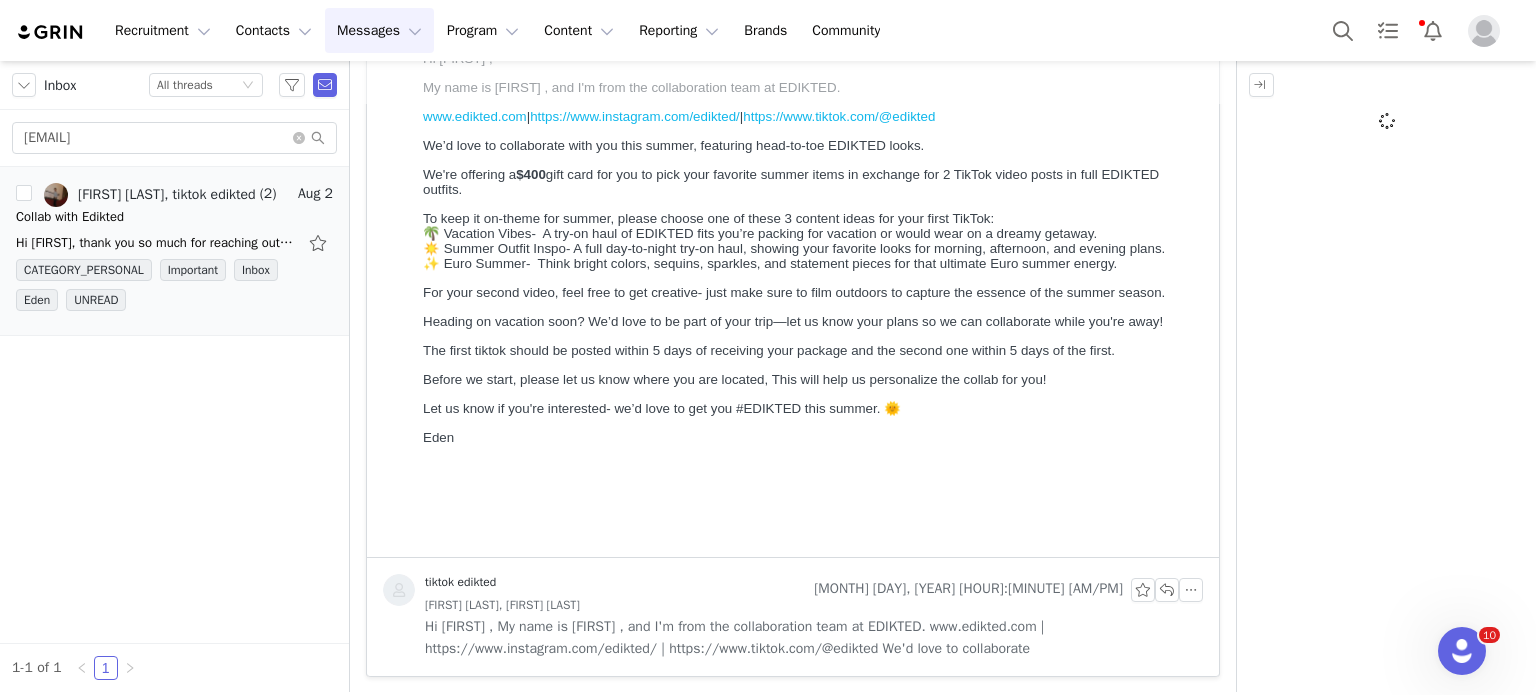 scroll, scrollTop: 0, scrollLeft: 0, axis: both 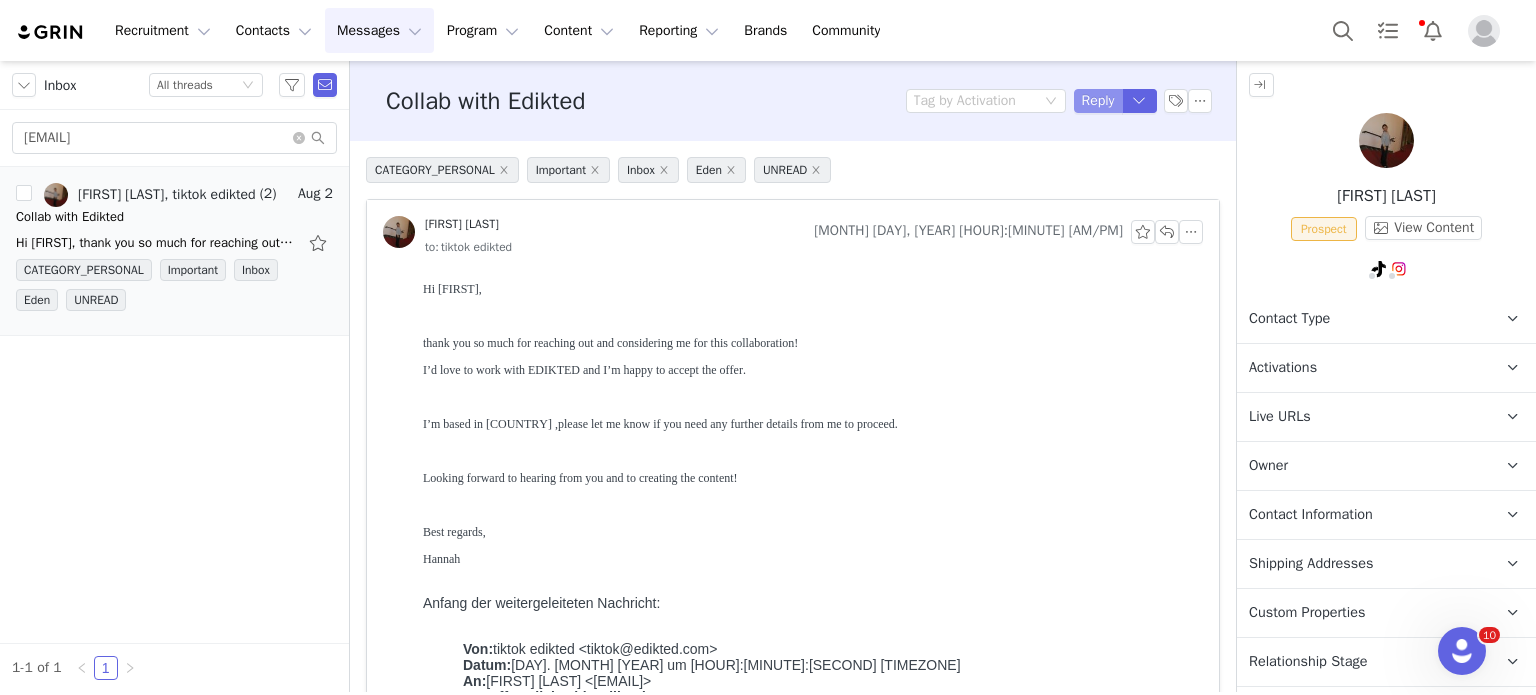 click on "Reply" at bounding box center [1098, 101] 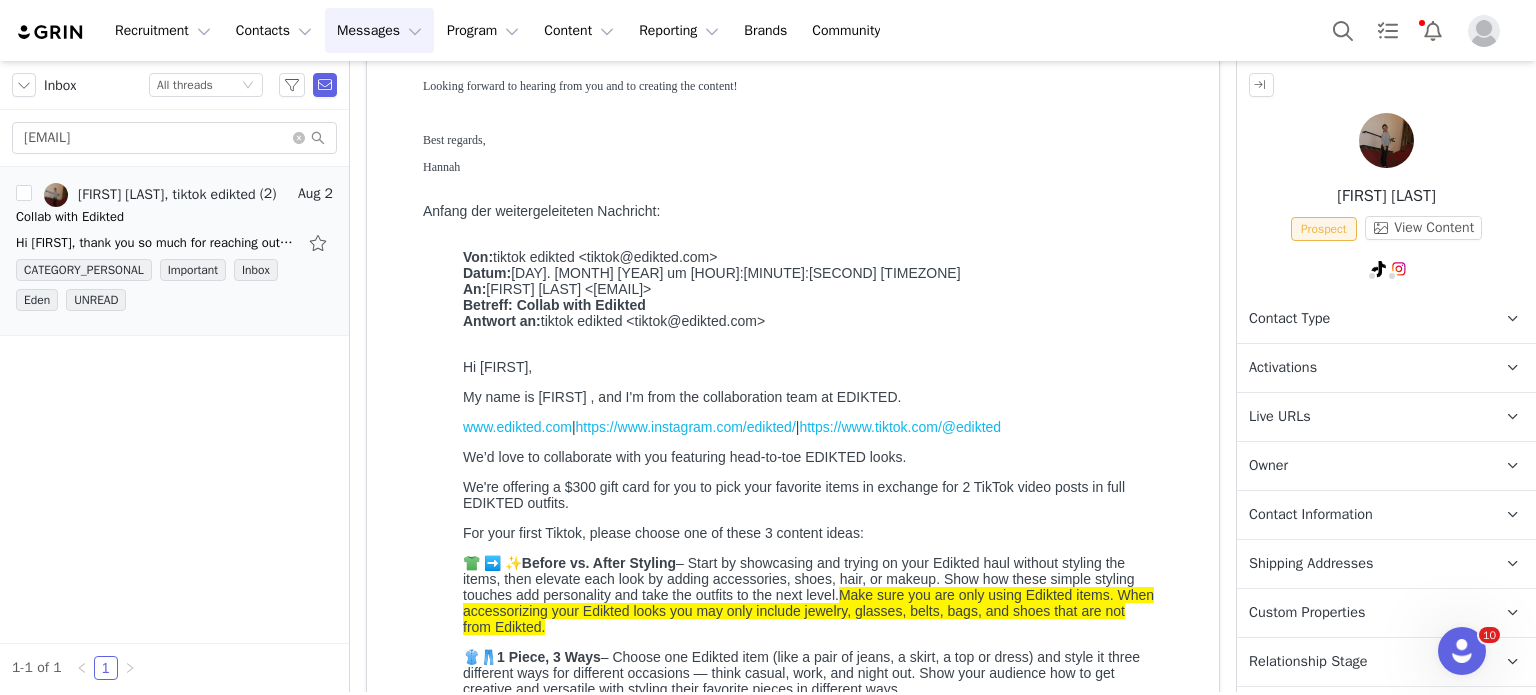 scroll, scrollTop: 1683, scrollLeft: 0, axis: vertical 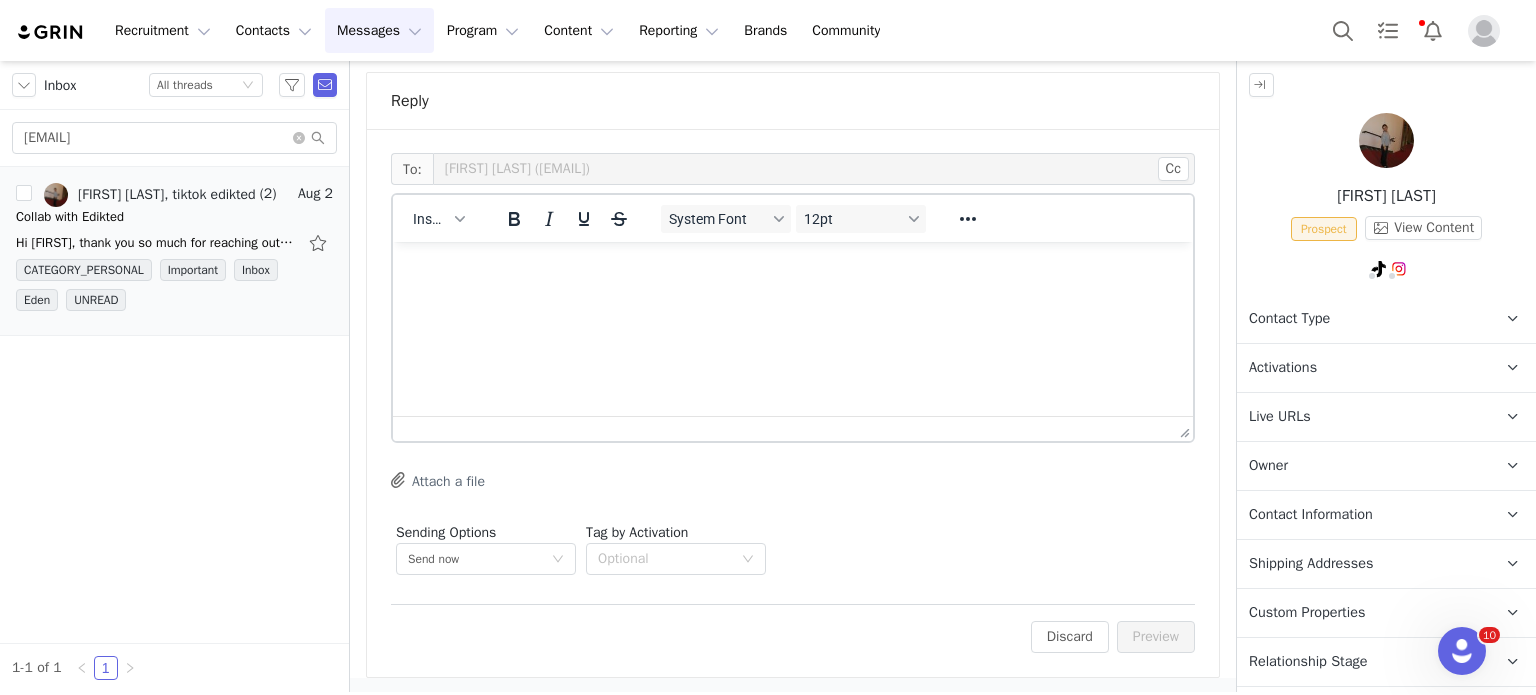 click on "Insert" at bounding box center (439, 218) 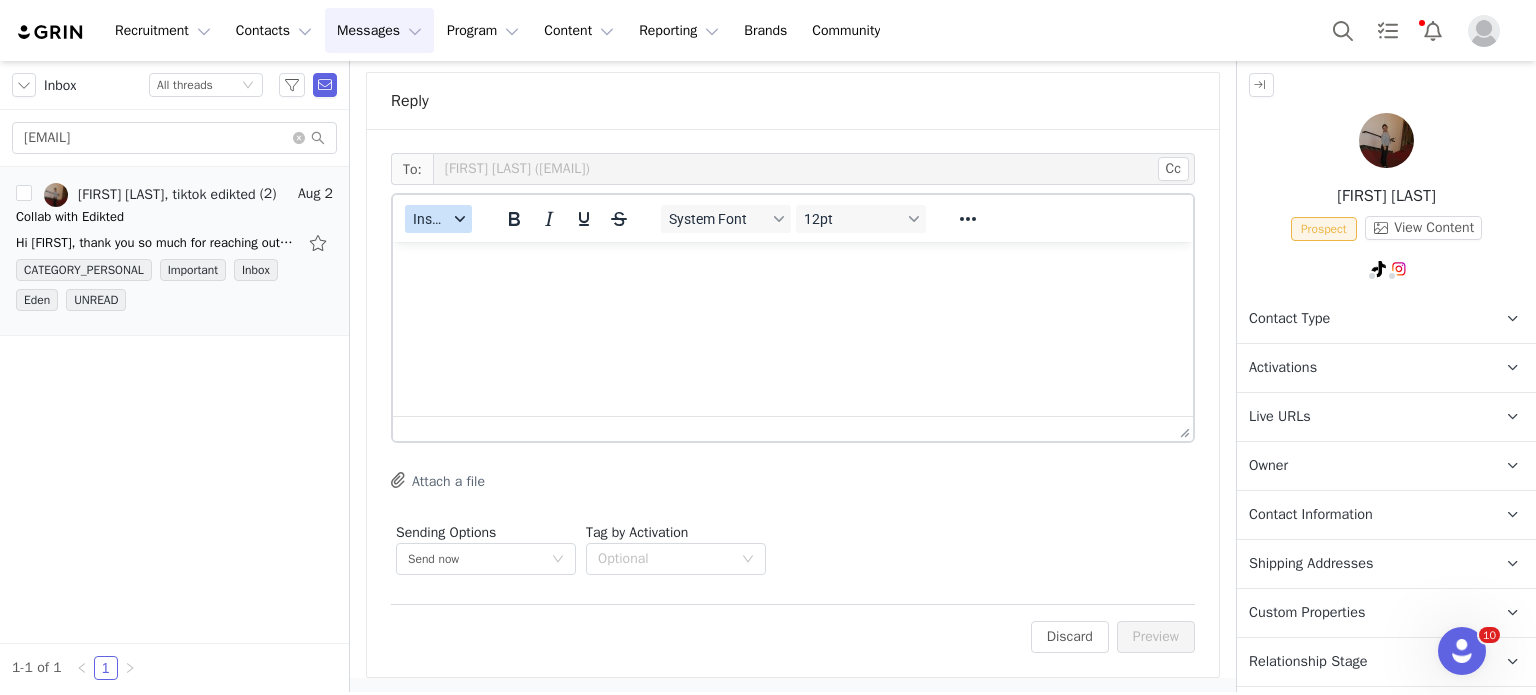 drag, startPoint x: 423, startPoint y: 202, endPoint x: 436, endPoint y: 223, distance: 24.698177 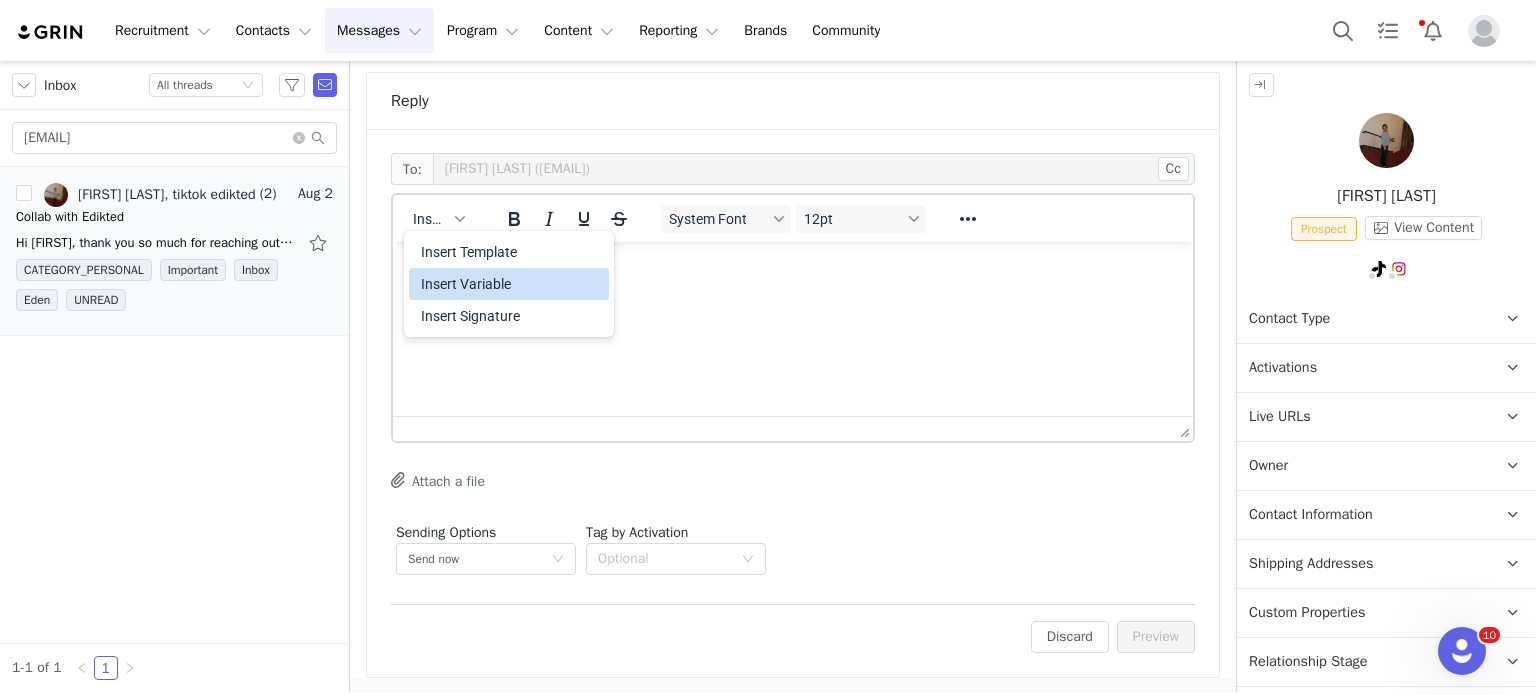 drag, startPoint x: 471, startPoint y: 276, endPoint x: 478, endPoint y: 265, distance: 13.038404 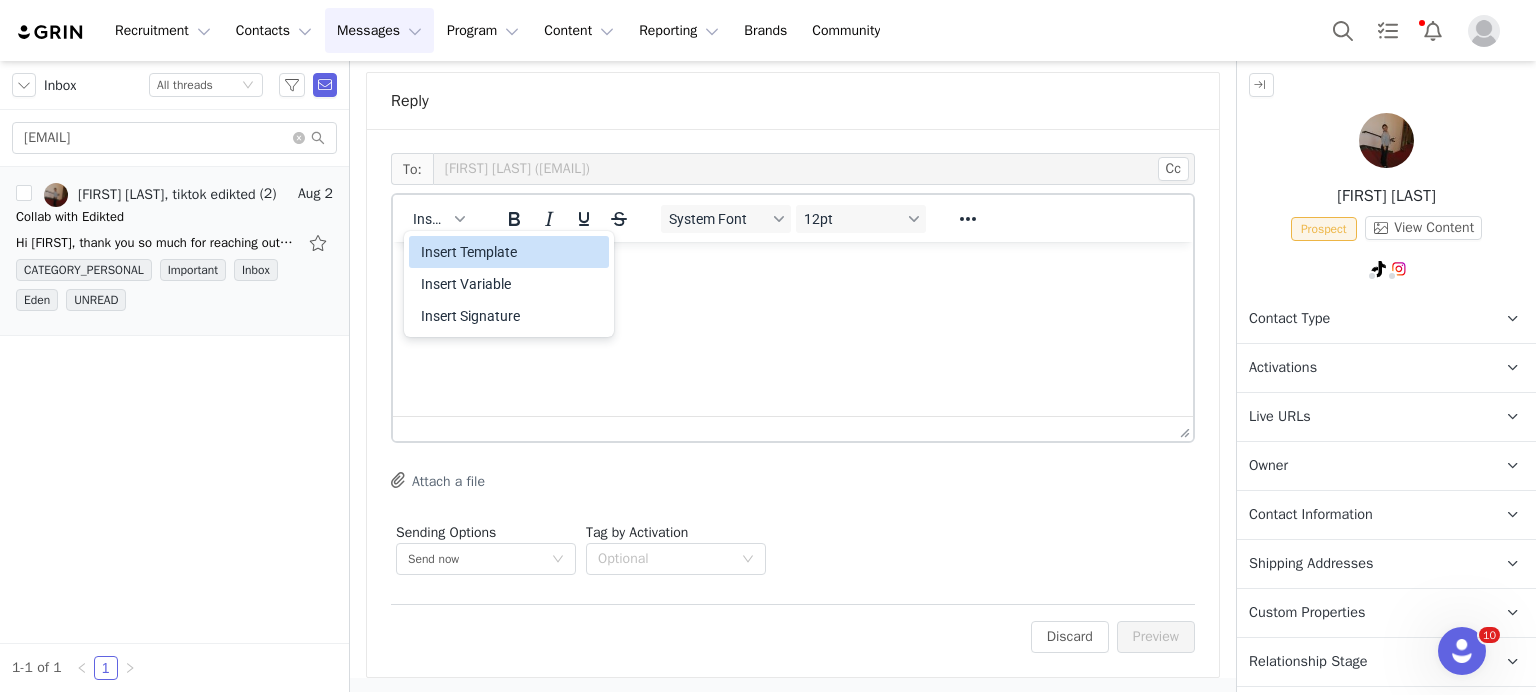 click on "Insert Template" at bounding box center (509, 252) 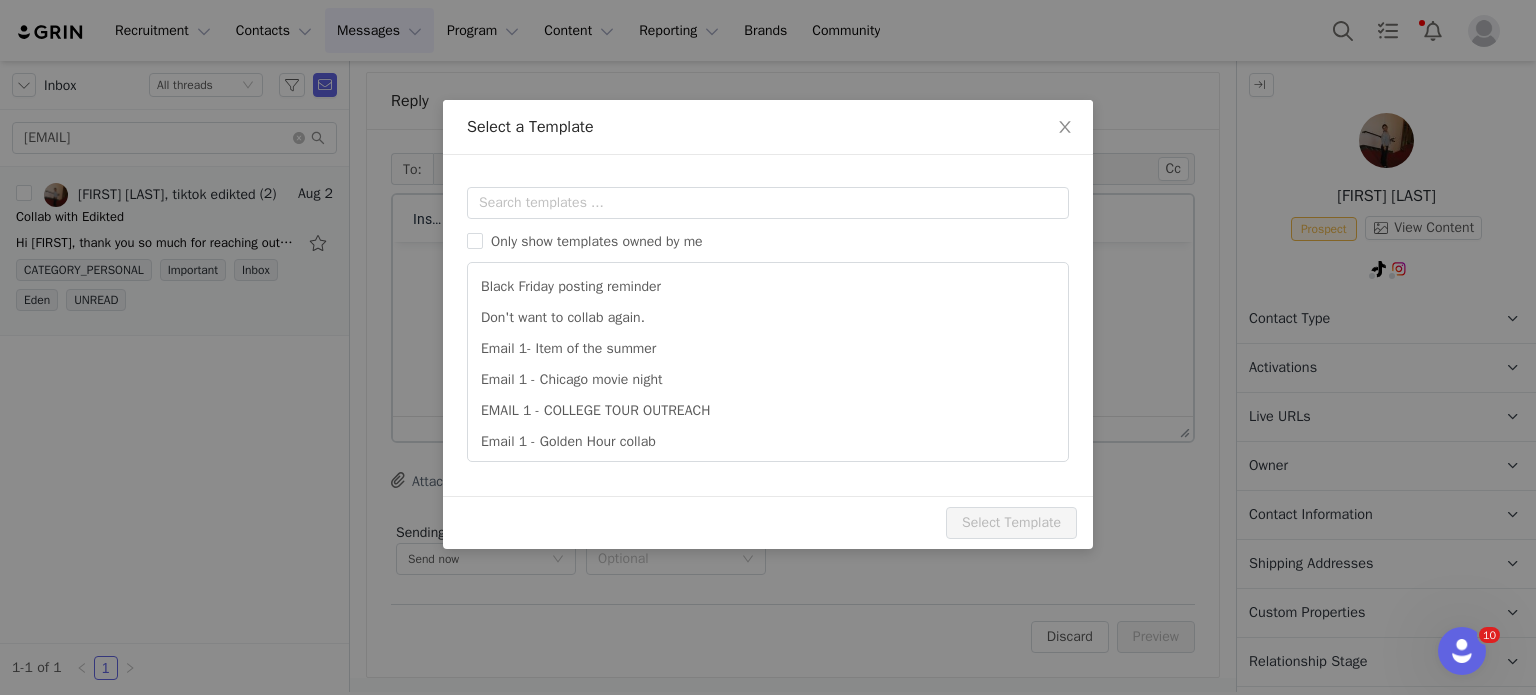scroll, scrollTop: 0, scrollLeft: 0, axis: both 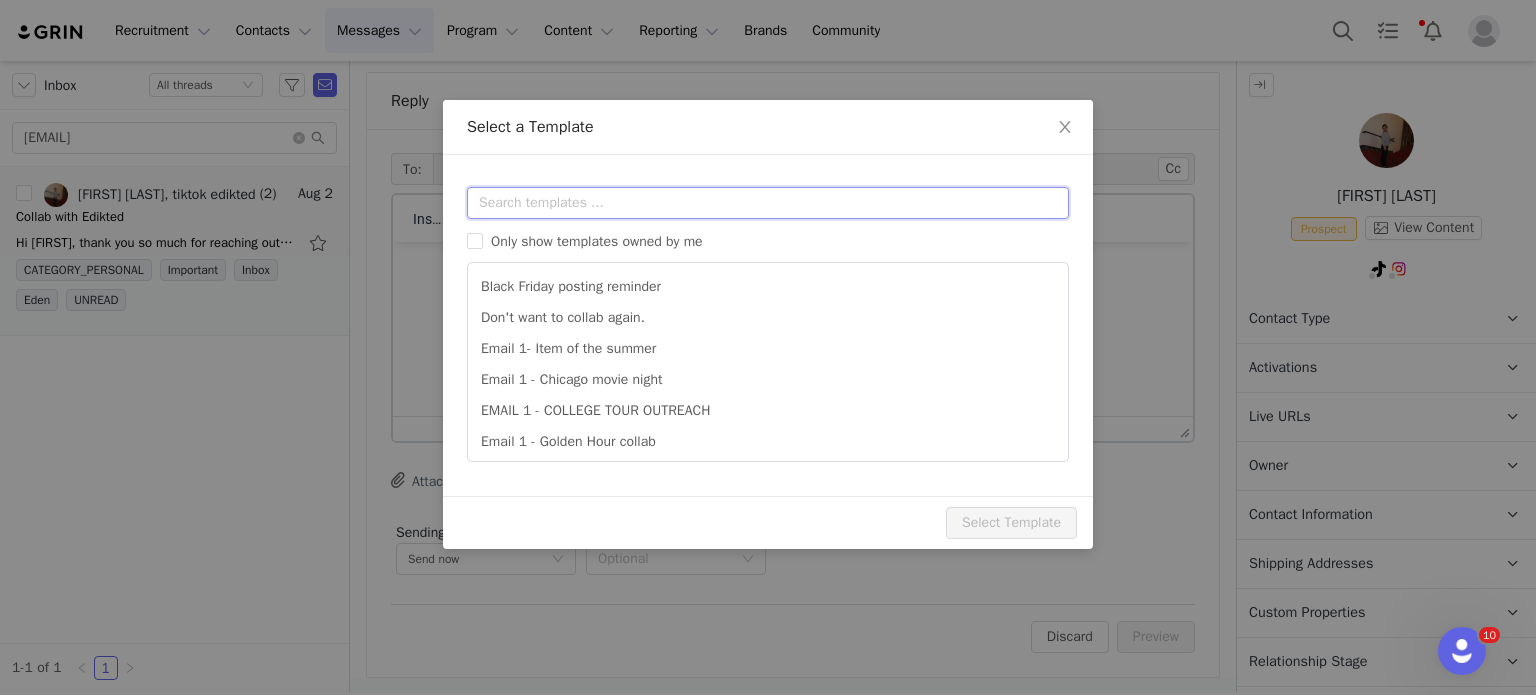 click at bounding box center (768, 203) 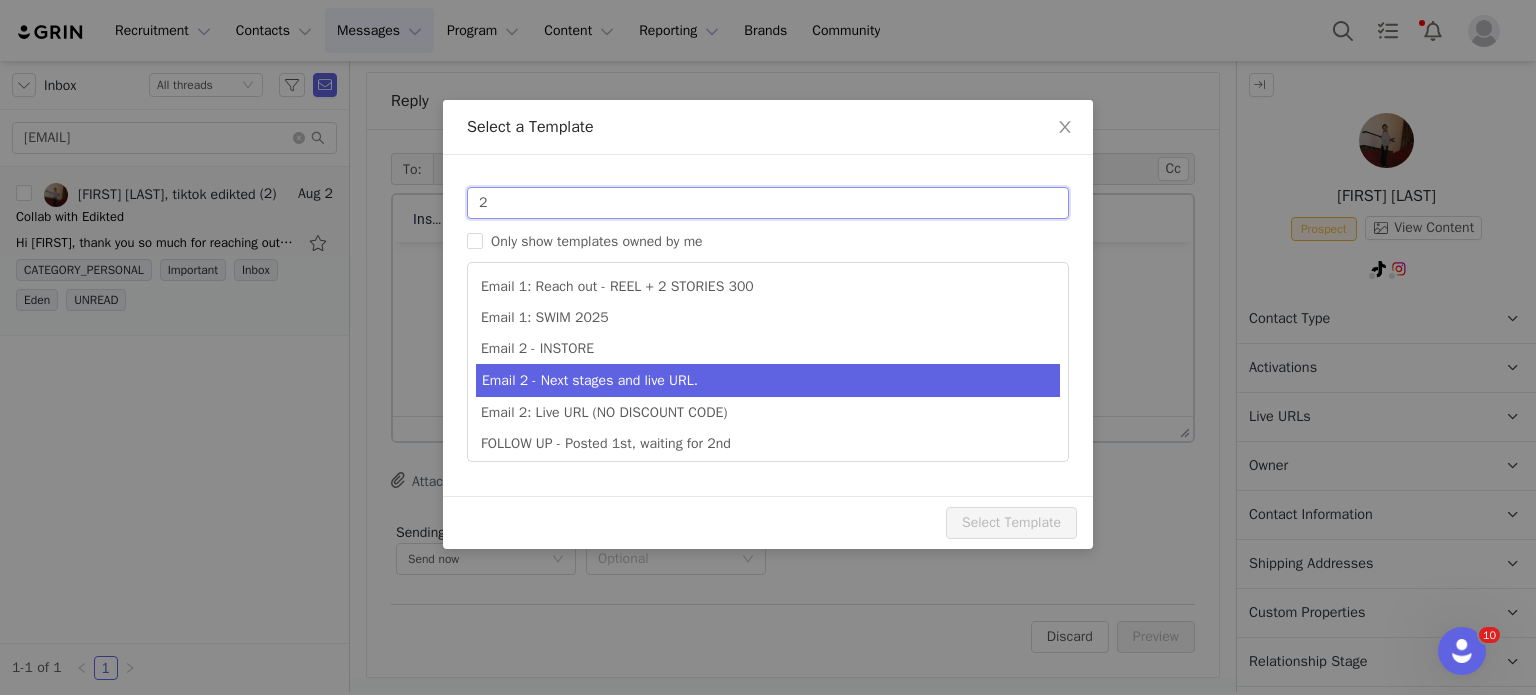 type on "2" 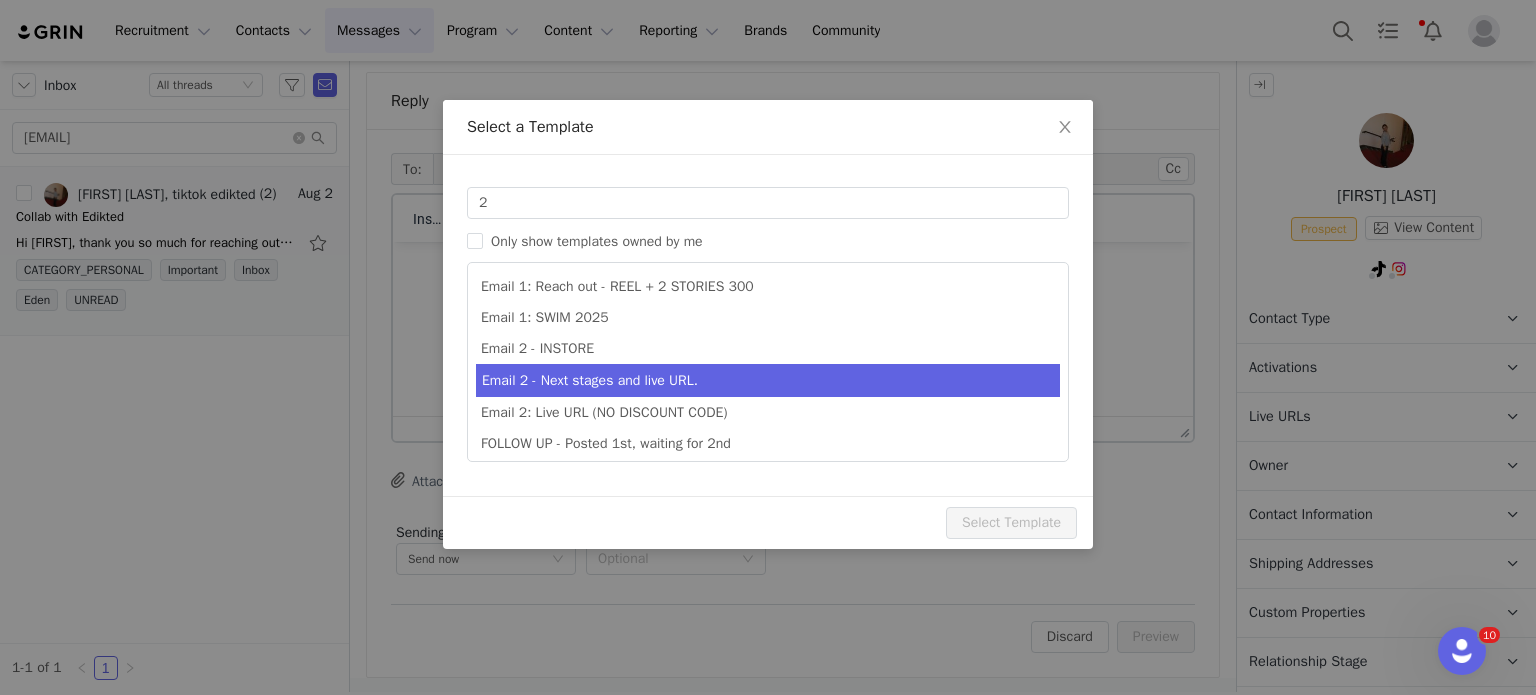type on "Collab with Edikted" 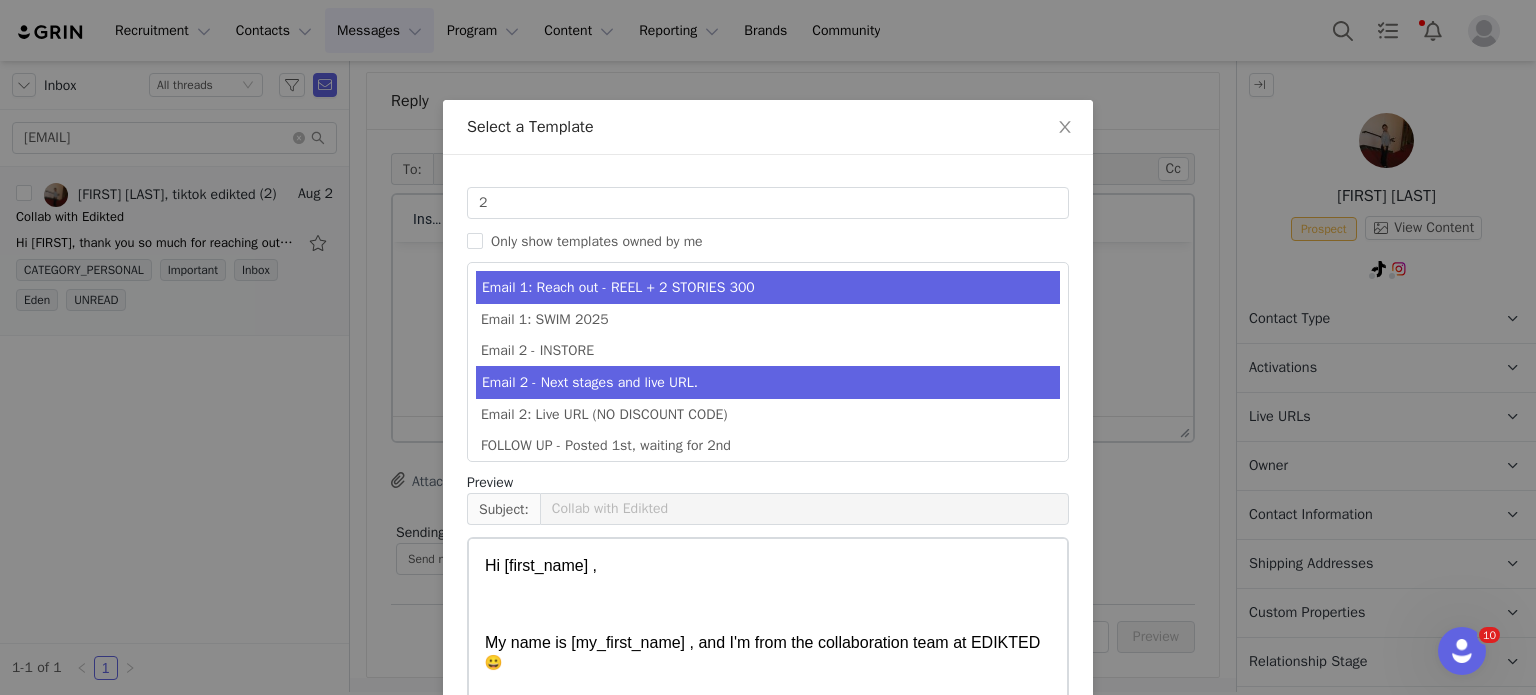 click on "Email 2 - Next stages and live URL." at bounding box center [768, 382] 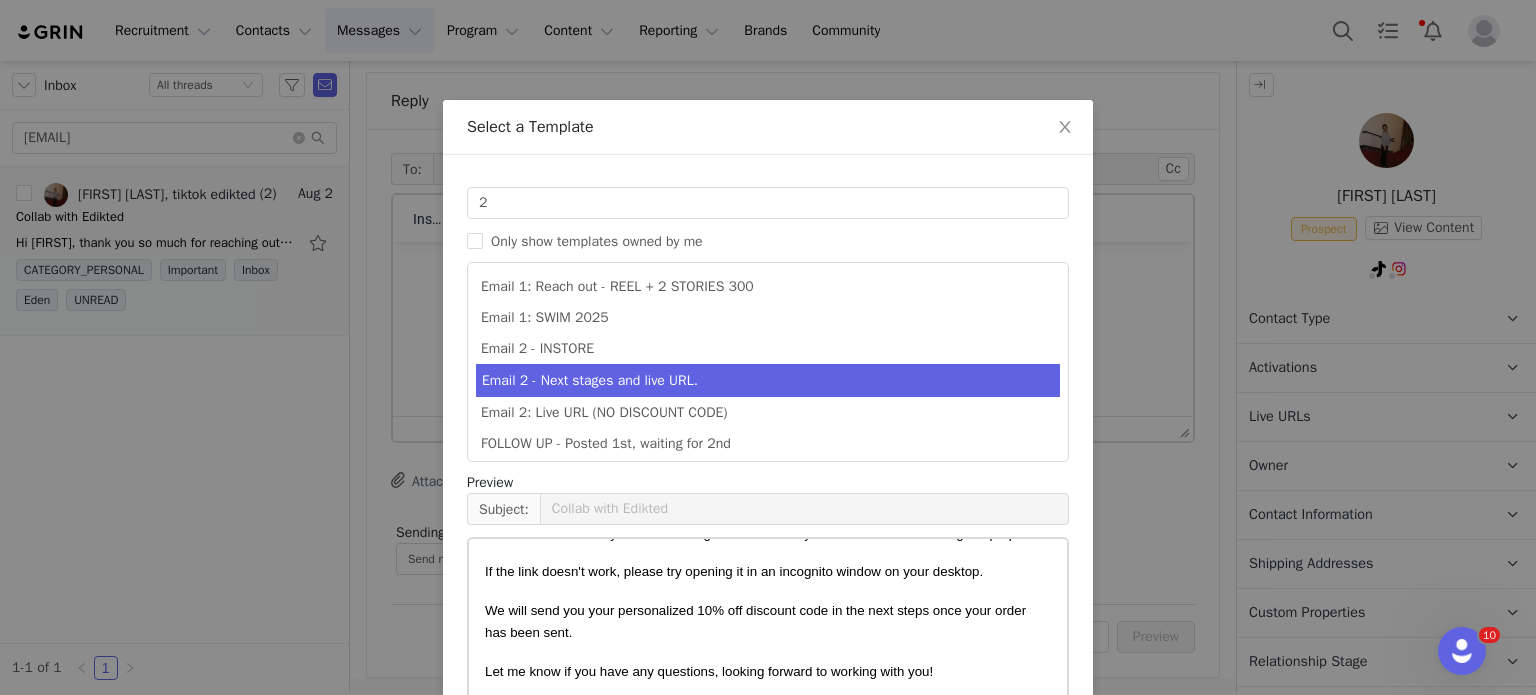 scroll, scrollTop: 469, scrollLeft: 0, axis: vertical 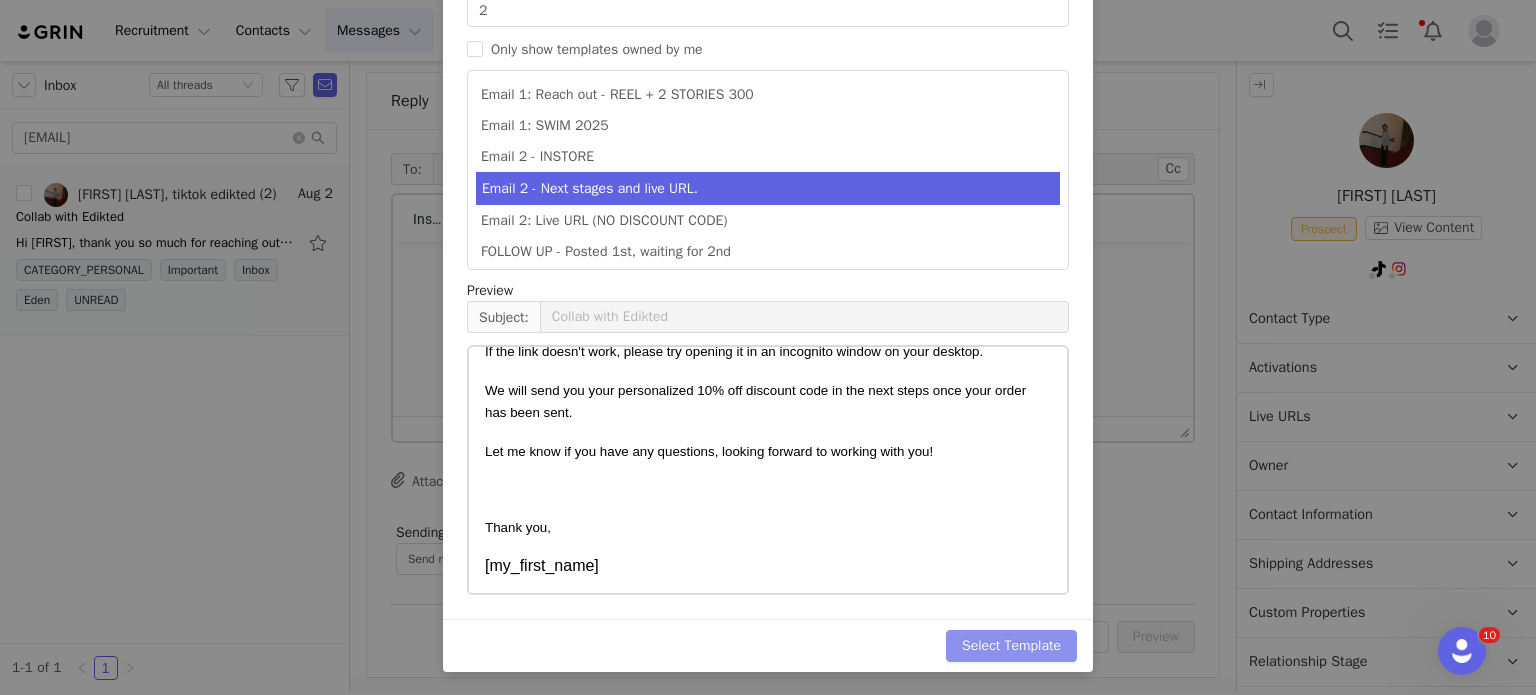click on "Select Template" at bounding box center (1011, 646) 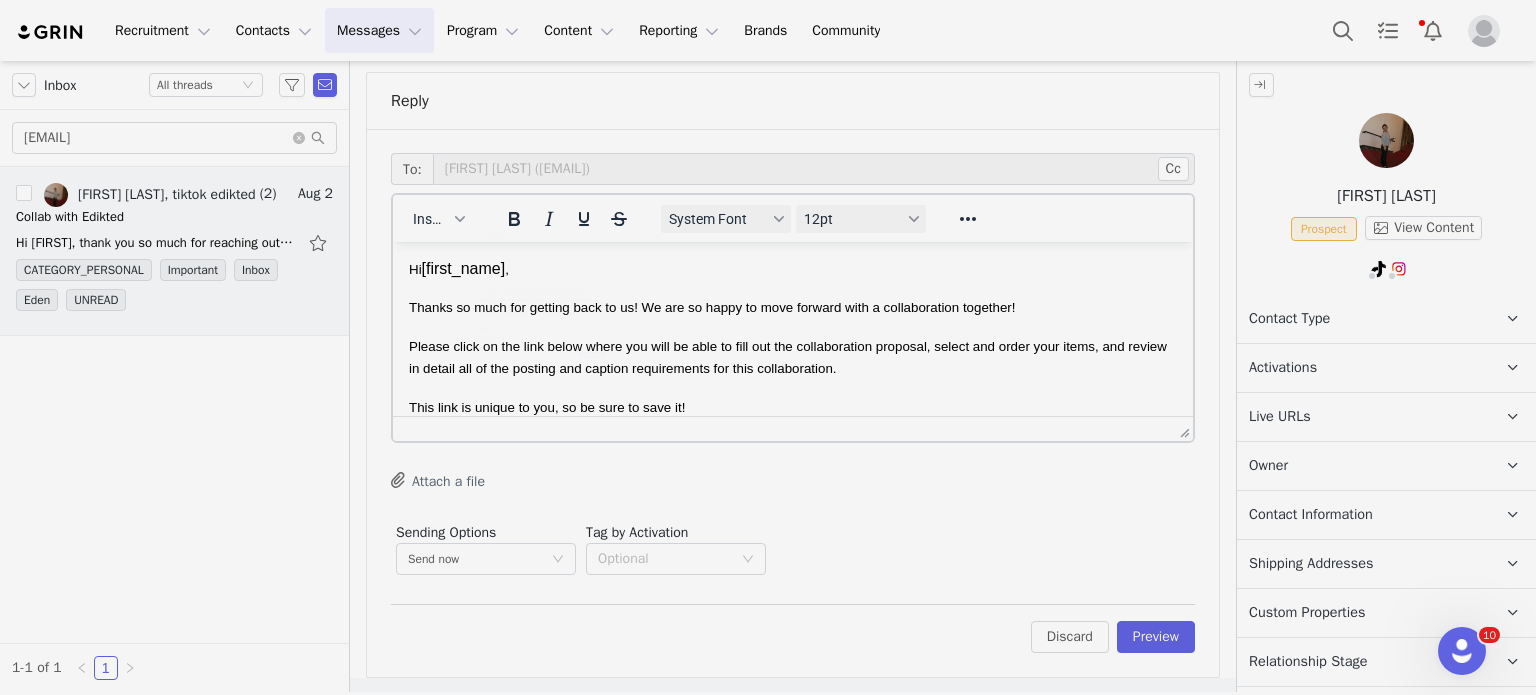 scroll, scrollTop: 0, scrollLeft: 0, axis: both 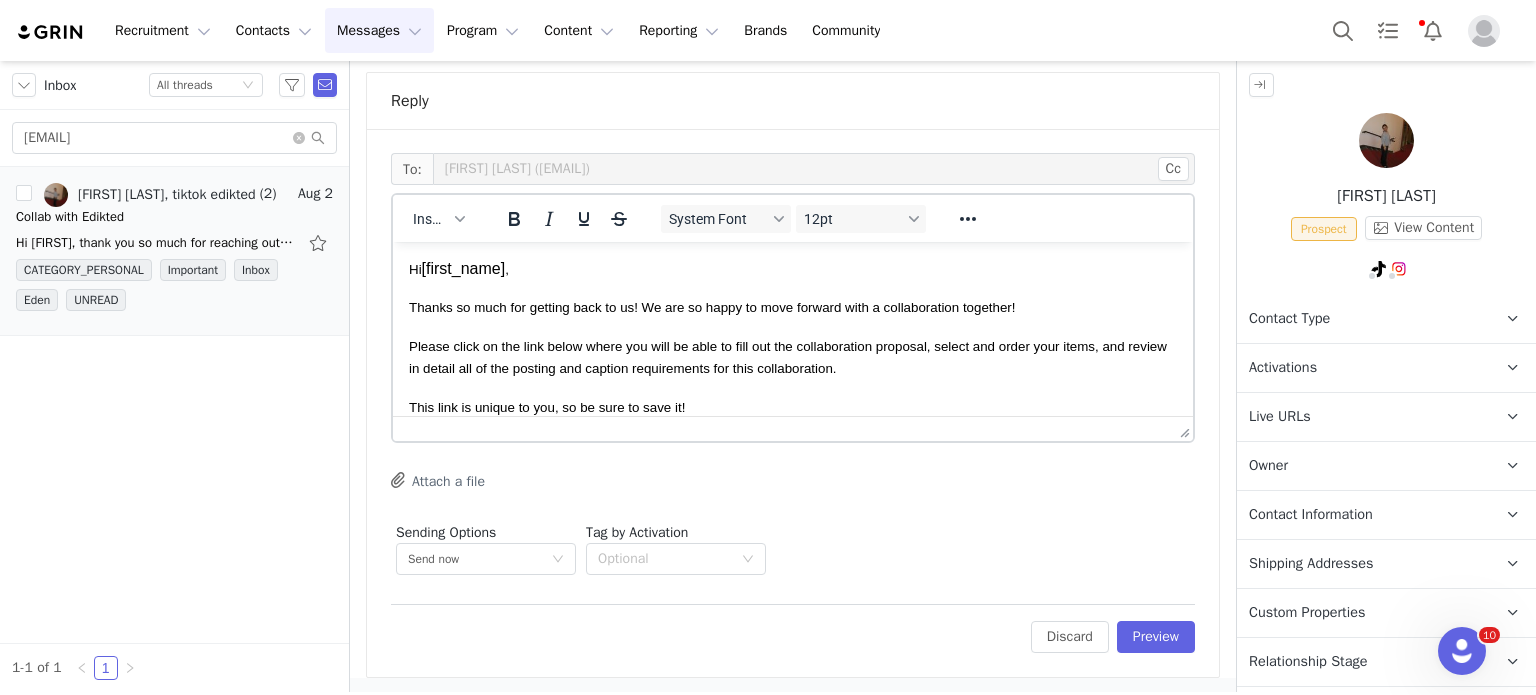 click on "To: Hannah Janko (jankowski.hannah.04@gmail.com)     Cc  Cc:       Insert System Font 12pt To open the popup, press Shift+Enter To open the popup, press Shift+Enter To open the popup, press Shift+Enter To open the popup, press Shift+Enter Attach a file Sending Options  Send now       This will be sent outside of your set  email hours .       Tag by Activation  Optional       Edit     Discard Preview" at bounding box center [793, 403] 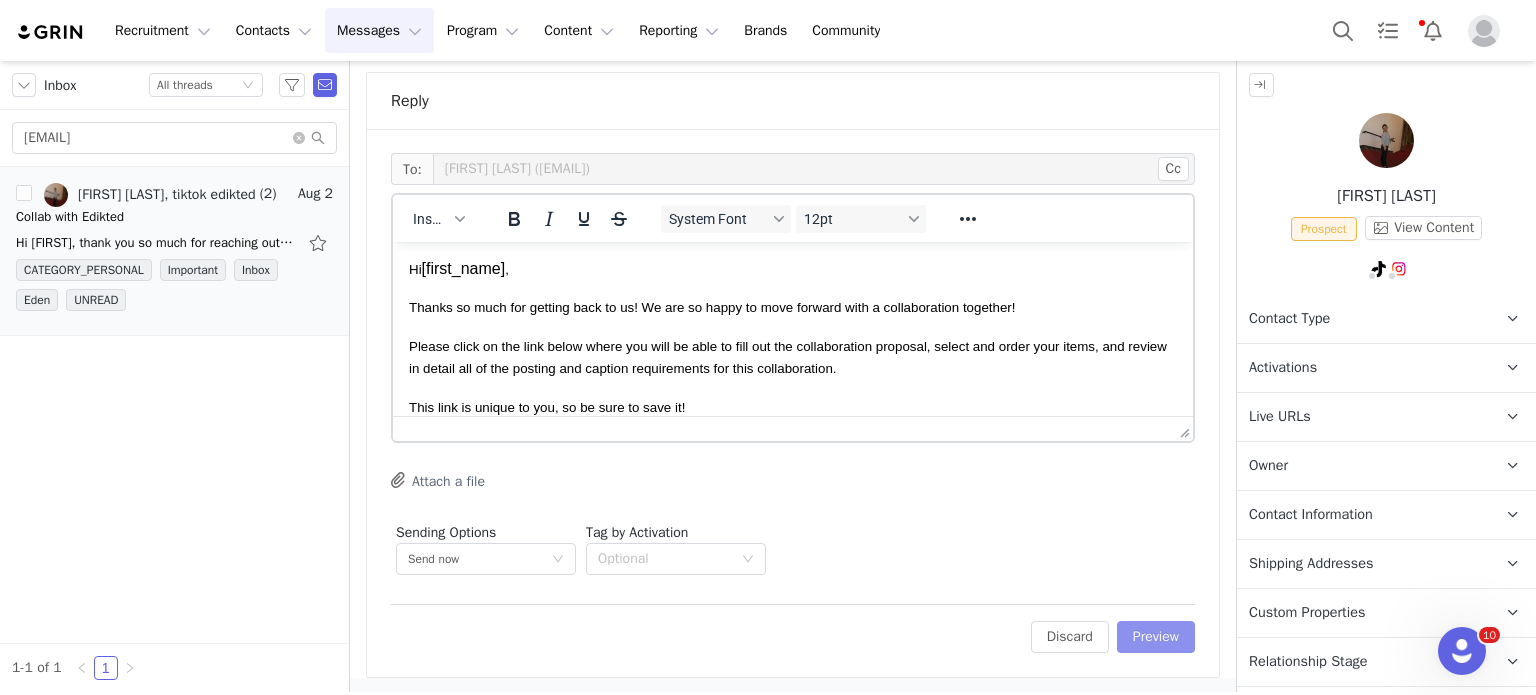 drag, startPoint x: 1153, startPoint y: 652, endPoint x: 1163, endPoint y: 636, distance: 18.867962 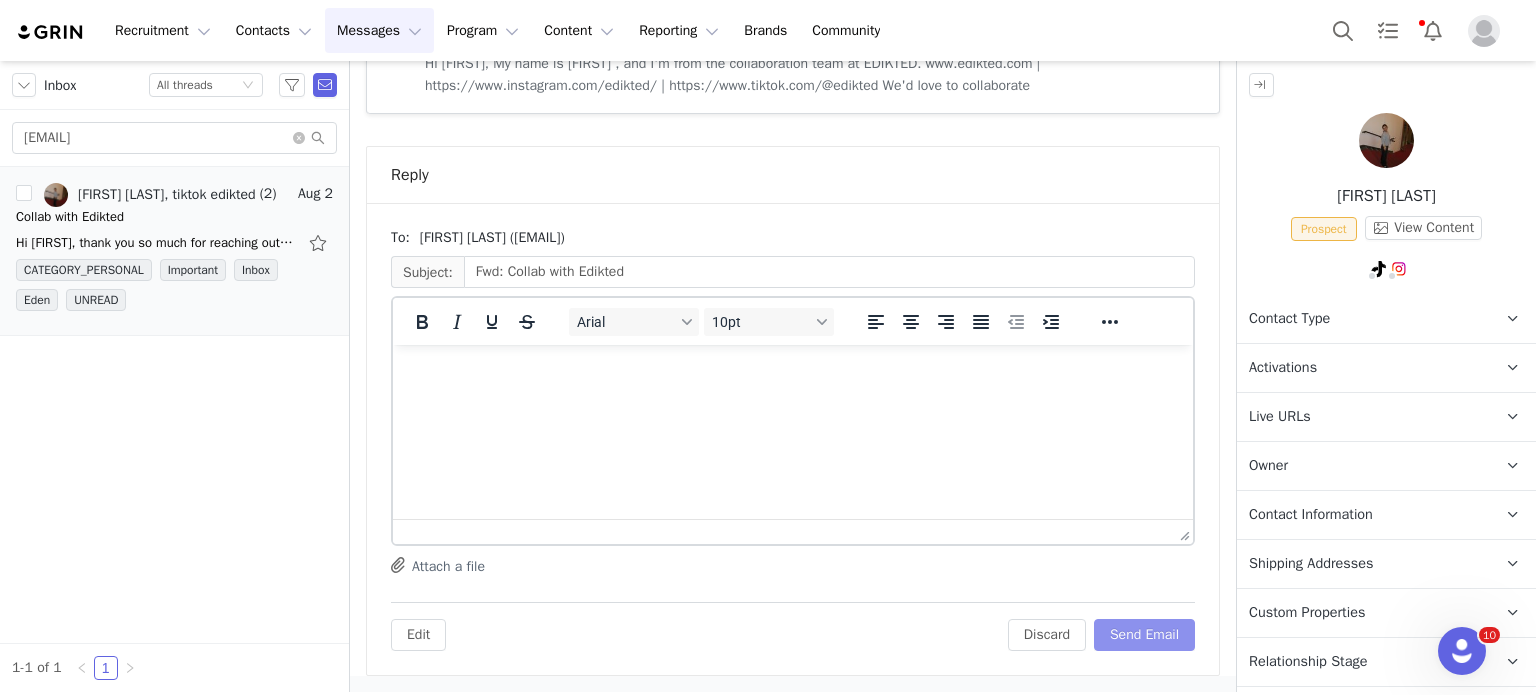 scroll, scrollTop: 1607, scrollLeft: 0, axis: vertical 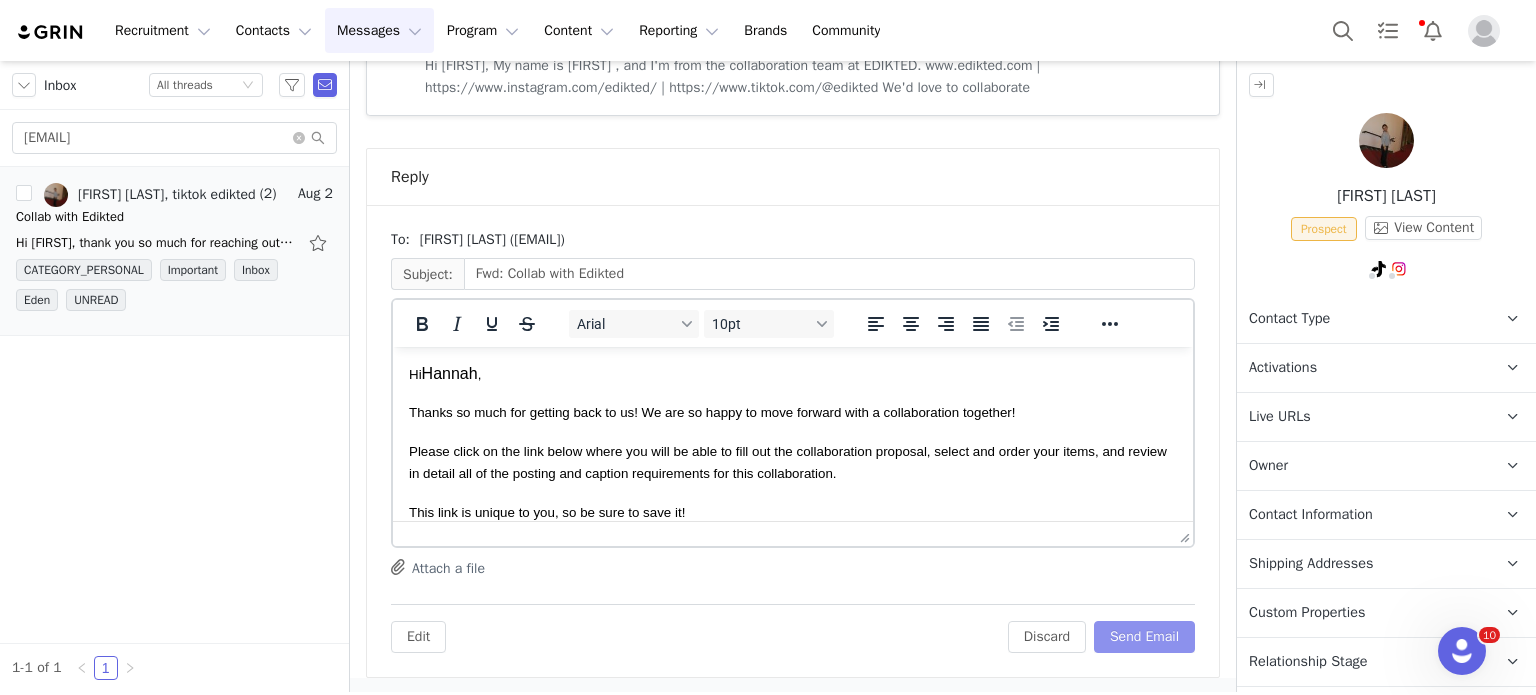 click on "Send Email" at bounding box center (1144, 637) 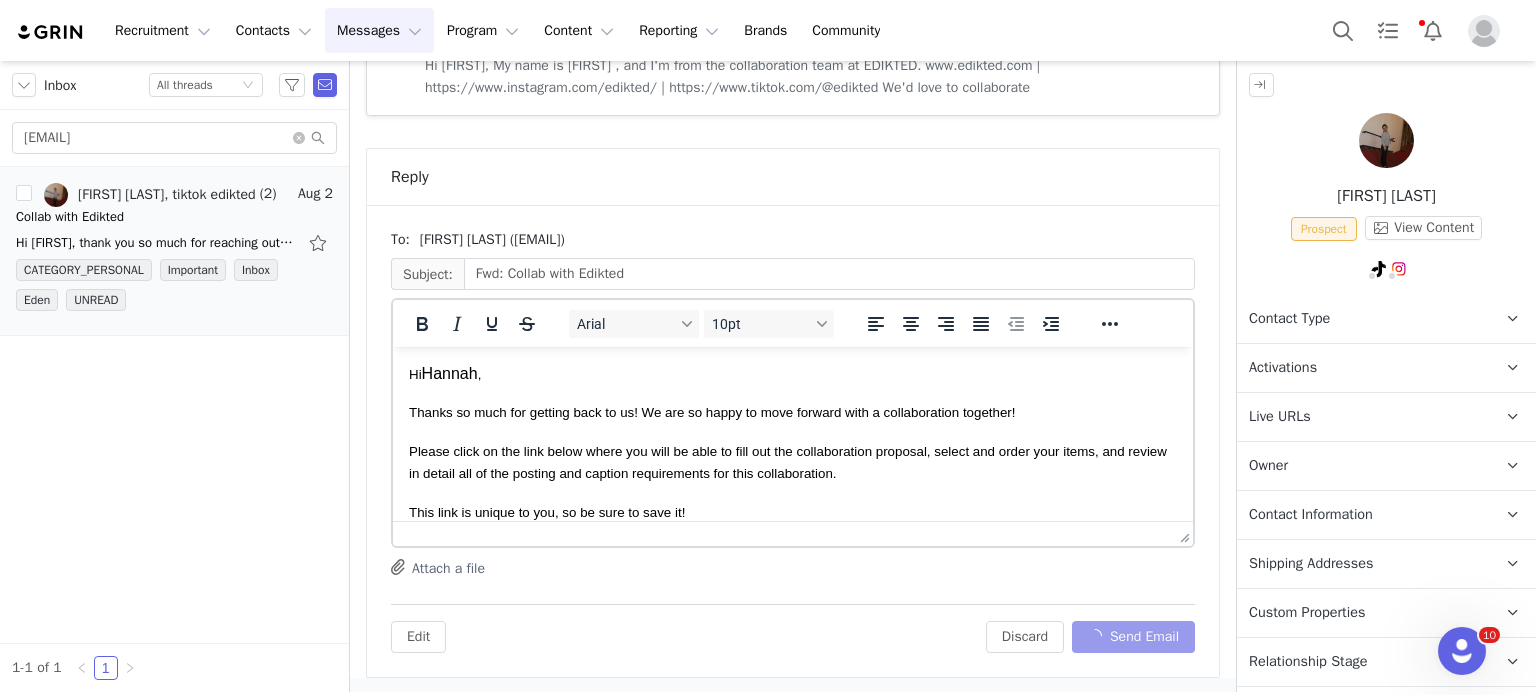 scroll, scrollTop: 1045, scrollLeft: 0, axis: vertical 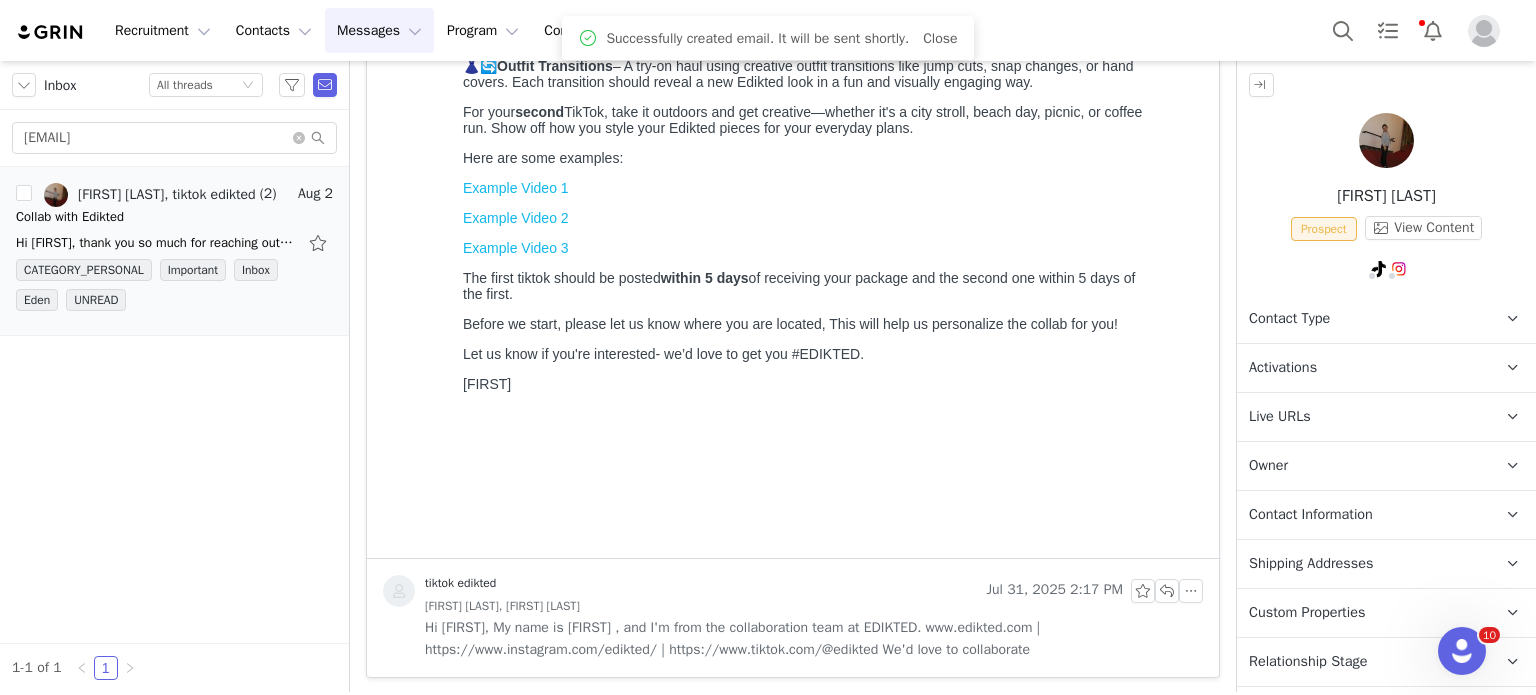 click on "Contact Type" at bounding box center [1289, 319] 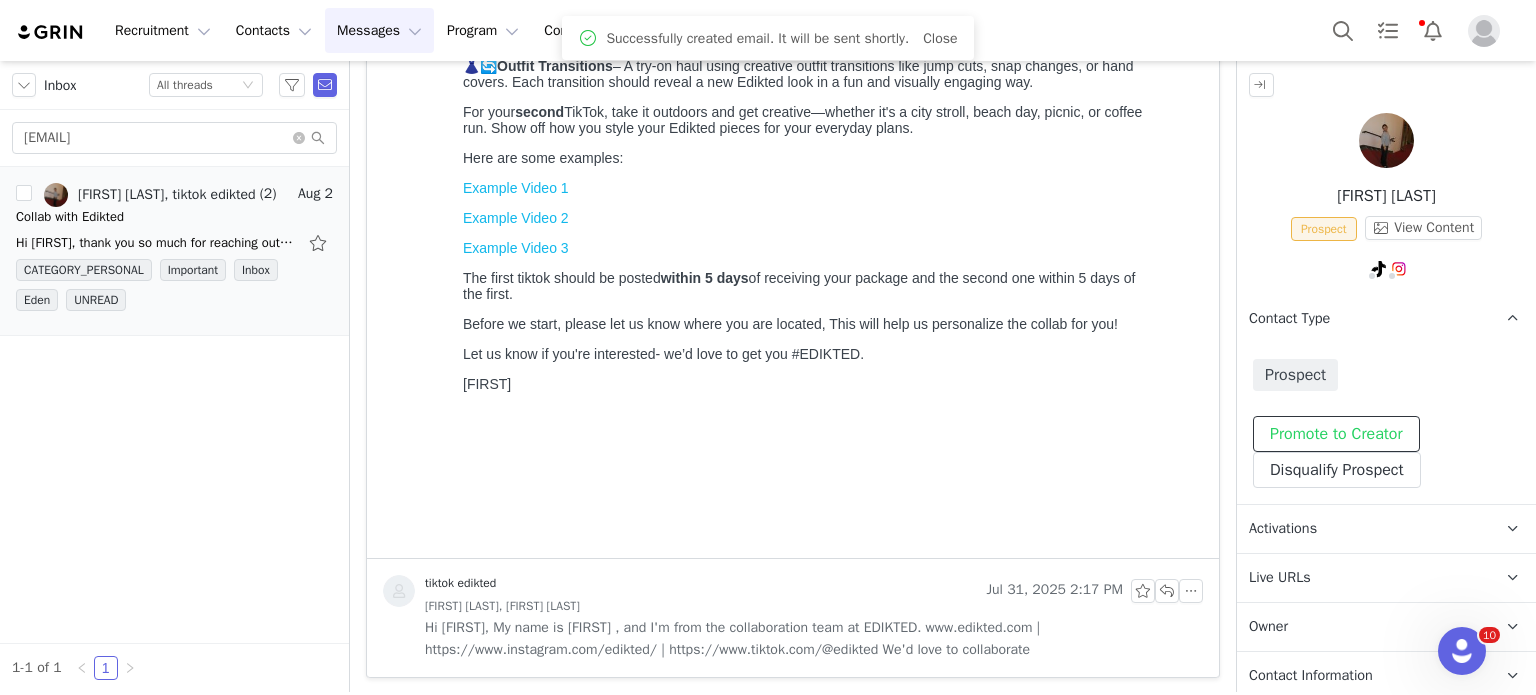 click on "Promote to Creator" at bounding box center [1336, 434] 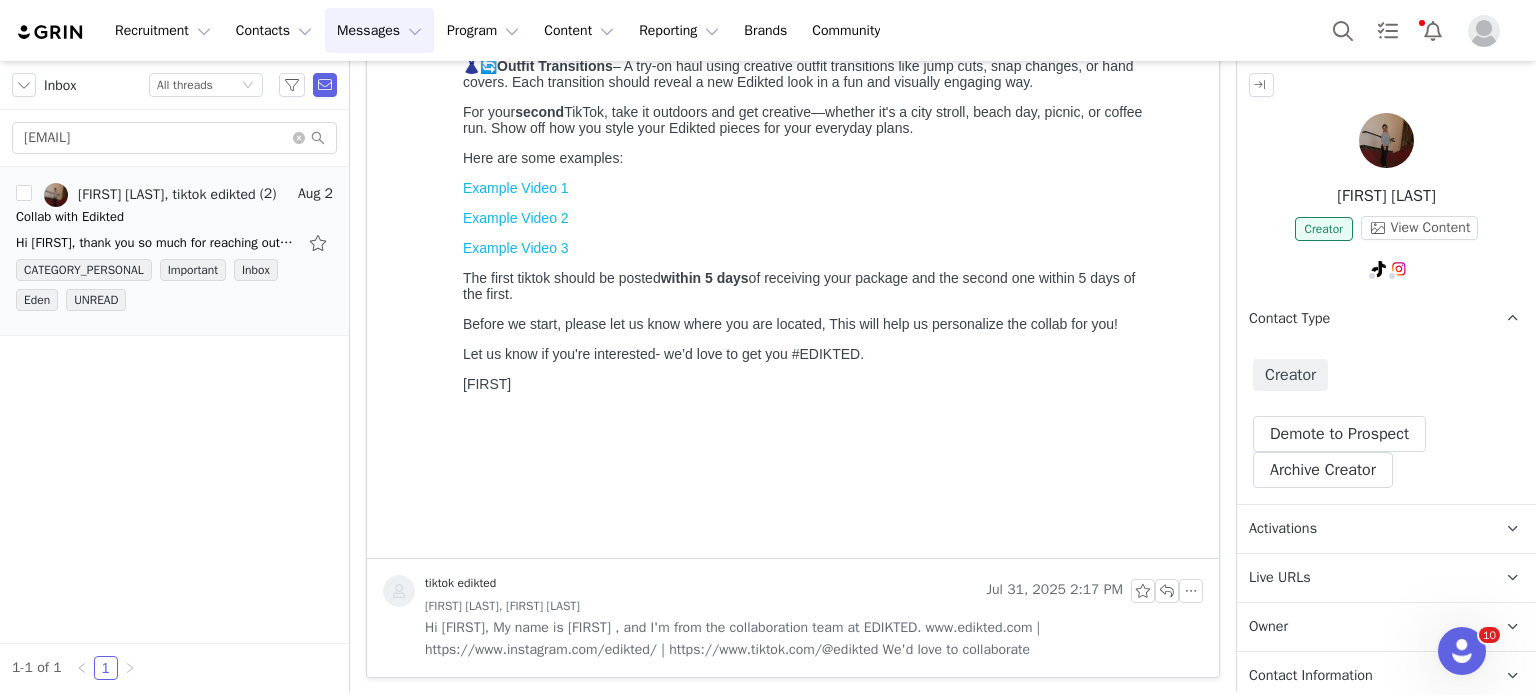 click on "Activations" at bounding box center [1283, 529] 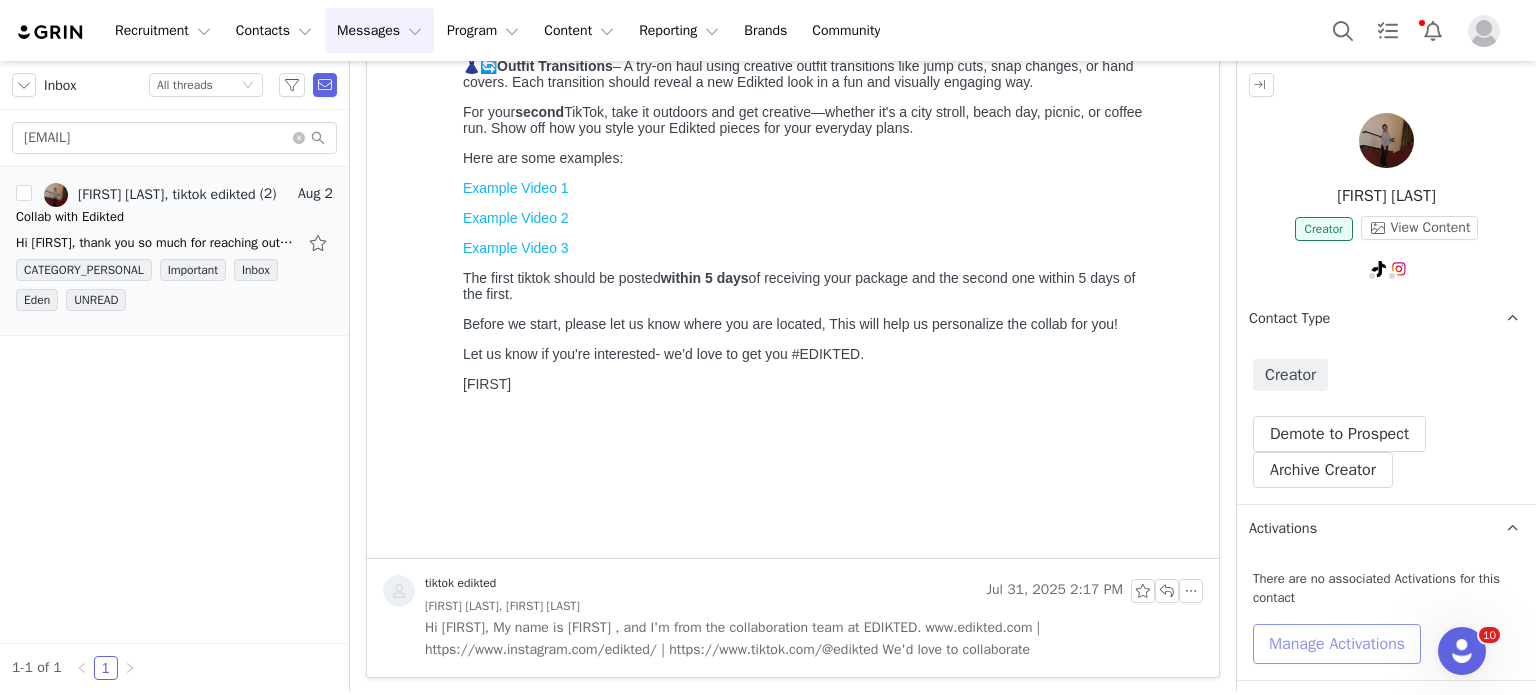 click on "Manage Activations" at bounding box center (1337, 644) 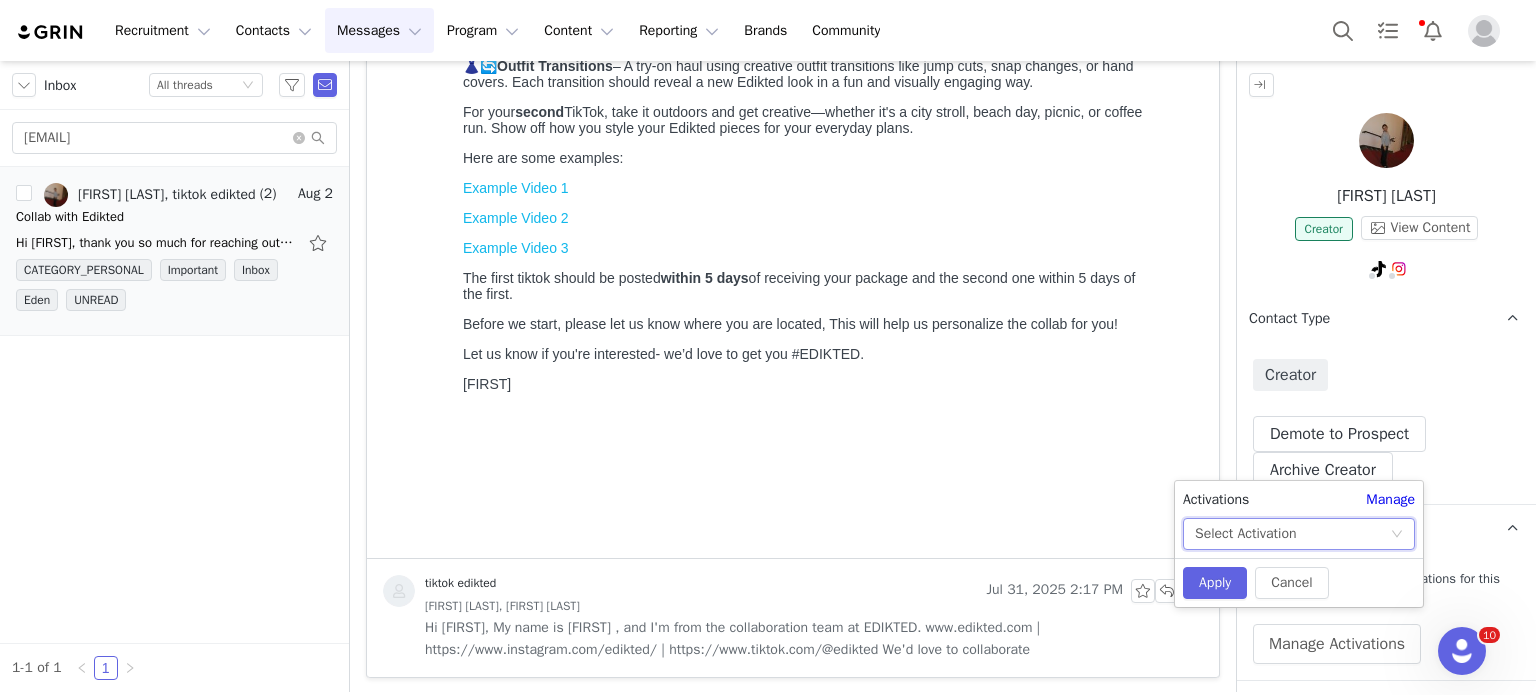 click on "Select Activation" at bounding box center [1292, 534] 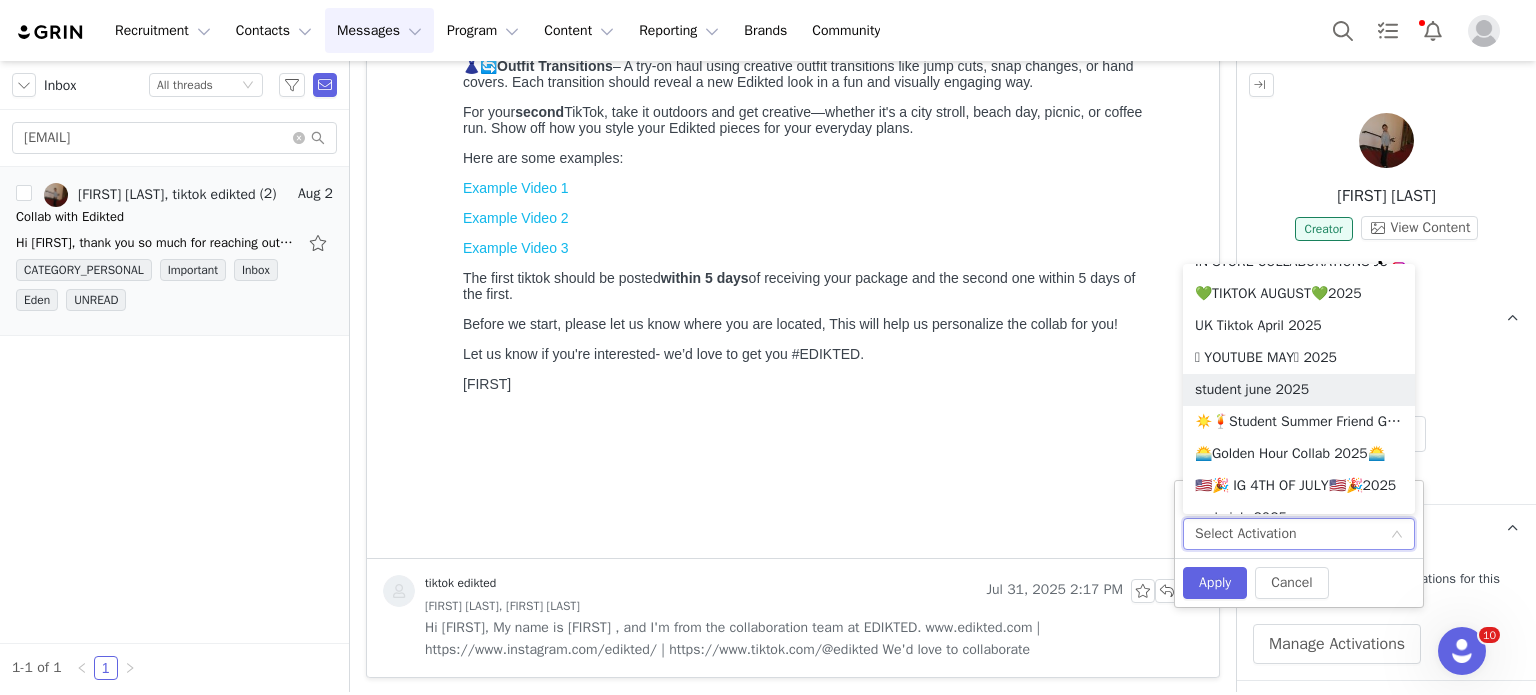 scroll, scrollTop: 724, scrollLeft: 0, axis: vertical 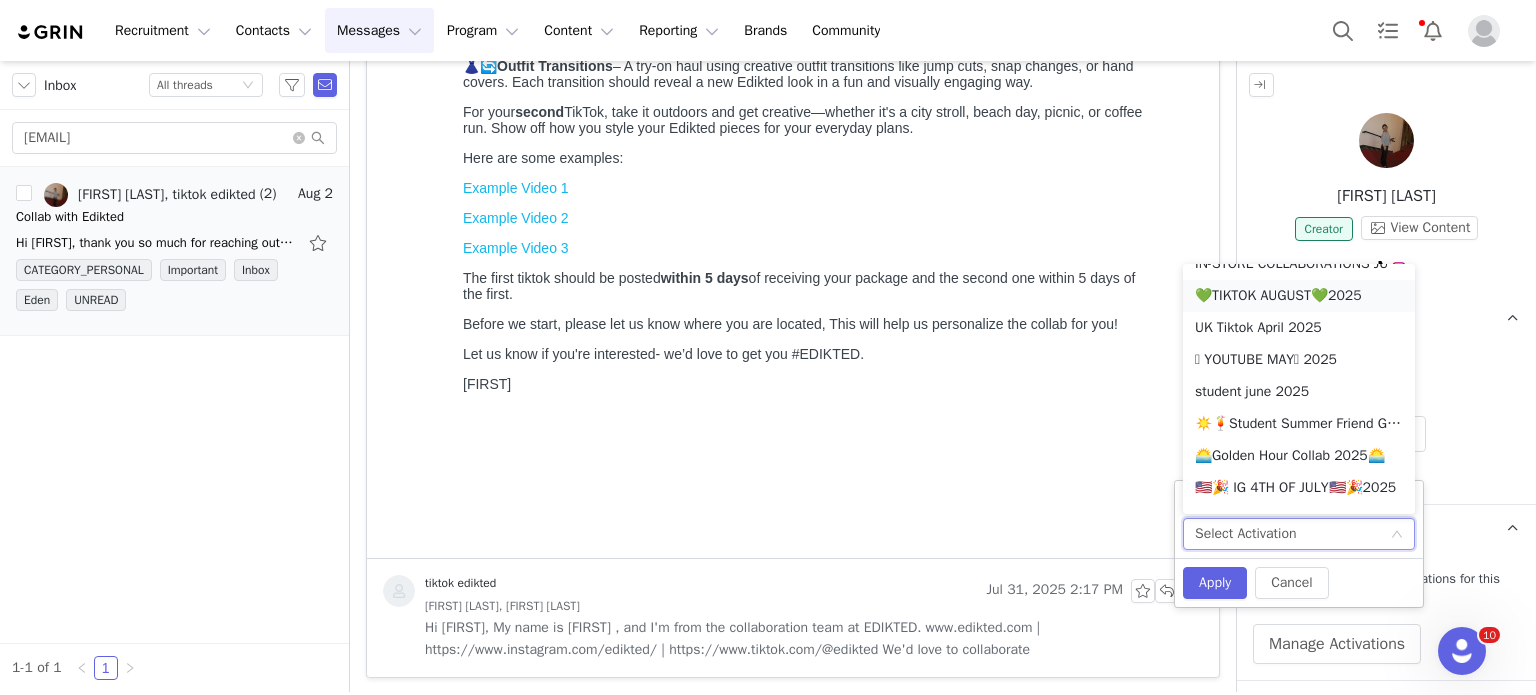 click on "💚TIKTOK AUGUST💚2025" at bounding box center (1299, 296) 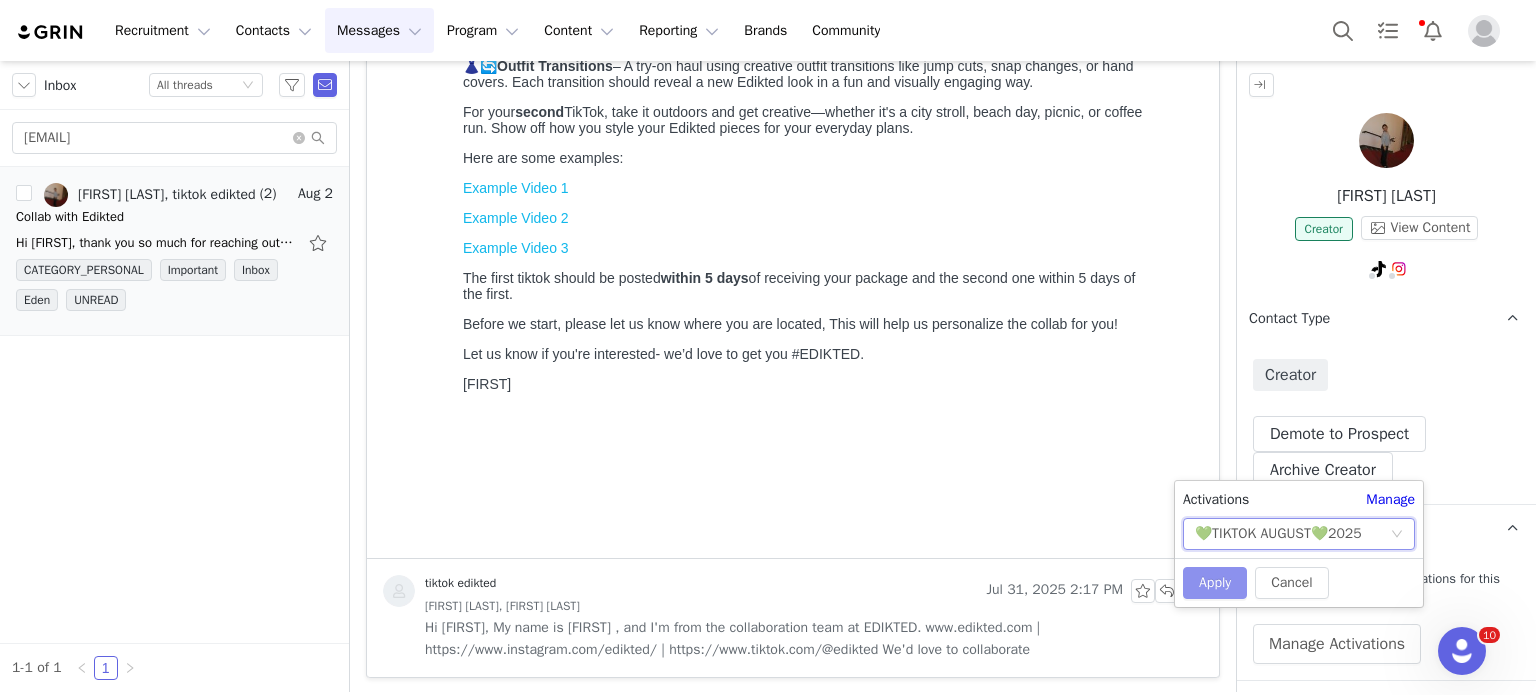click on "Apply" at bounding box center (1215, 583) 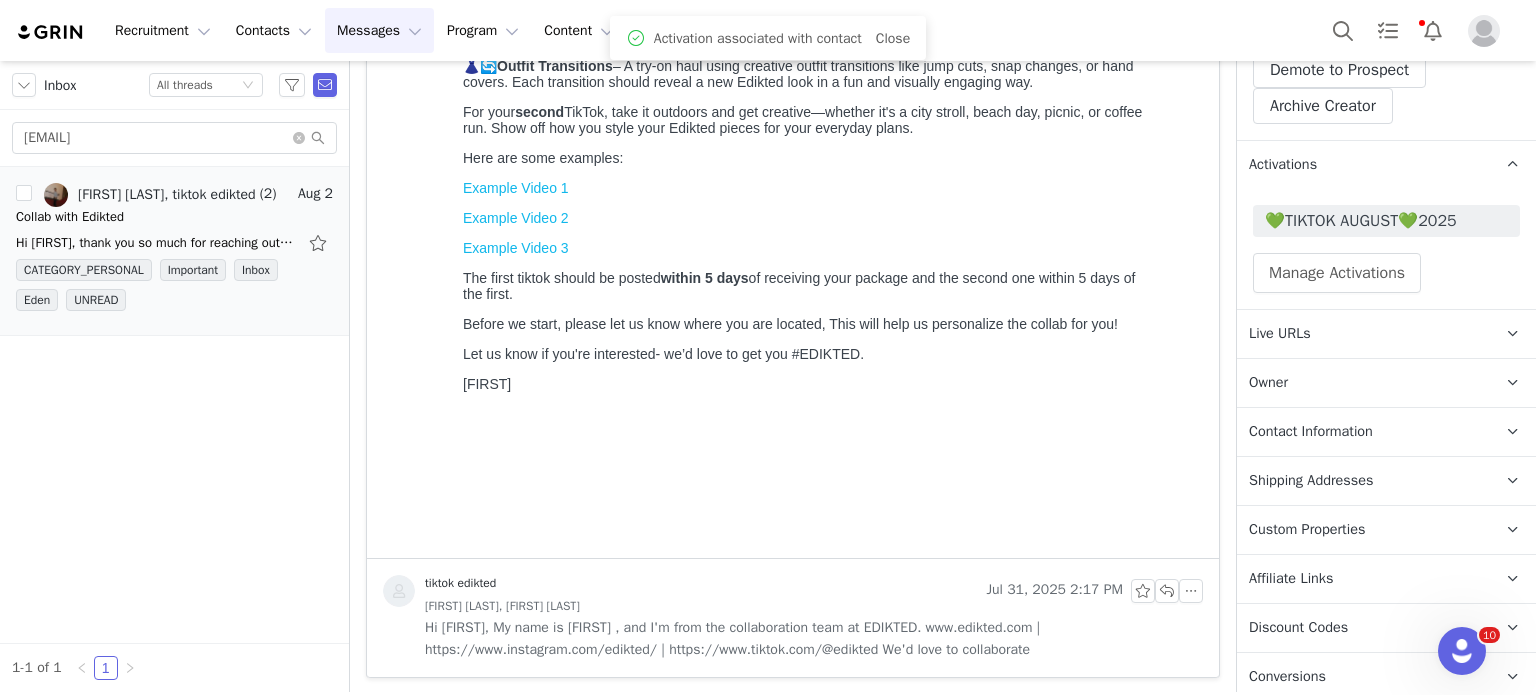 scroll, scrollTop: 564, scrollLeft: 0, axis: vertical 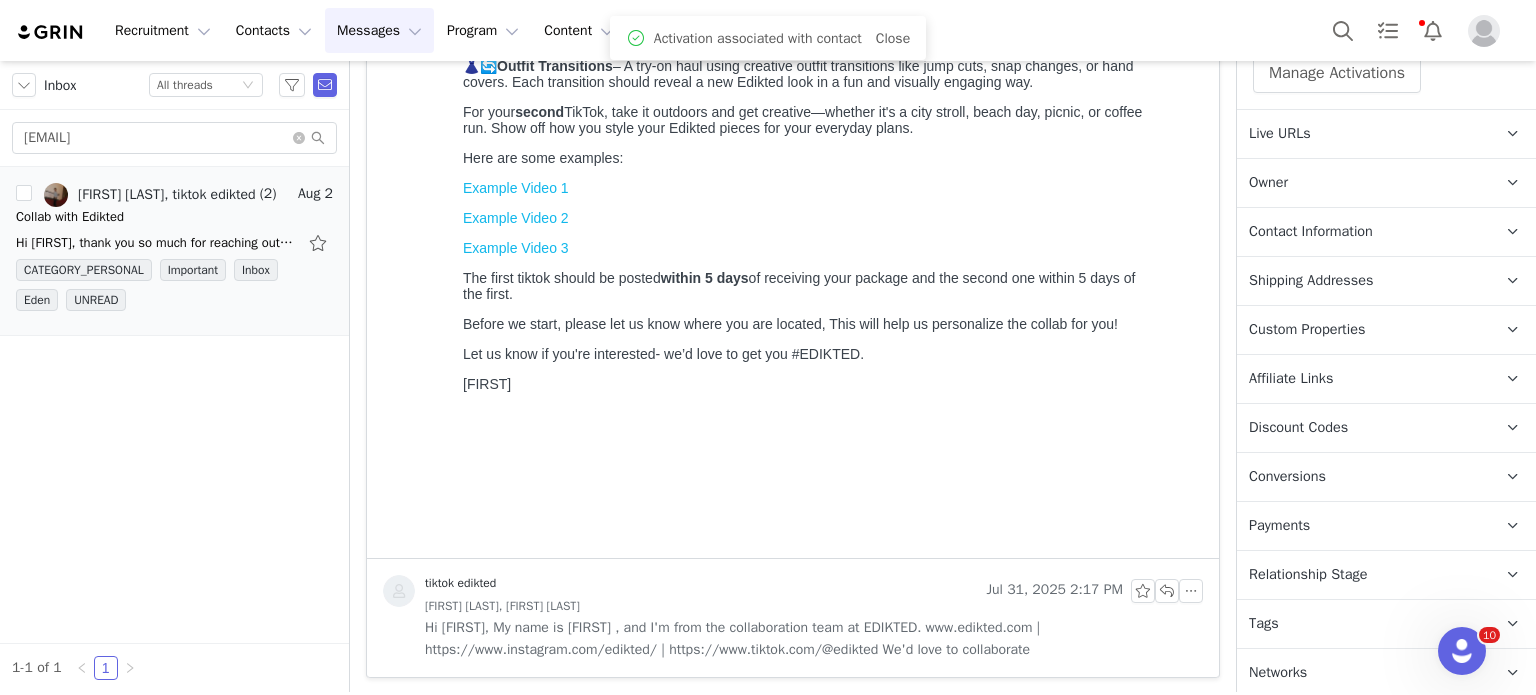 click on "Relationship Stage" at bounding box center [1308, 575] 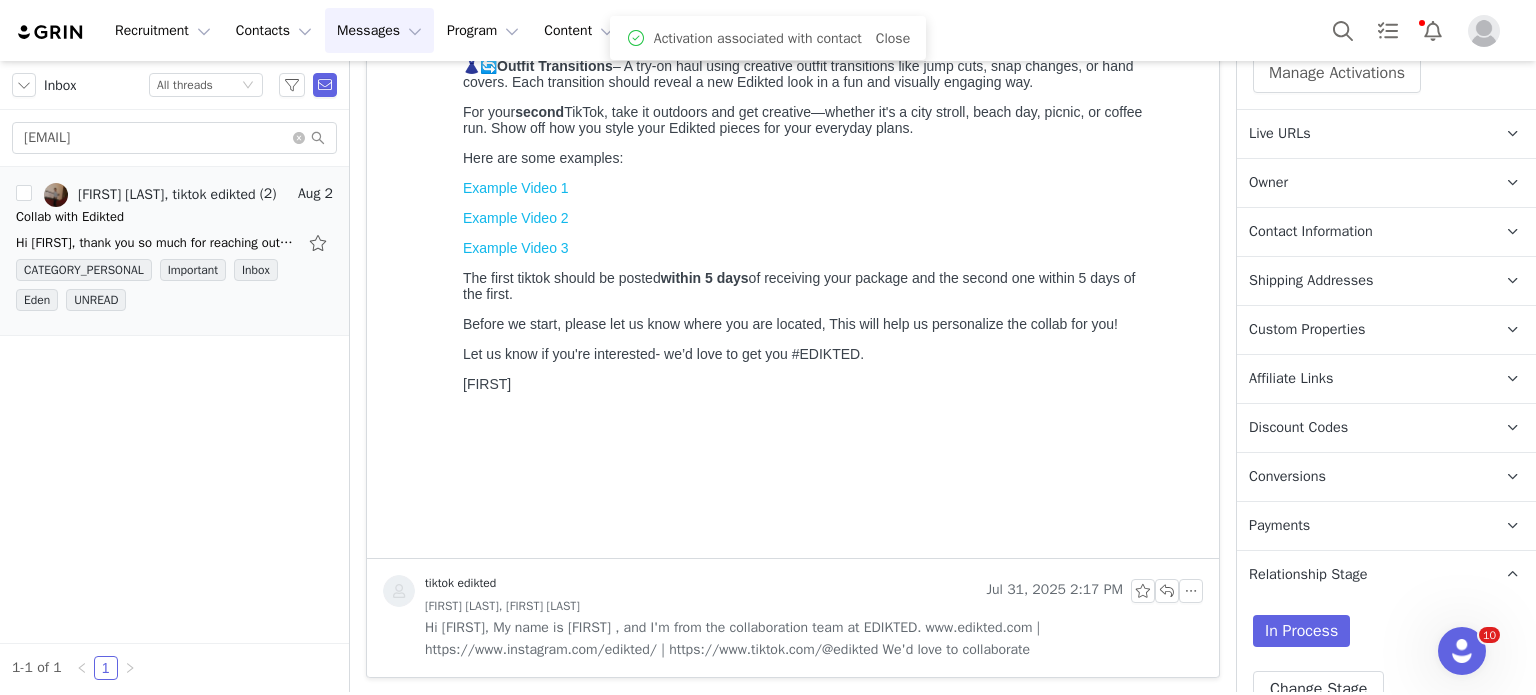 scroll, scrollTop: 688, scrollLeft: 0, axis: vertical 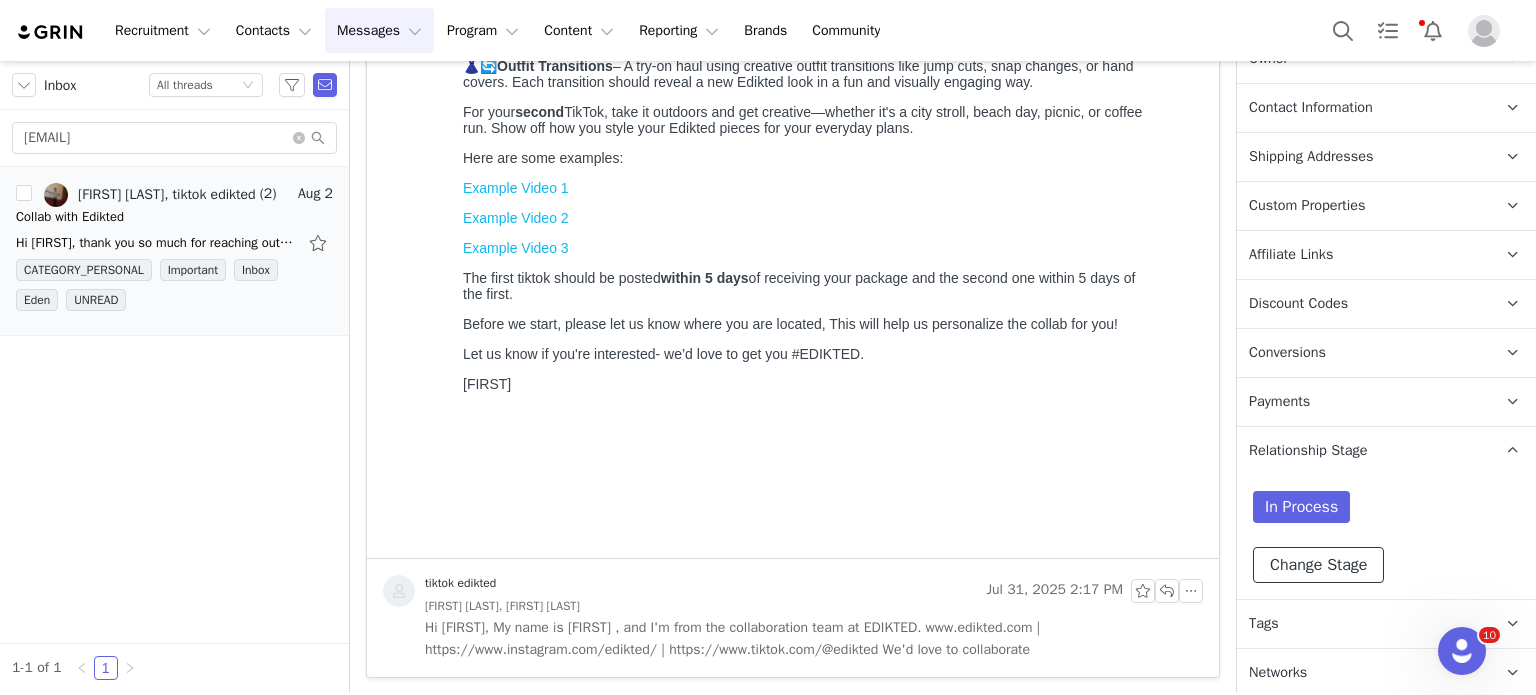 click on "Change Stage" at bounding box center (1318, 565) 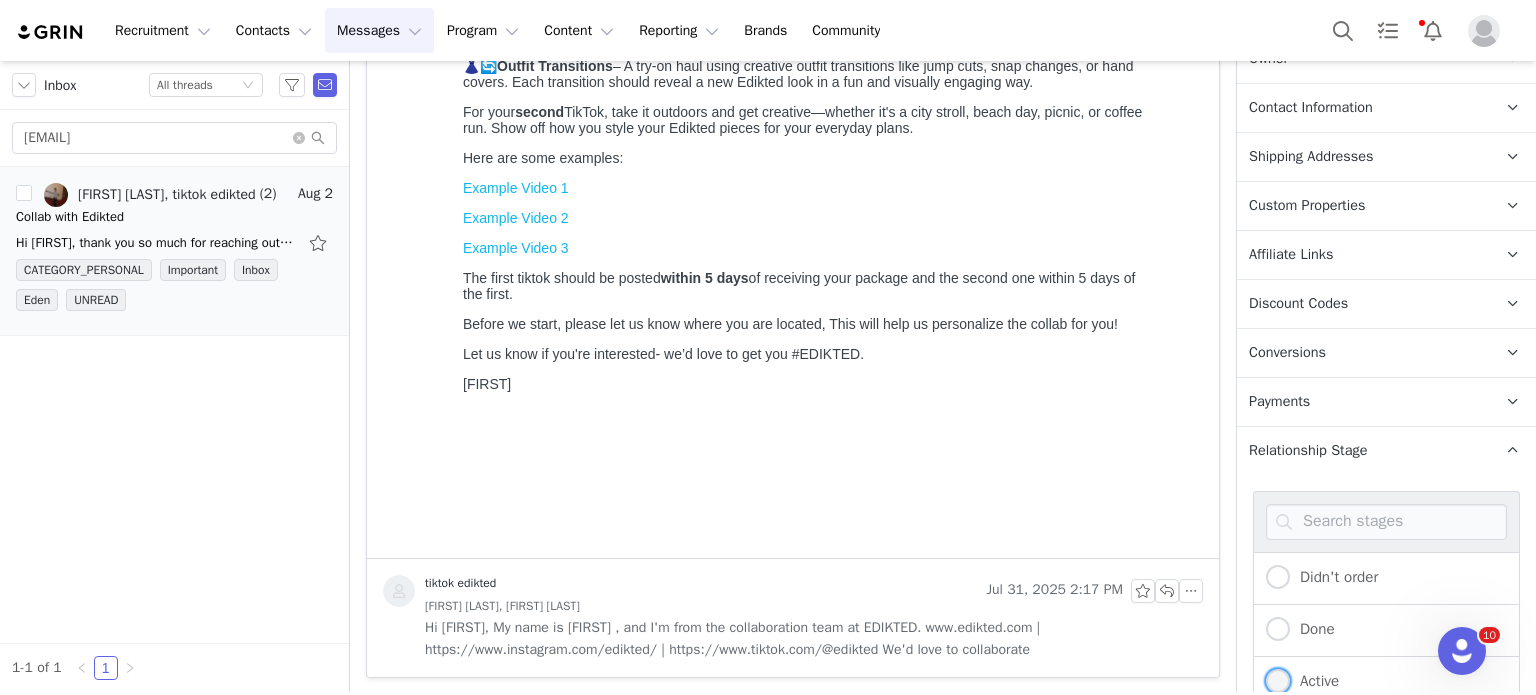 click at bounding box center [1278, 682] 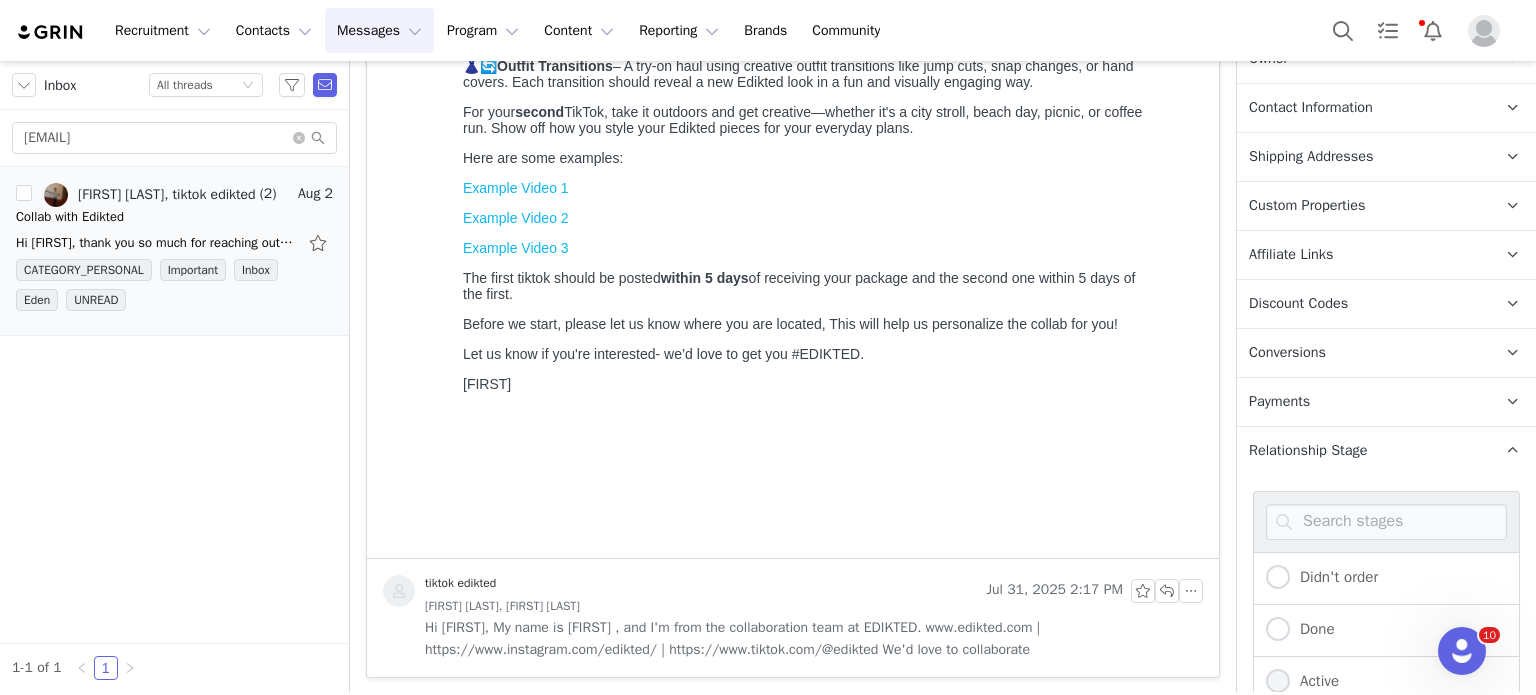 click on "Active" at bounding box center (1278, 682) 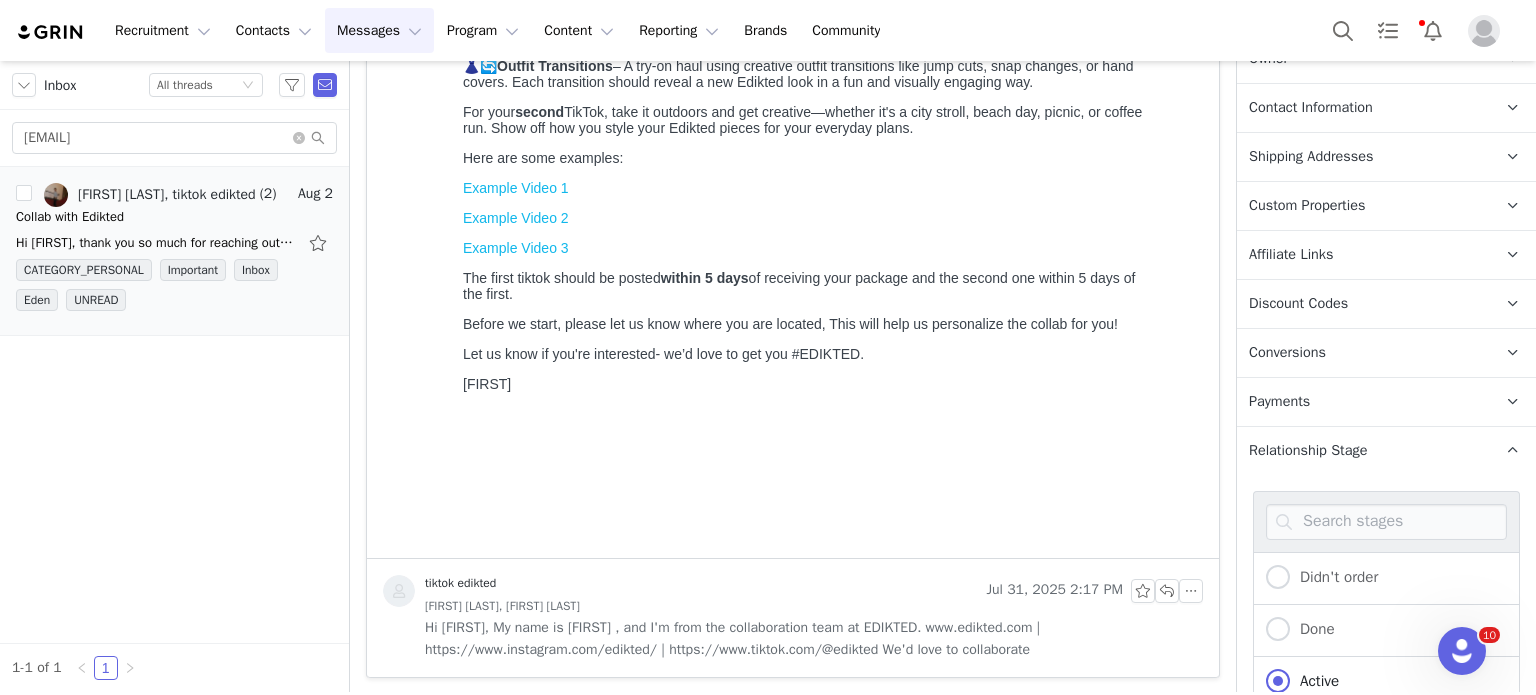 scroll, scrollTop: 1028, scrollLeft: 0, axis: vertical 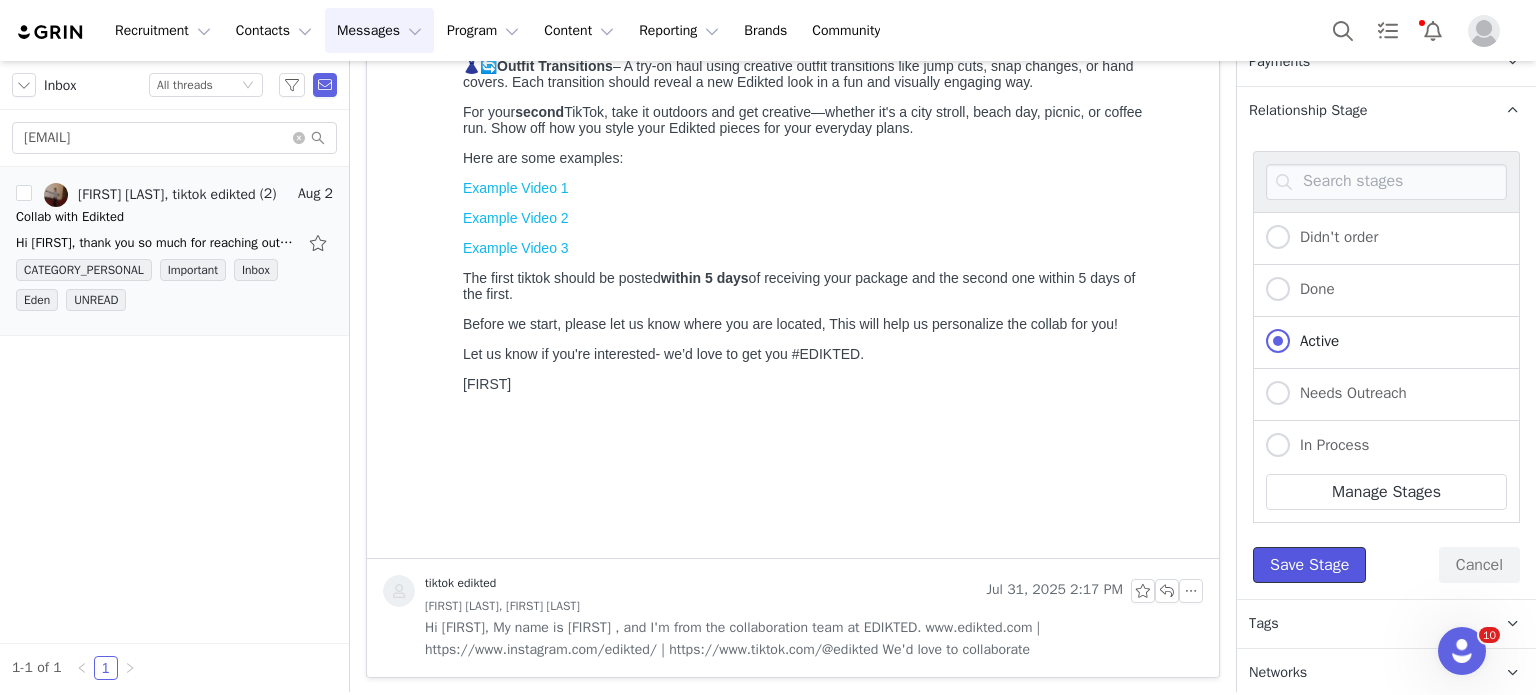 click on "Save Stage" at bounding box center [1309, 565] 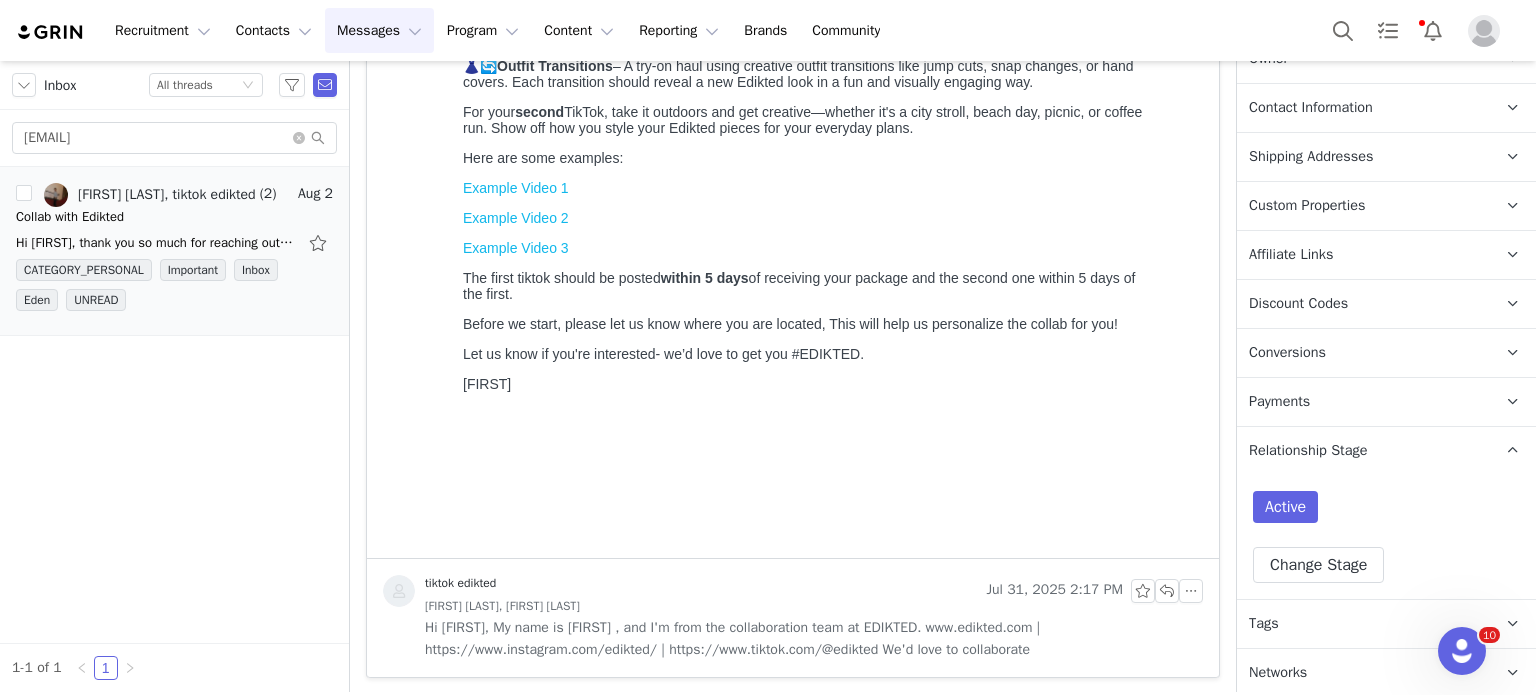 click on "Active  Change Stage" at bounding box center [1386, 537] 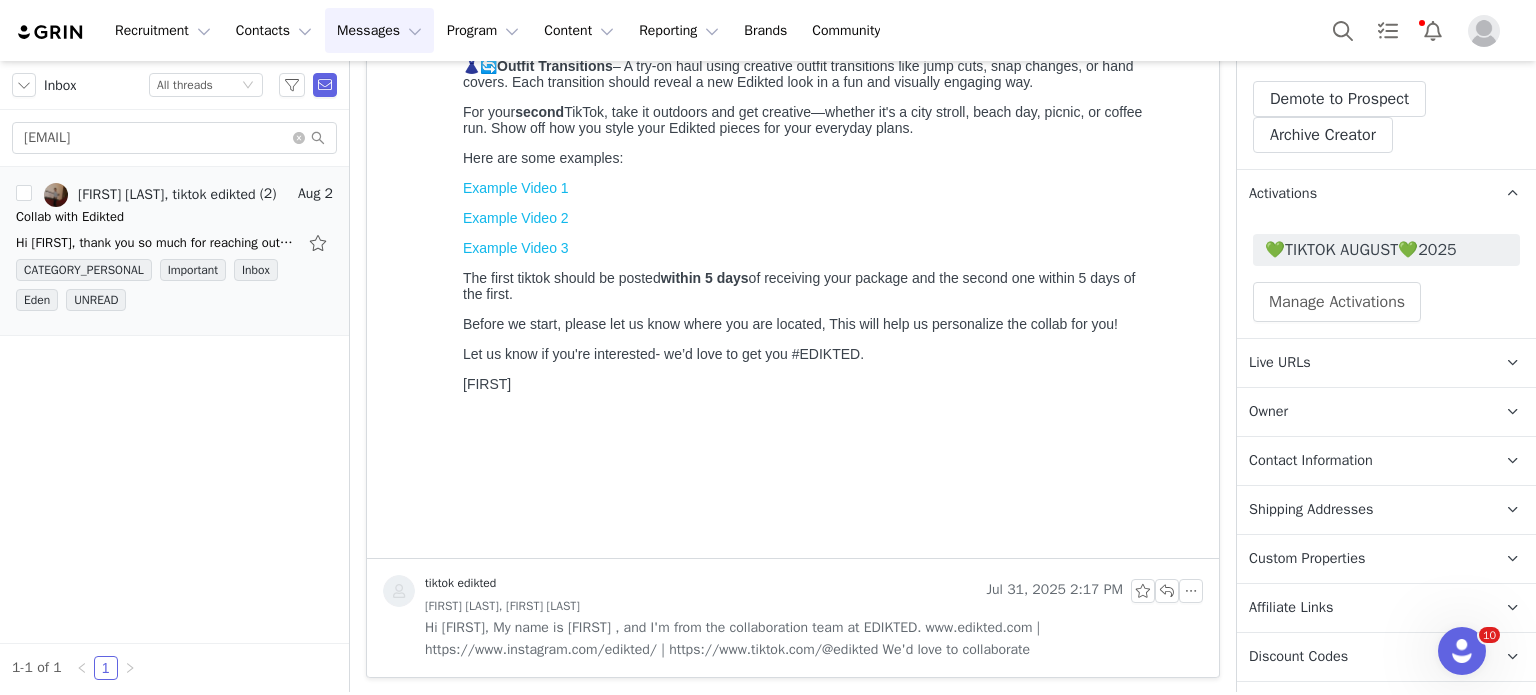 scroll, scrollTop: 336, scrollLeft: 0, axis: vertical 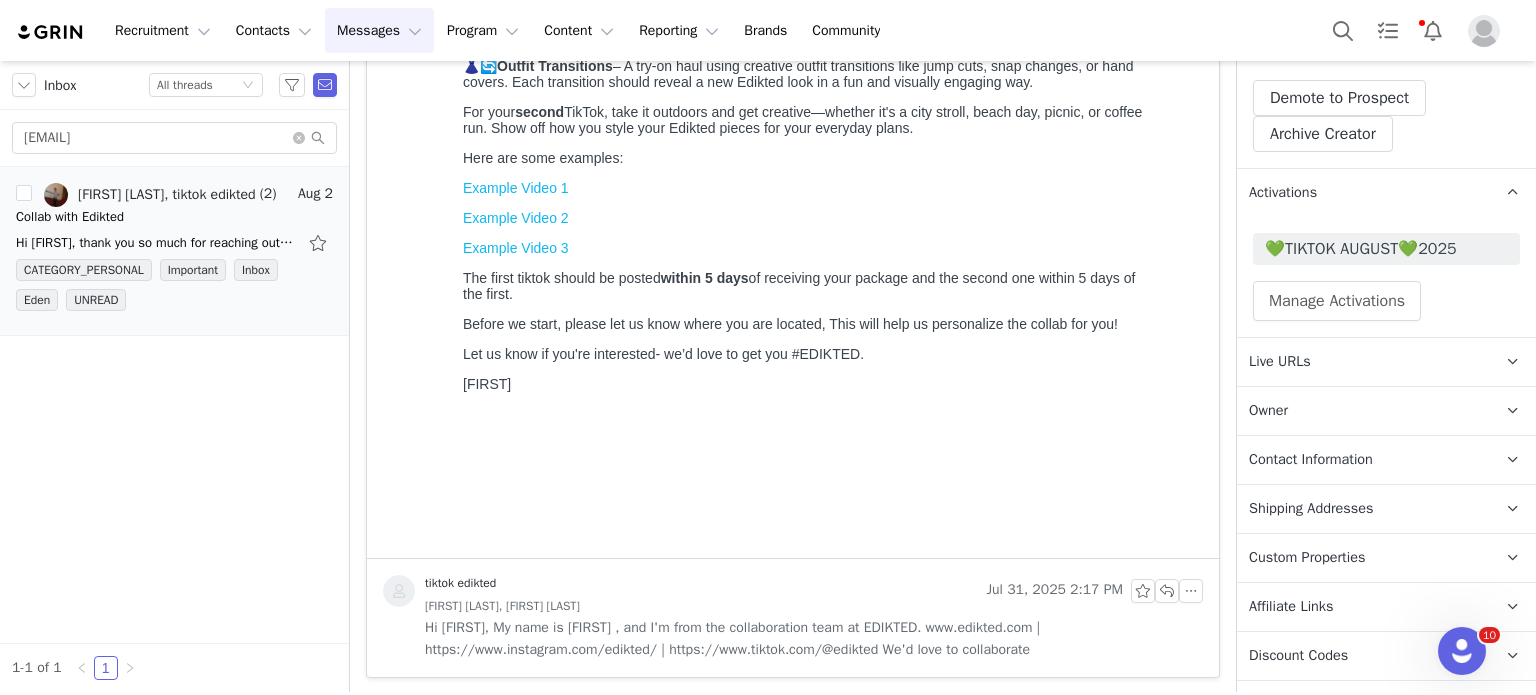 click on "Owner  The account user who owns the contact" at bounding box center [1362, 411] 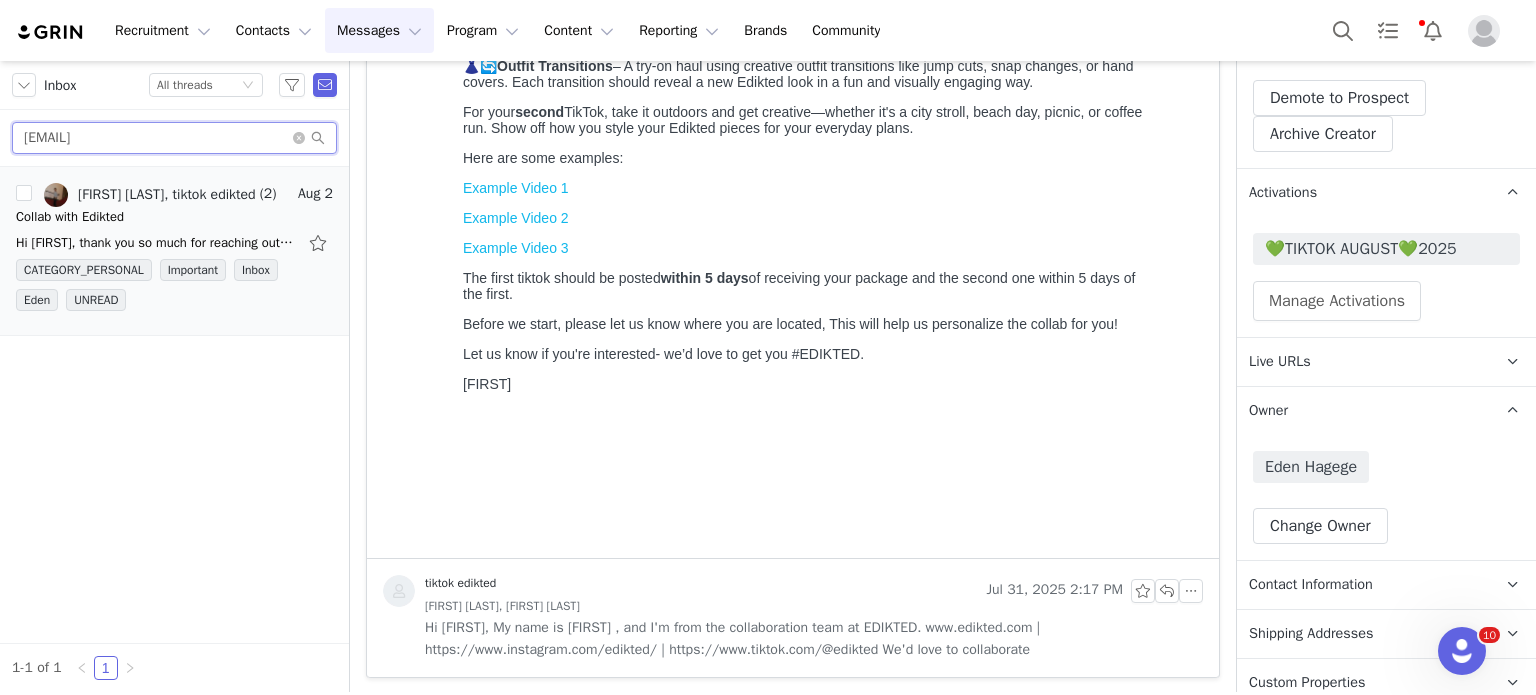 click on "jankowski.hannah.04@gmail.com" at bounding box center (174, 138) 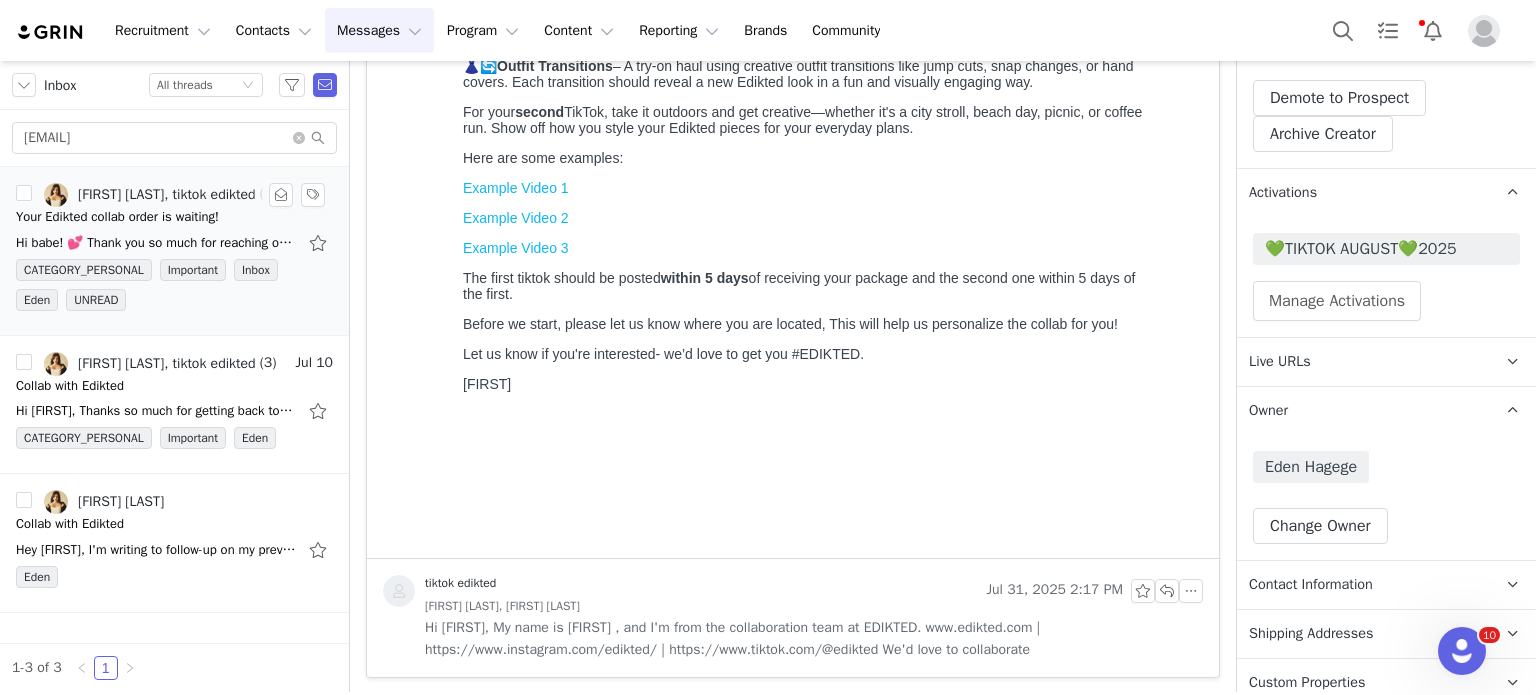 click on "Luiza Guedes, tiktok edikted" at bounding box center (167, 195) 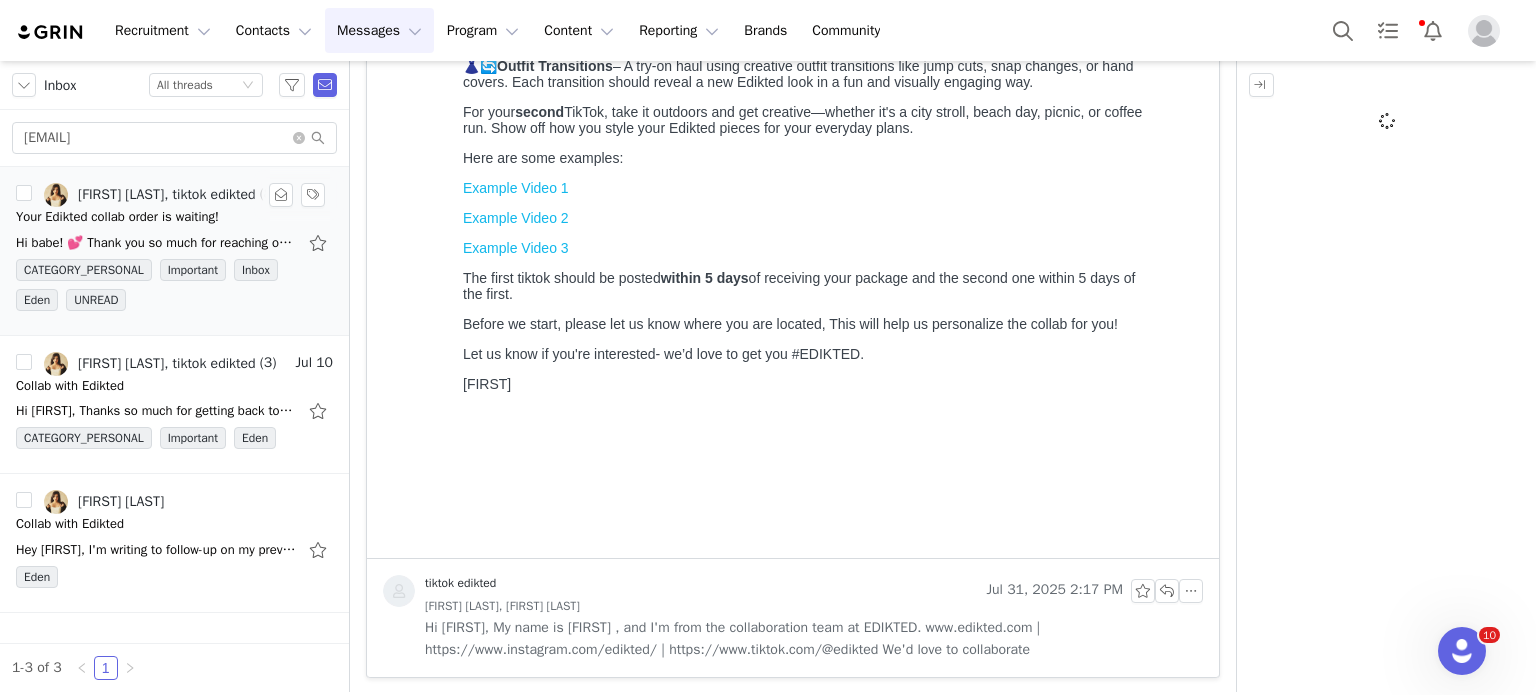 scroll, scrollTop: 0, scrollLeft: 0, axis: both 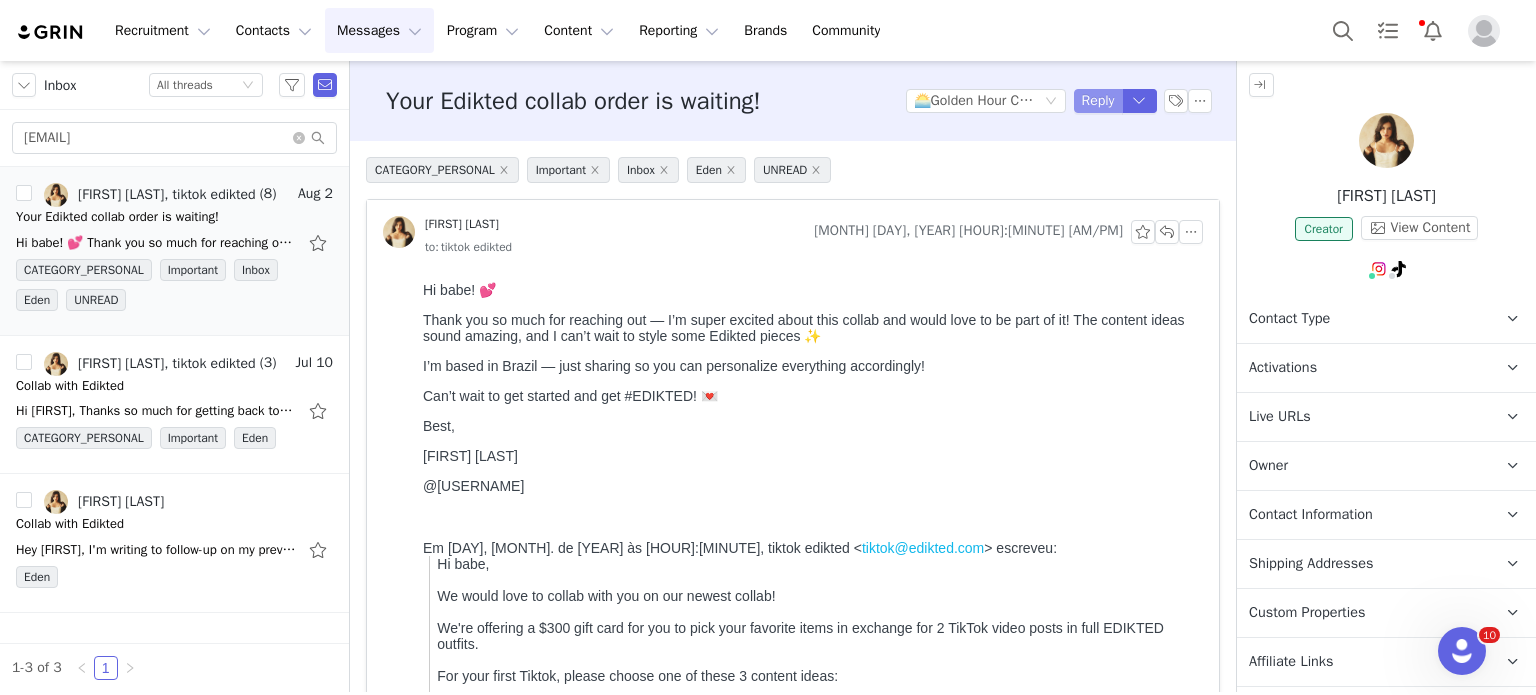 click on "Reply" at bounding box center [1098, 101] 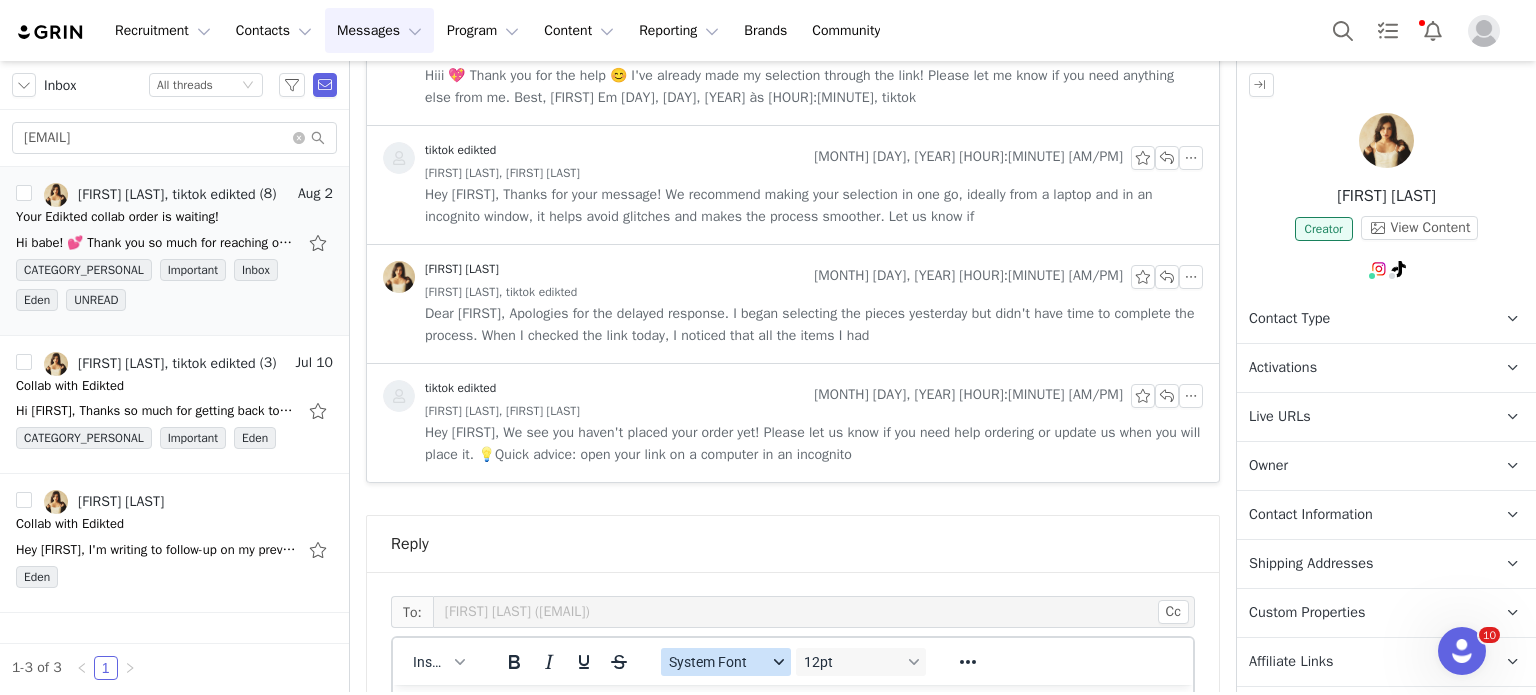 scroll, scrollTop: 3847, scrollLeft: 0, axis: vertical 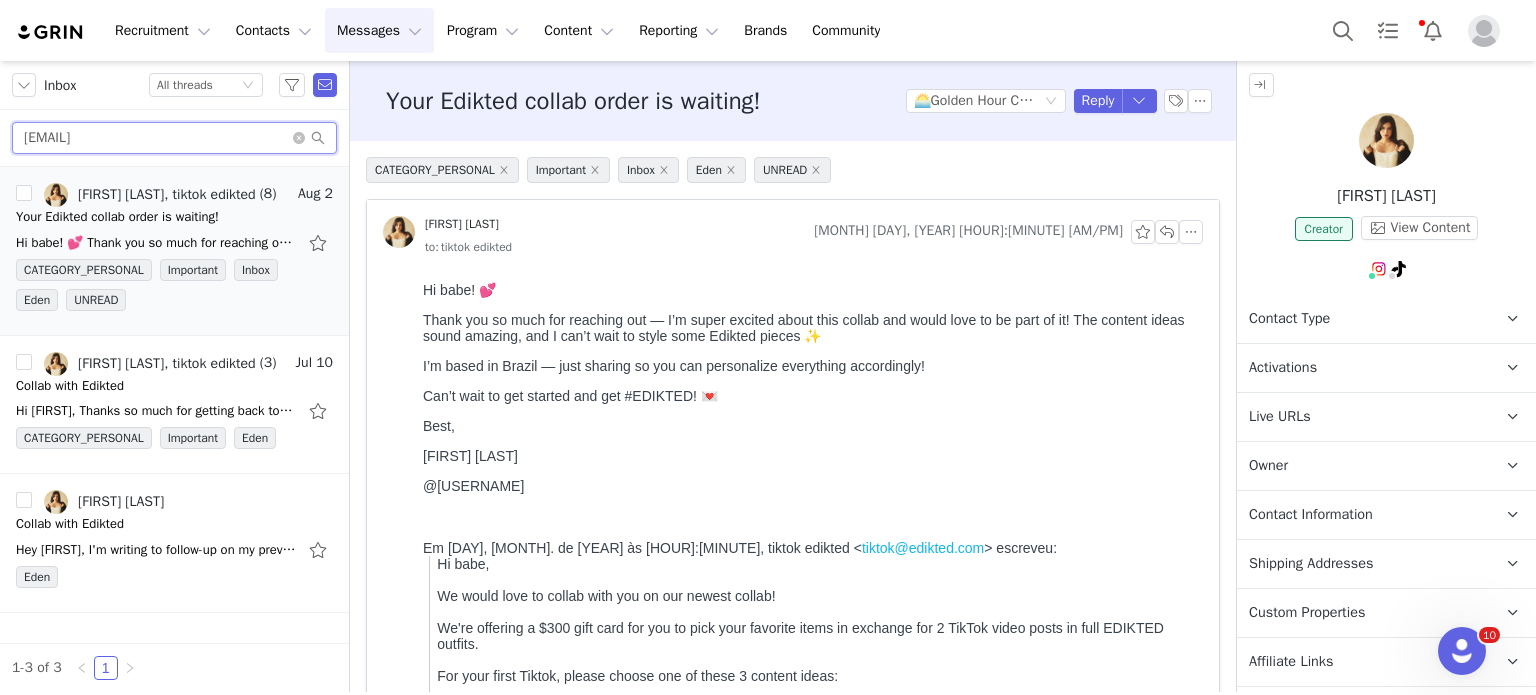 click on "luliizagf@gmail.com" at bounding box center (174, 138) 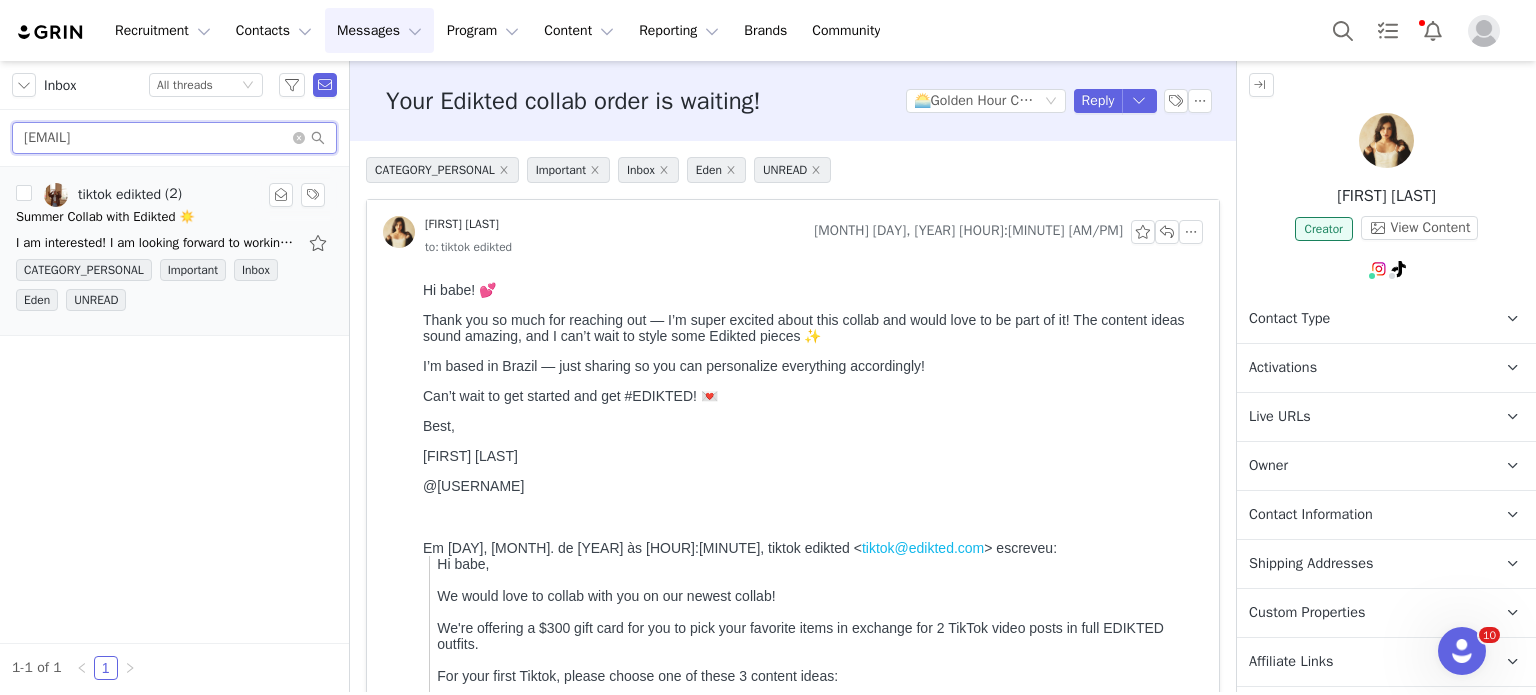 type on "rotenheberkayla@gmail.com" 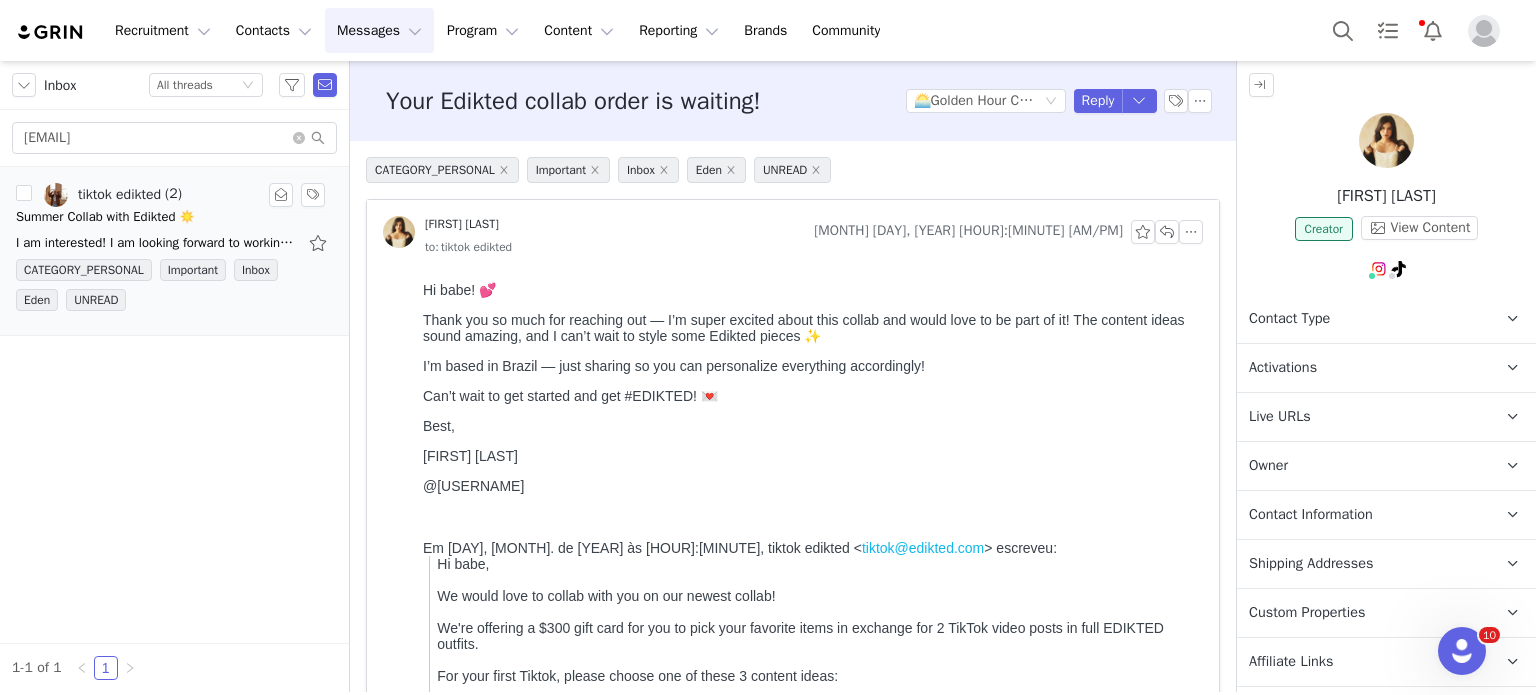 click on "tiktok edikted  (2)      Aug 1   Summer Collab with Edikted ☀️       I am interested! I am looking forward to working with you. Are there any other details I should be aware of, and what type of clothes should I order? On Wed, Jul 30, 2025 at 3:25 PM tiktok edikted <       CATEGORY_PERSONAL   Important   Inbox   Eden   UNREAD" at bounding box center [174, 251] 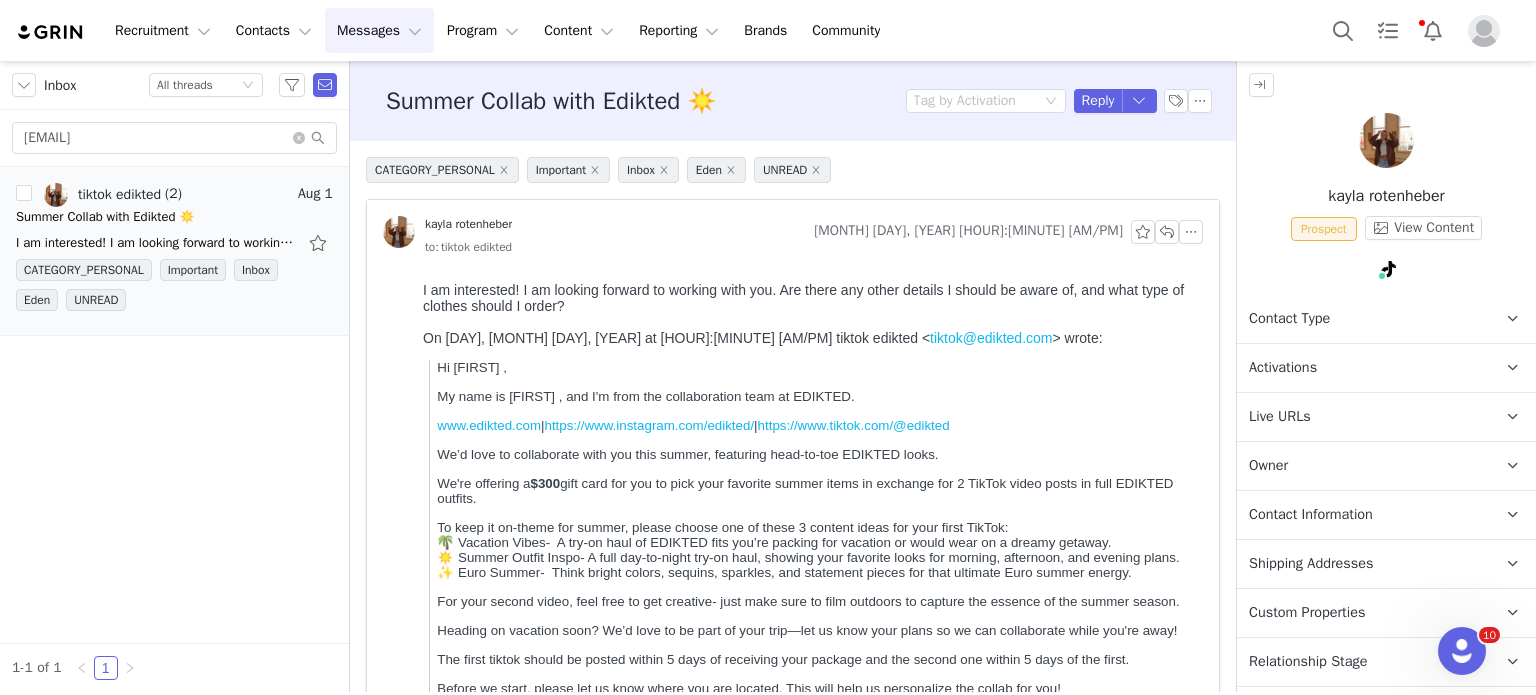 scroll, scrollTop: 0, scrollLeft: 0, axis: both 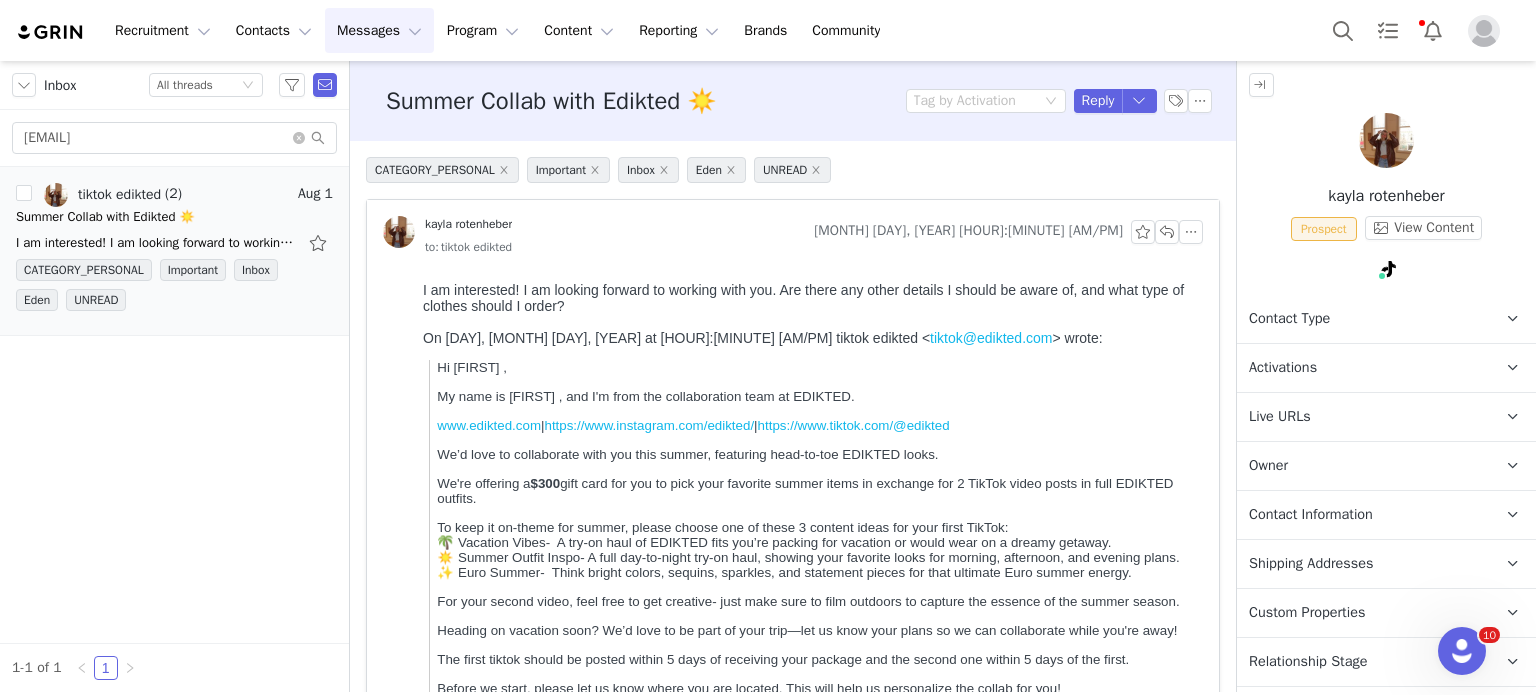 click on "Contact Type  Contact type can be Creator, Prospect, Application, or Manager." at bounding box center (1362, 319) 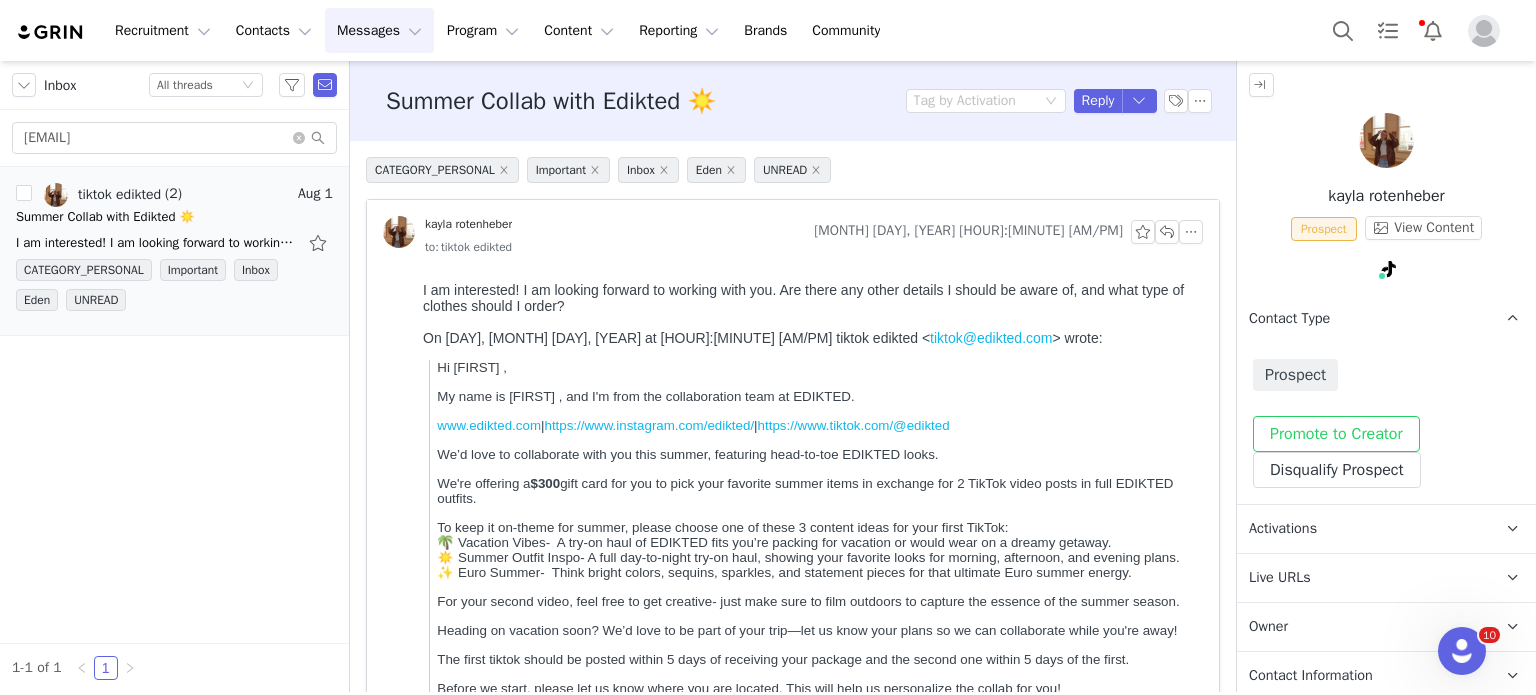 drag, startPoint x: 1298, startPoint y: 412, endPoint x: 1296, endPoint y: 431, distance: 19.104973 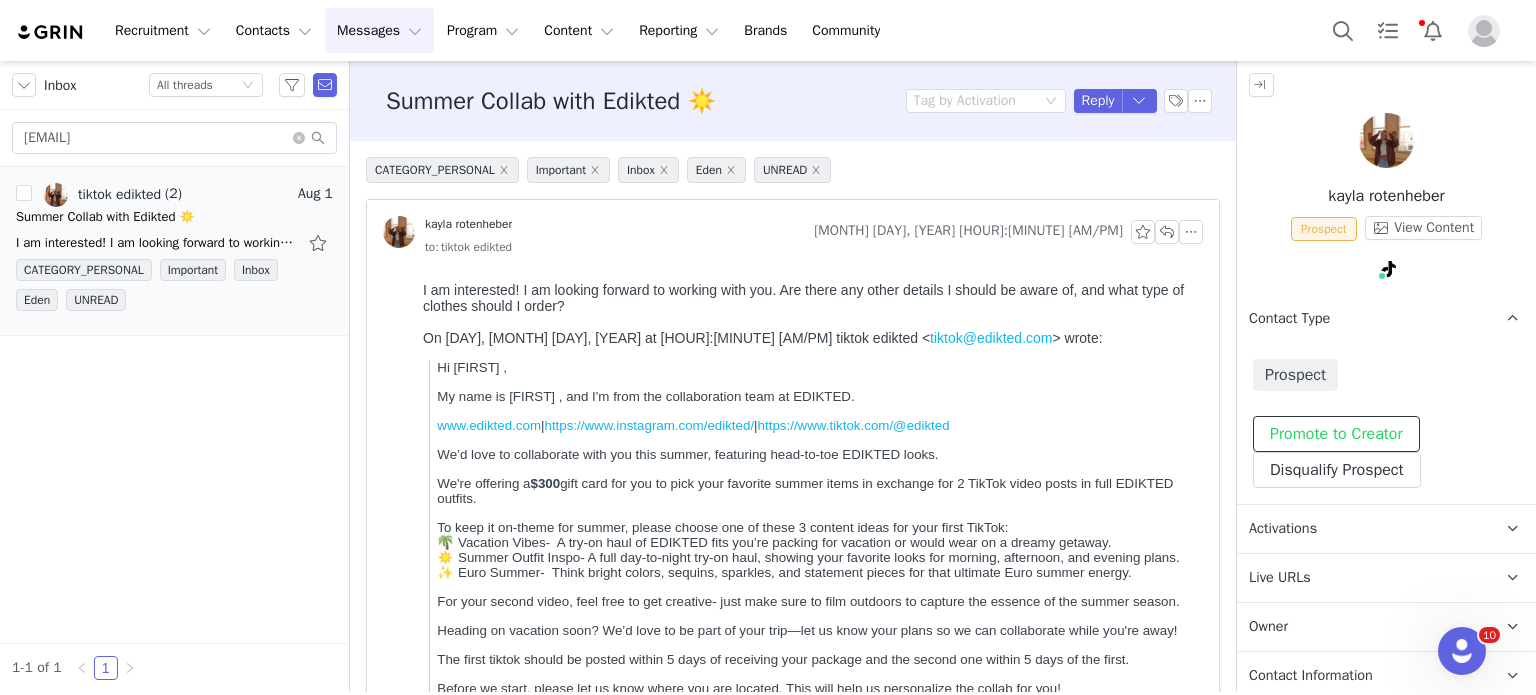 click on "Promote to Creator" at bounding box center [1336, 434] 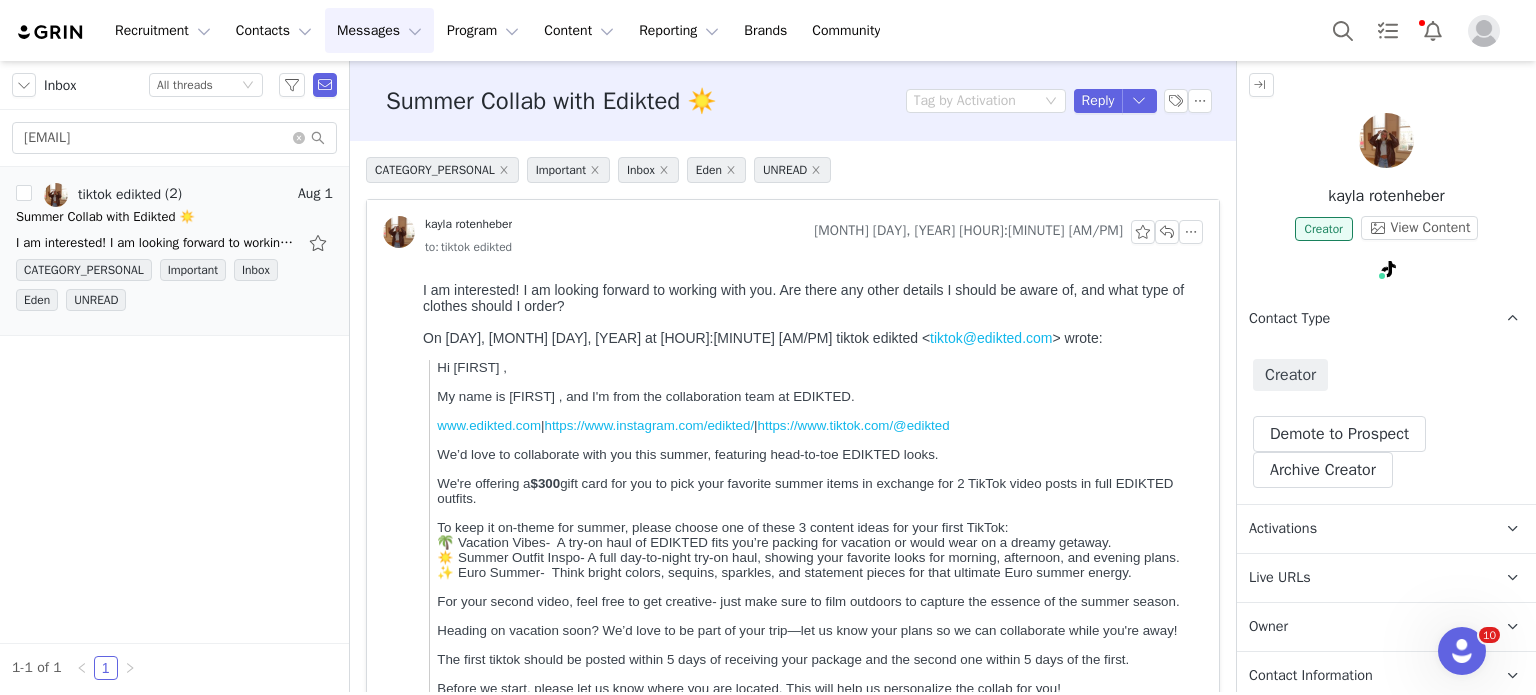 click on "Activations" at bounding box center (1283, 529) 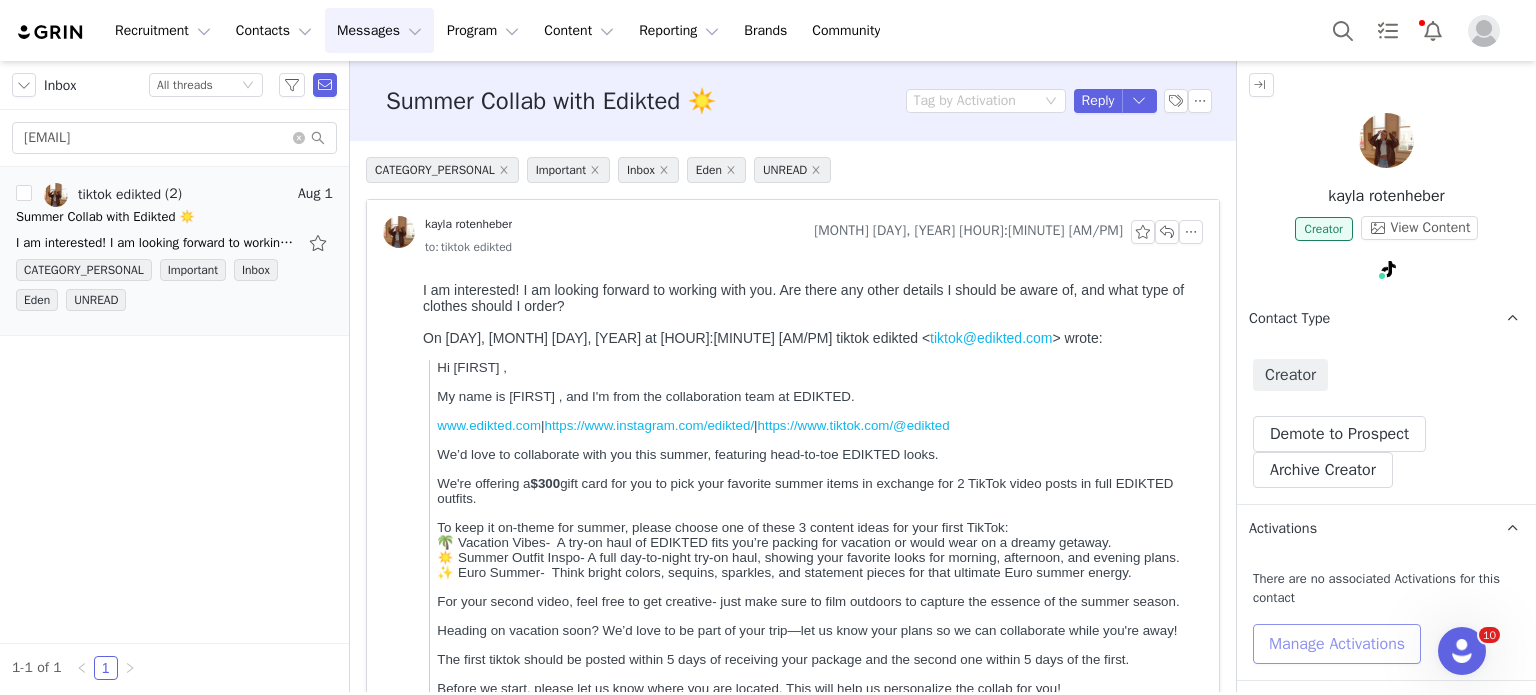 click on "Manage Activations" at bounding box center [1337, 644] 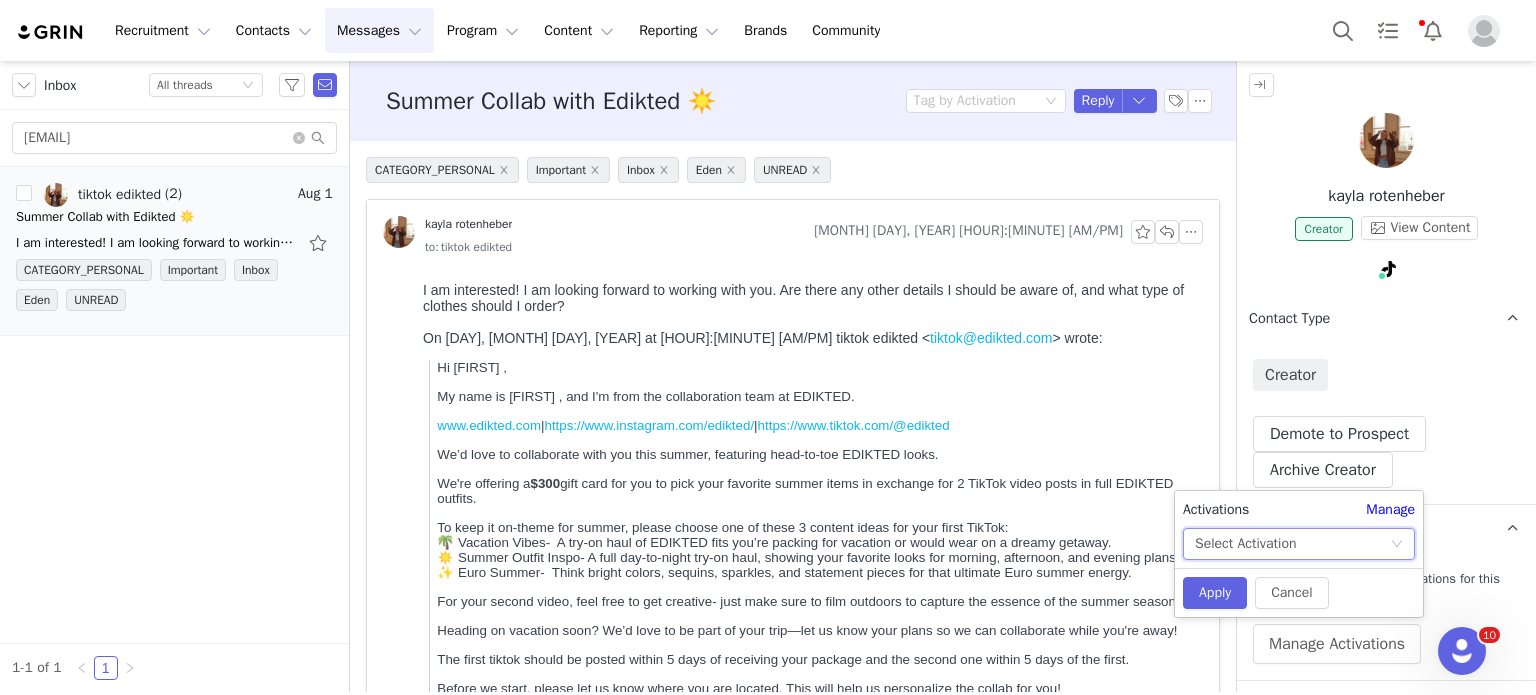 click on "Select Activation" at bounding box center (1245, 544) 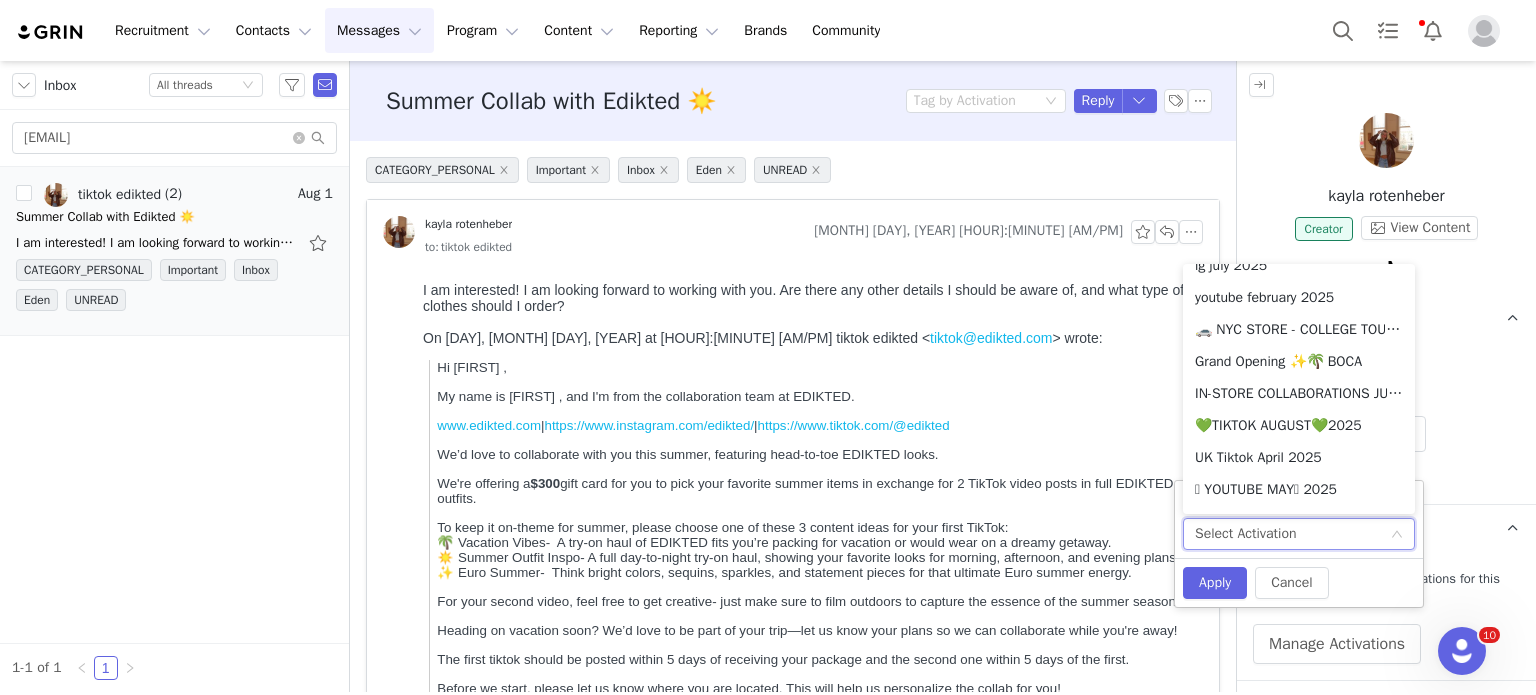 scroll, scrollTop: 544, scrollLeft: 0, axis: vertical 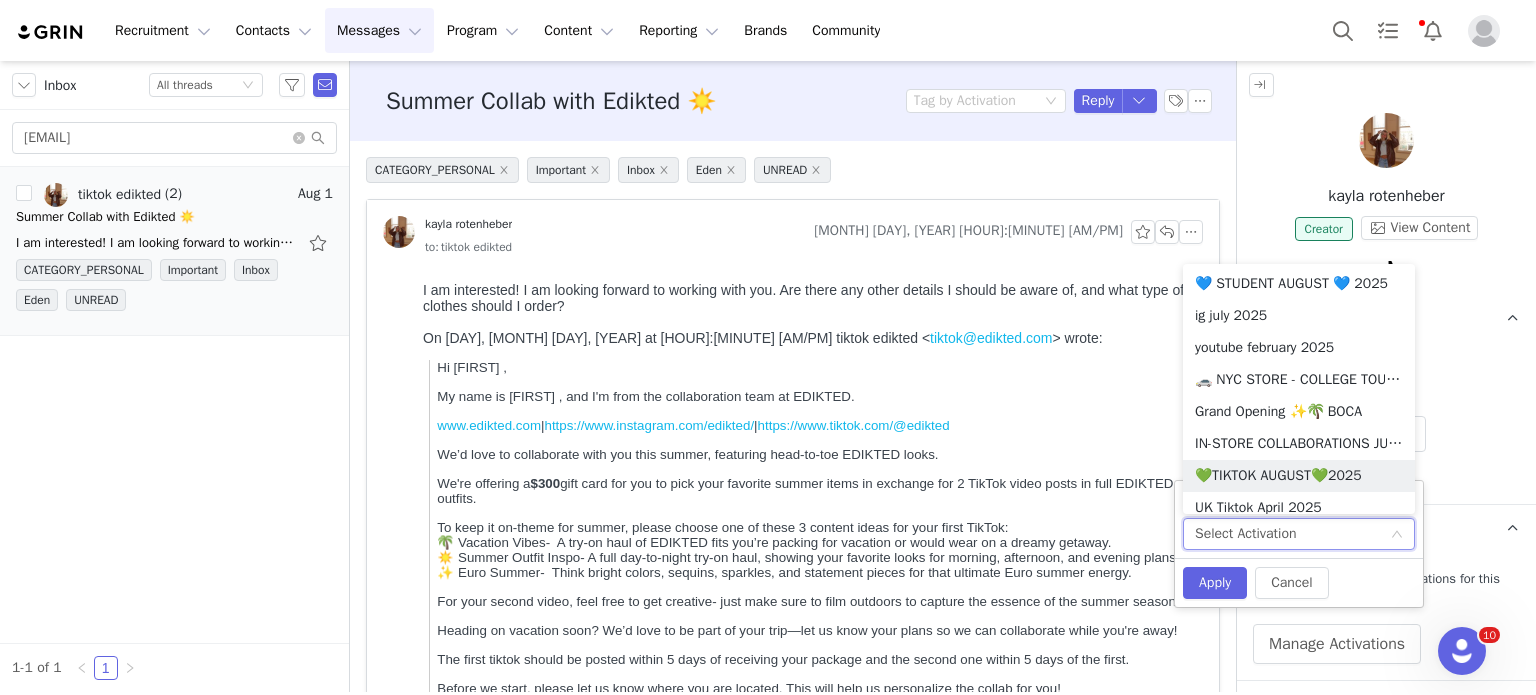 click on "💚TIKTOK AUGUST💚2025" at bounding box center [1299, 476] 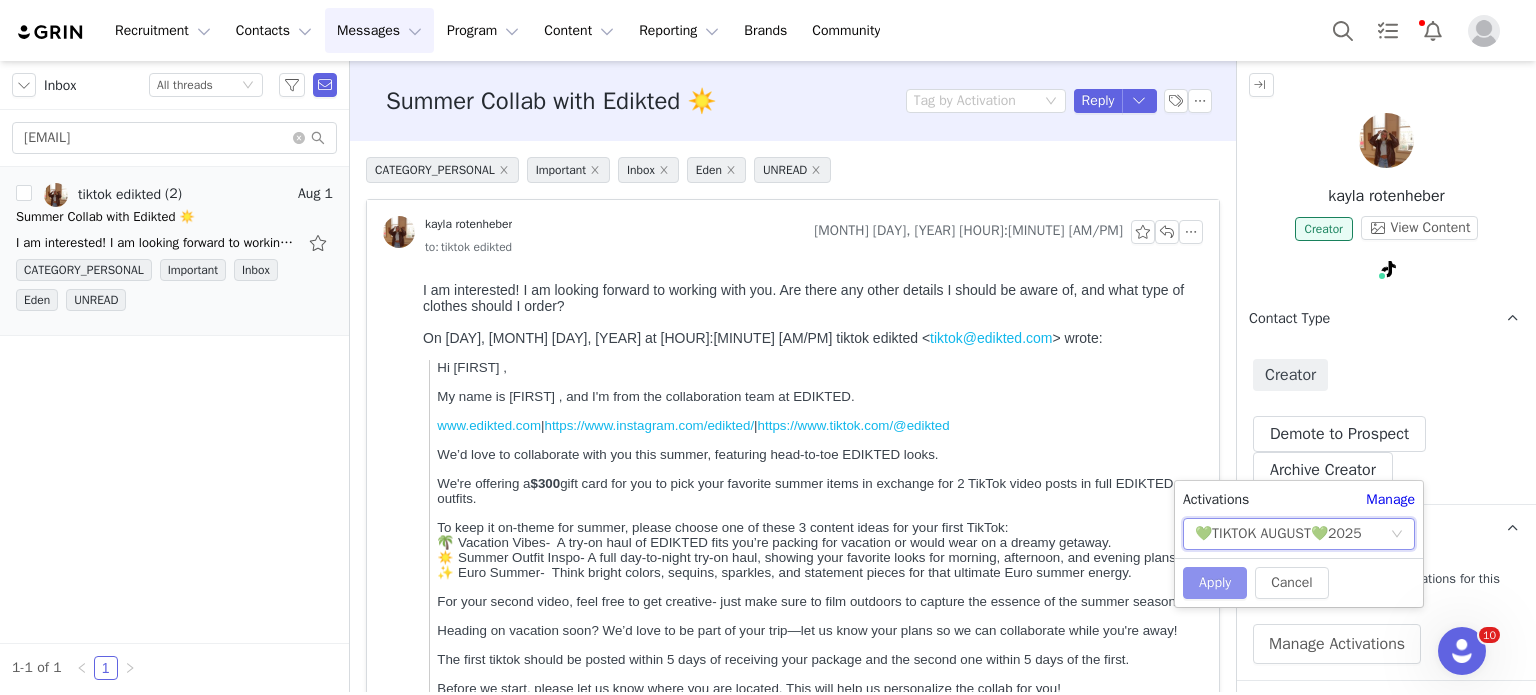 click on "Apply" at bounding box center [1215, 583] 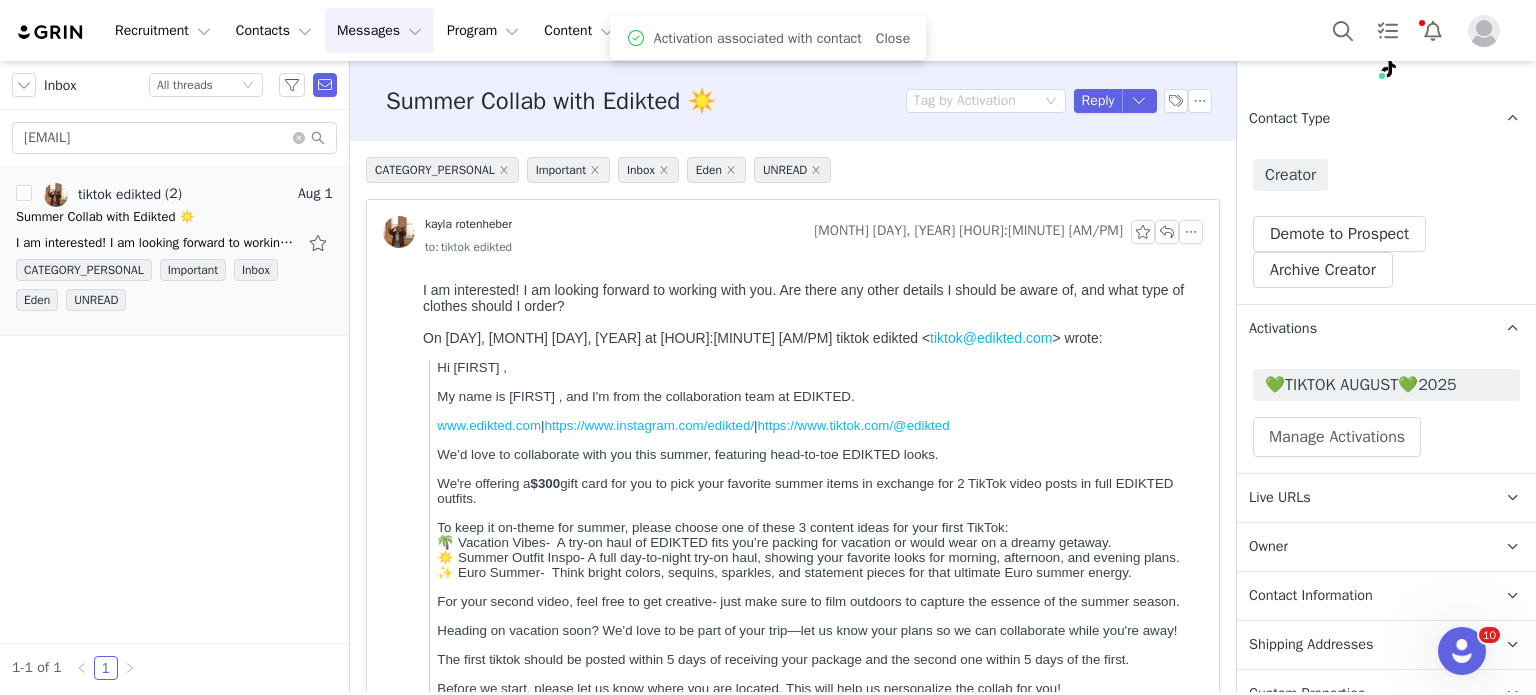 scroll, scrollTop: 564, scrollLeft: 0, axis: vertical 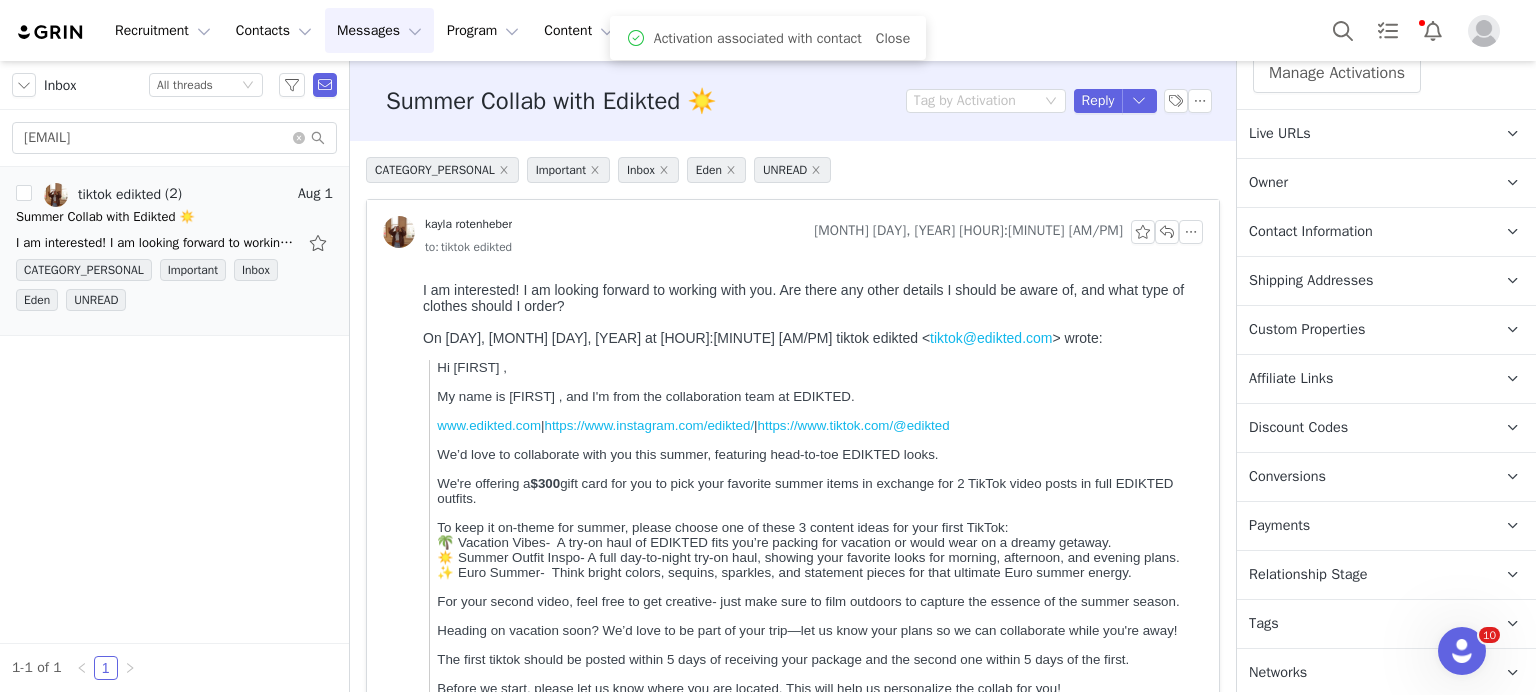 click on "Relationship Stage  Use relationship stages to move contacts through a logical sequence, from unaware of your brand to loyal ambassador" at bounding box center [1362, 575] 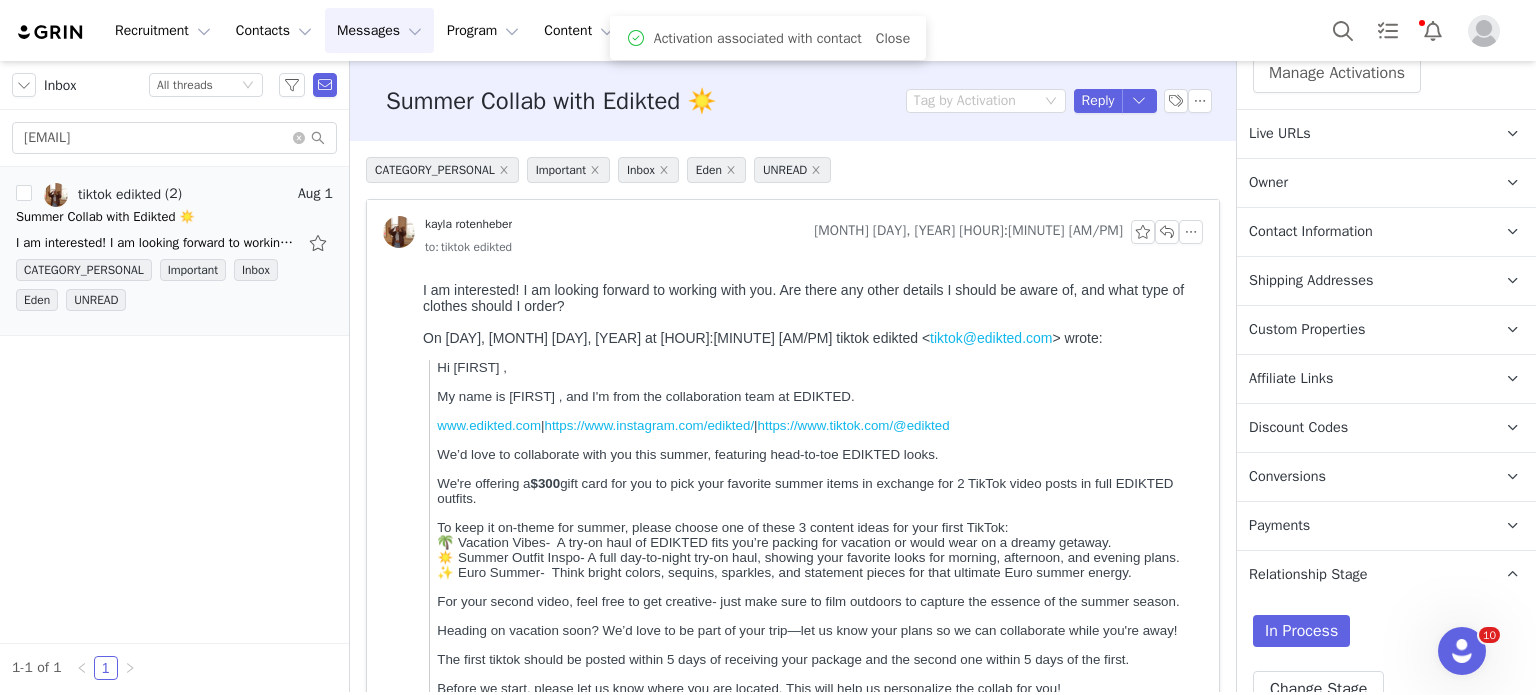 scroll, scrollTop: 688, scrollLeft: 0, axis: vertical 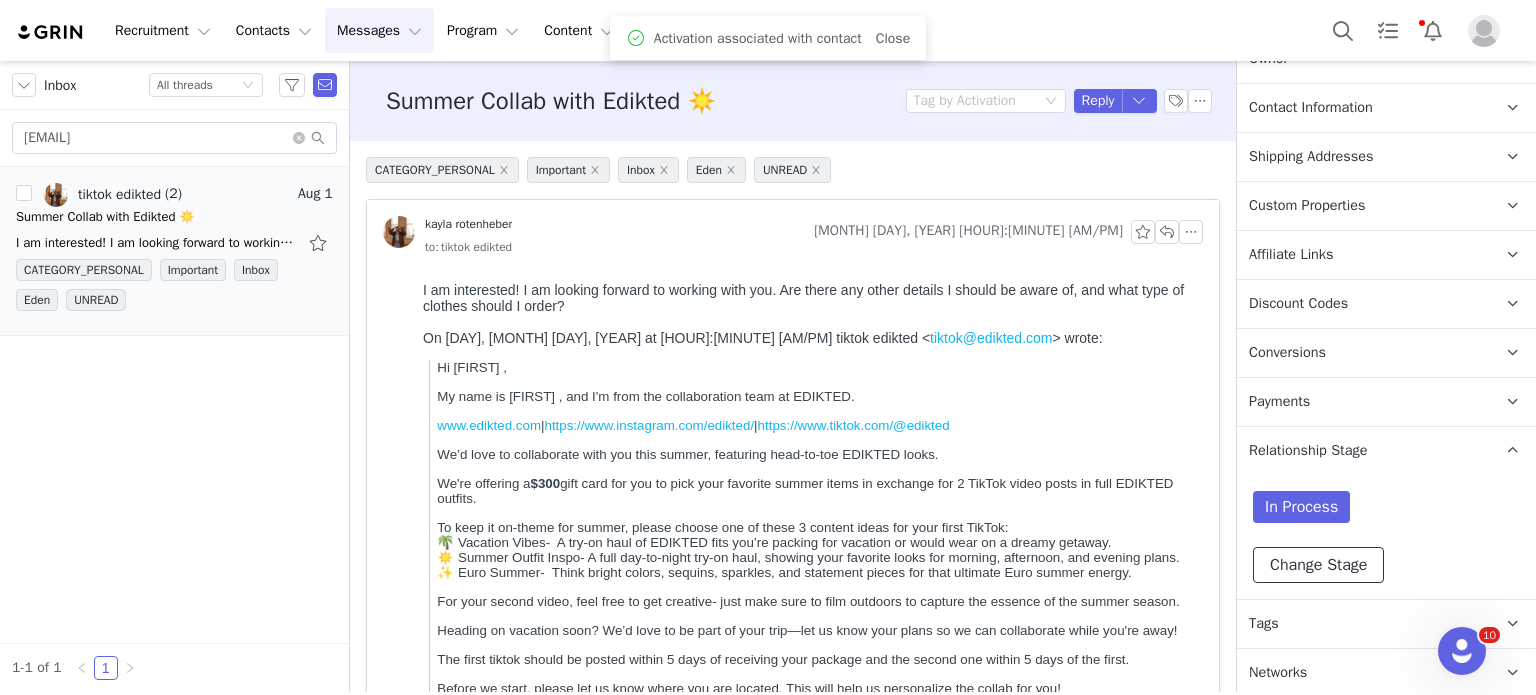 click on "Change Stage" at bounding box center (1318, 565) 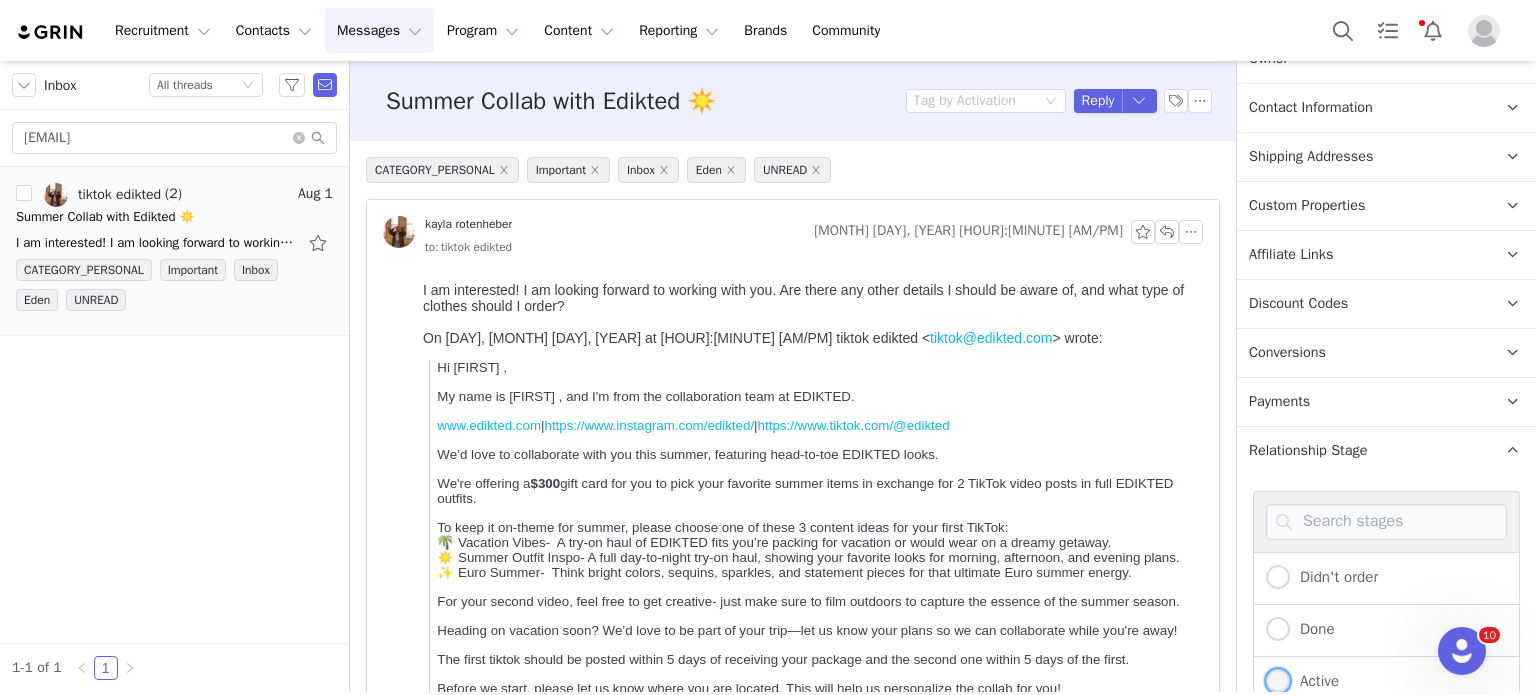 click at bounding box center [1278, 682] 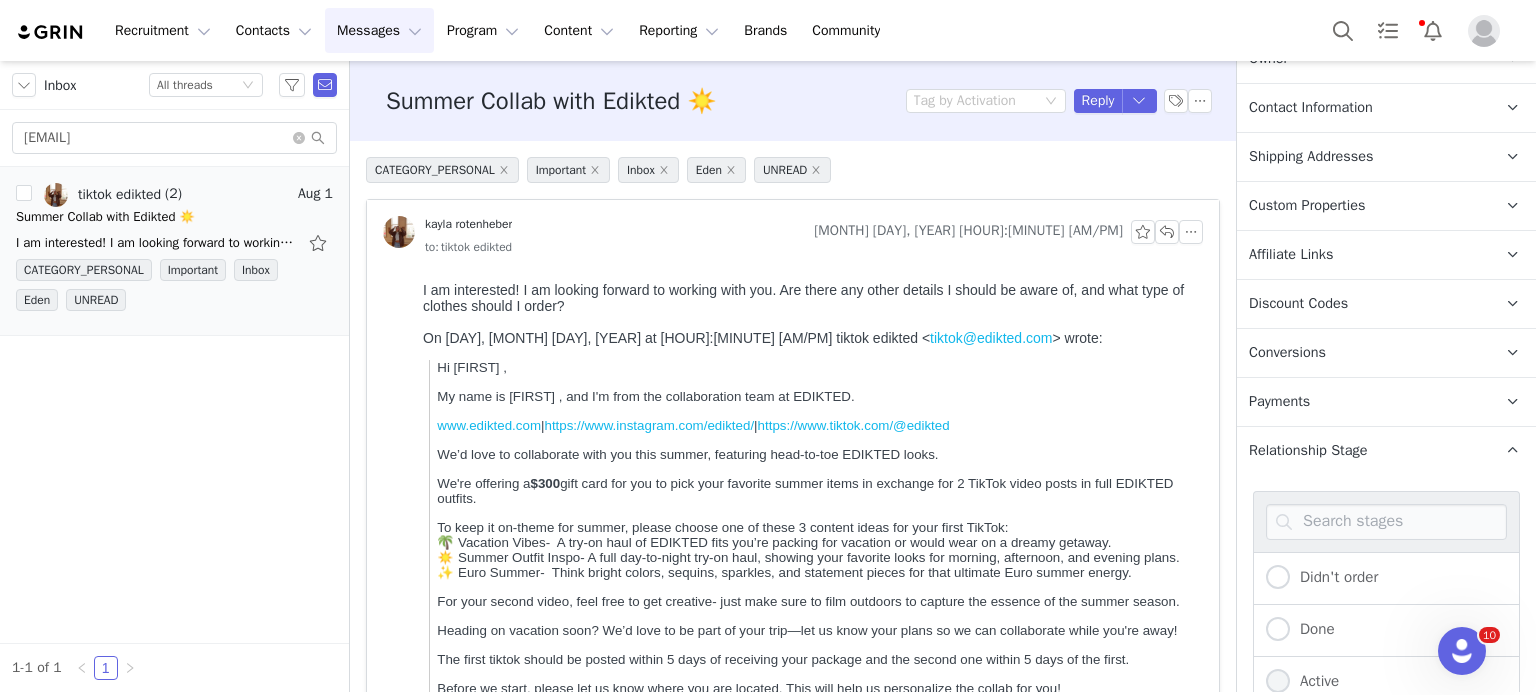 click on "Active" at bounding box center [1278, 682] 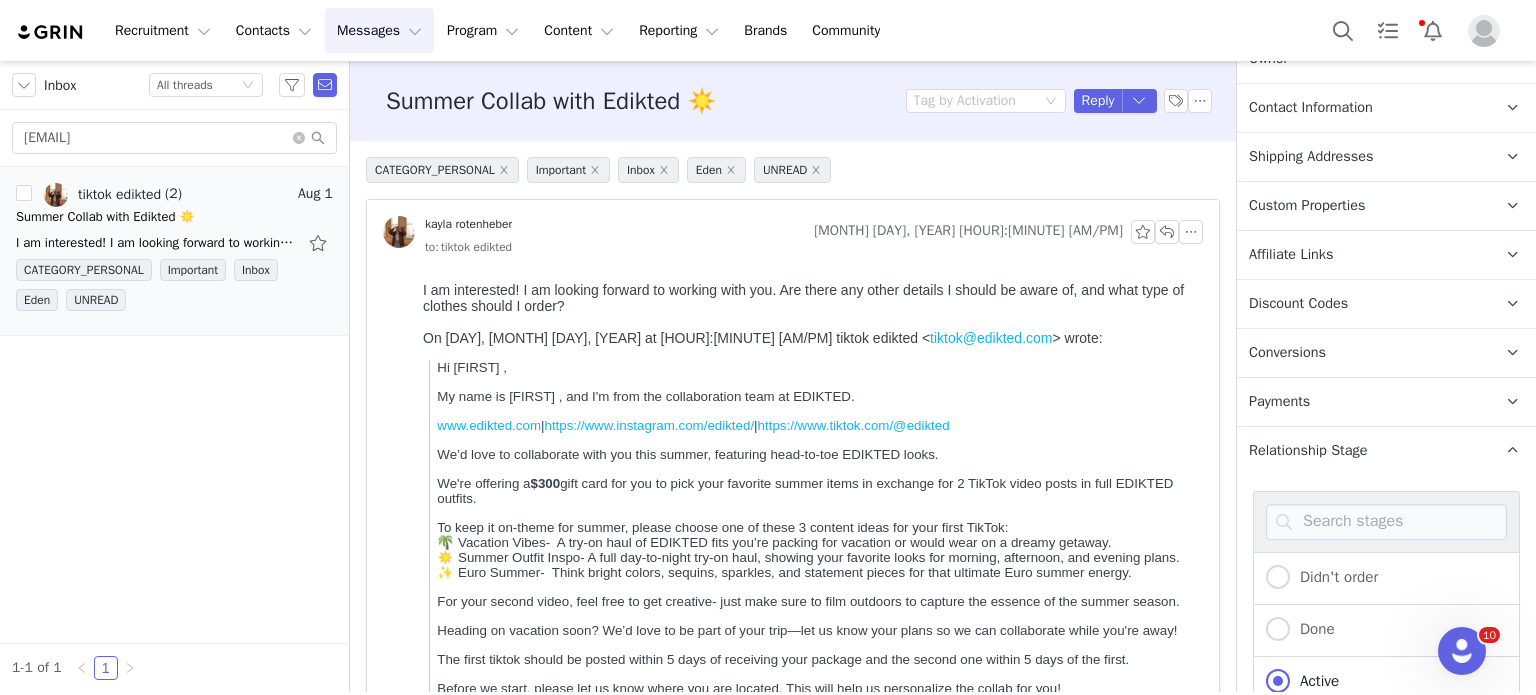 scroll, scrollTop: 1028, scrollLeft: 0, axis: vertical 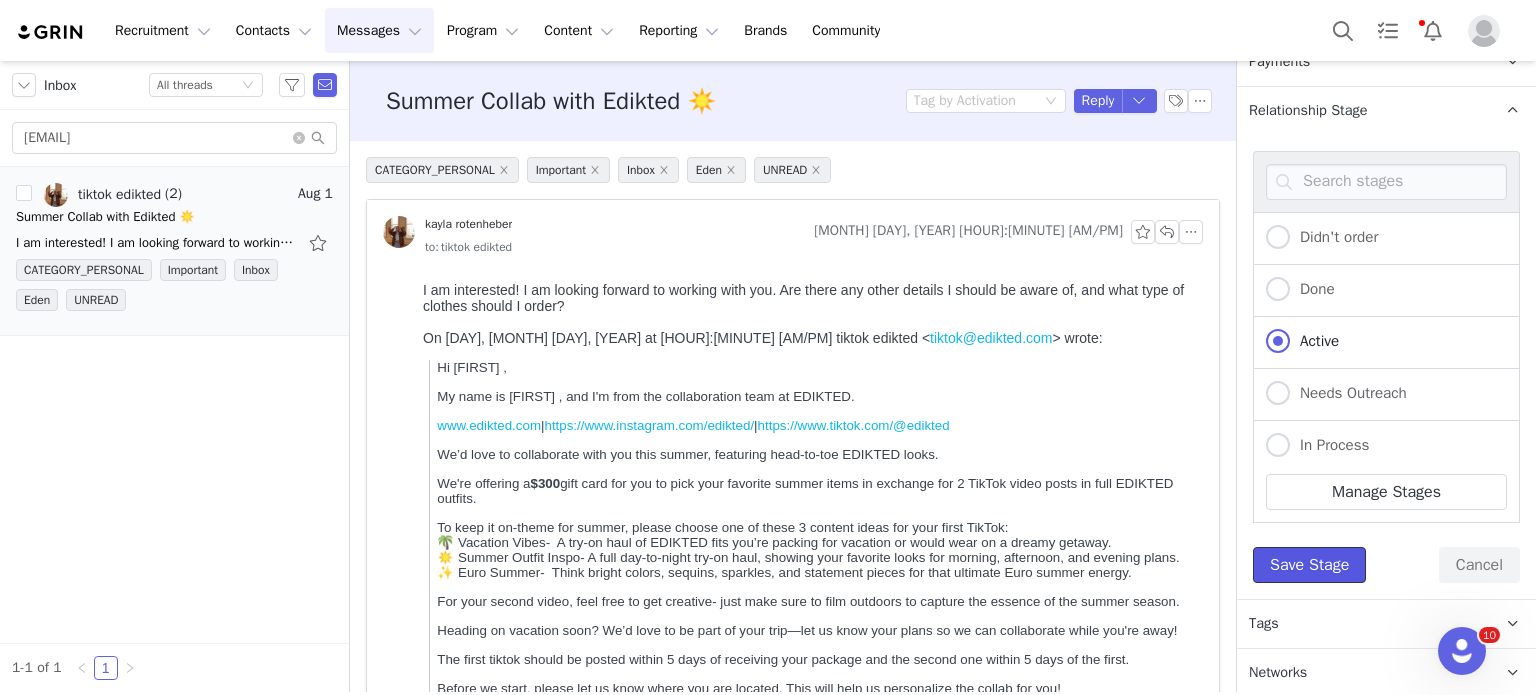 click on "Save Stage" at bounding box center (1309, 565) 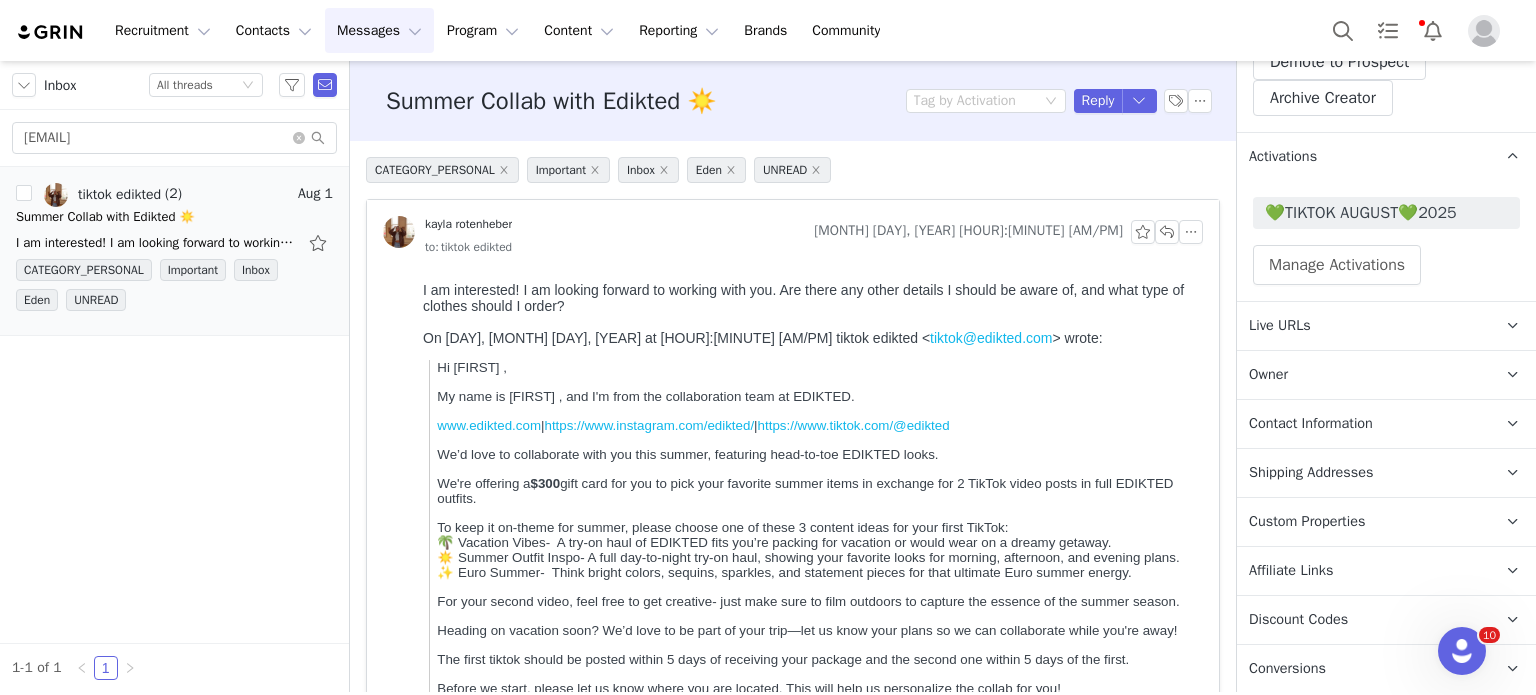 scroll, scrollTop: 364, scrollLeft: 0, axis: vertical 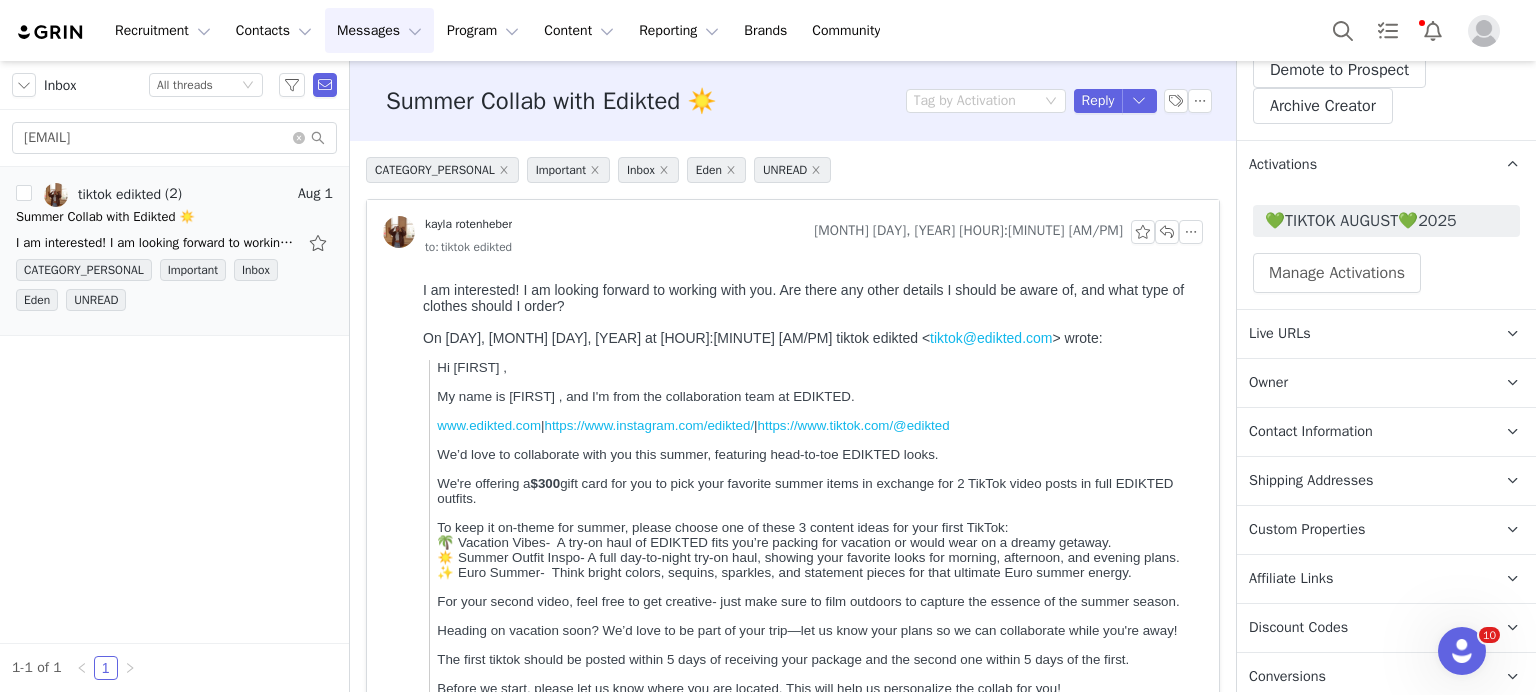 click on "Owner  The account user who owns the contact" at bounding box center (1362, 383) 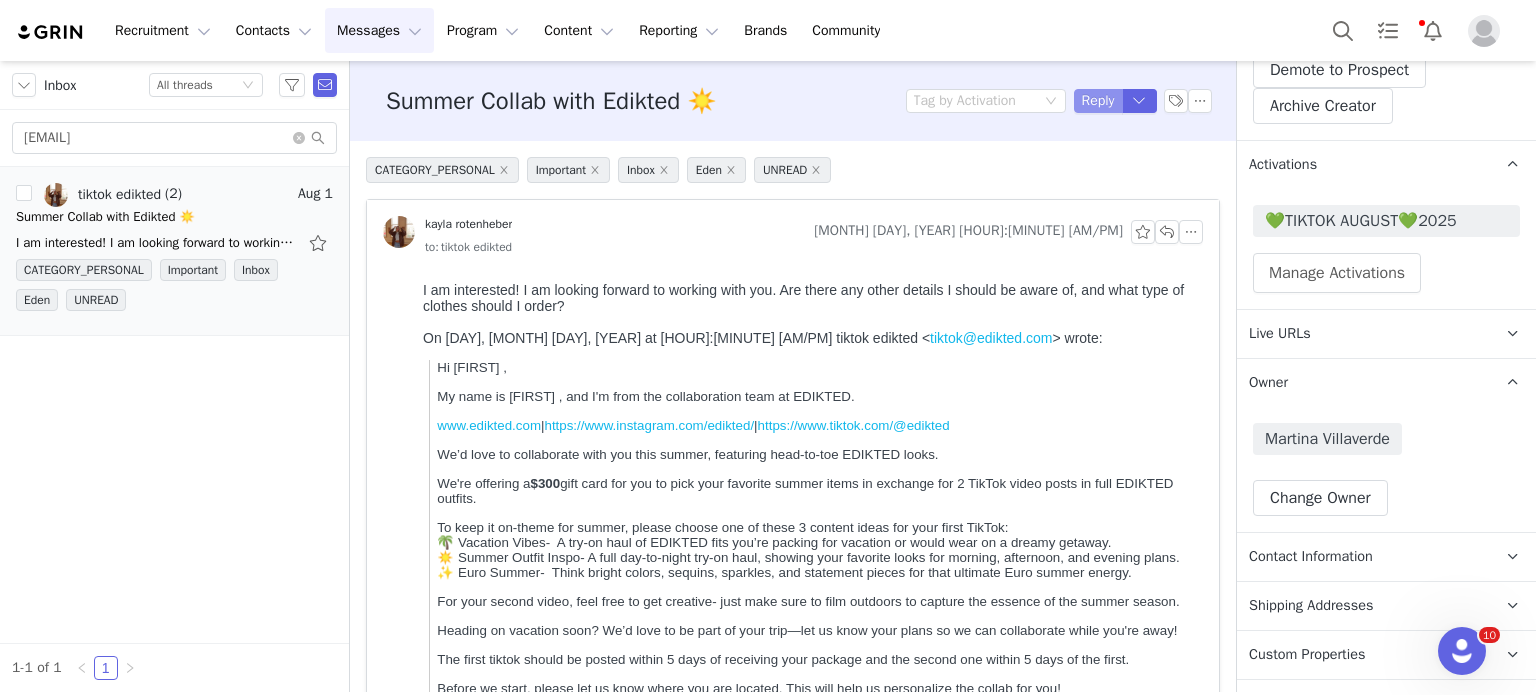 click on "Reply" at bounding box center (1098, 101) 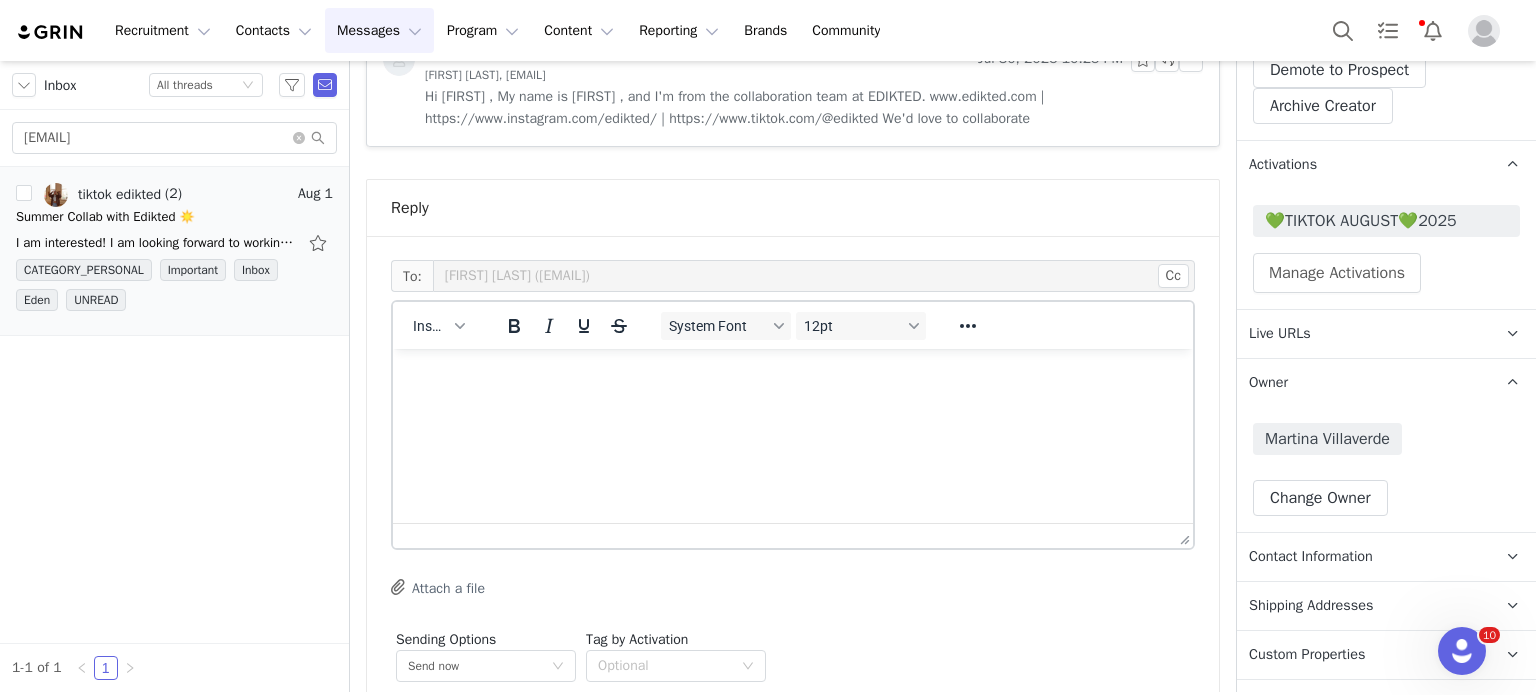 scroll, scrollTop: 937, scrollLeft: 0, axis: vertical 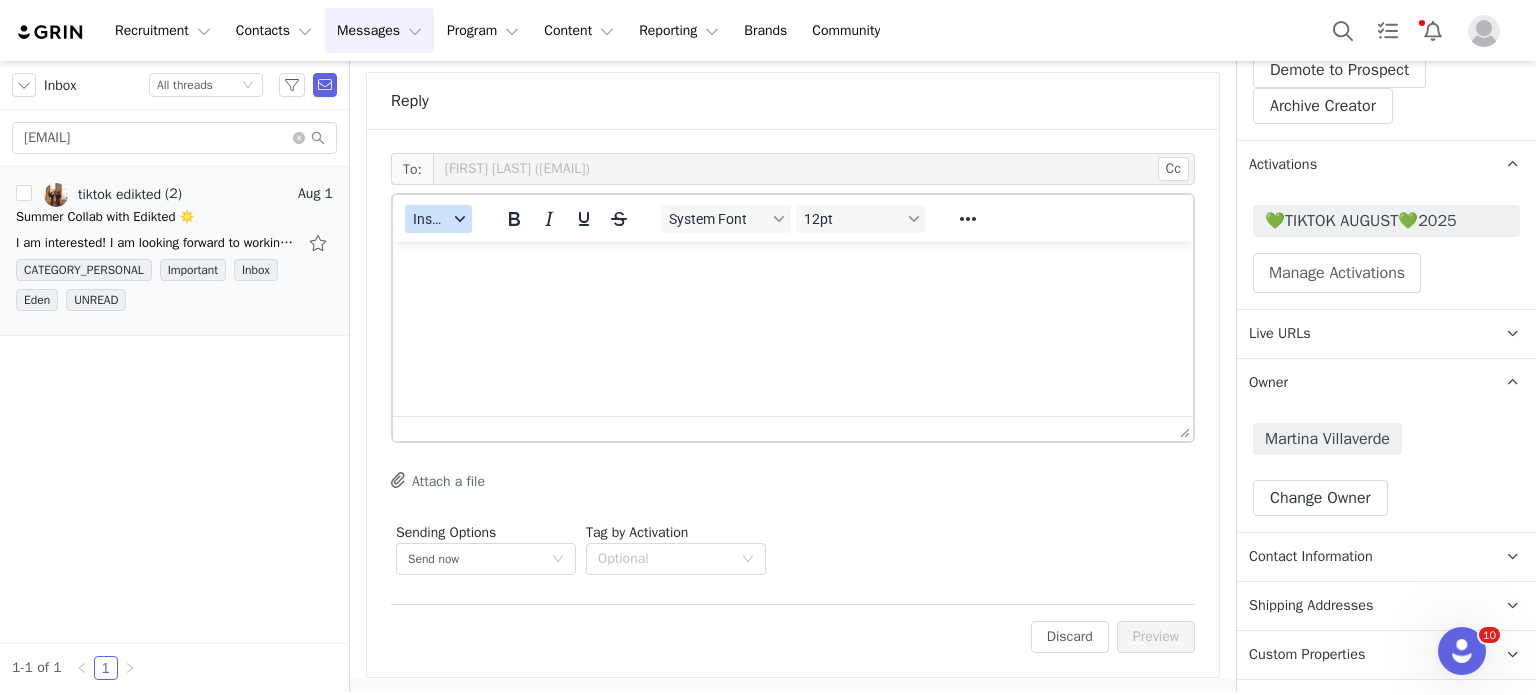 click on "Insert" at bounding box center [430, 219] 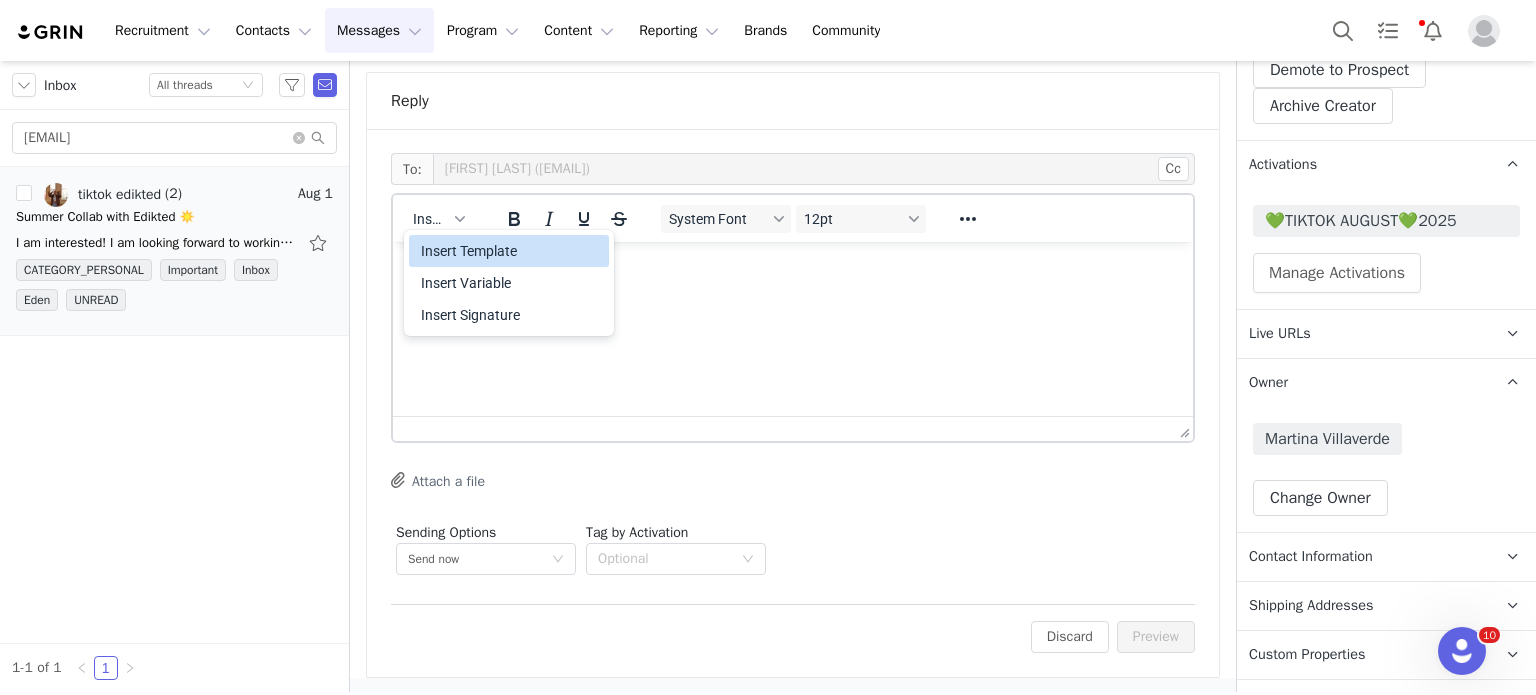 click on "Insert Template" at bounding box center [511, 251] 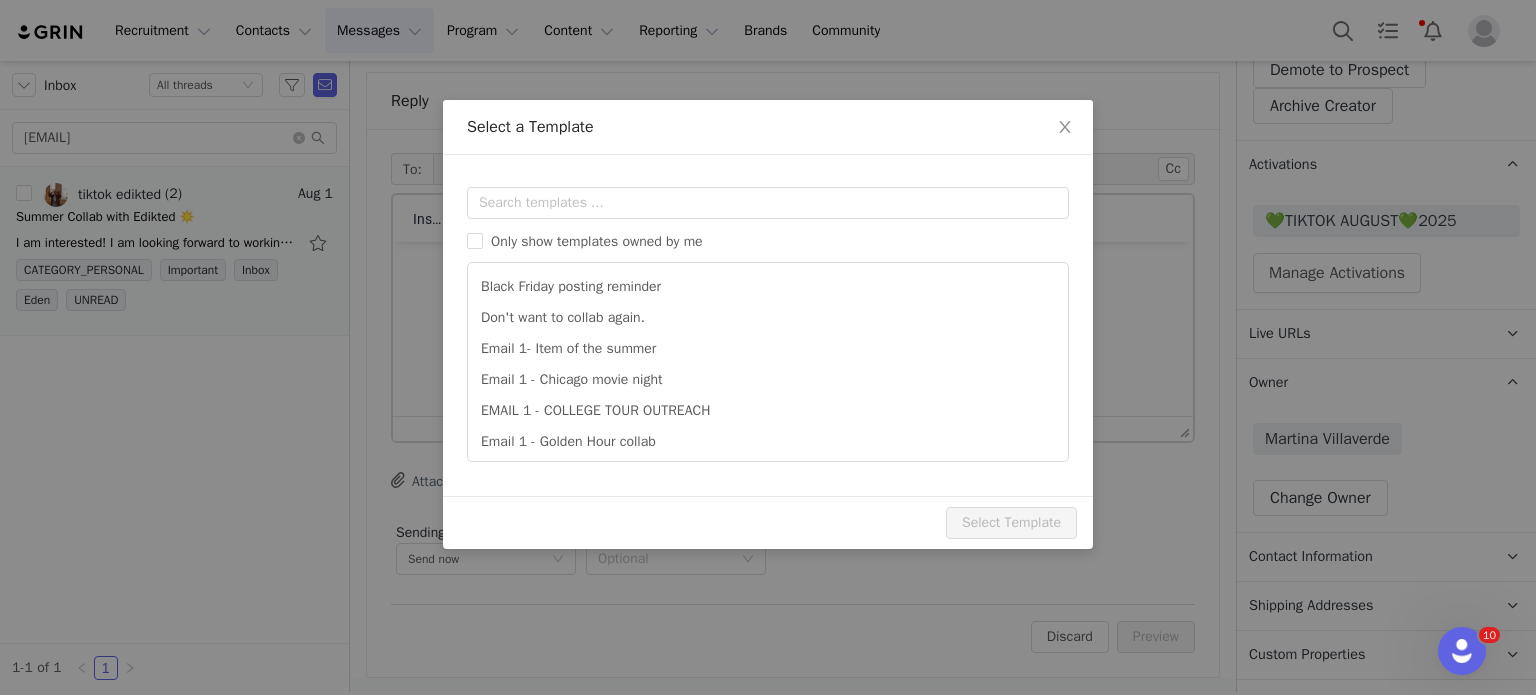 scroll, scrollTop: 0, scrollLeft: 0, axis: both 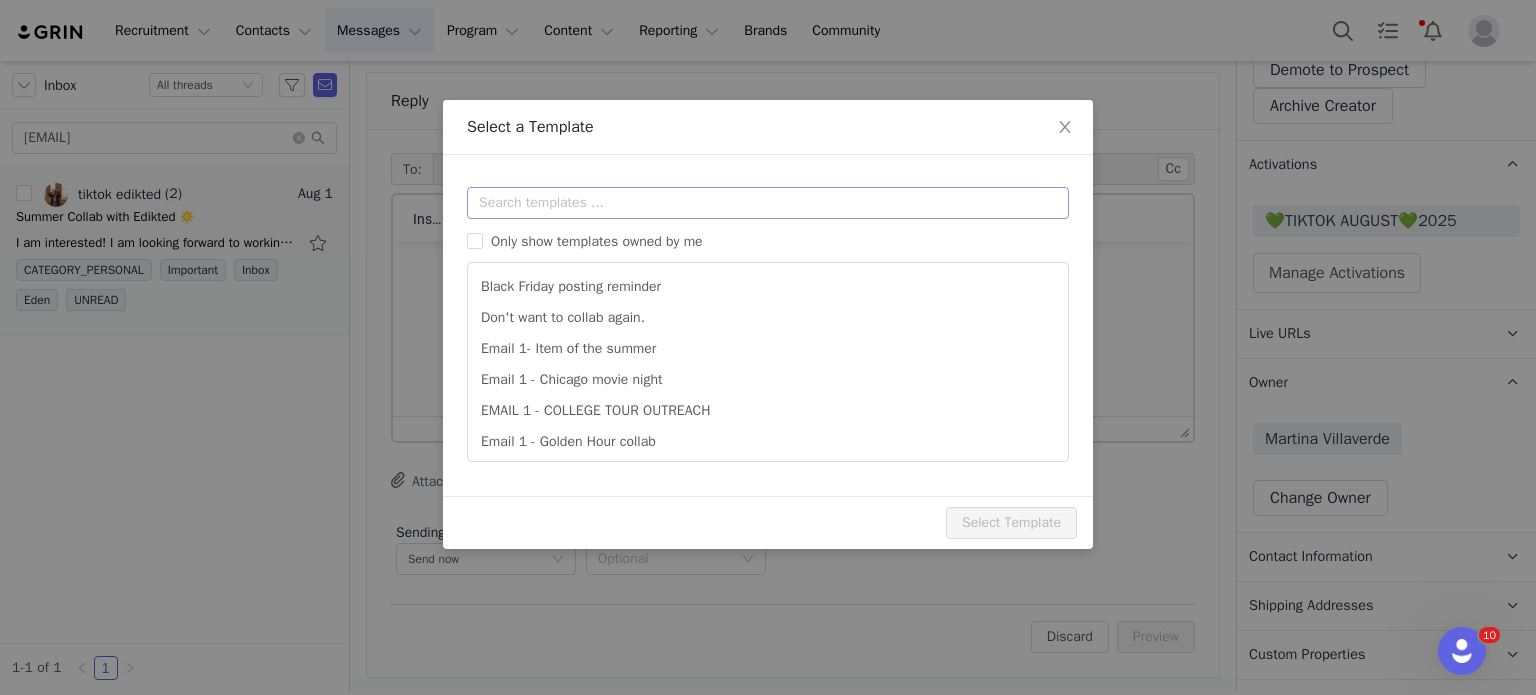 click on "Templates  Only show templates owned by me      Black Friday posting reminder   Don't want to collab again.   Email  1- Item of the summer   Email 1 - Chicago movie night   EMAIL 1 - COLLEGE TOUR OUTREACH   Email 1 - Golden Hour collab   Email 1 - IG 300 - UK   Email 1 - IG STORIES - UK   Email 1 - Instore 4th of July   Email 1 - Tiktok 300 - UK  Preview     Subject:" at bounding box center [768, 325] 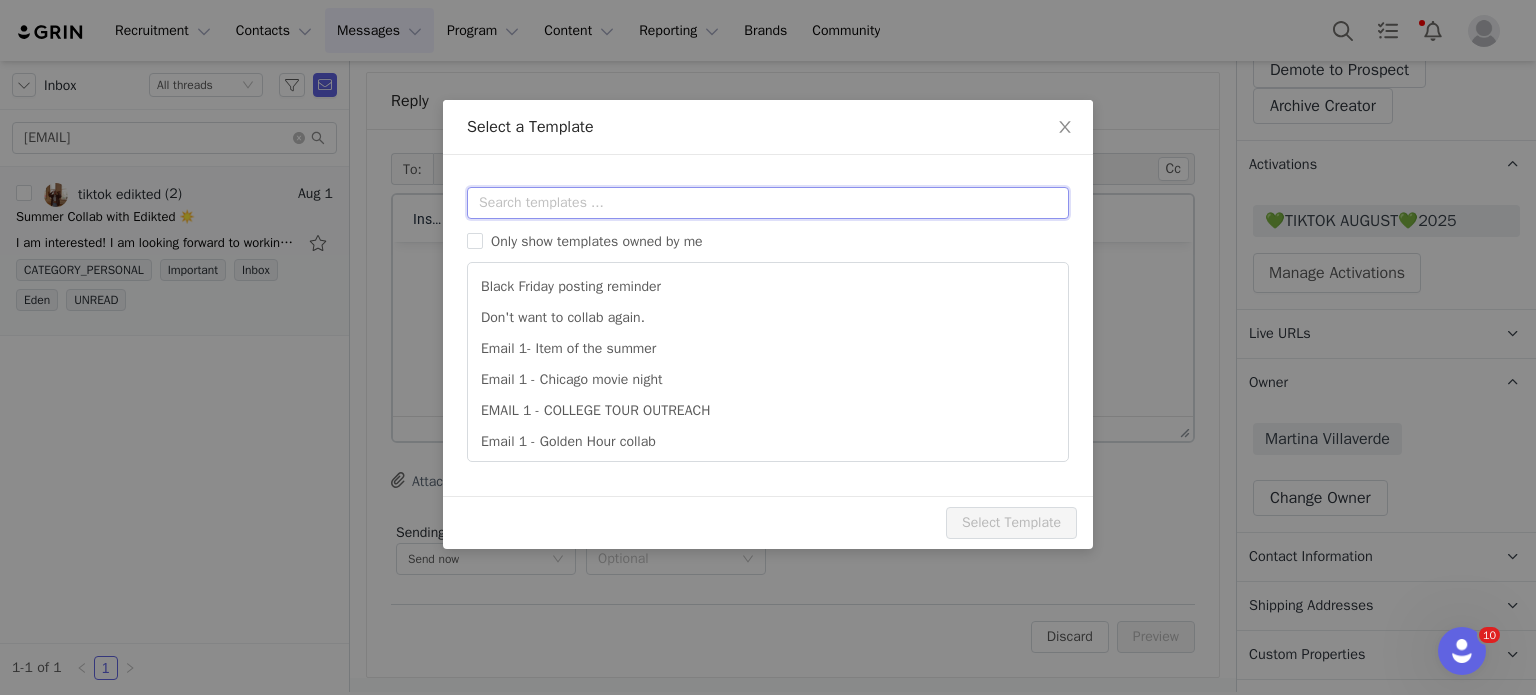 click at bounding box center [768, 203] 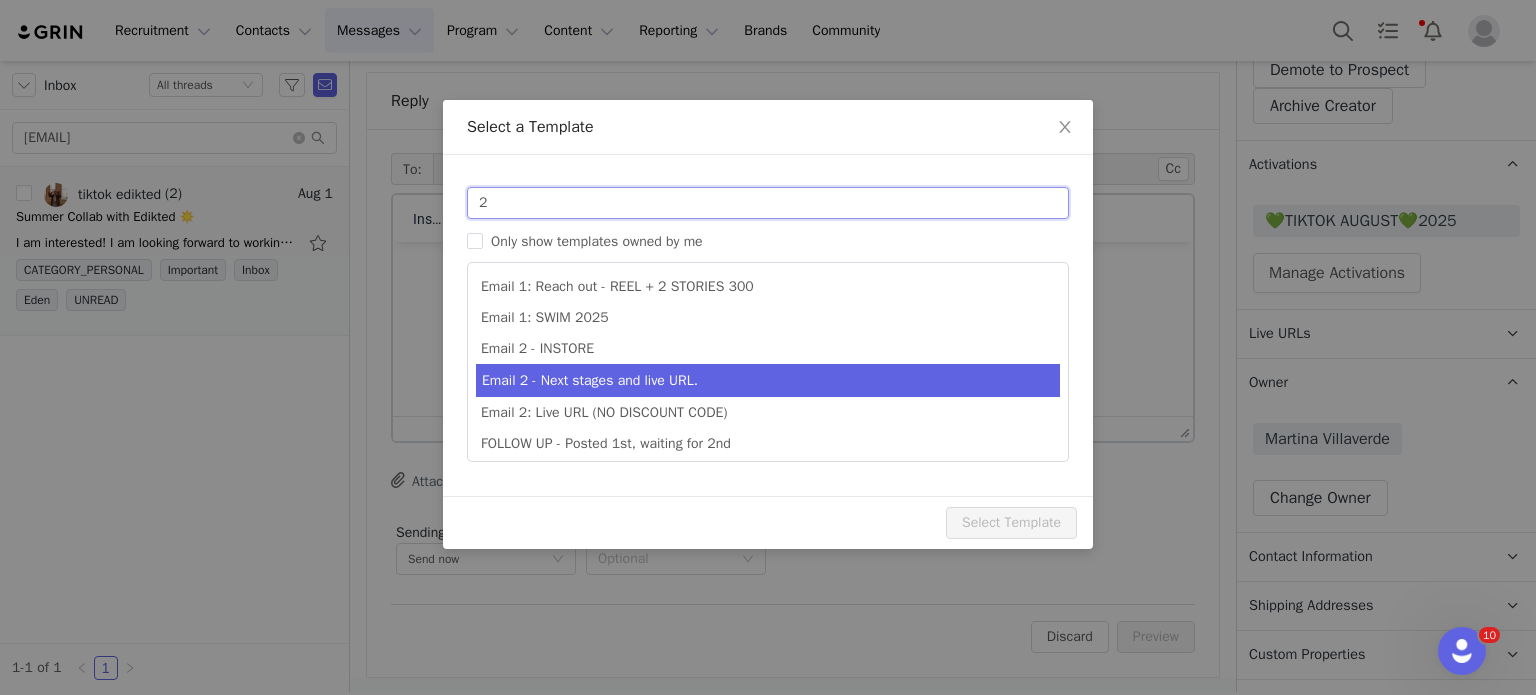 type on "2" 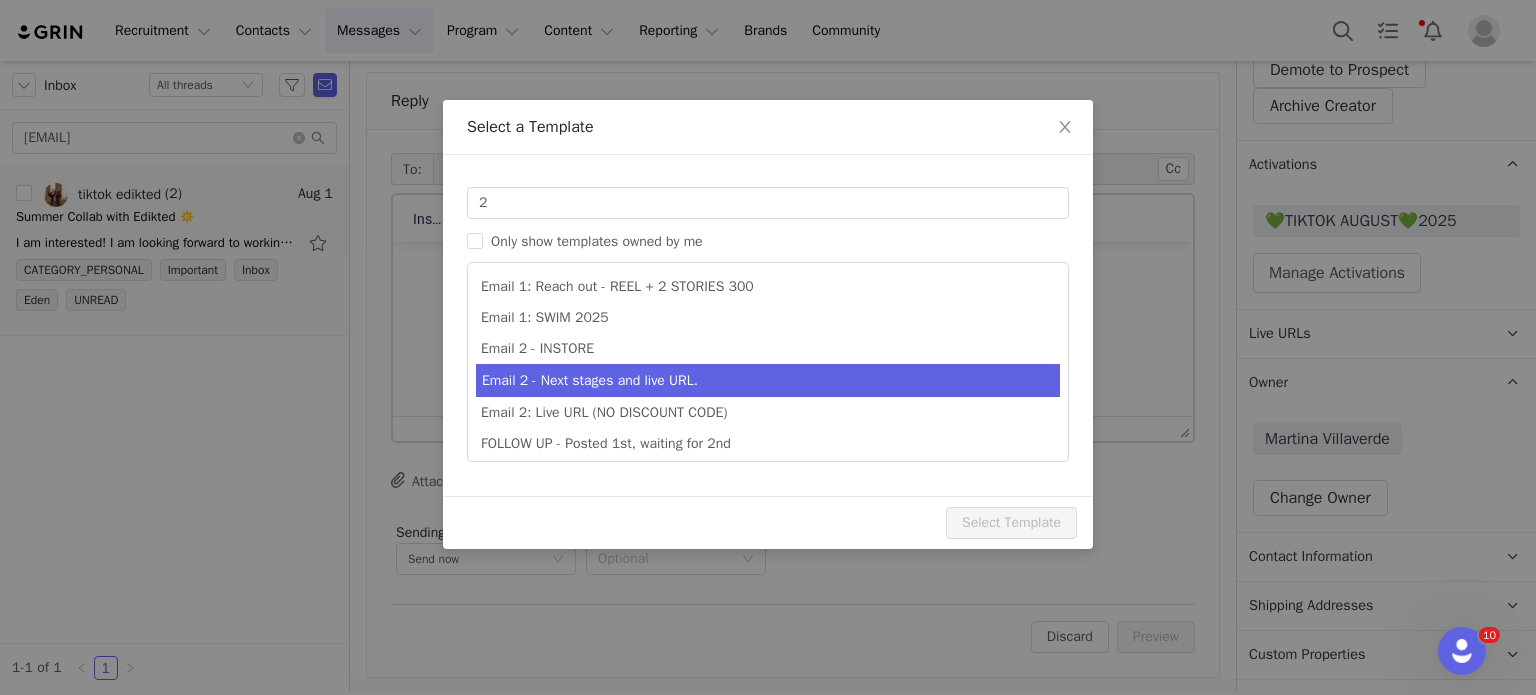 type on "Collab with Edikted" 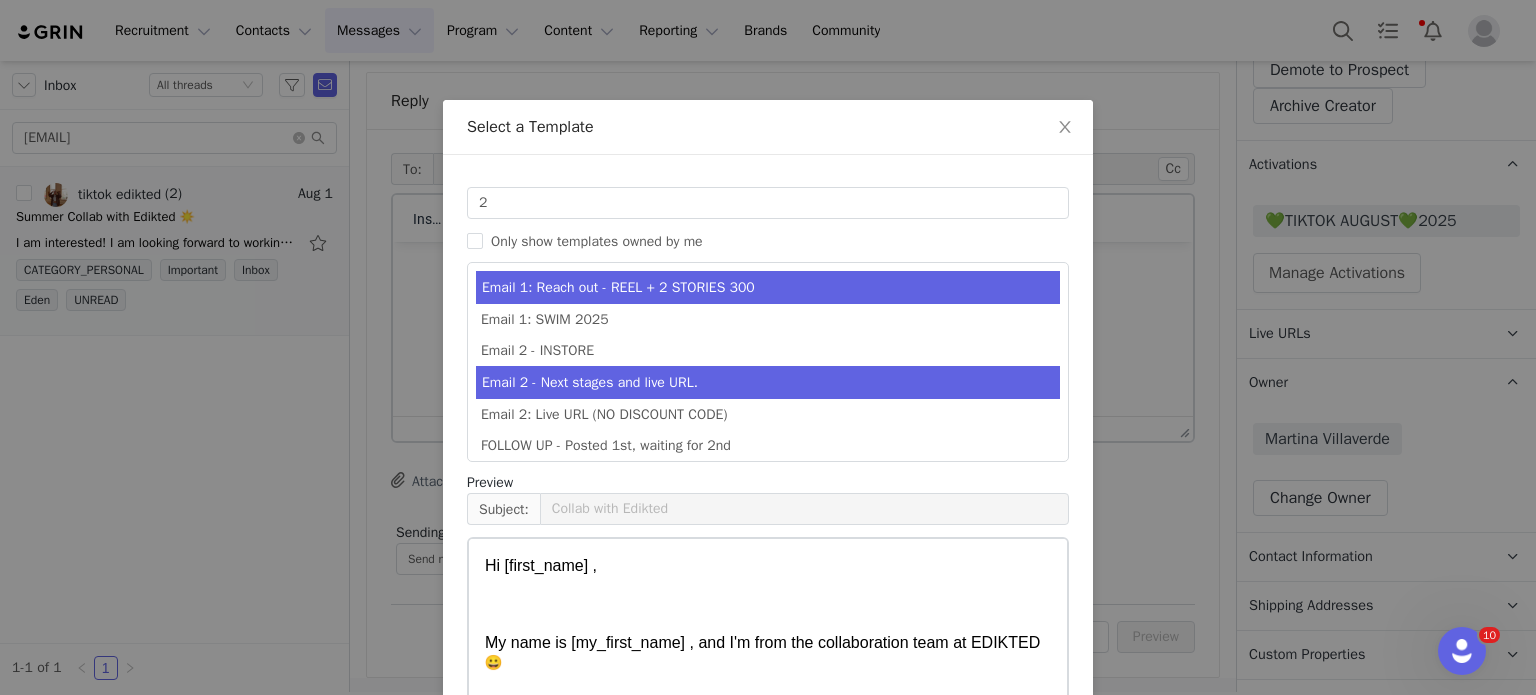 click on "Email 2 - Next stages and live URL." at bounding box center (768, 382) 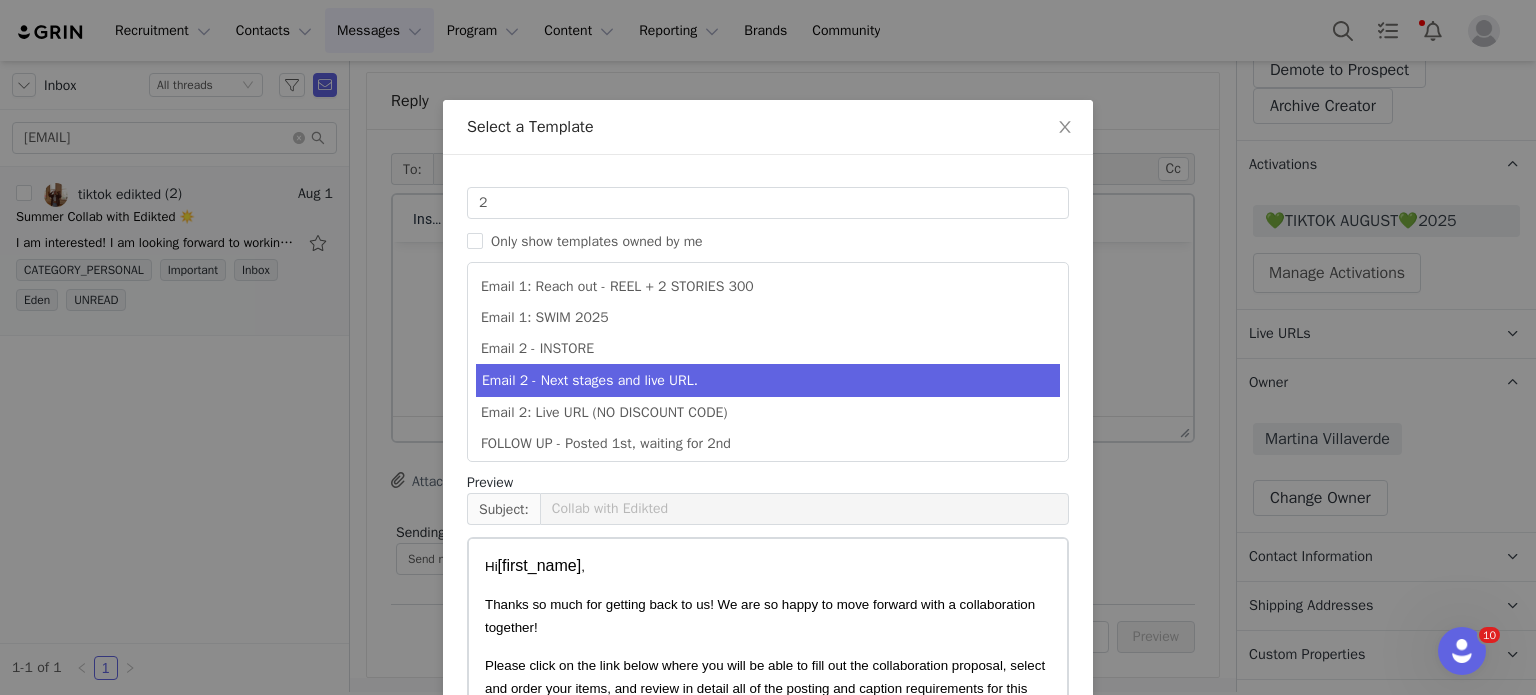 scroll, scrollTop: 469, scrollLeft: 0, axis: vertical 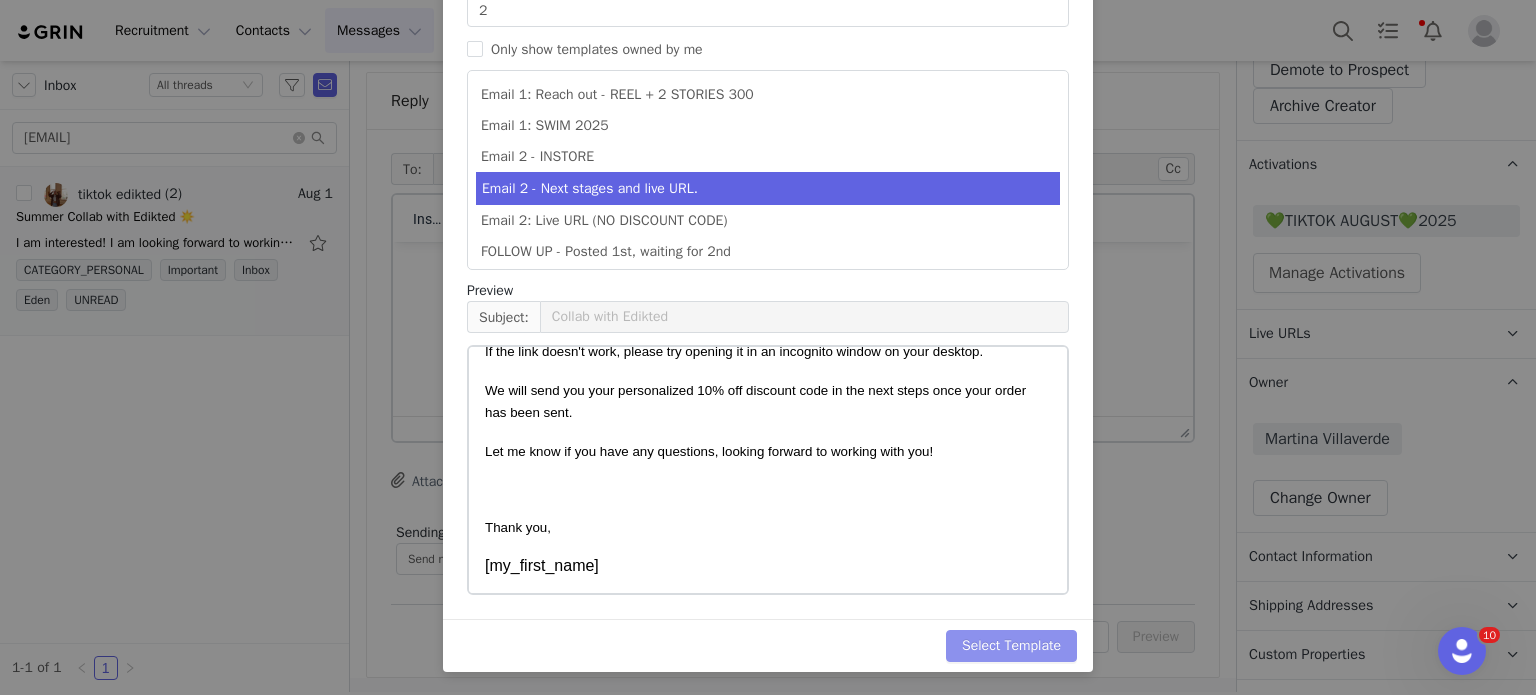 click on "Select Template" at bounding box center [1011, 646] 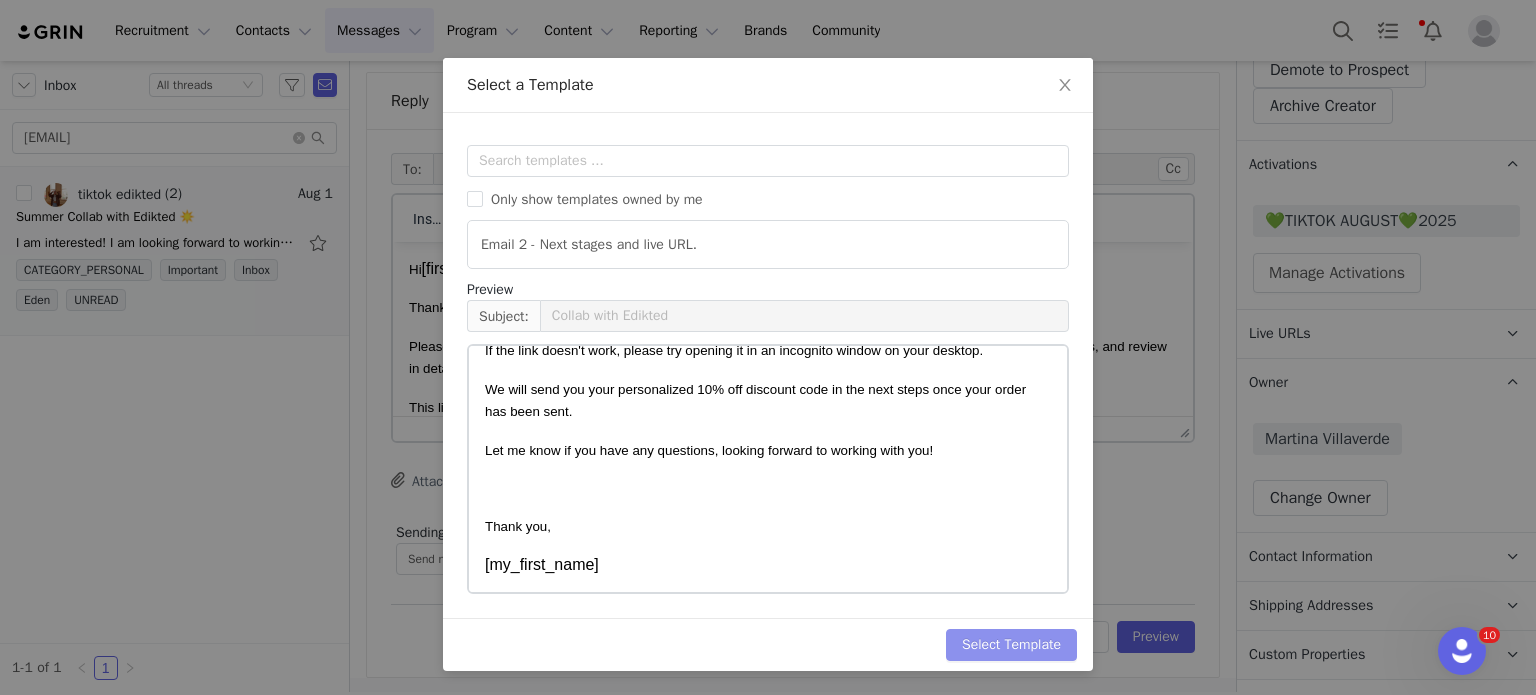 scroll, scrollTop: 0, scrollLeft: 0, axis: both 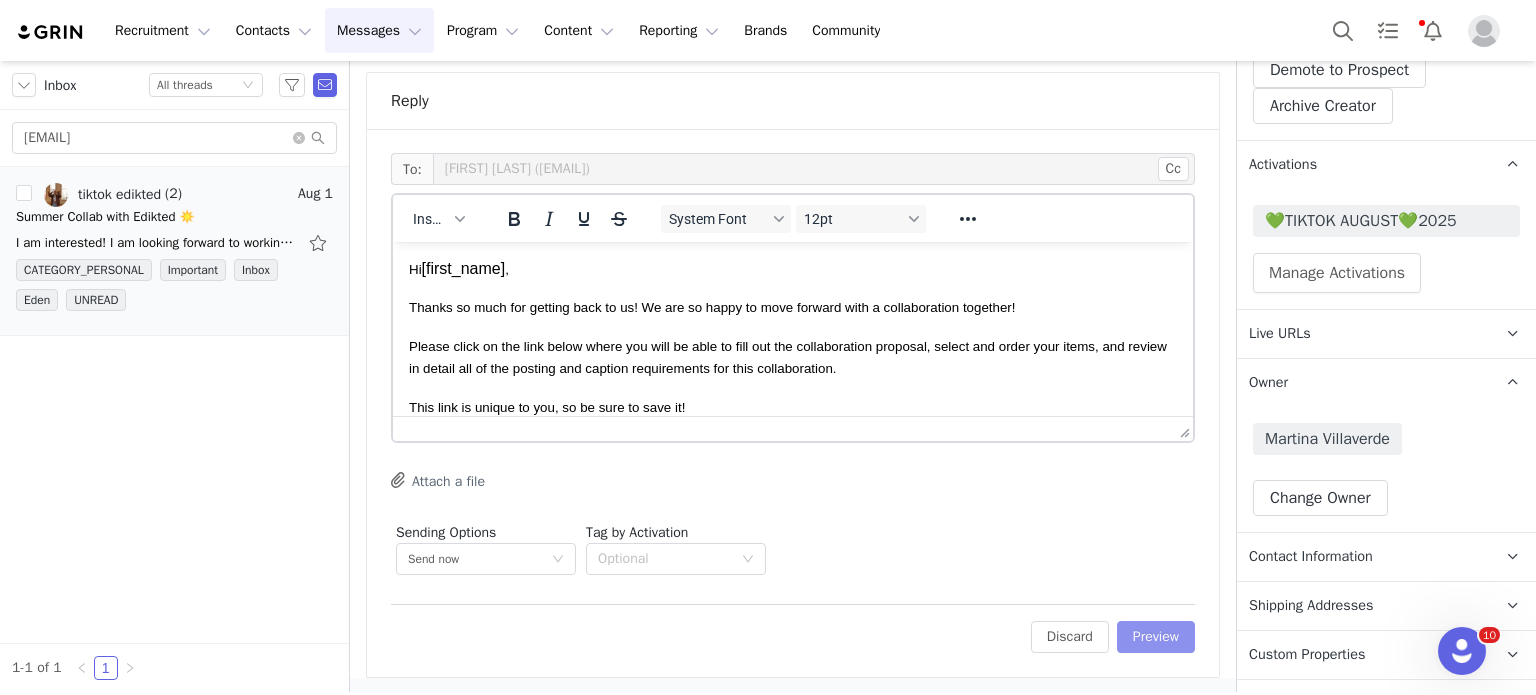 click on "Preview" at bounding box center (1156, 637) 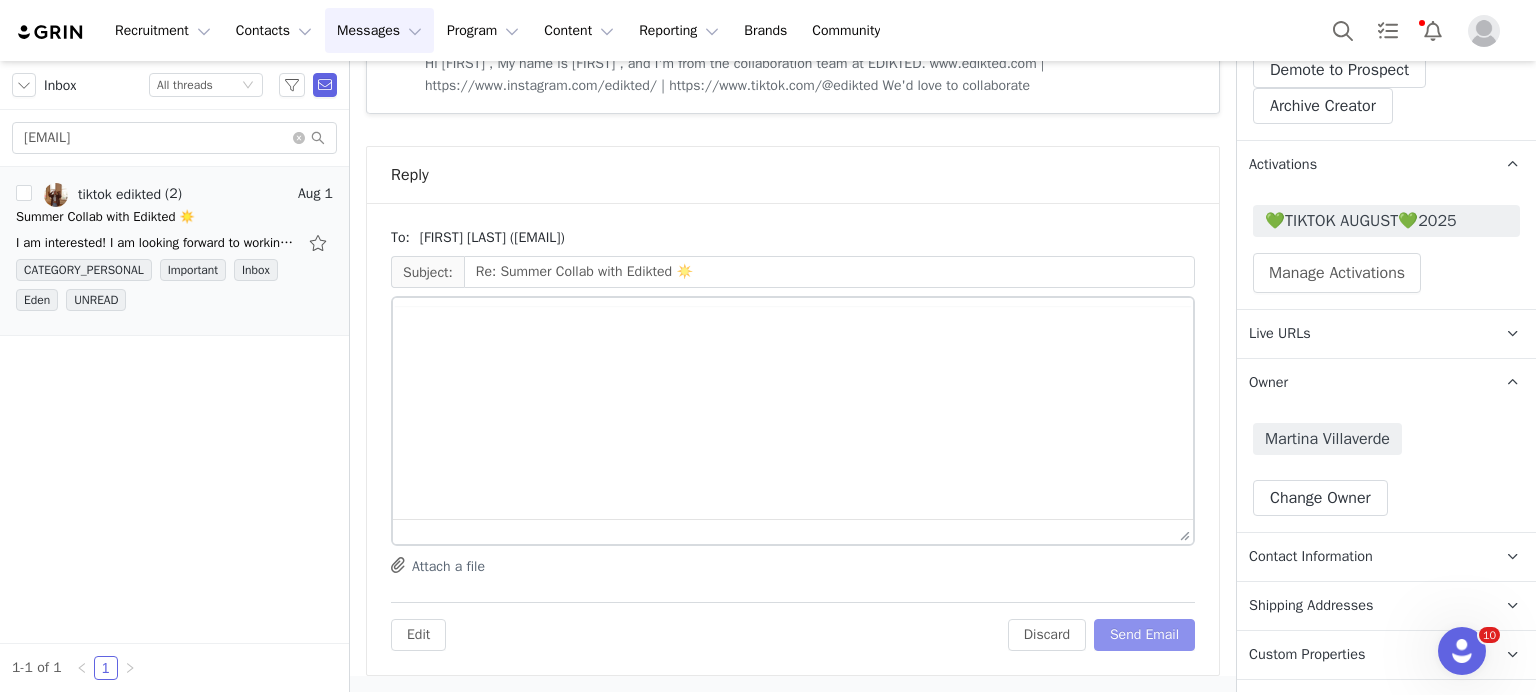 scroll, scrollTop: 860, scrollLeft: 0, axis: vertical 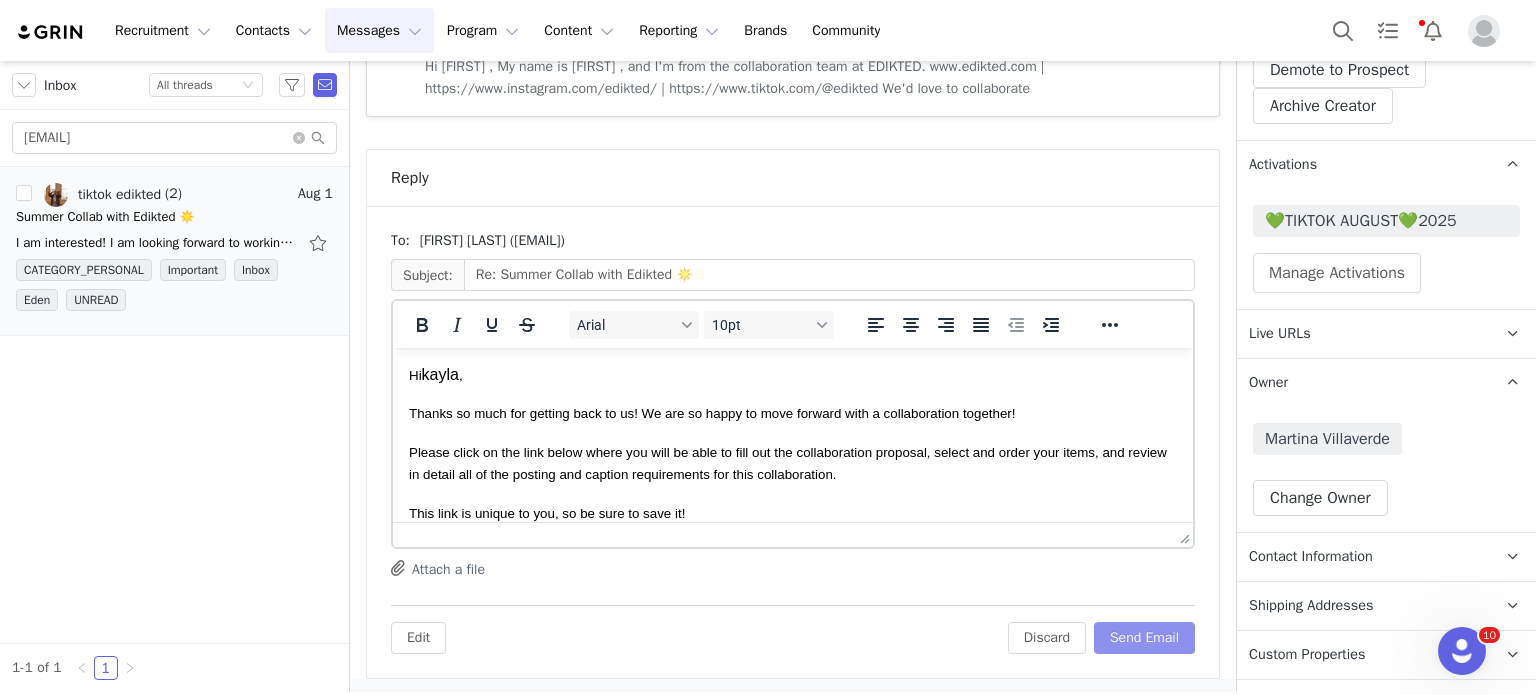 click on "Send Email" at bounding box center [1144, 638] 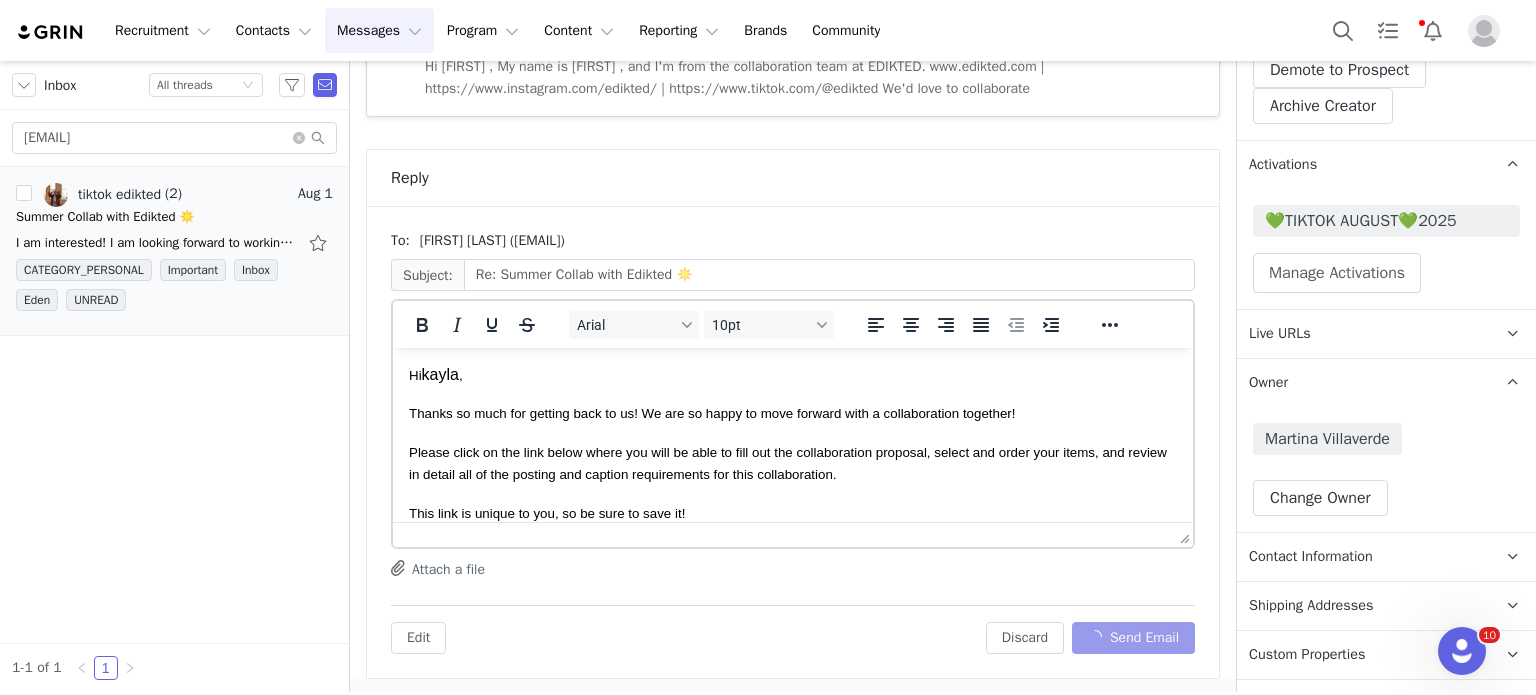 scroll, scrollTop: 300, scrollLeft: 0, axis: vertical 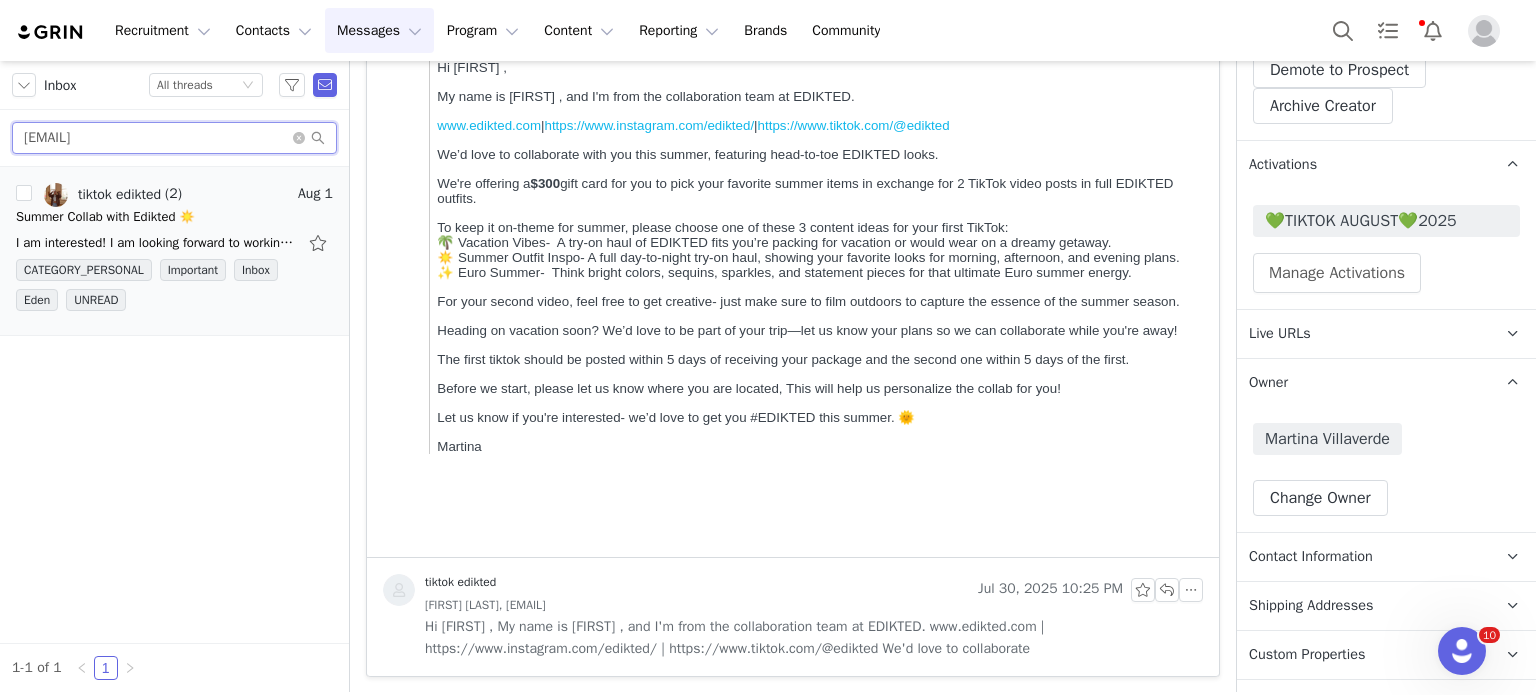 click on "rotenheberkayla@gmail.com" at bounding box center [174, 138] 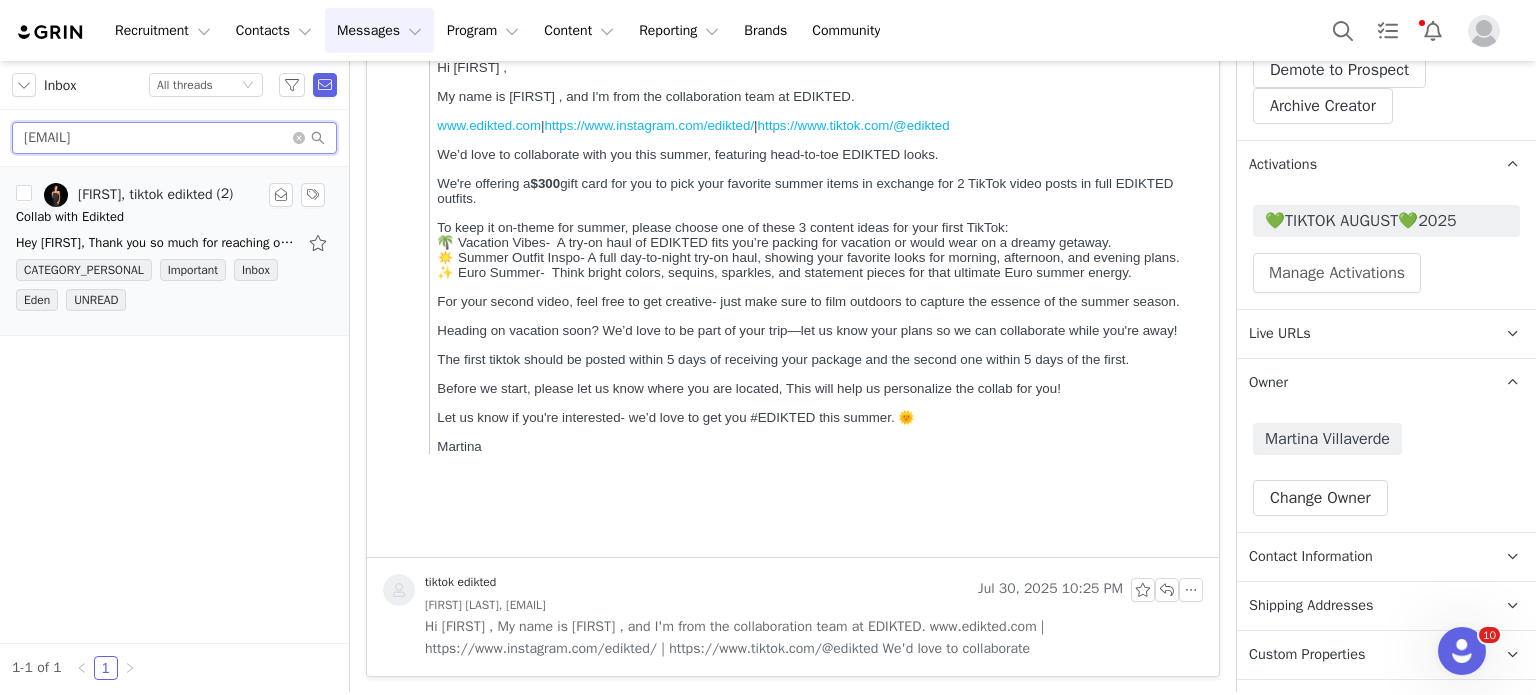 type on "isabellaseiverth@icloud.com" 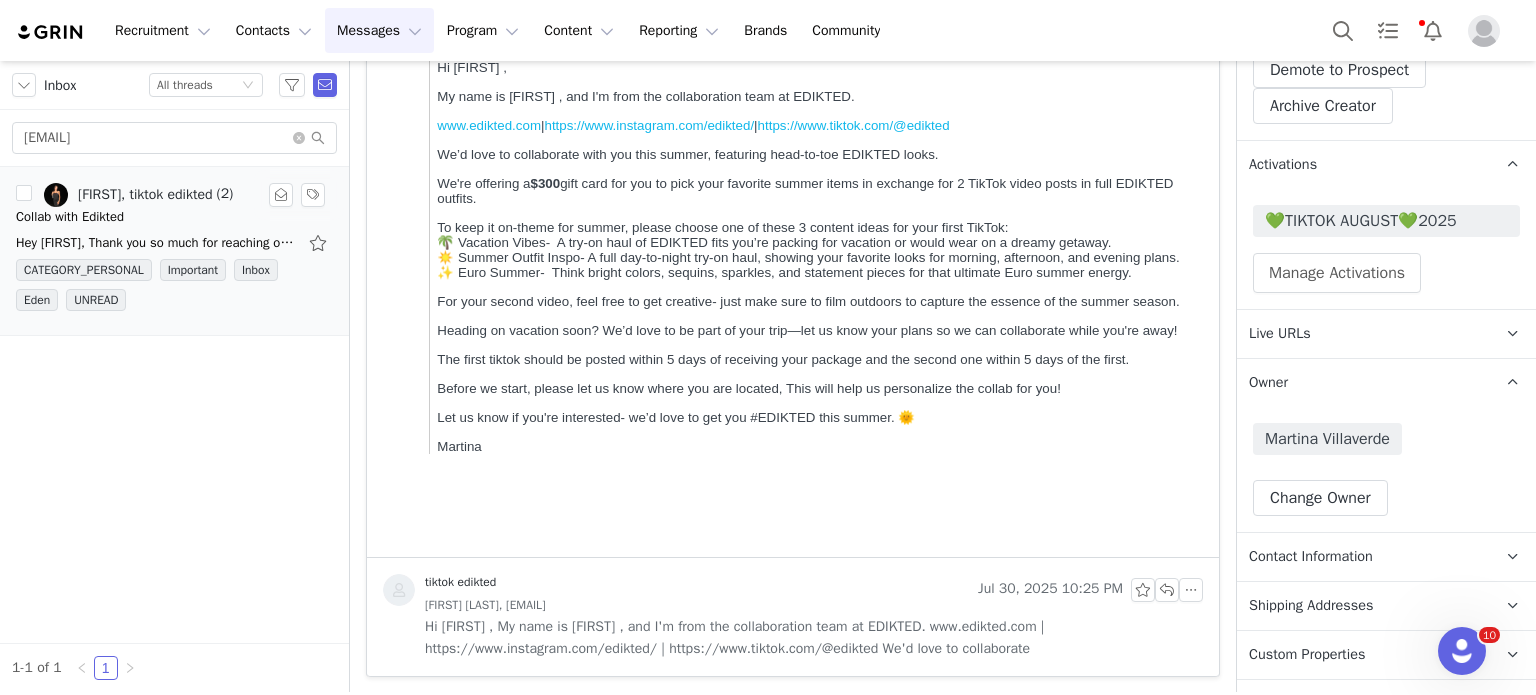 click on "Collab with Edikted" at bounding box center (174, 217) 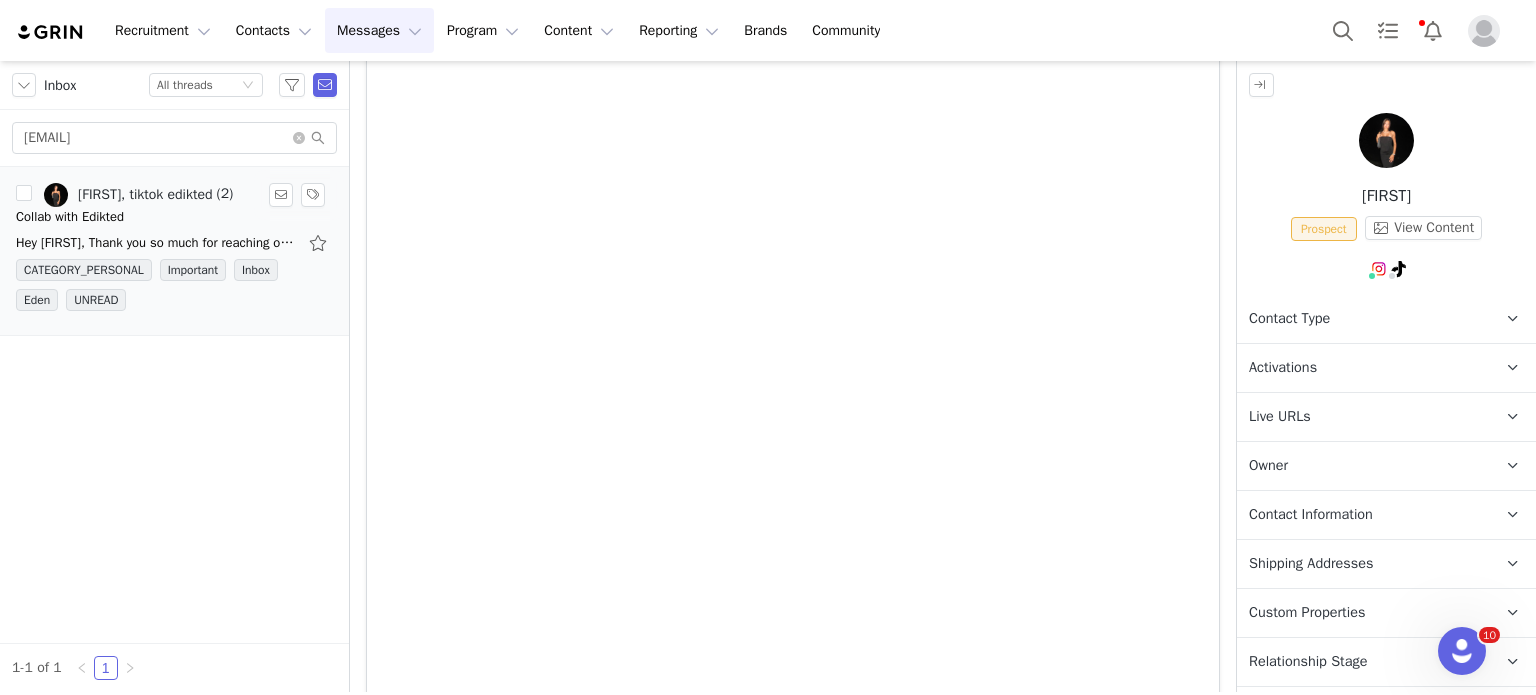 scroll, scrollTop: 0, scrollLeft: 0, axis: both 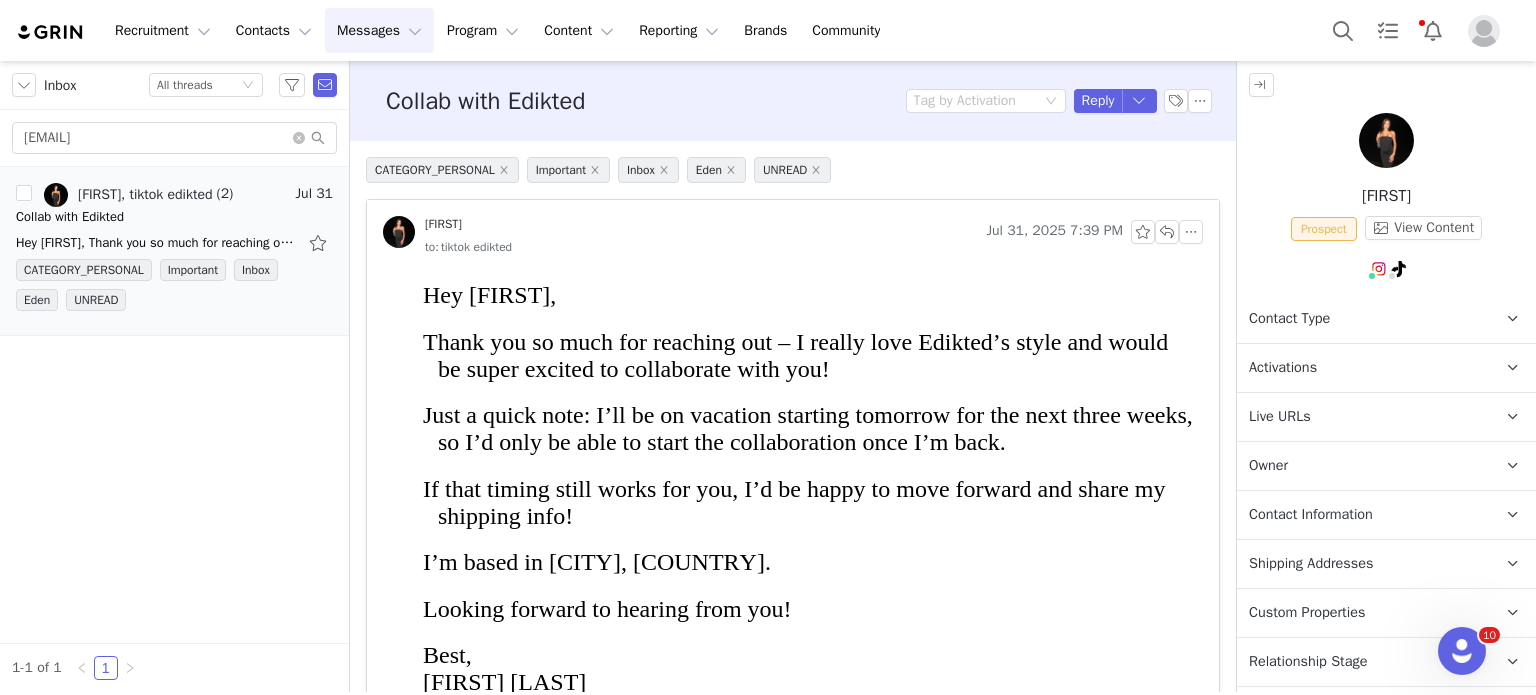 click on "Contact Type" at bounding box center (1289, 319) 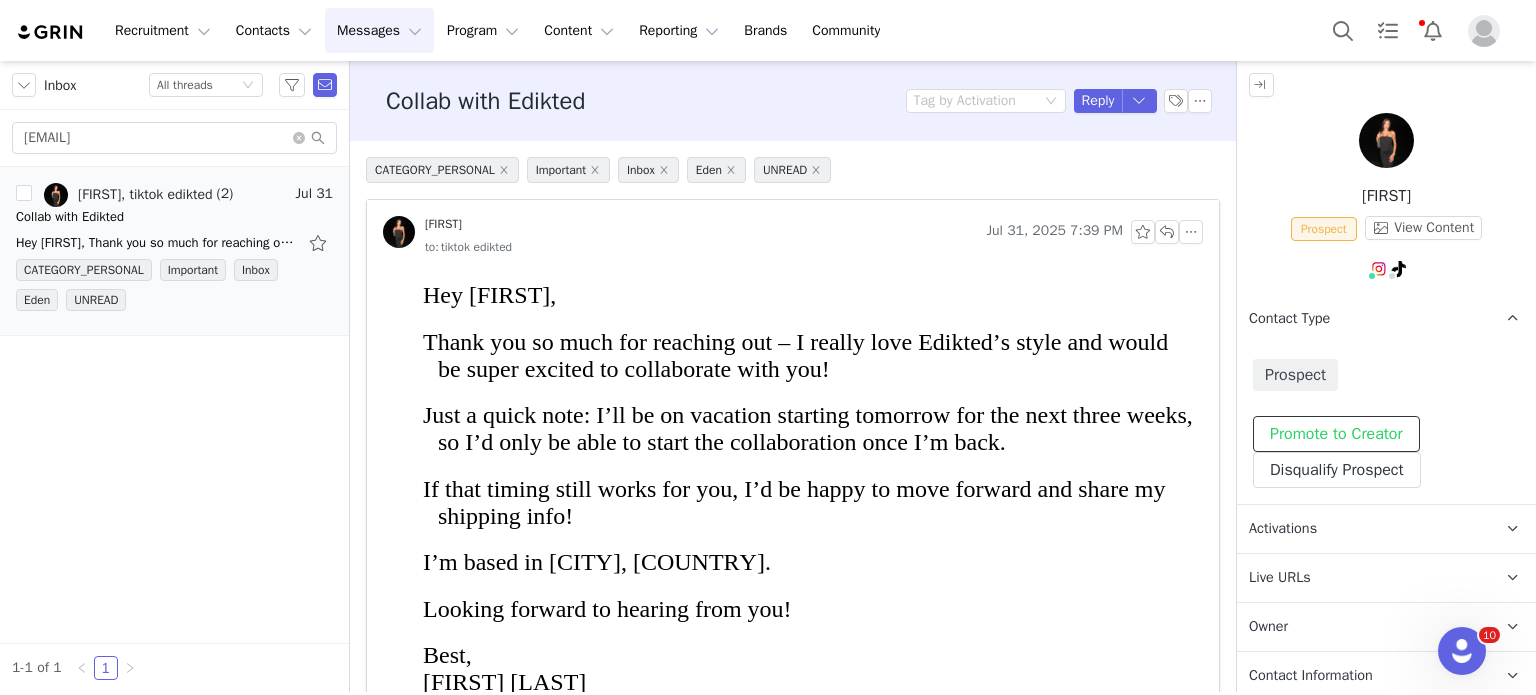 click on "Promote to Creator" at bounding box center [1336, 434] 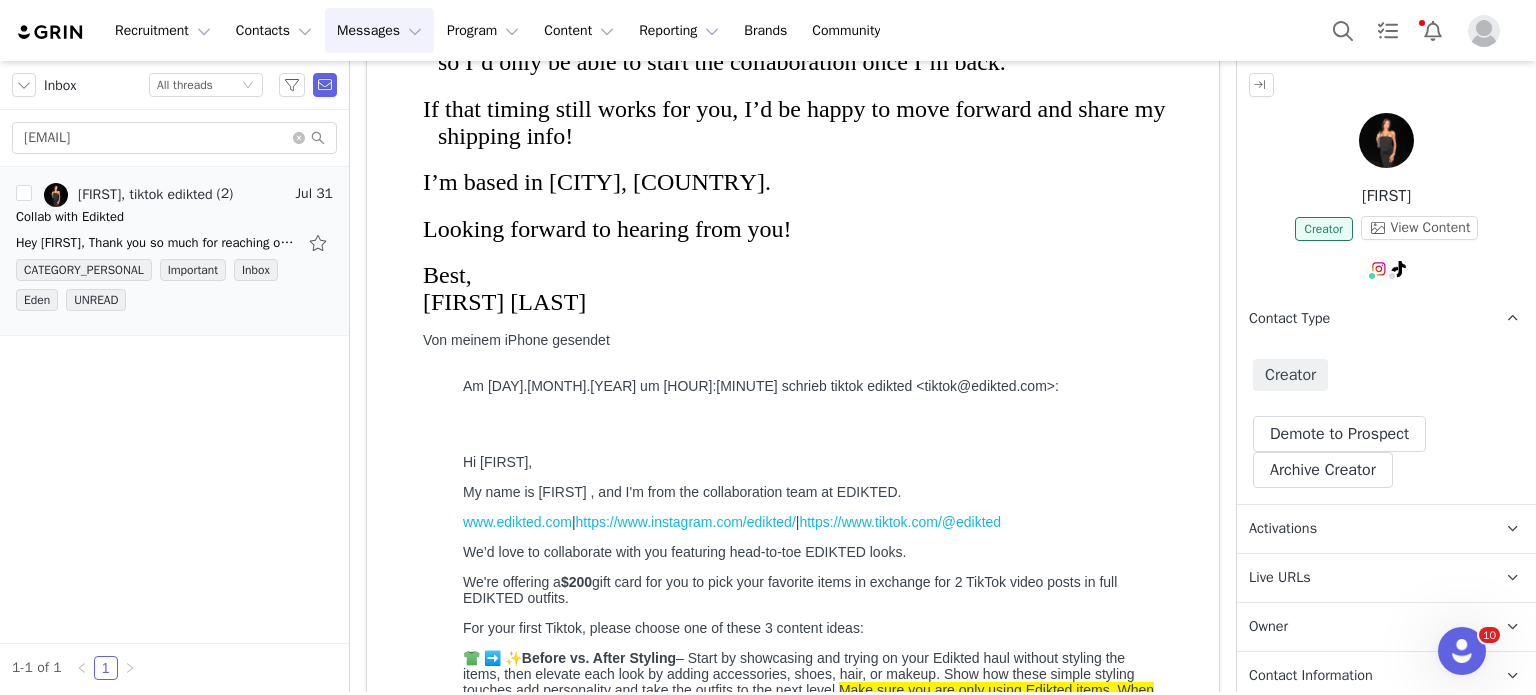 scroll, scrollTop: 484, scrollLeft: 0, axis: vertical 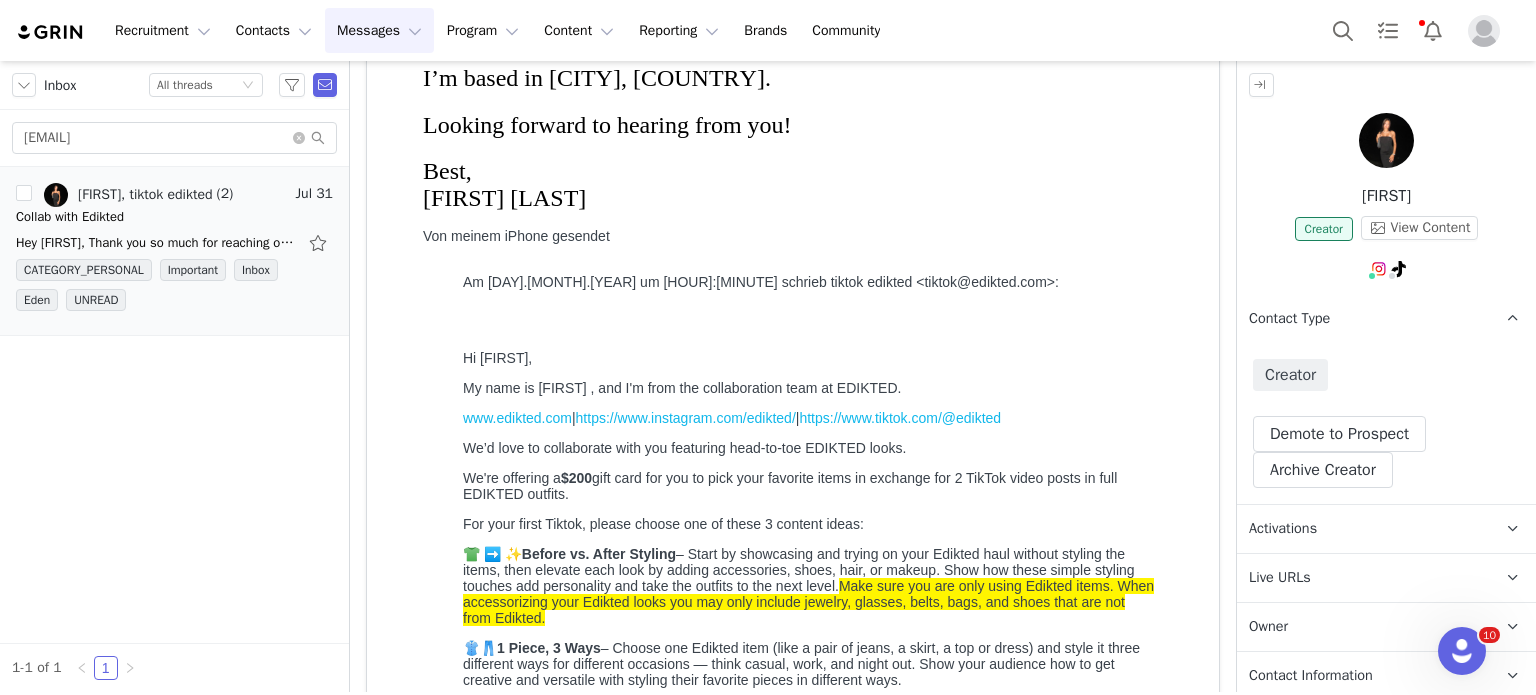 click on "Activations" at bounding box center (1283, 529) 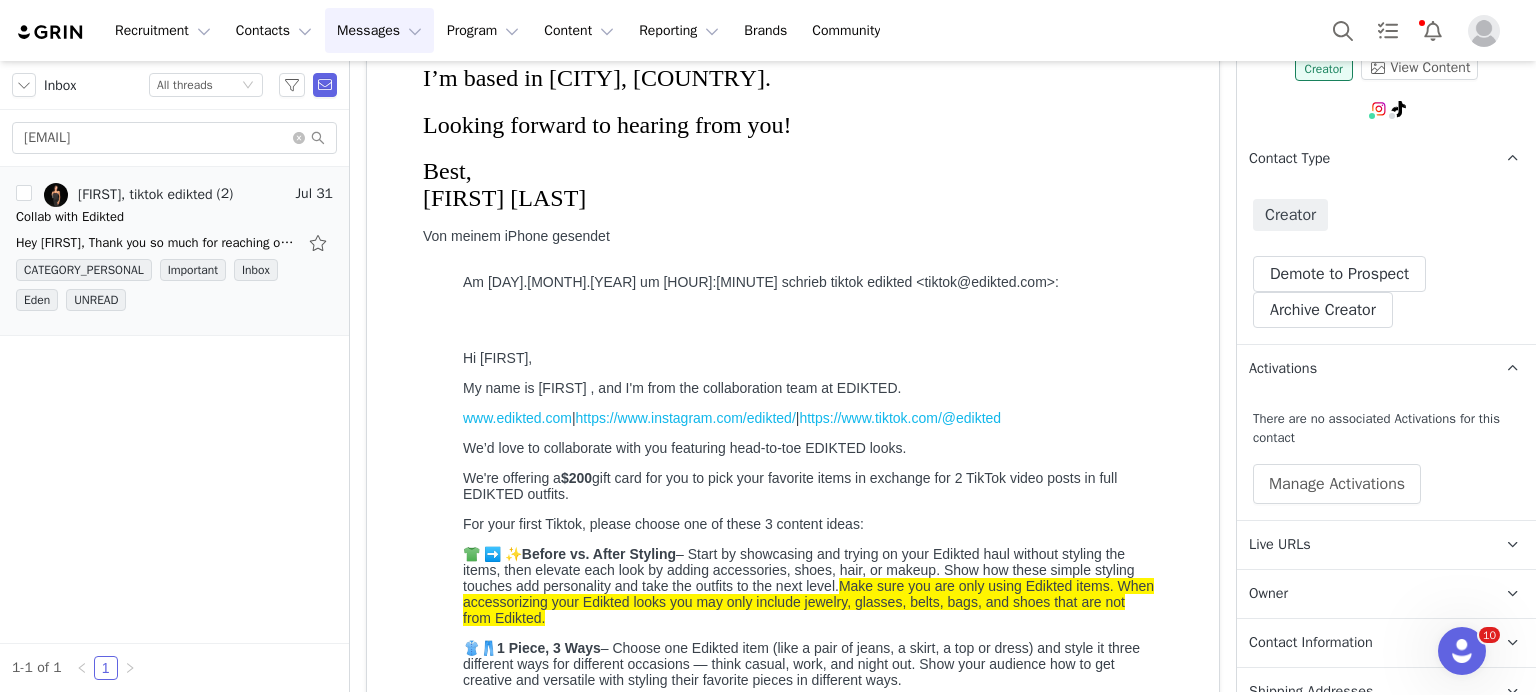 scroll, scrollTop: 162, scrollLeft: 0, axis: vertical 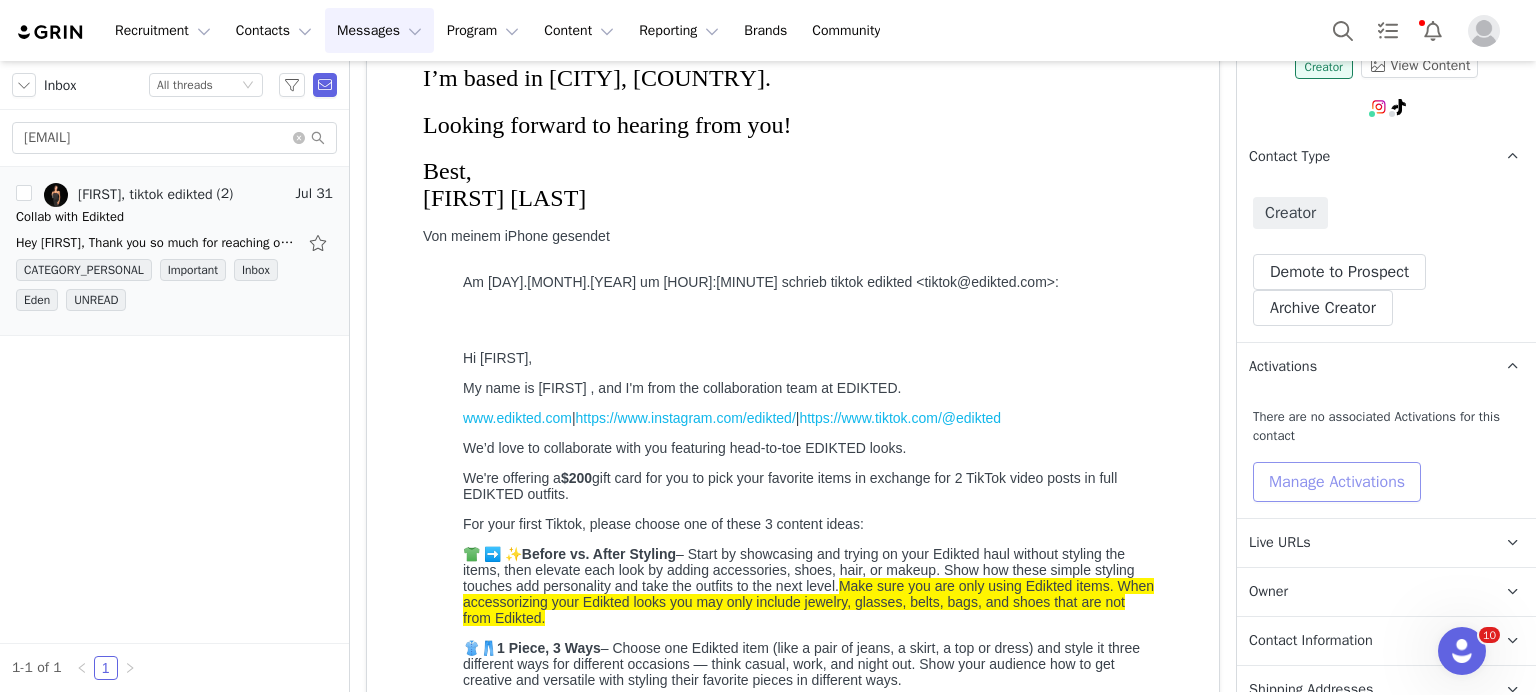 click on "Manage Activations" at bounding box center [1337, 482] 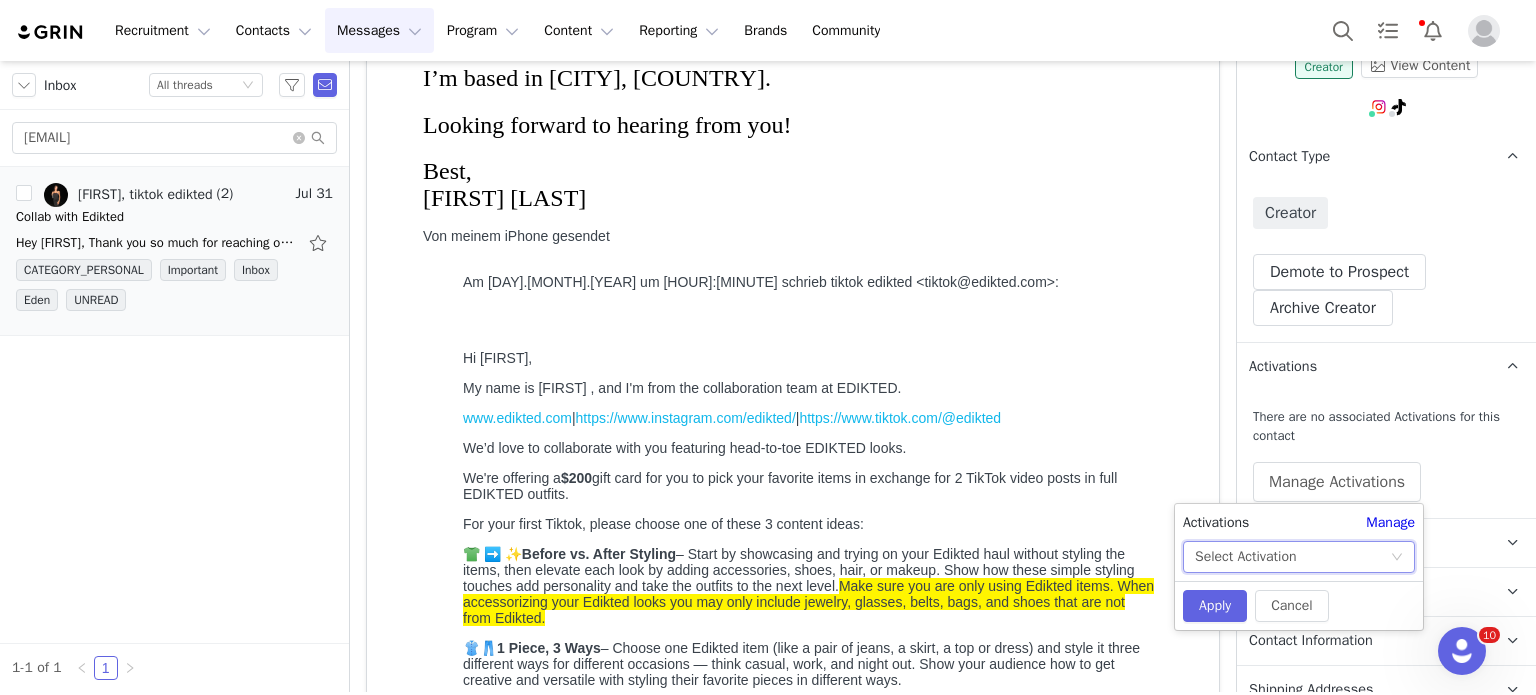 click on "Select Activation" at bounding box center (1245, 557) 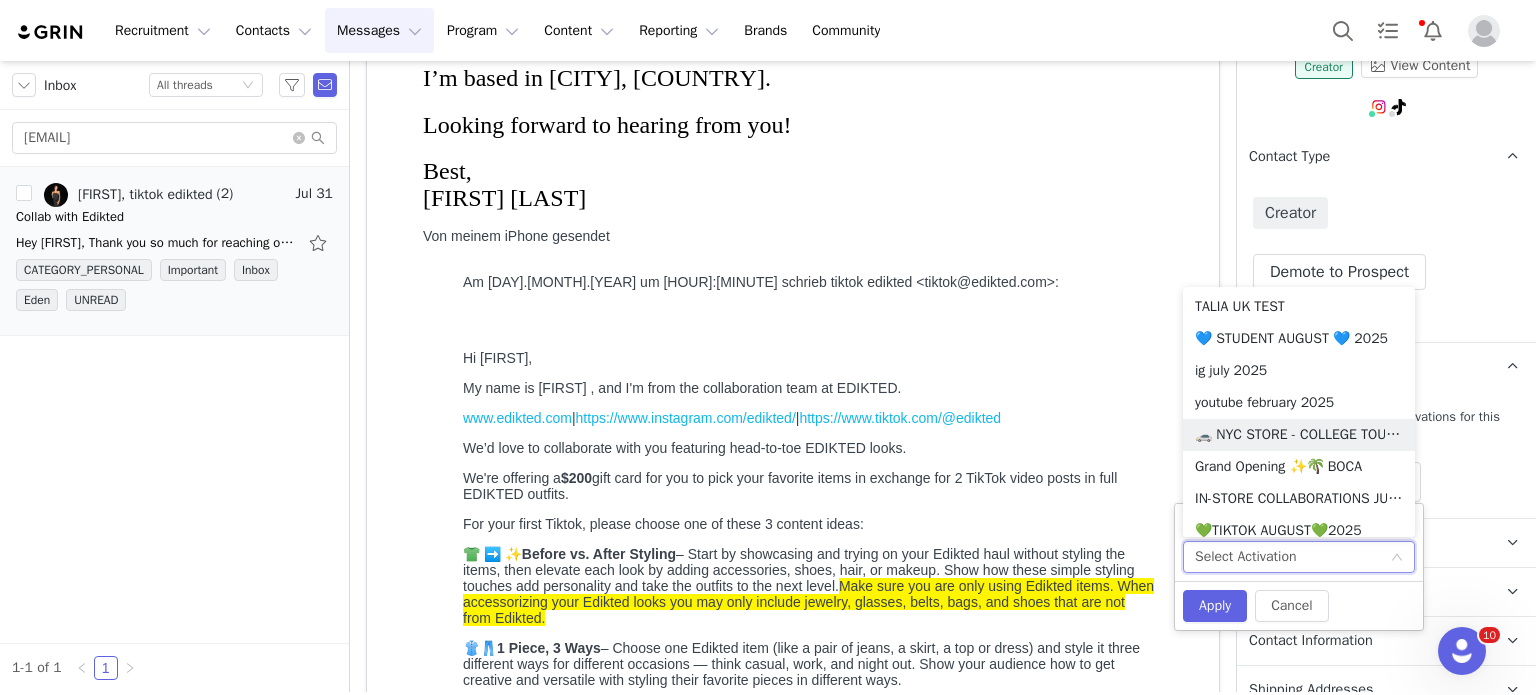 scroll, scrollTop: 598, scrollLeft: 0, axis: vertical 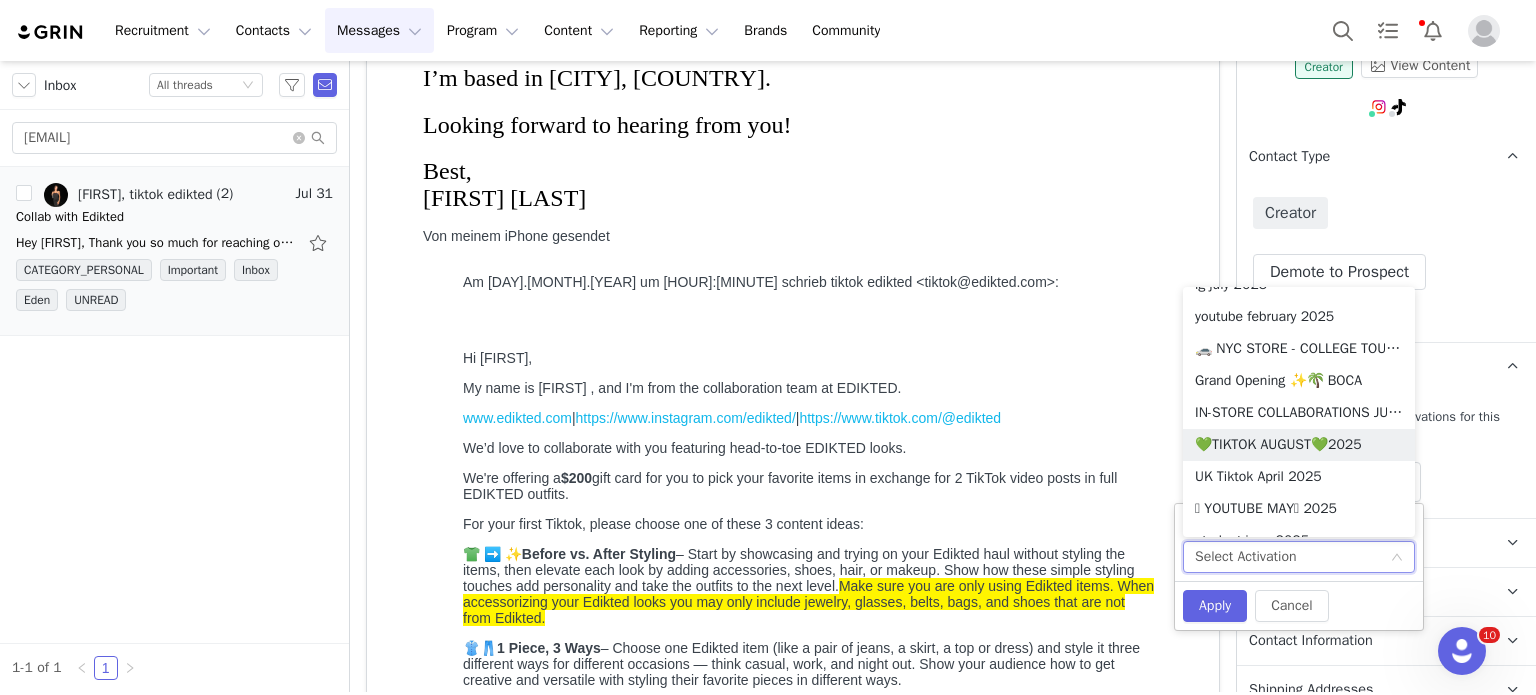 click on "💚TIKTOK AUGUST💚2025" at bounding box center [1299, 445] 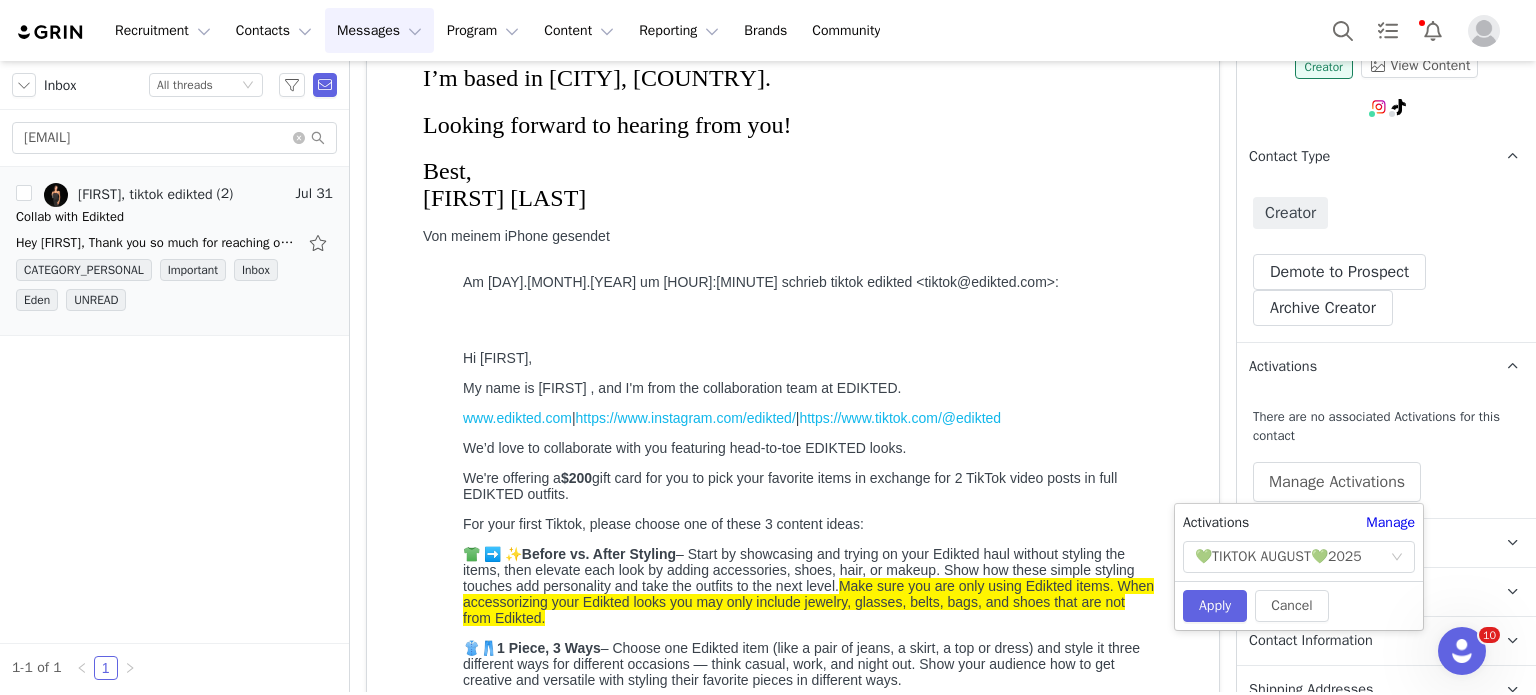 click on "Activations     Manage 💚TIKTOK AUGUST💚2025 Cancel Apply" at bounding box center (1299, 567) 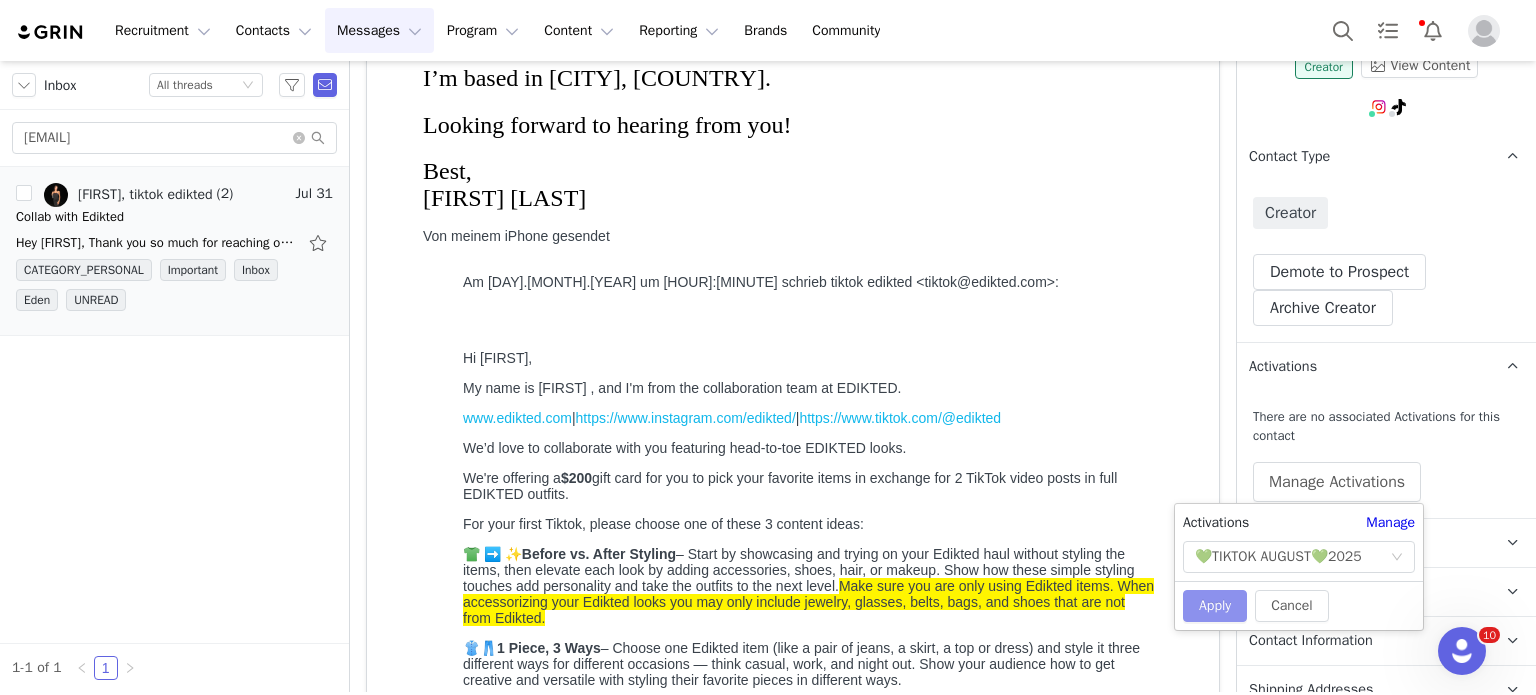 click on "Apply" at bounding box center (1215, 606) 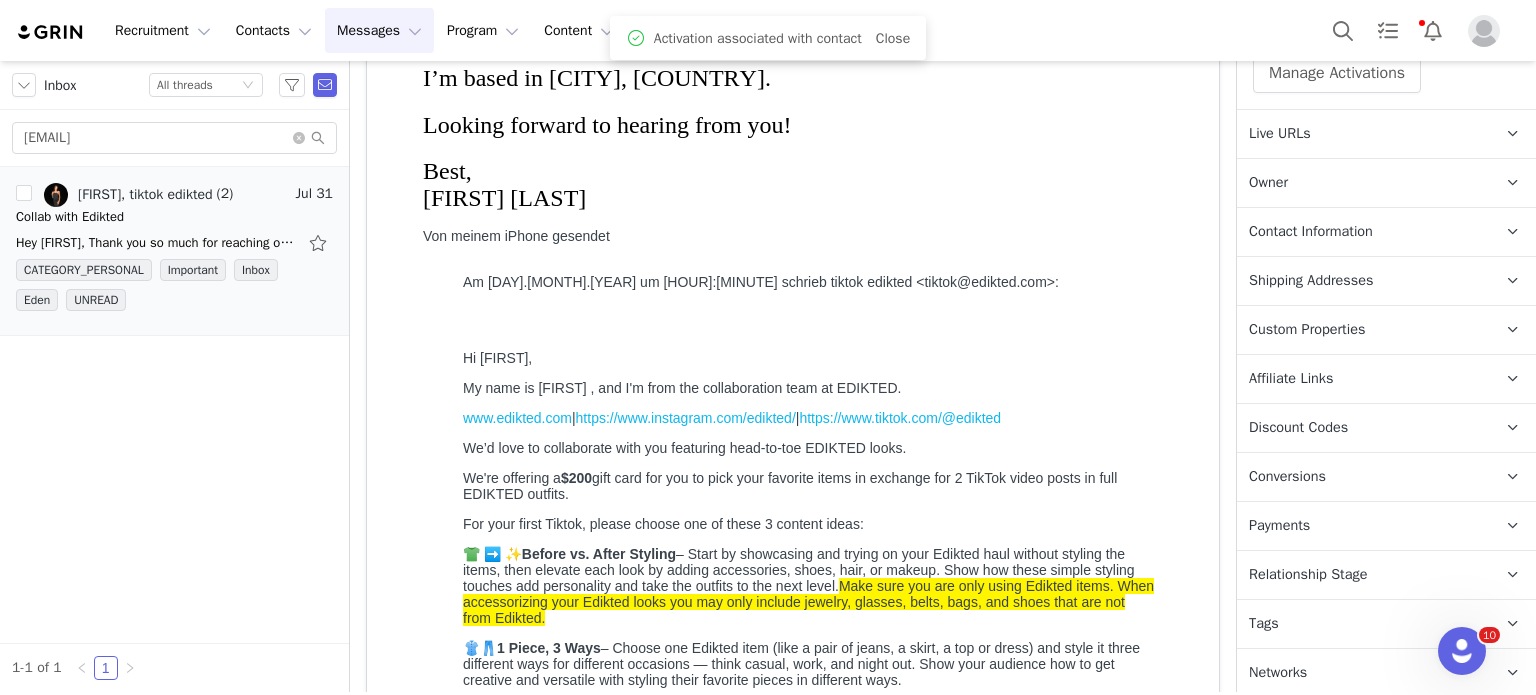 click on "Tags" at bounding box center [1264, 624] 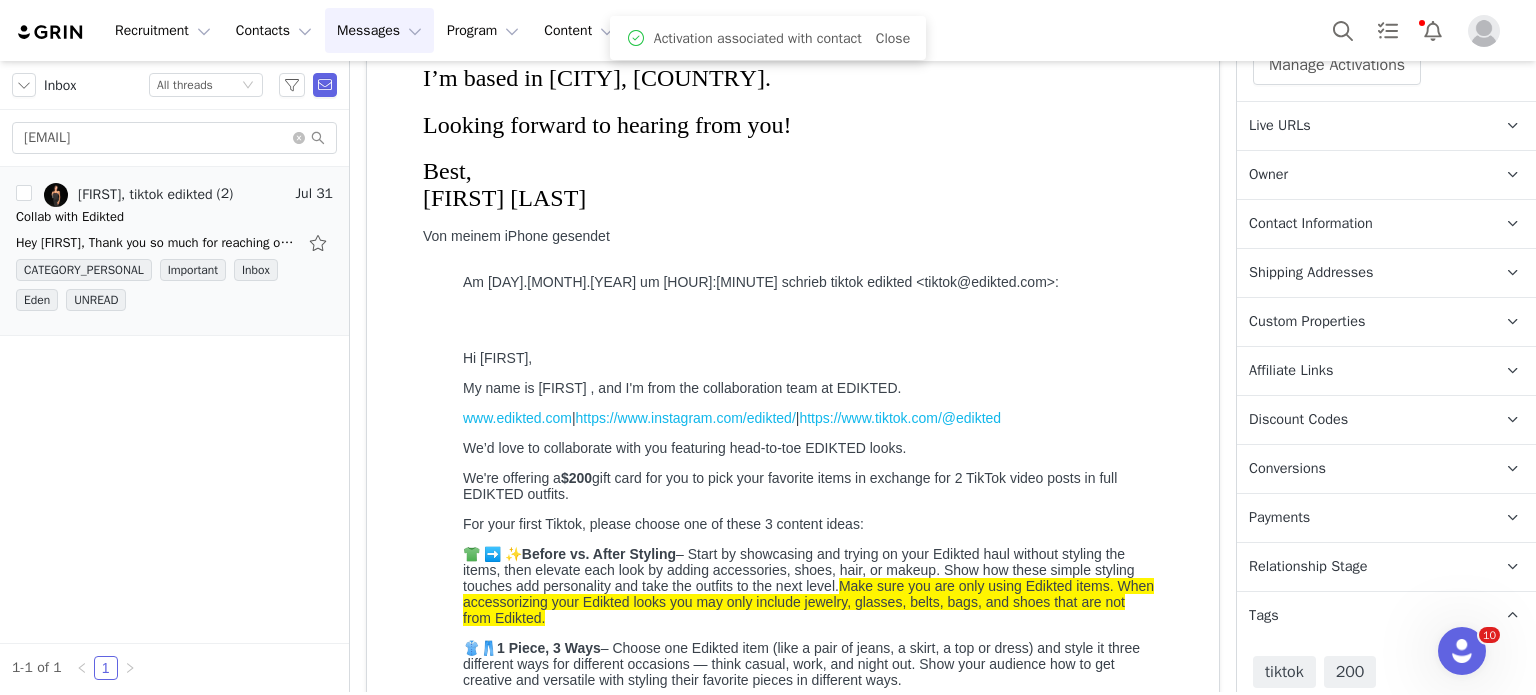 click on "Relationship Stage" at bounding box center (1308, 567) 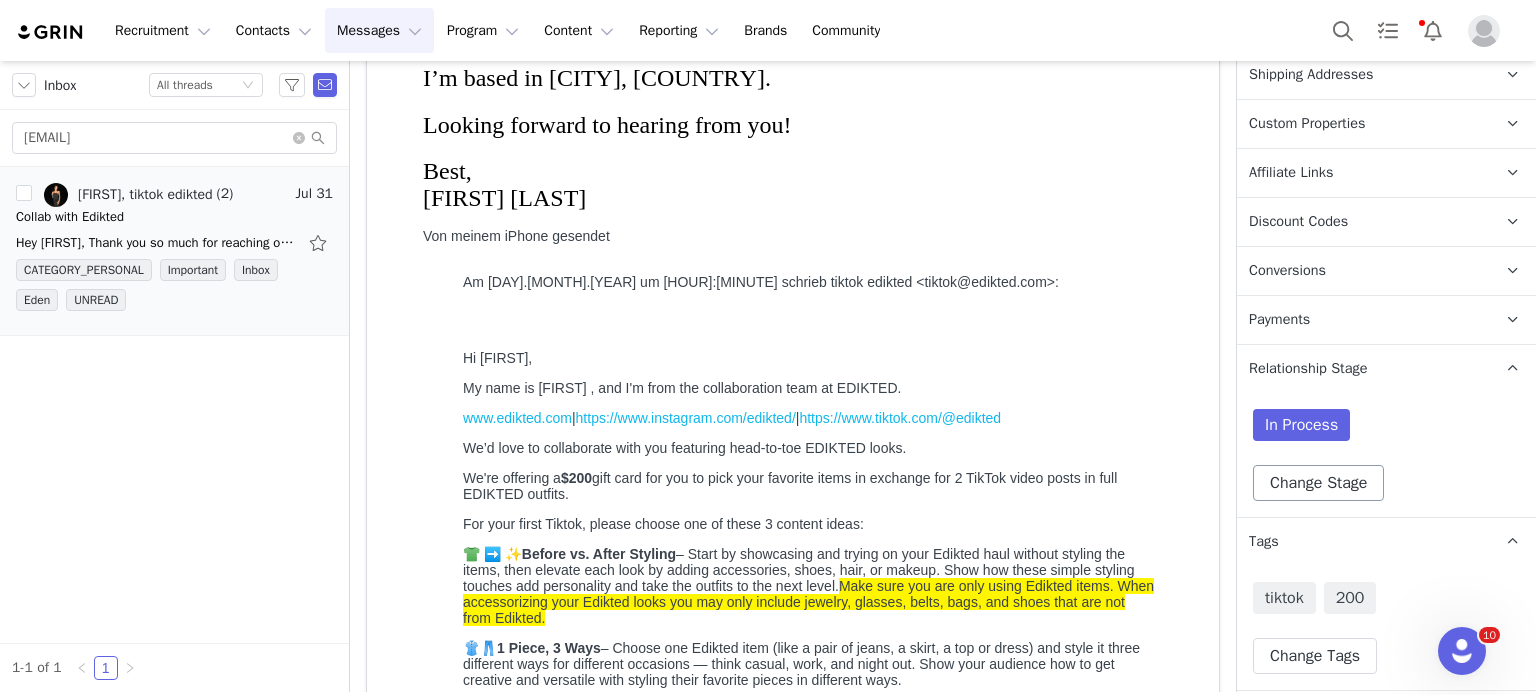scroll, scrollTop: 771, scrollLeft: 0, axis: vertical 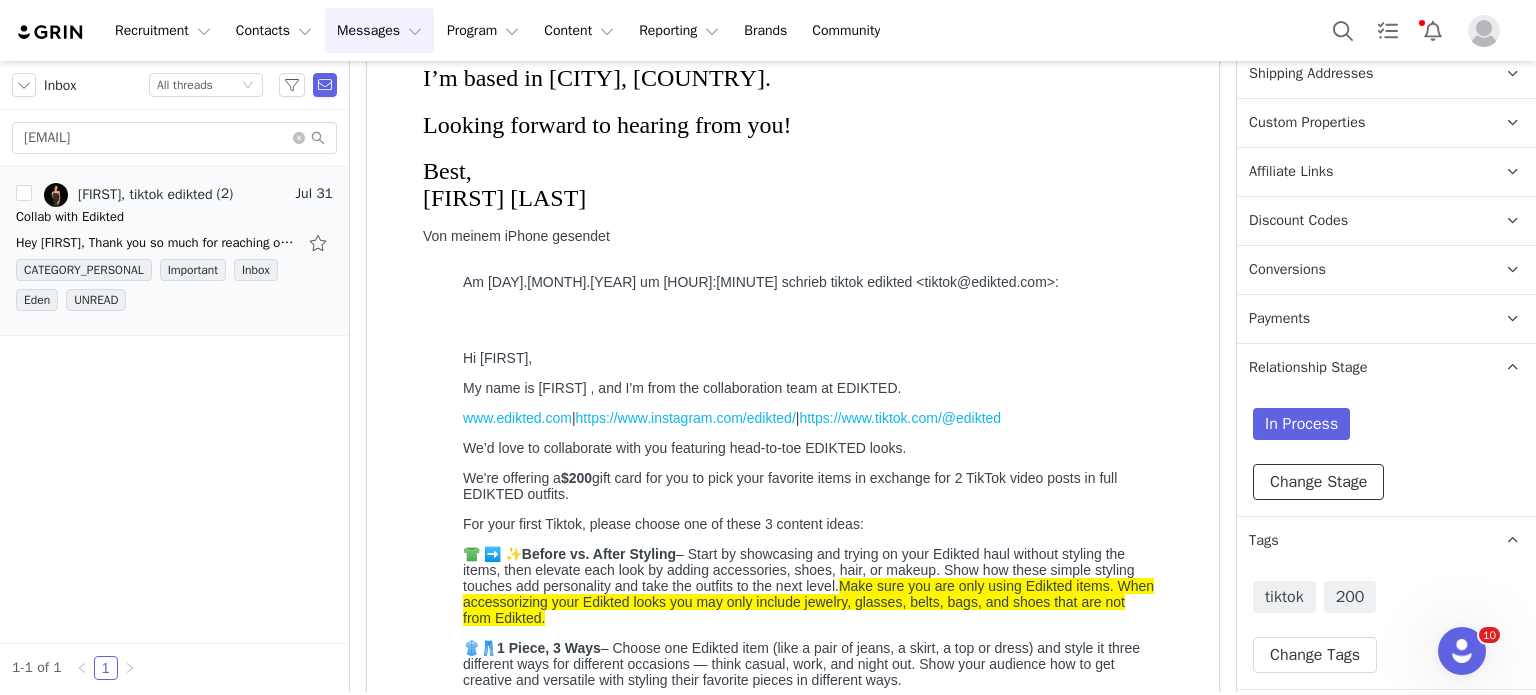 click on "Change Stage" at bounding box center [1318, 482] 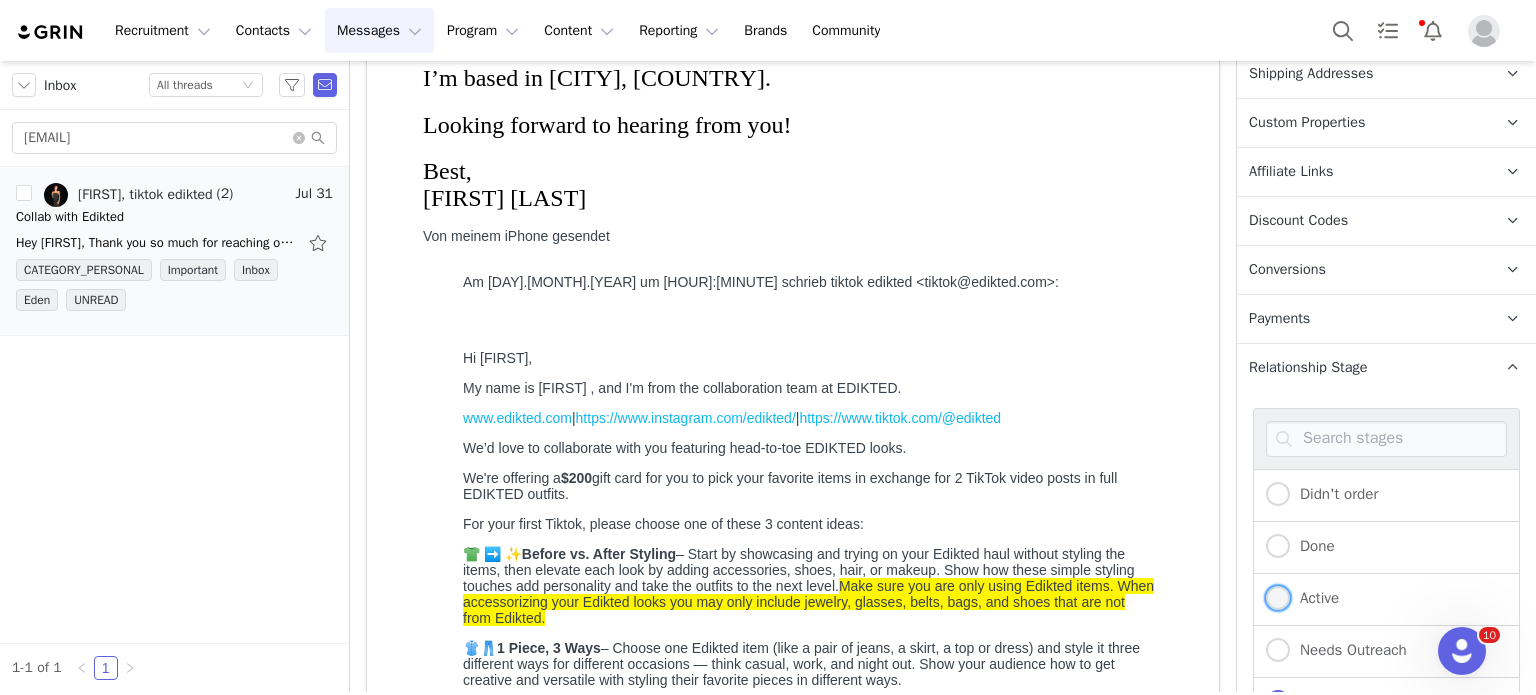 click on "Active" at bounding box center (1314, 598) 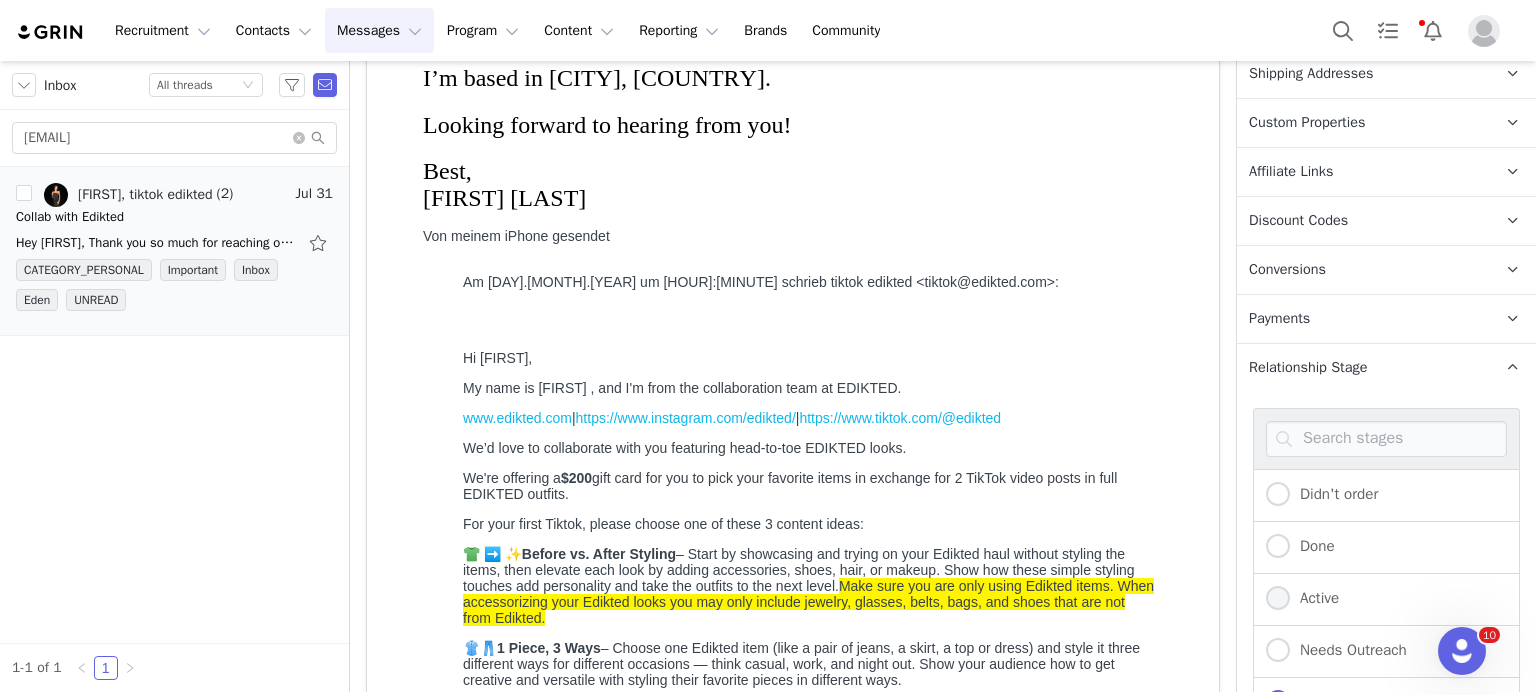 click on "Active" at bounding box center [1278, 599] 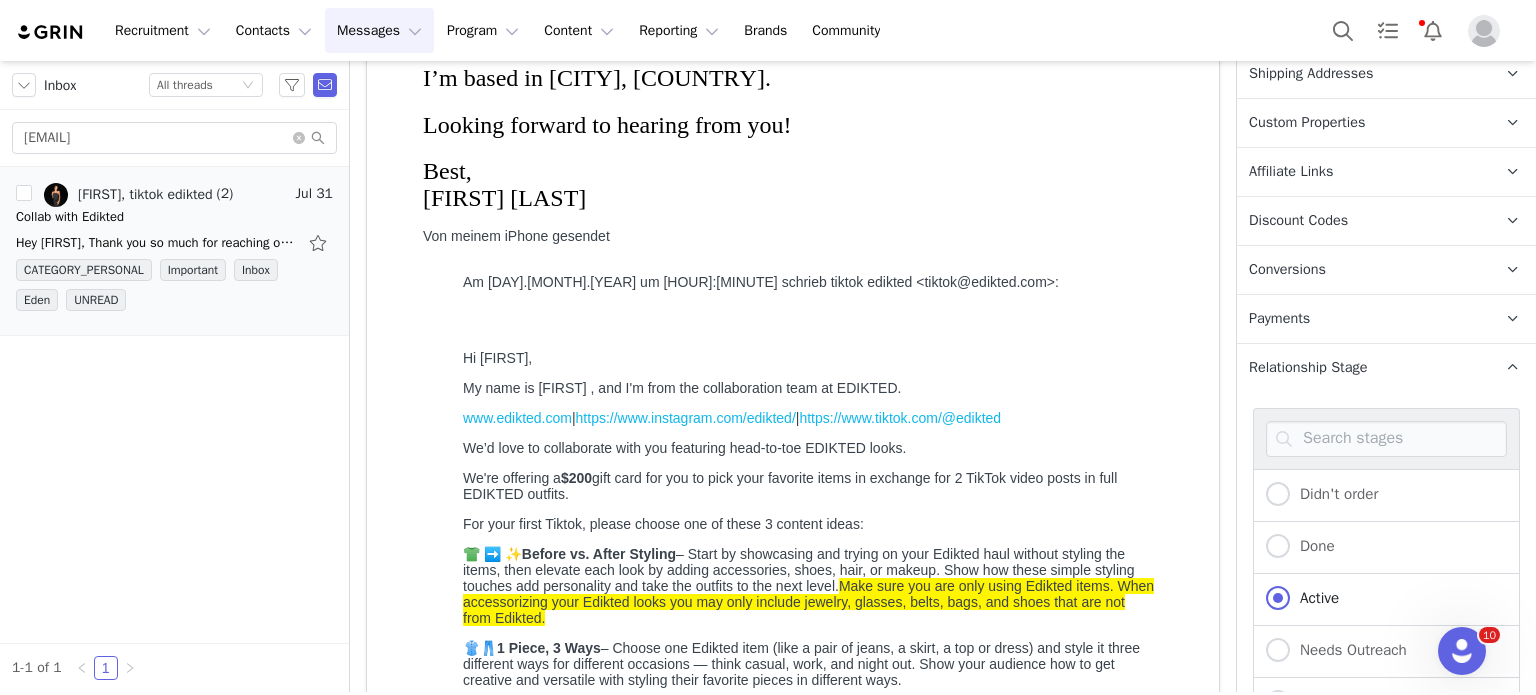 scroll, scrollTop: 1152, scrollLeft: 0, axis: vertical 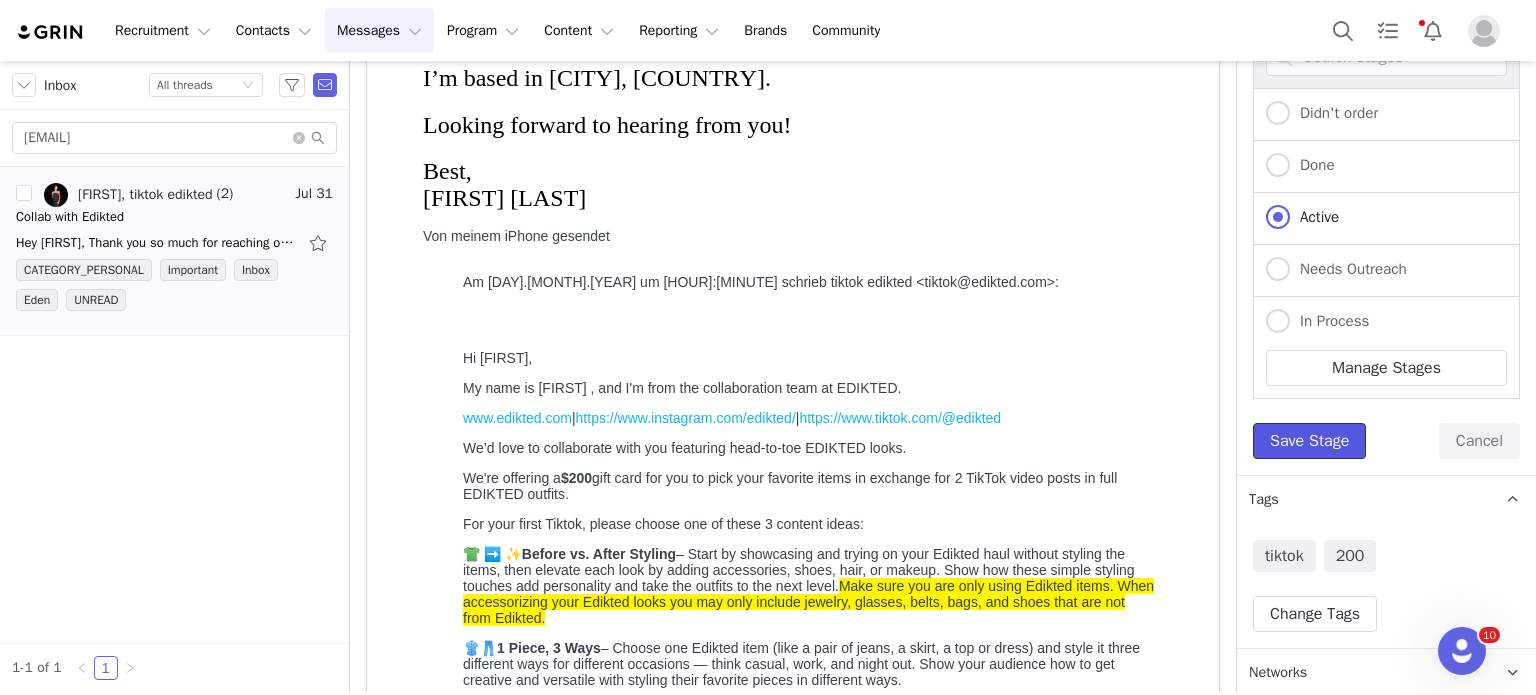 click on "Save Stage" at bounding box center (1309, 441) 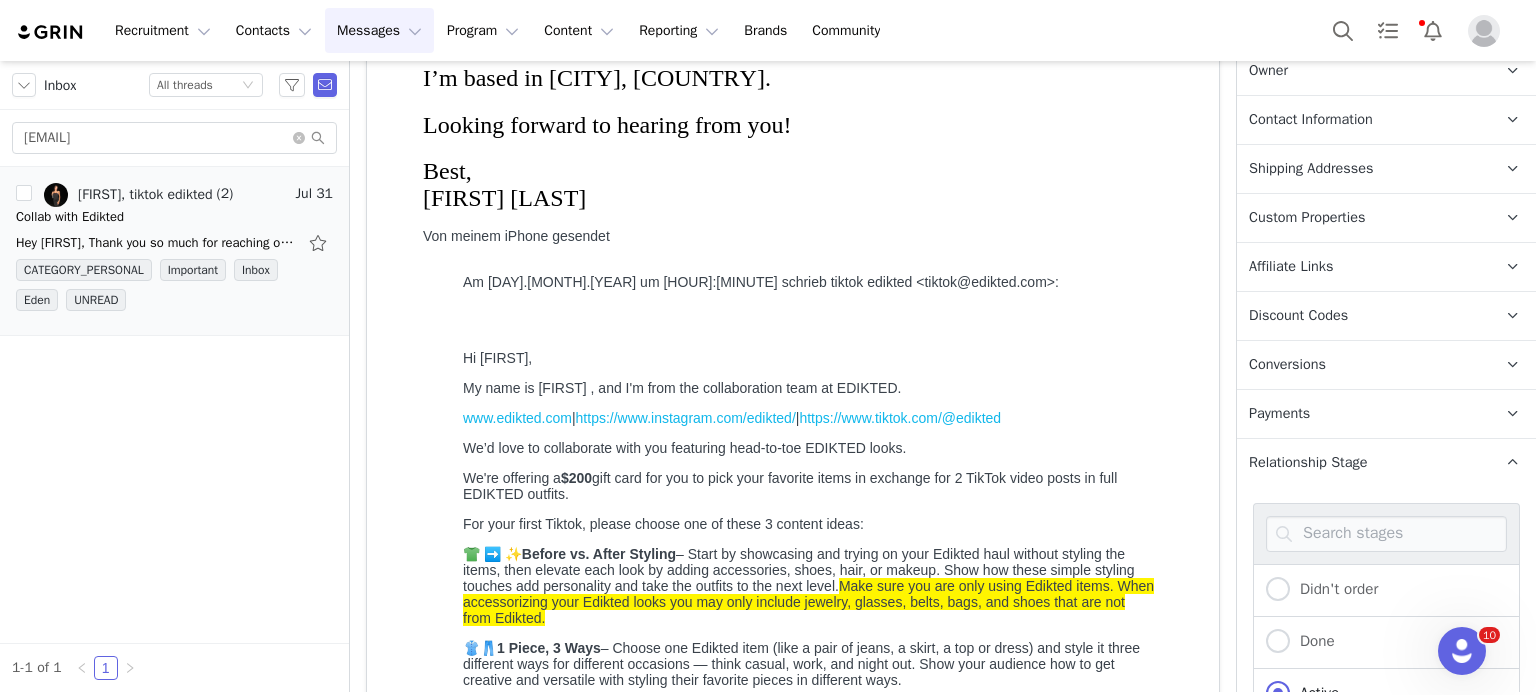 scroll, scrollTop: 652, scrollLeft: 0, axis: vertical 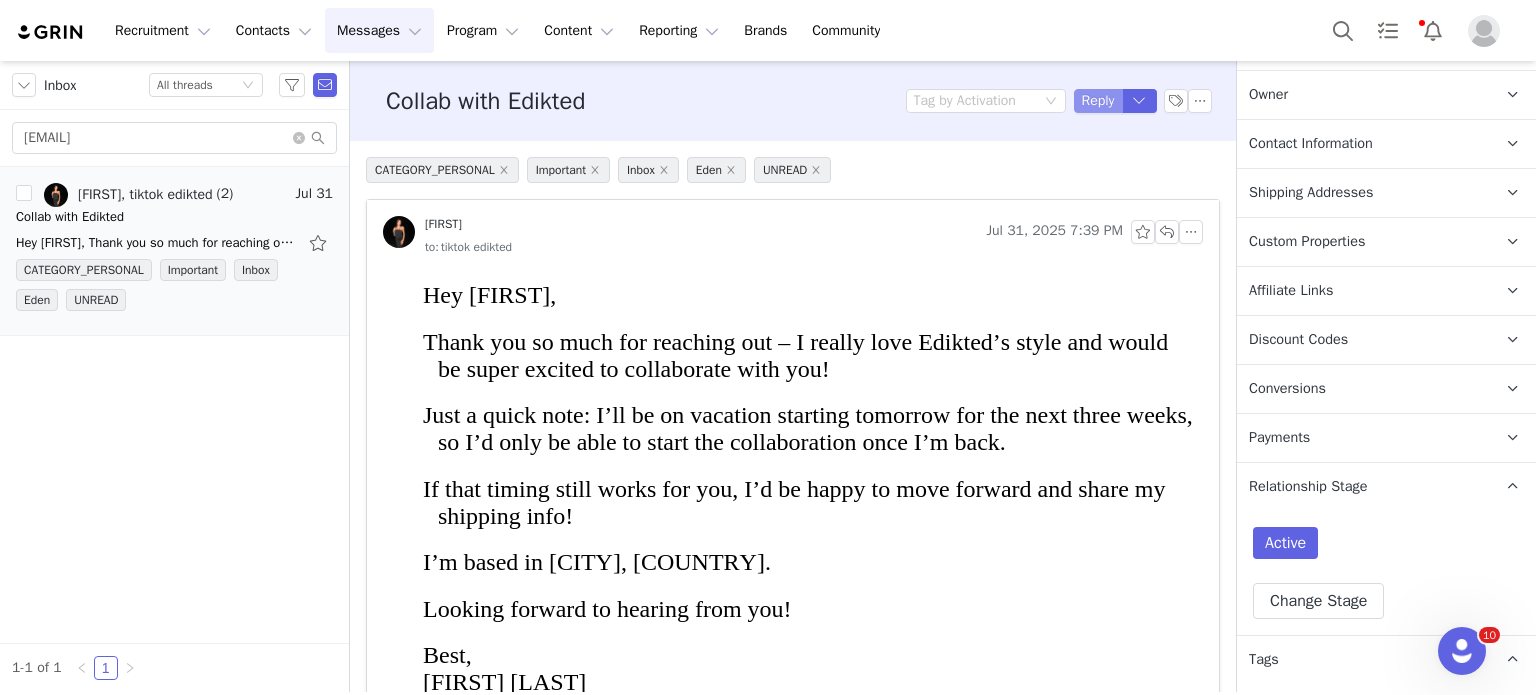 click on "Reply" at bounding box center [1098, 101] 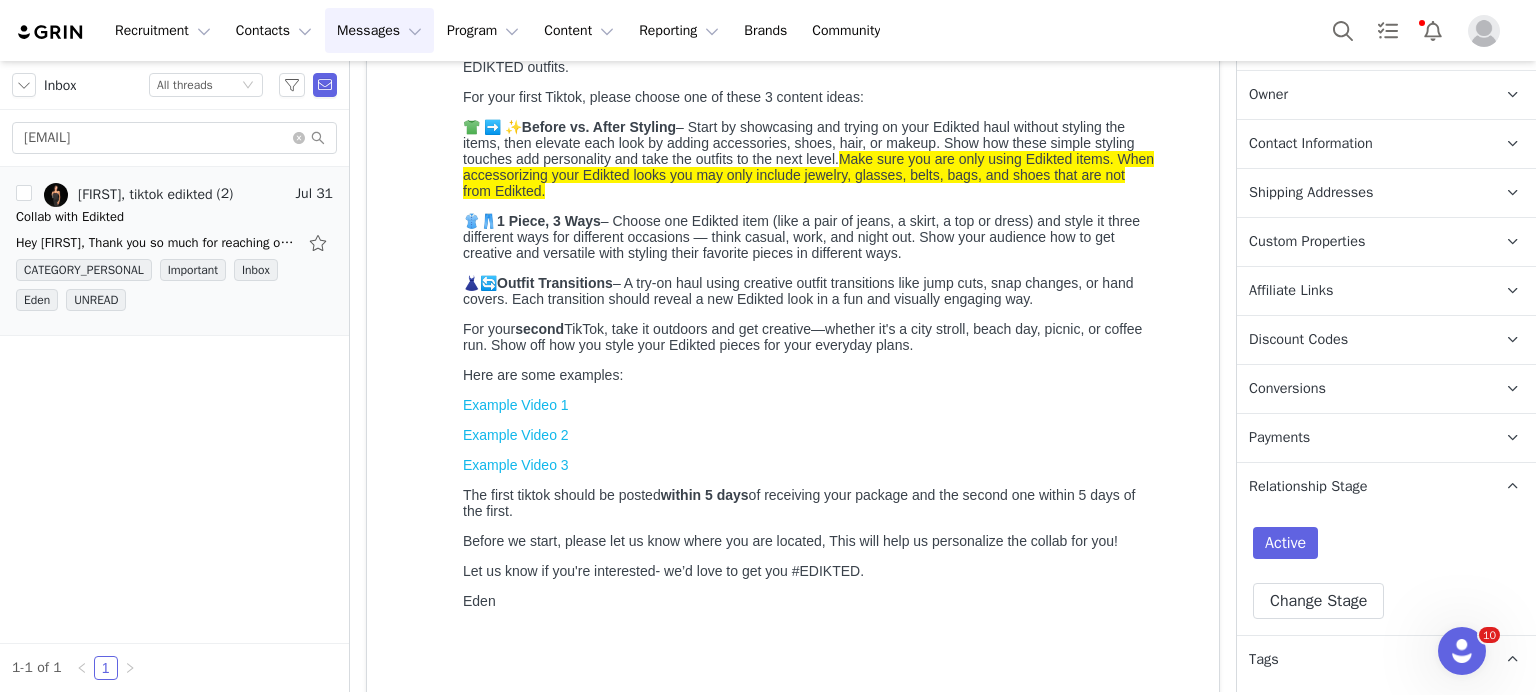 scroll, scrollTop: 1812, scrollLeft: 0, axis: vertical 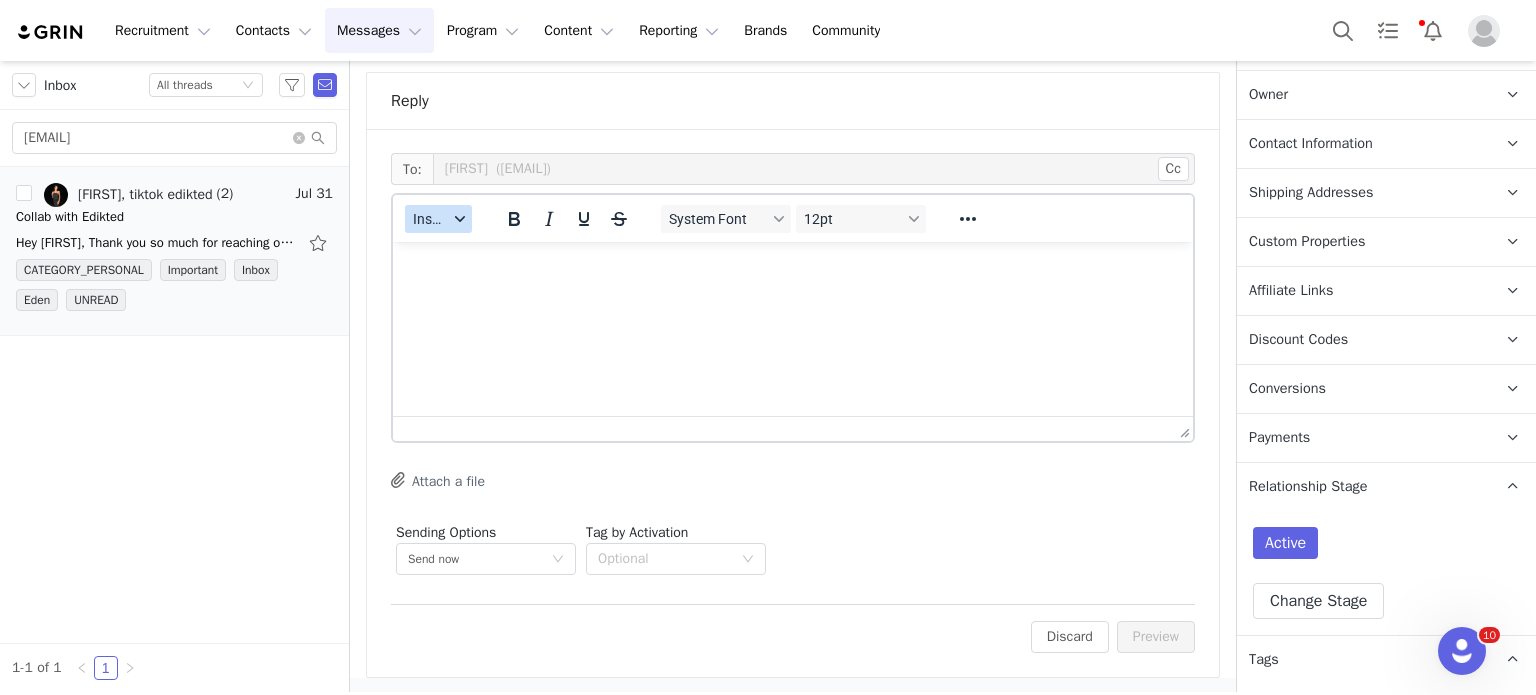 click on "Insert" at bounding box center (430, 219) 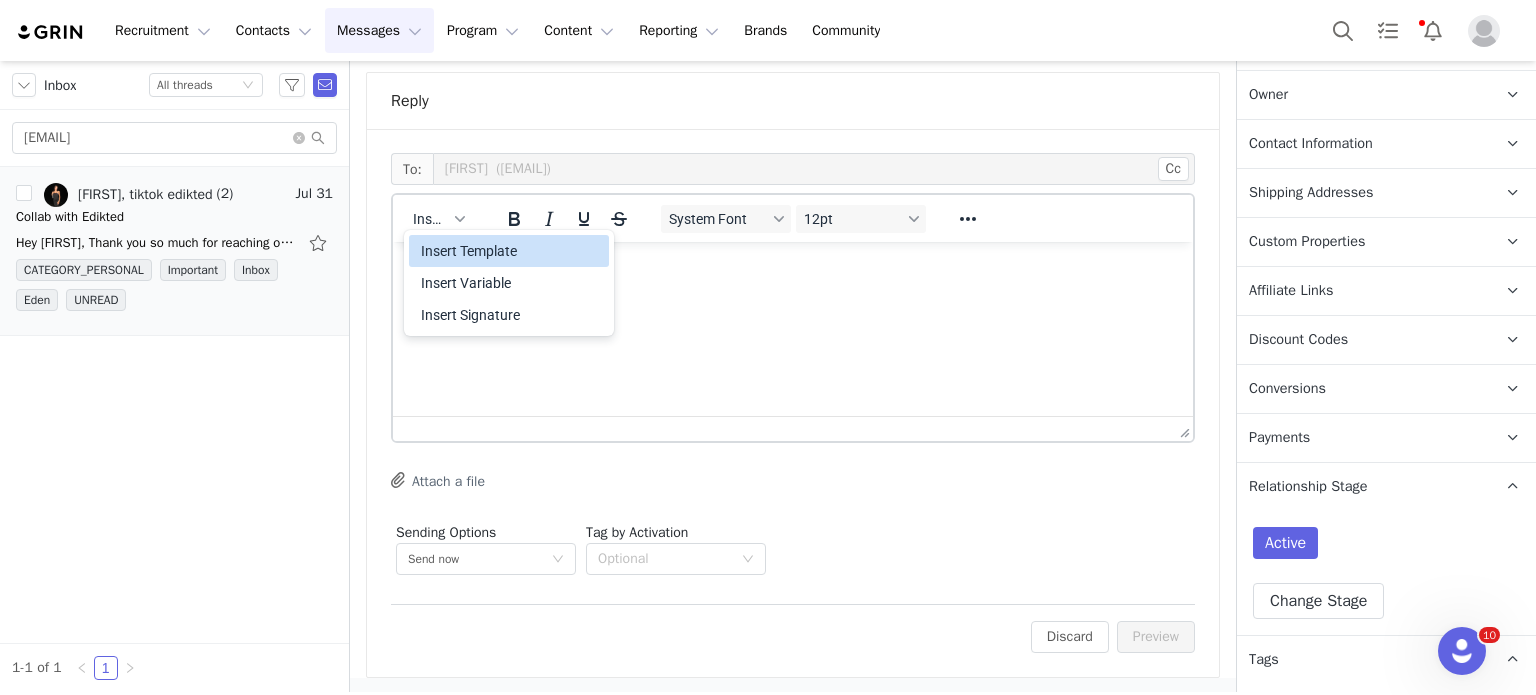 click on "Insert Template" at bounding box center [511, 251] 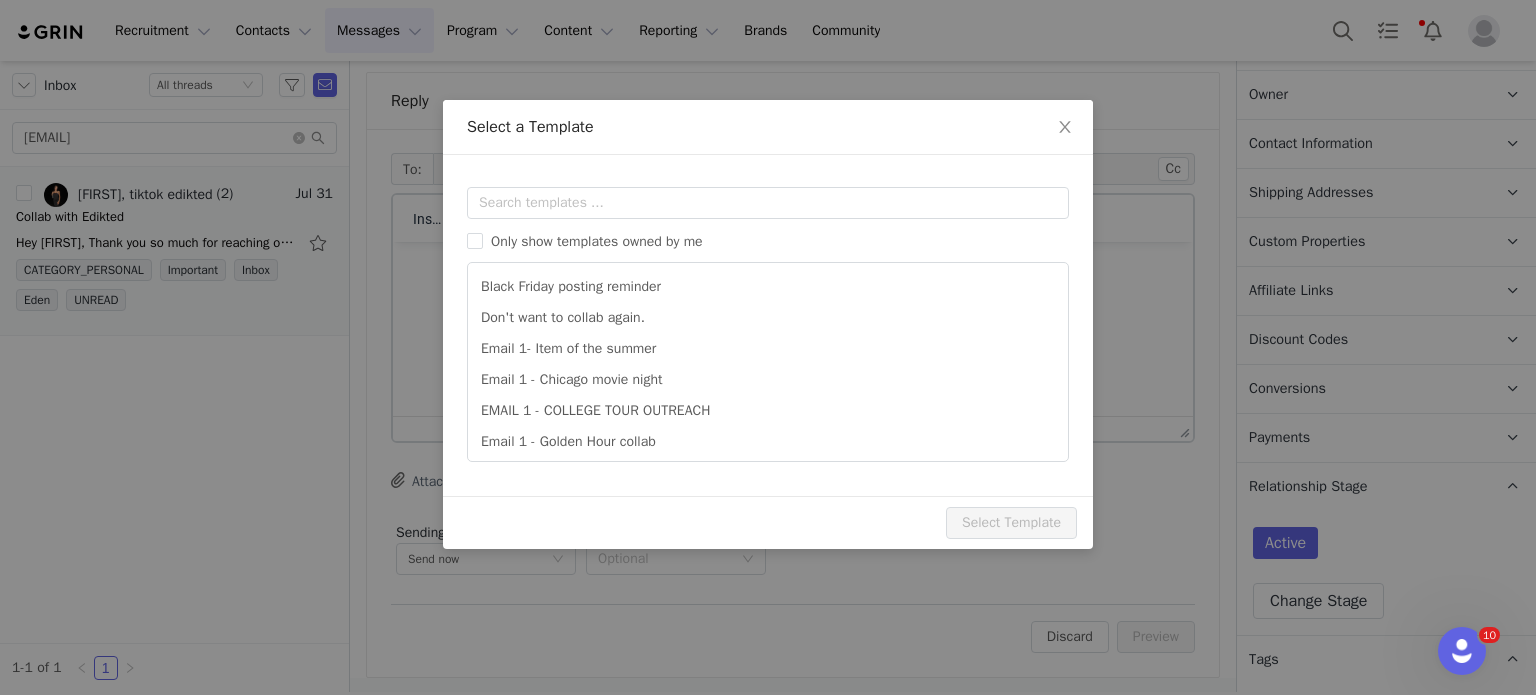 scroll, scrollTop: 0, scrollLeft: 0, axis: both 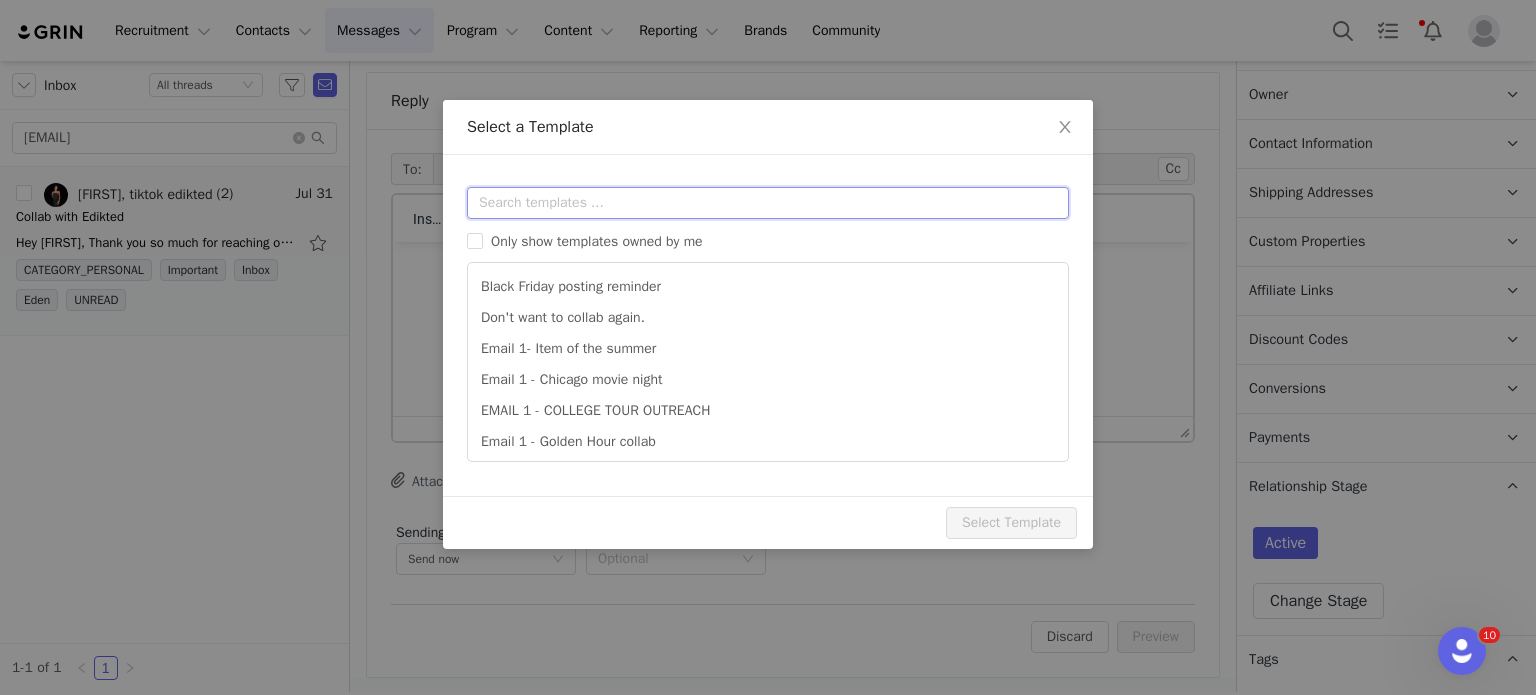 click at bounding box center (768, 203) 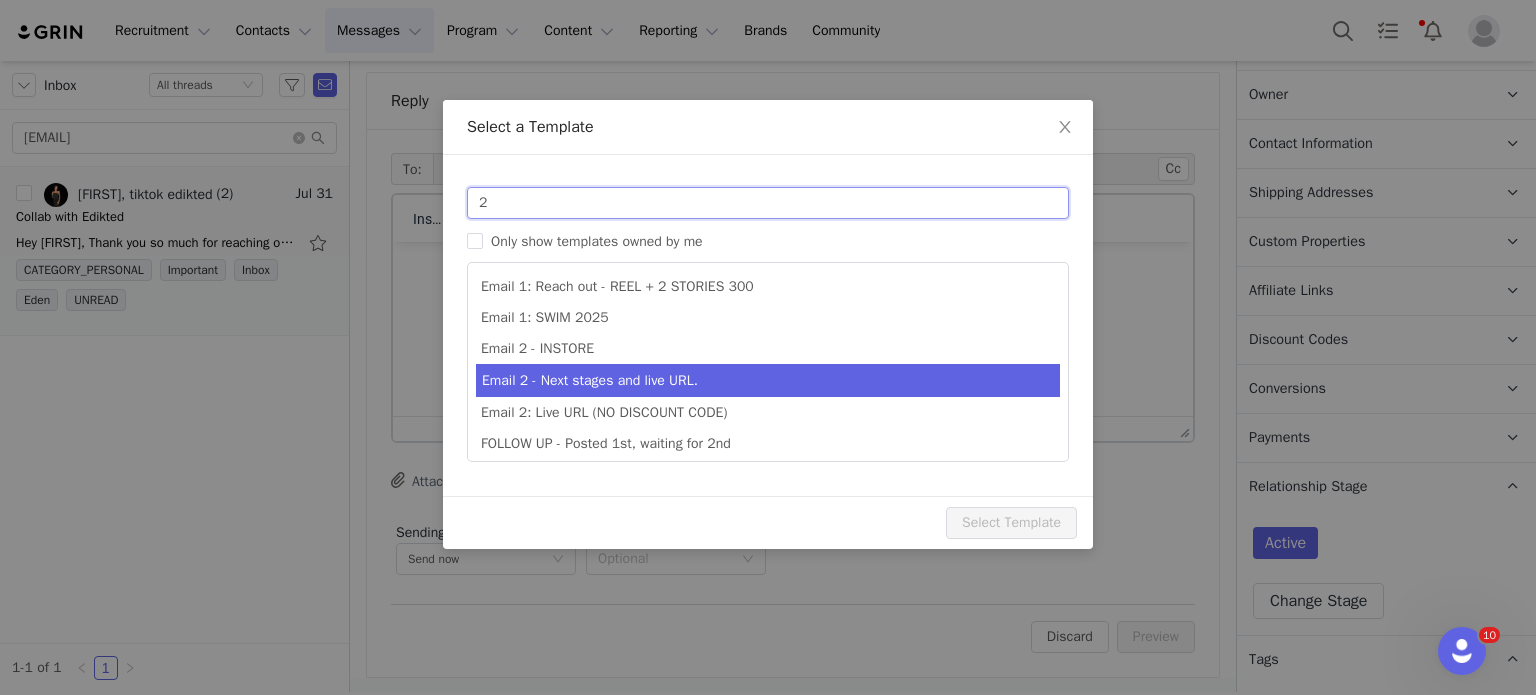 type on "2" 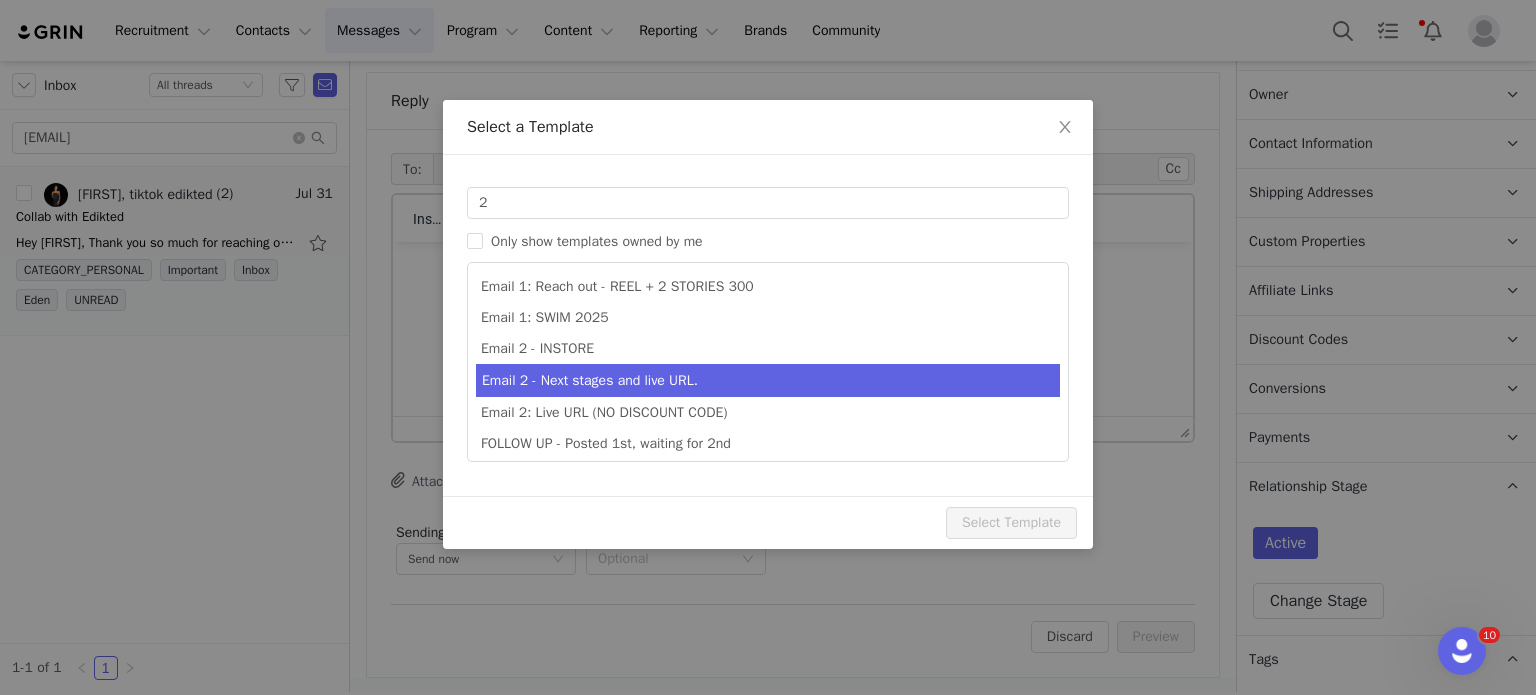 type on "Collab with Edikted" 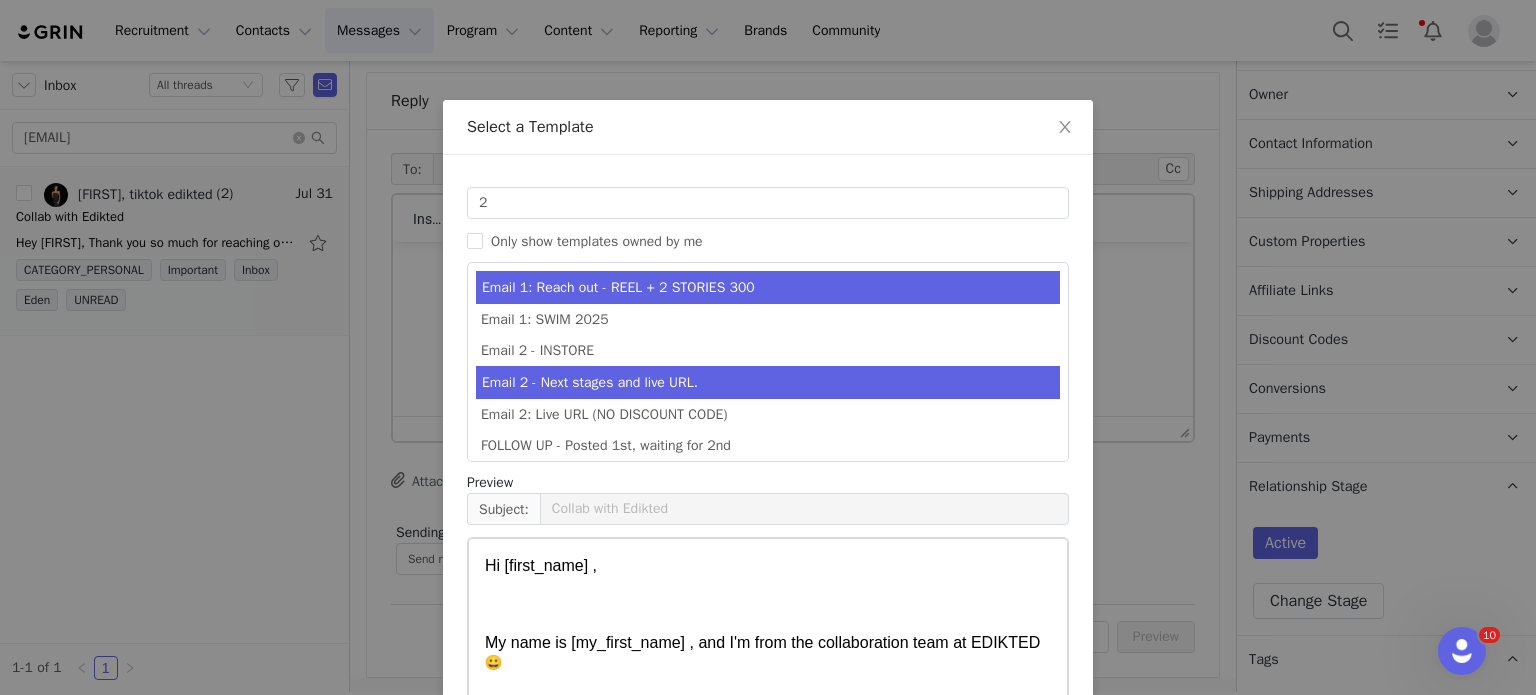 click on "Email 2 - Next stages and live URL." at bounding box center [768, 382] 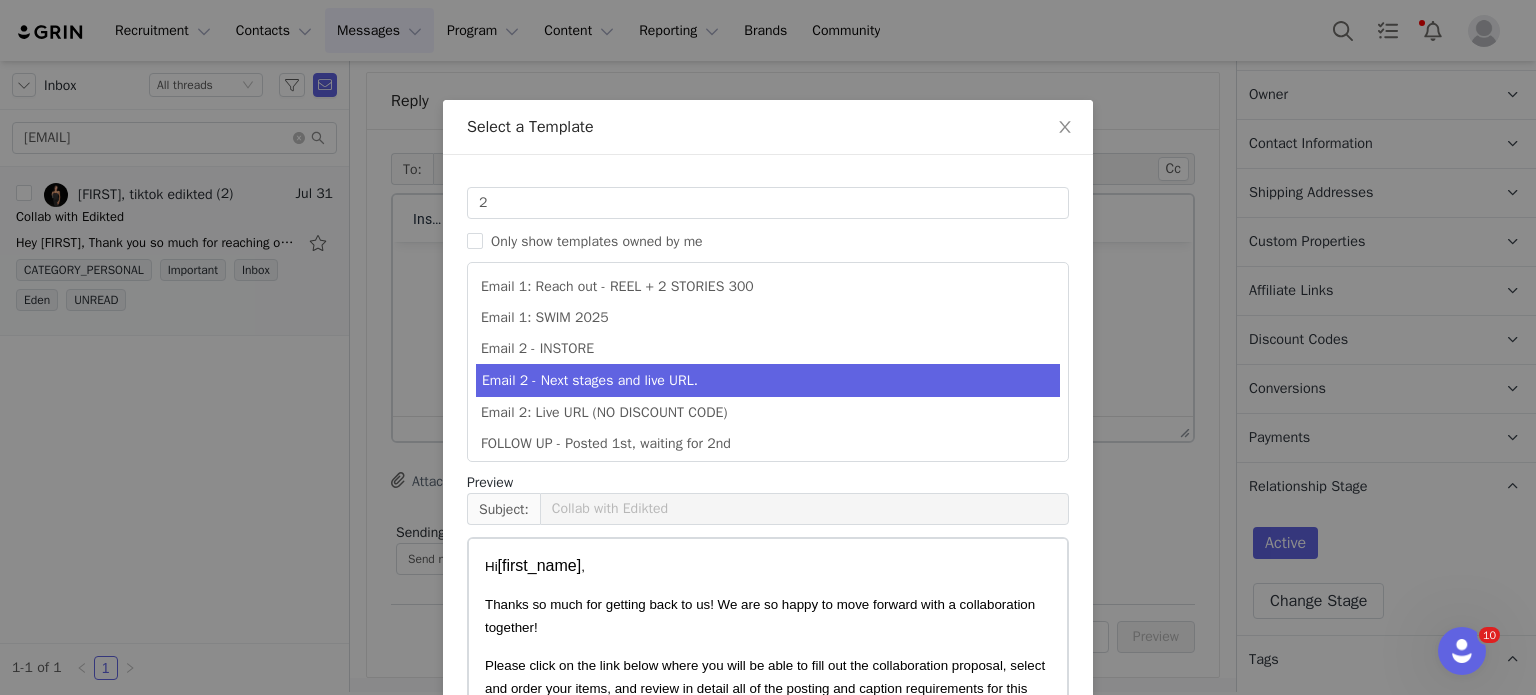 scroll, scrollTop: 469, scrollLeft: 0, axis: vertical 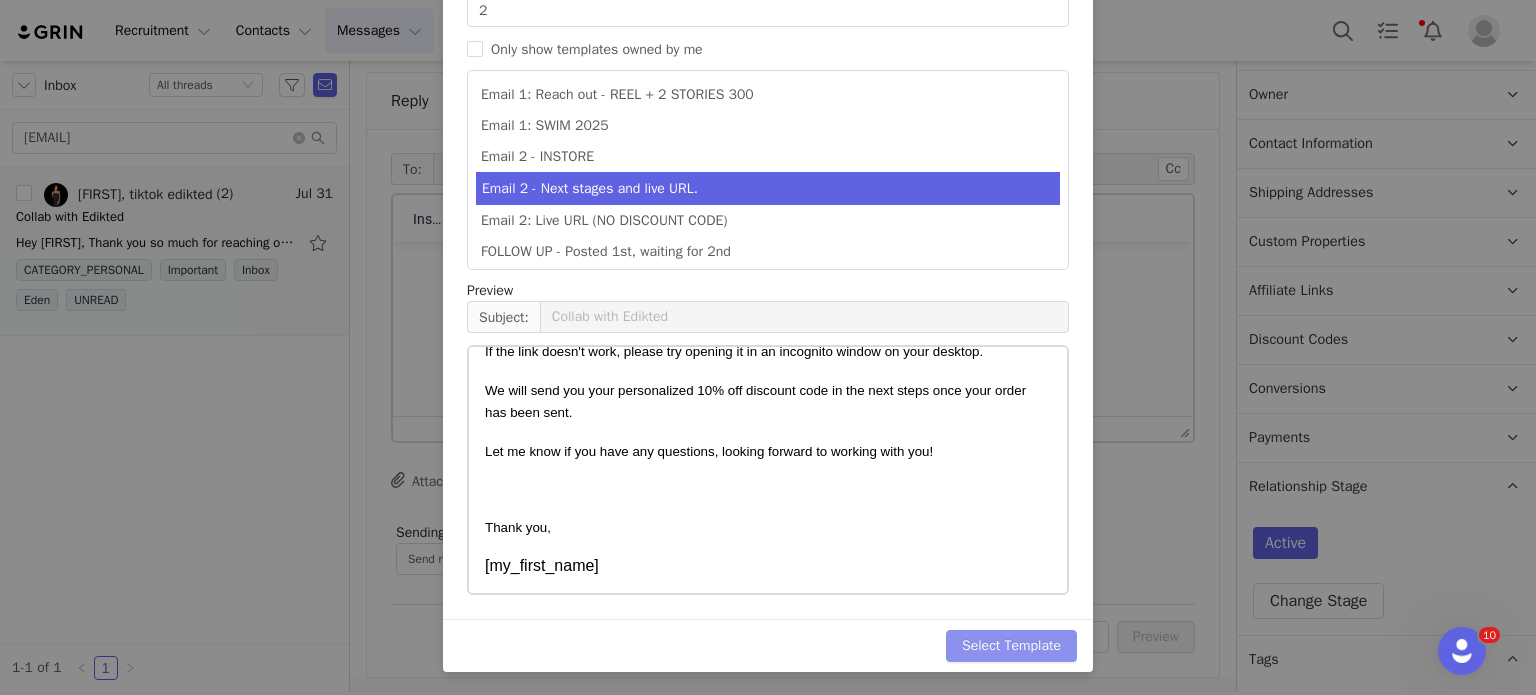 click on "Select Template" at bounding box center (1011, 646) 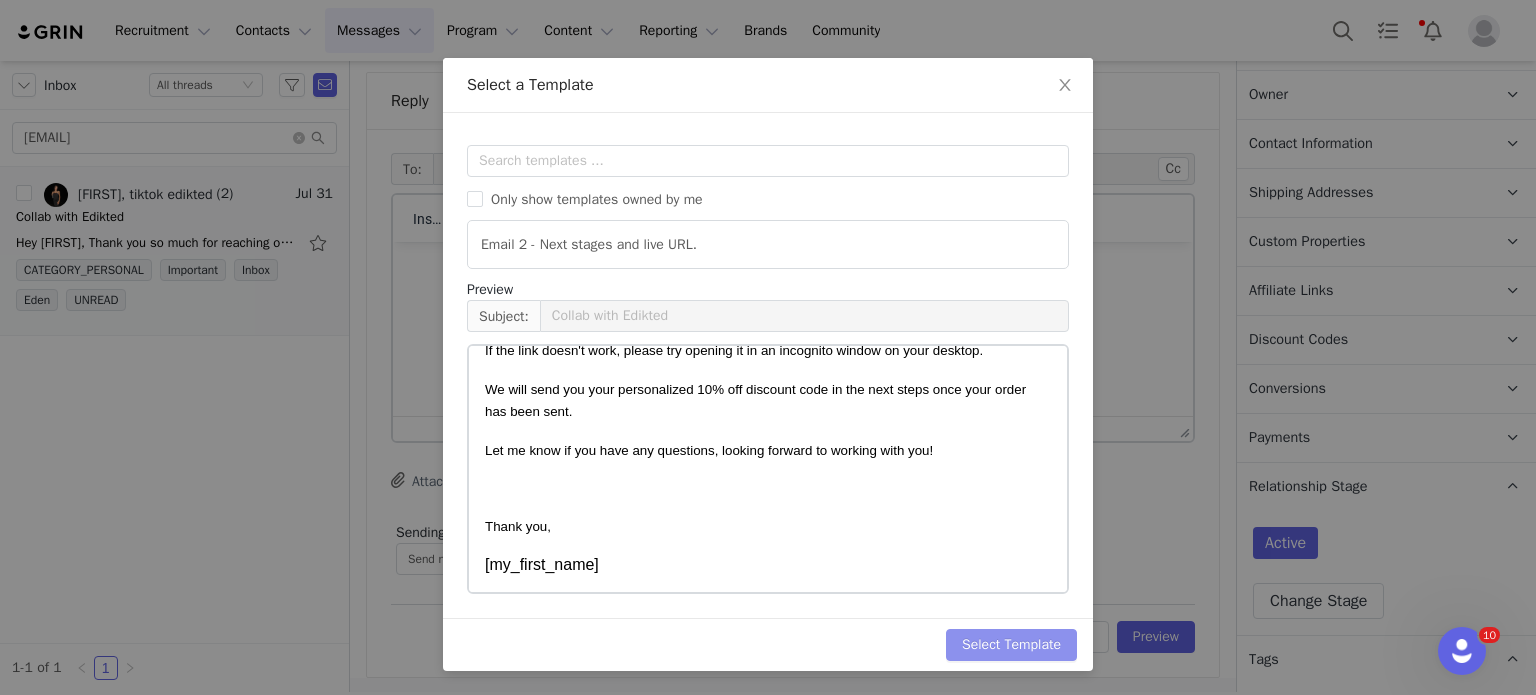 scroll, scrollTop: 0, scrollLeft: 0, axis: both 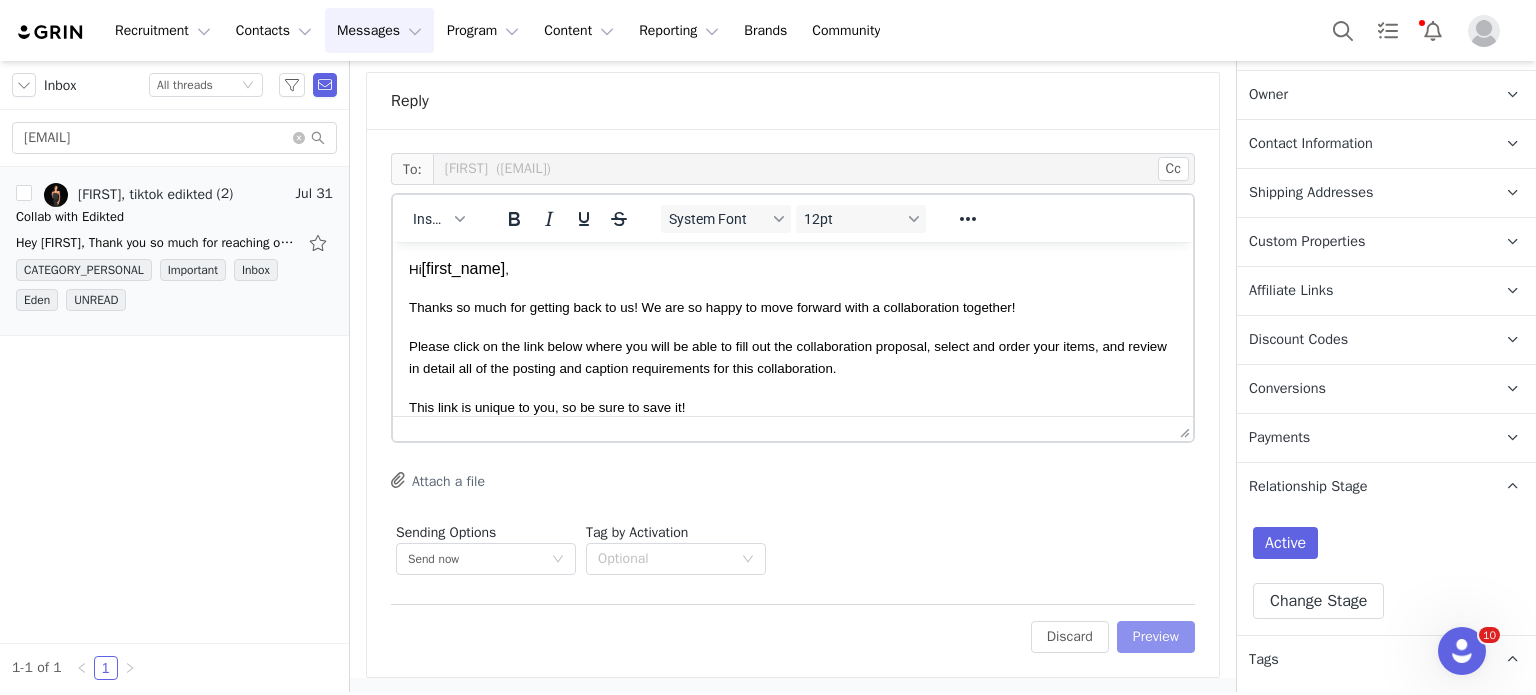 click on "Preview" at bounding box center (1156, 637) 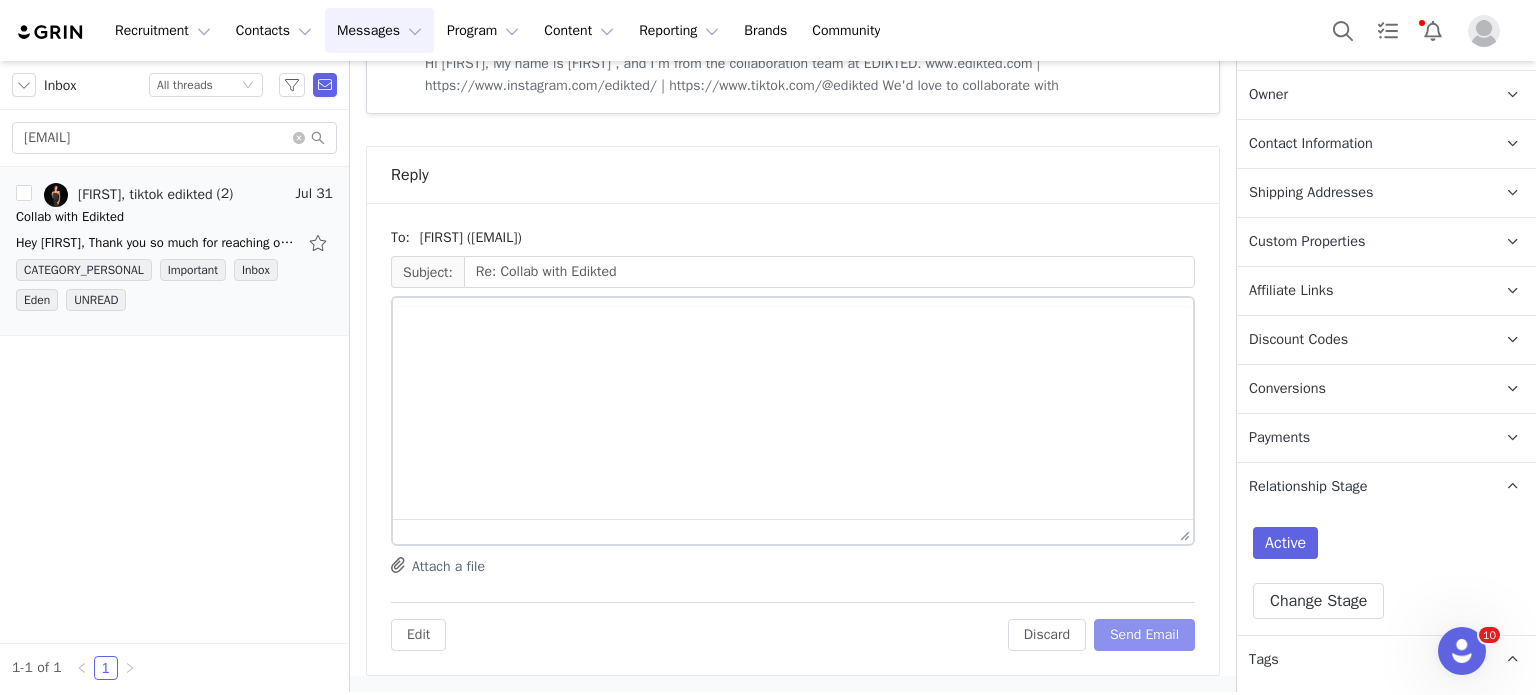 scroll, scrollTop: 1736, scrollLeft: 0, axis: vertical 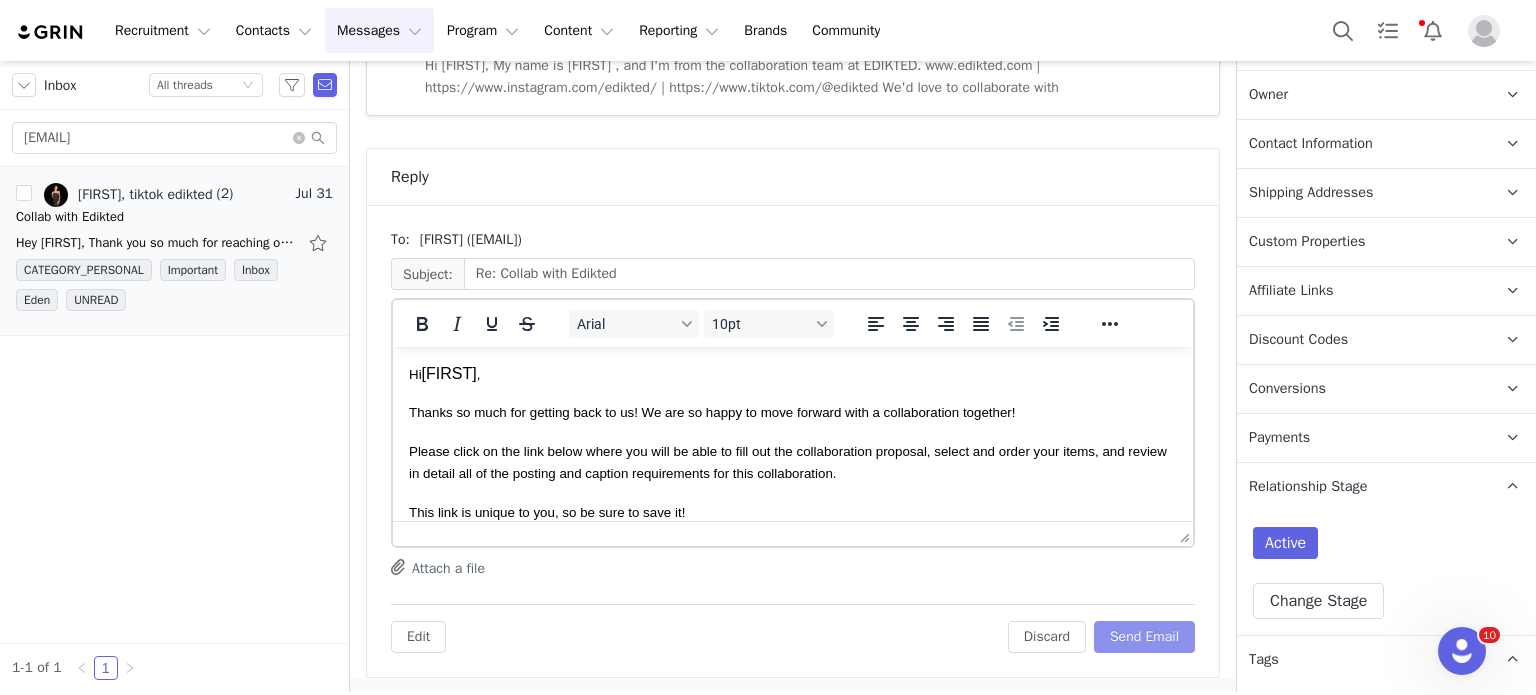 click on "Send Email" at bounding box center [1144, 637] 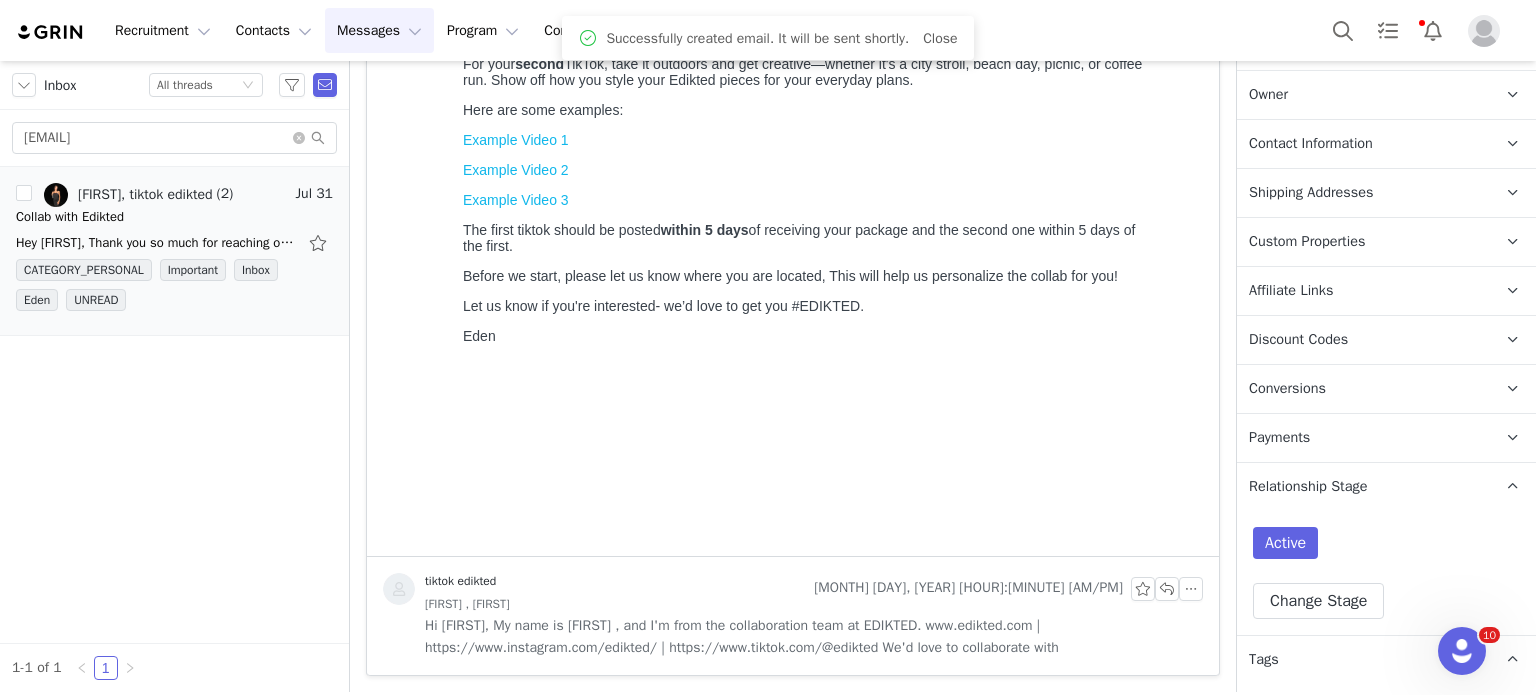 scroll, scrollTop: 1175, scrollLeft: 0, axis: vertical 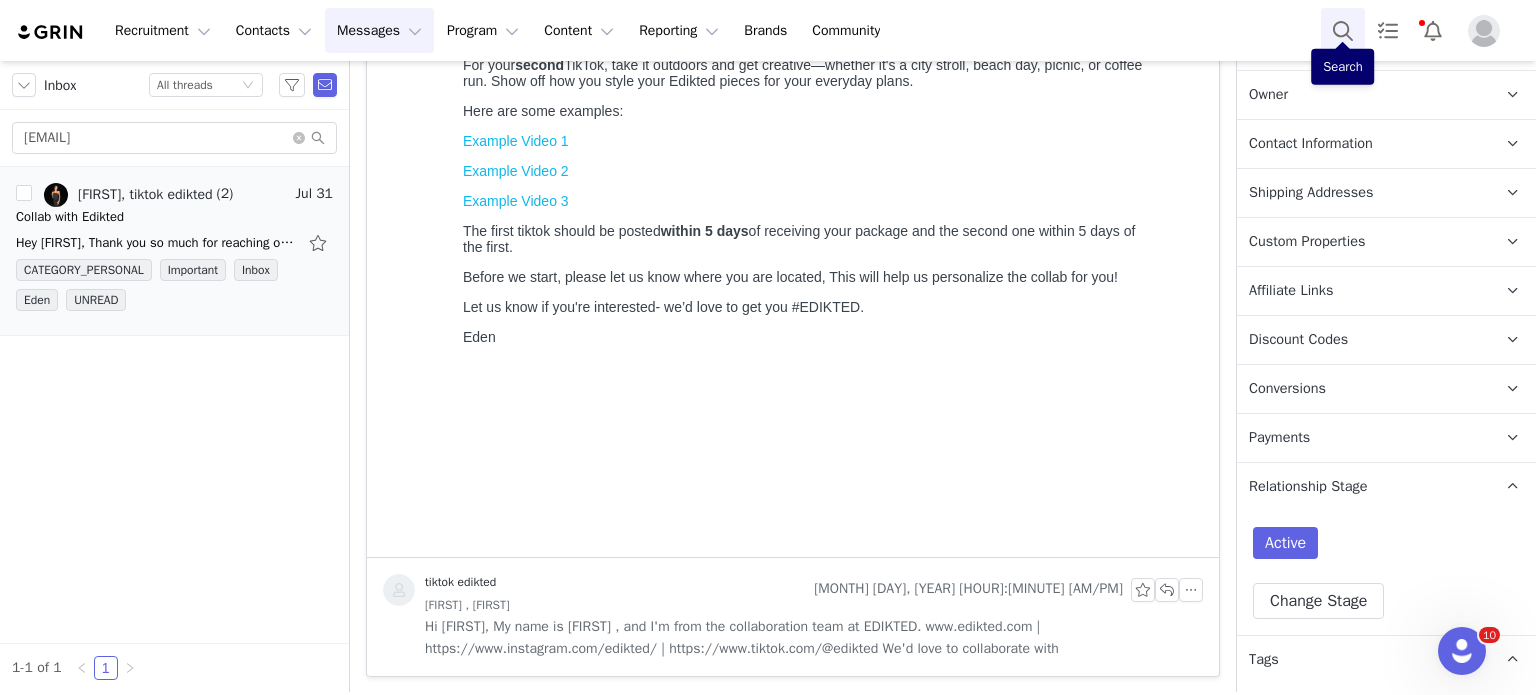 click at bounding box center [1343, 30] 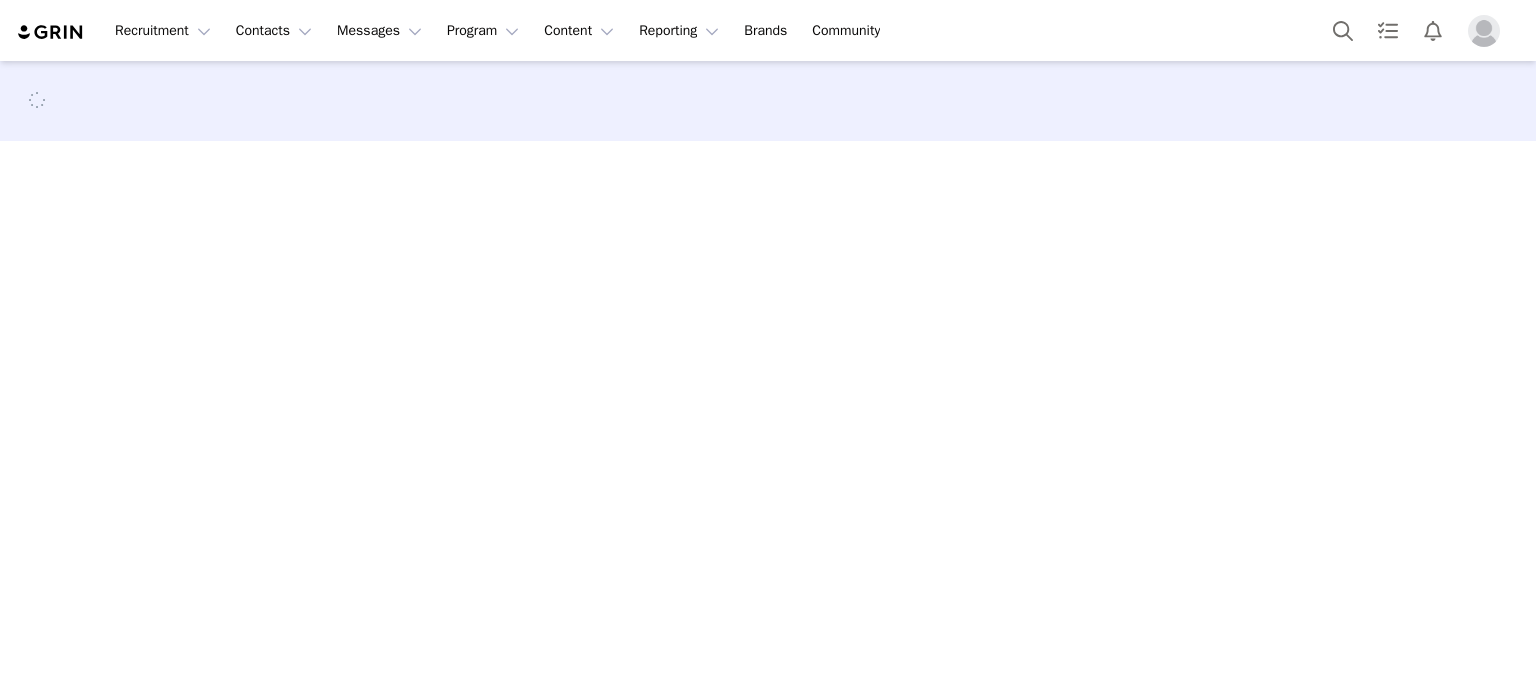 scroll, scrollTop: 0, scrollLeft: 0, axis: both 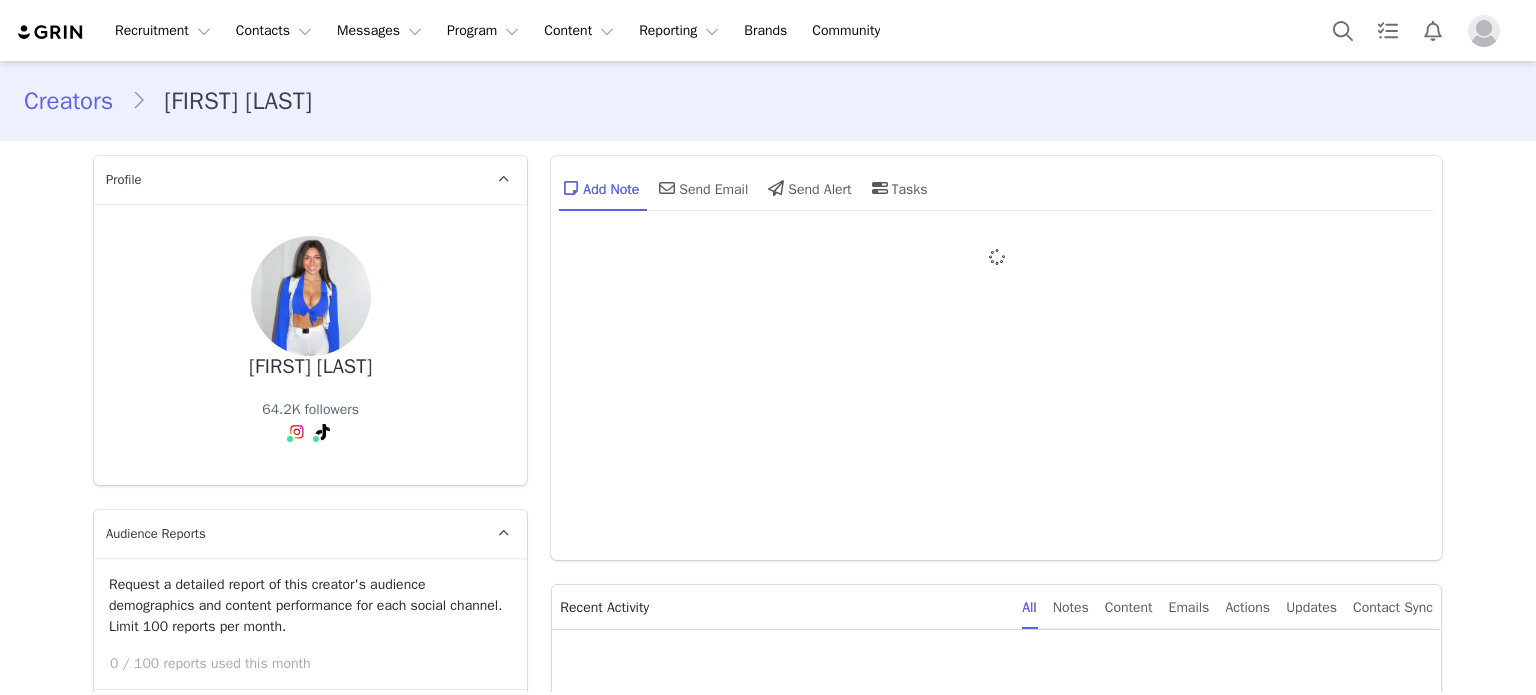 type on "+1 (United States)" 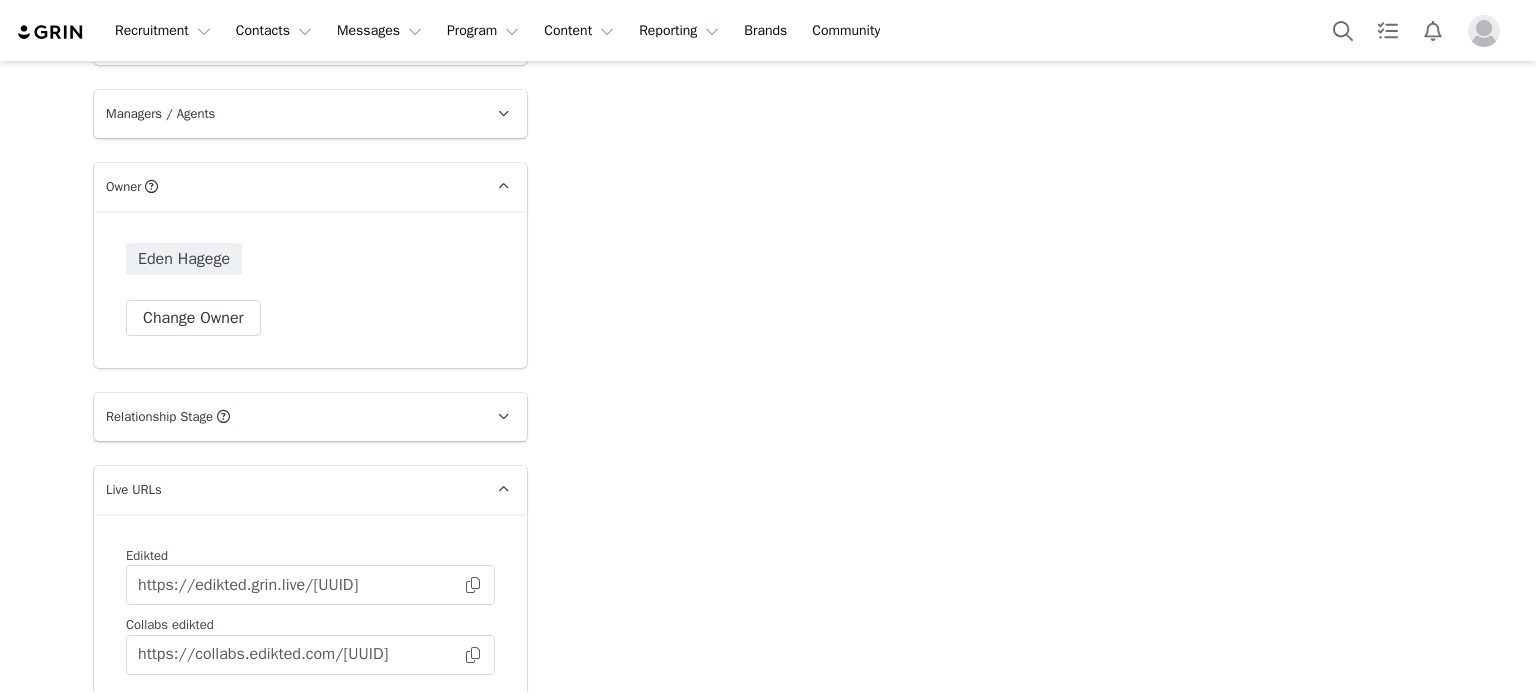 scroll, scrollTop: 0, scrollLeft: 0, axis: both 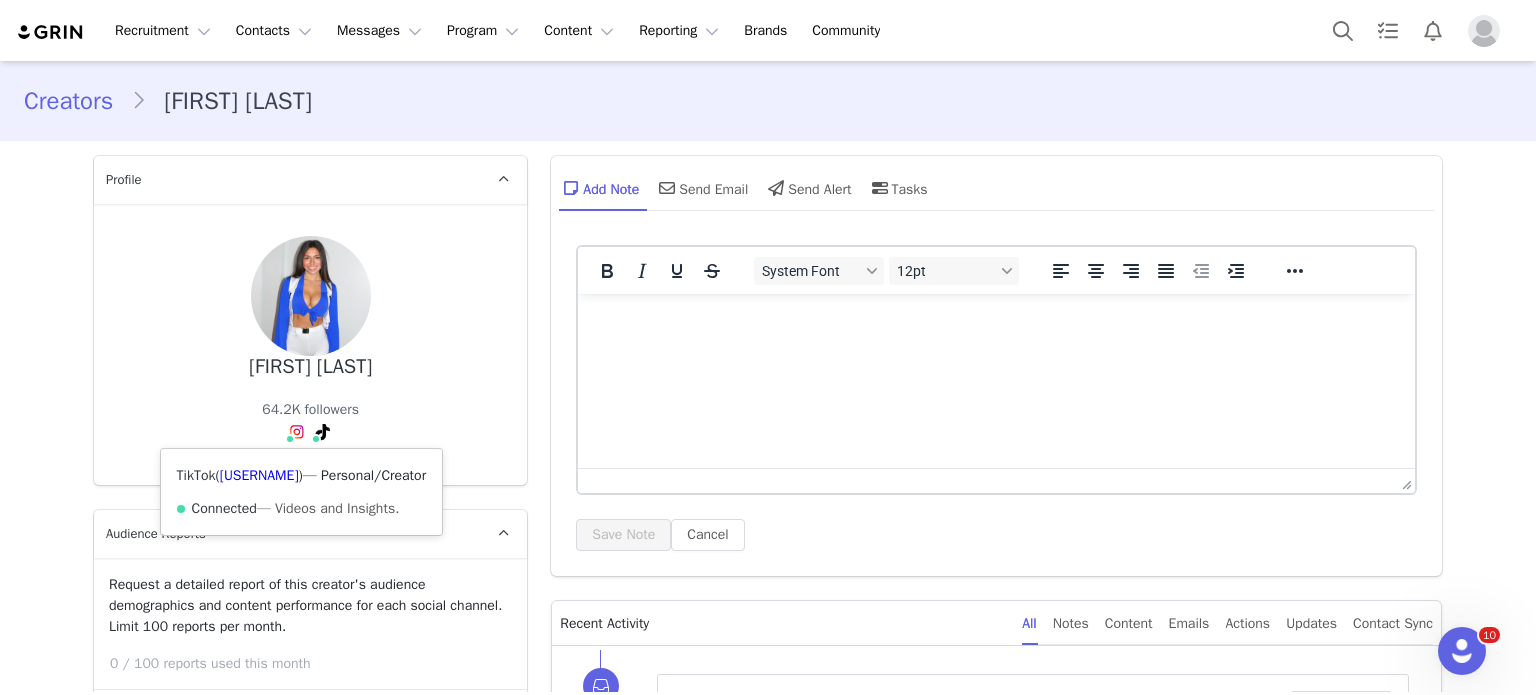 click on "TikTok  (   [USERNAME]   )   — Personal/Creator  Connected  — Videos and Insights." at bounding box center (302, 492) 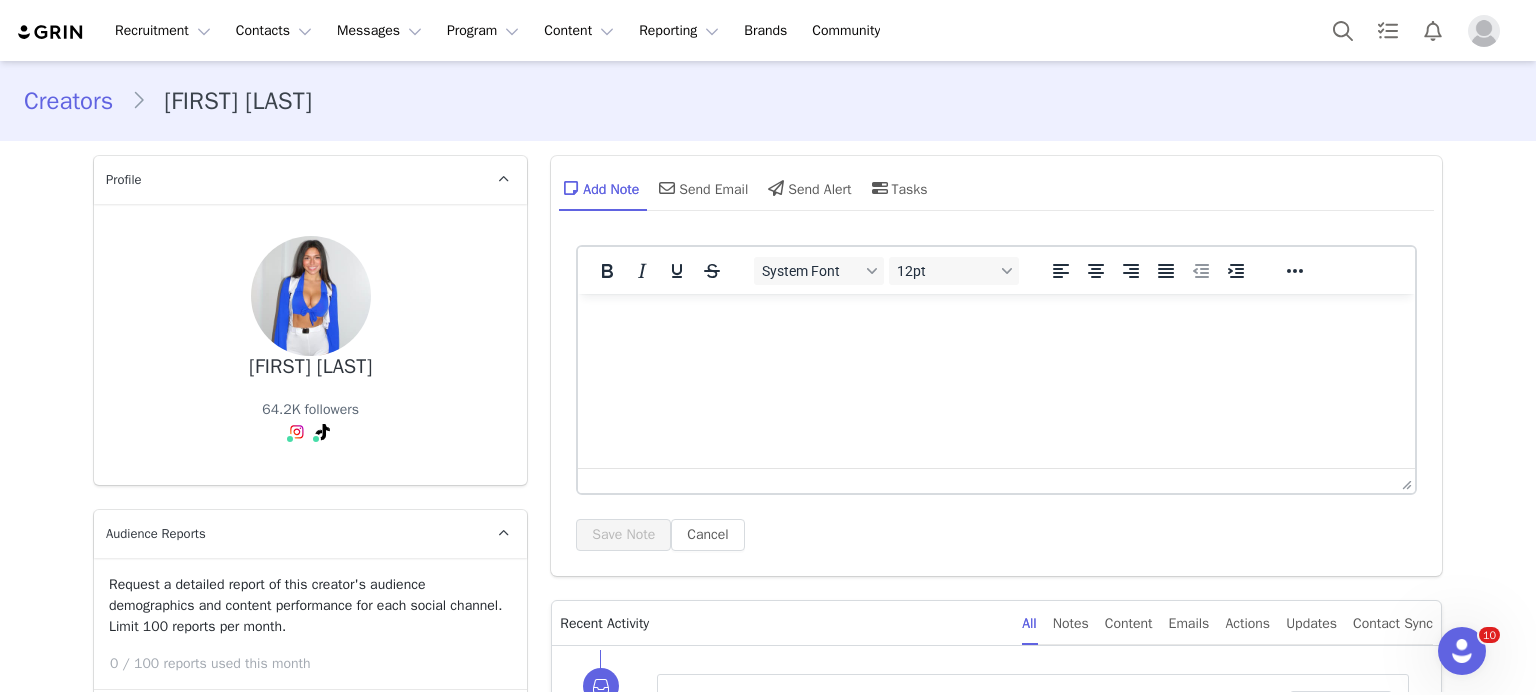 click on "kelsey cathrine      64.2K followers  TikTok  (   @kelseycathrine   )   — Personal/Creator  Connected  — Videos and Insights." at bounding box center (310, 344) 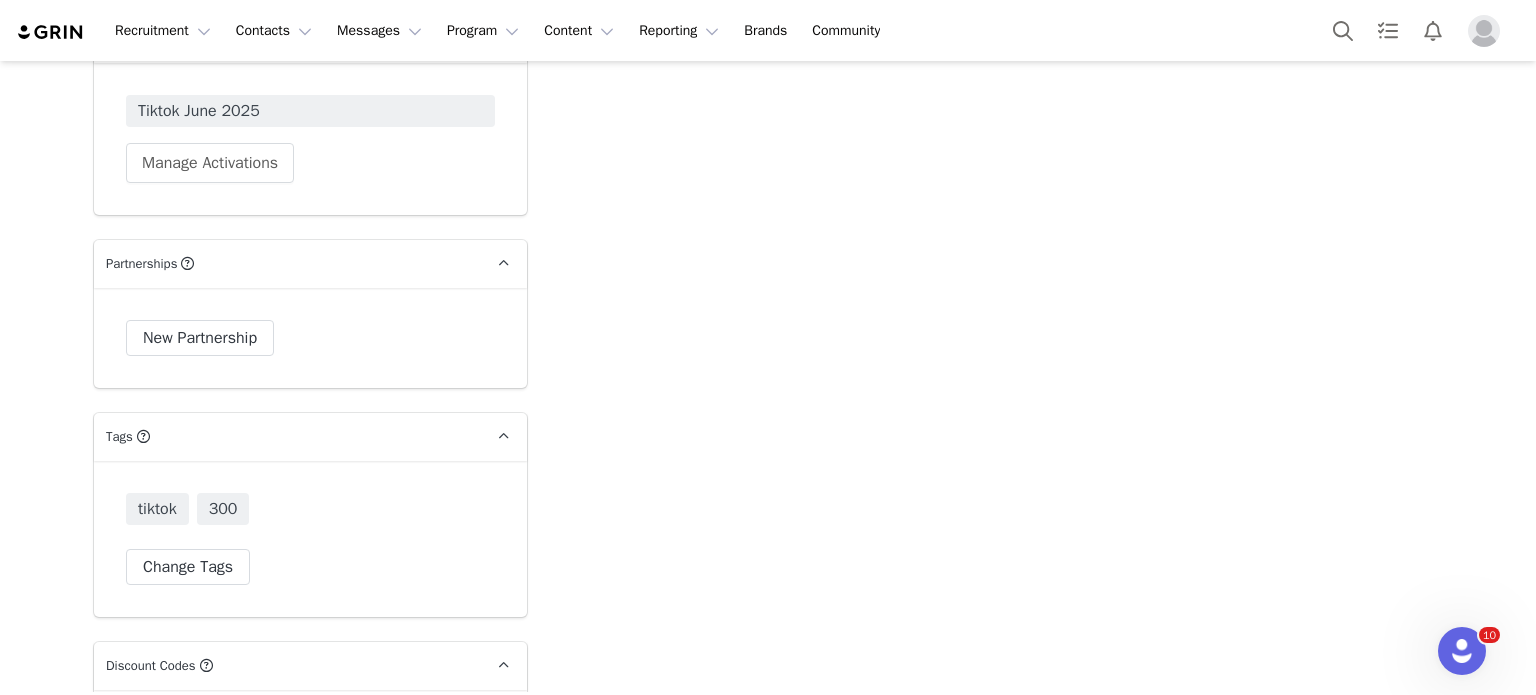 scroll, scrollTop: 5328, scrollLeft: 0, axis: vertical 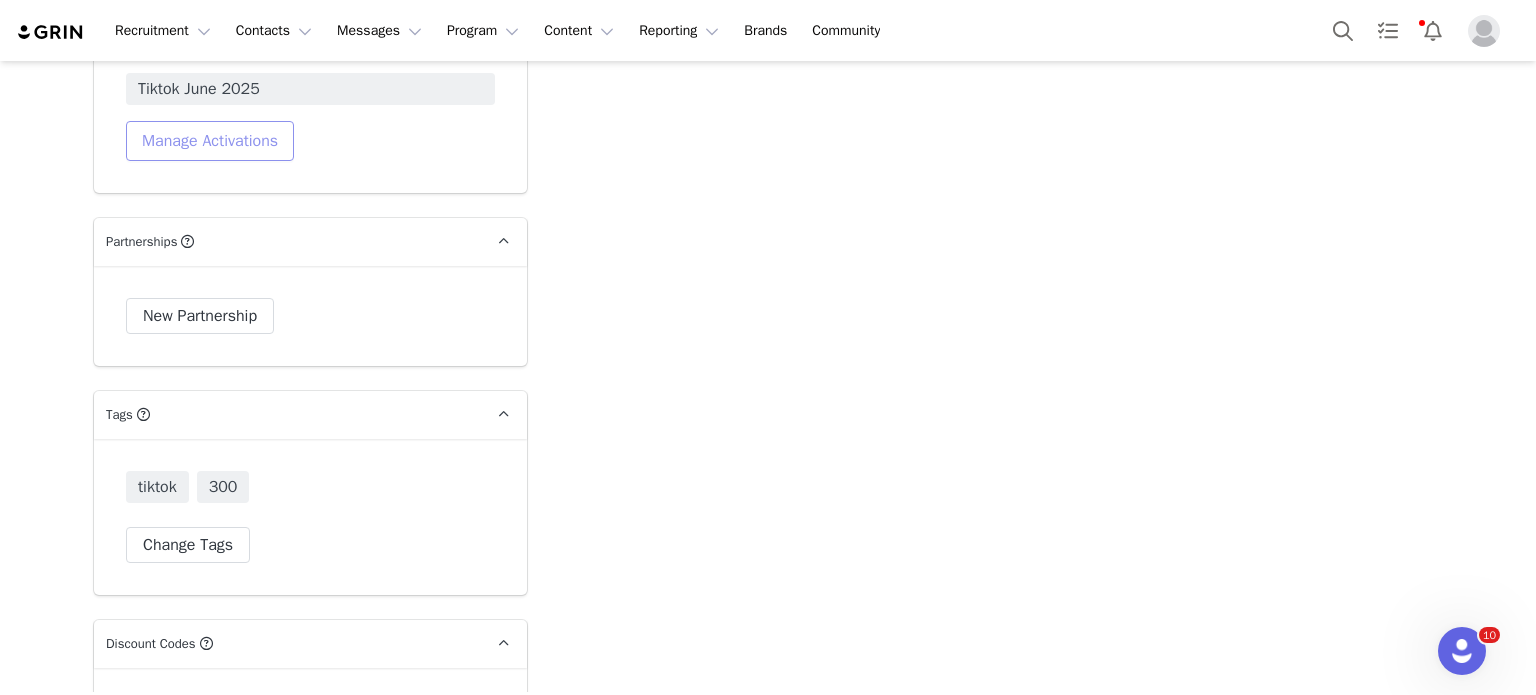 click on "Manage Activations" at bounding box center [210, 141] 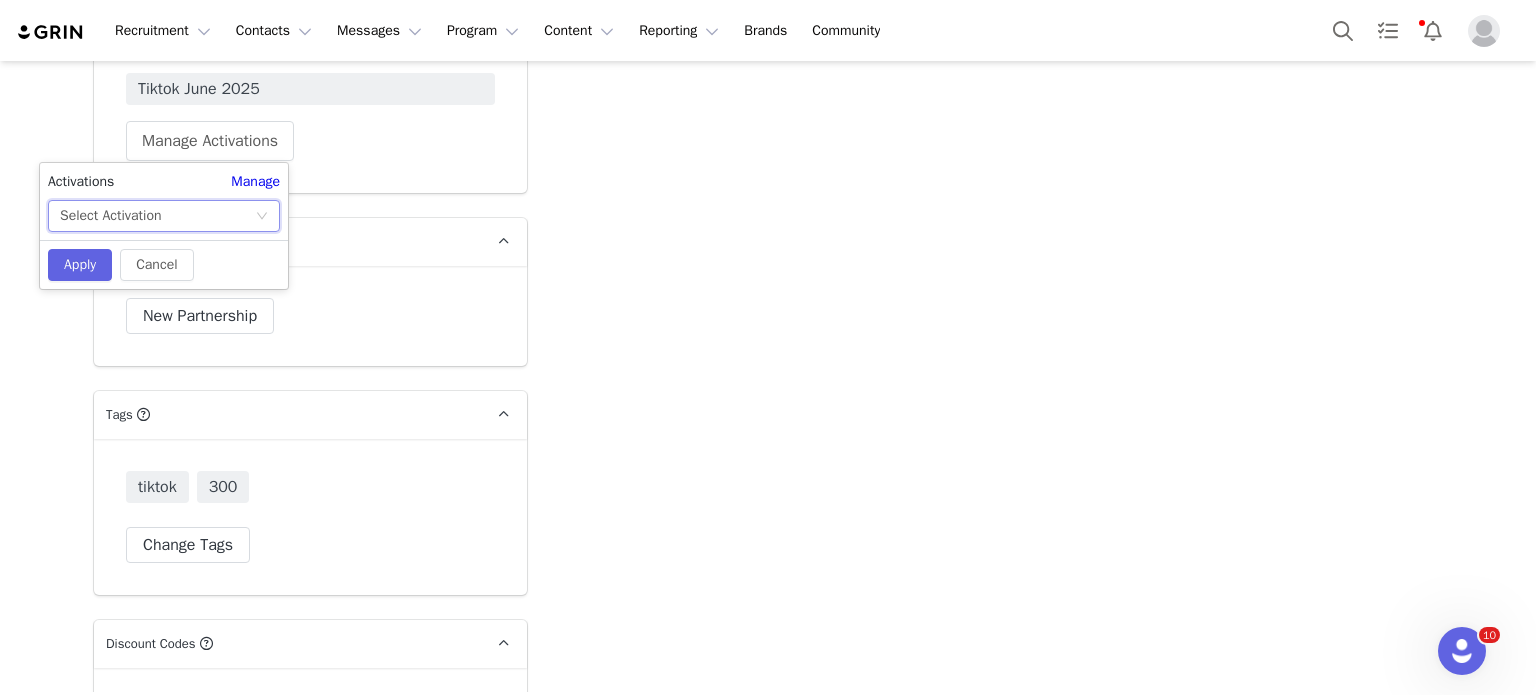 click on "Select Activation" at bounding box center (157, 216) 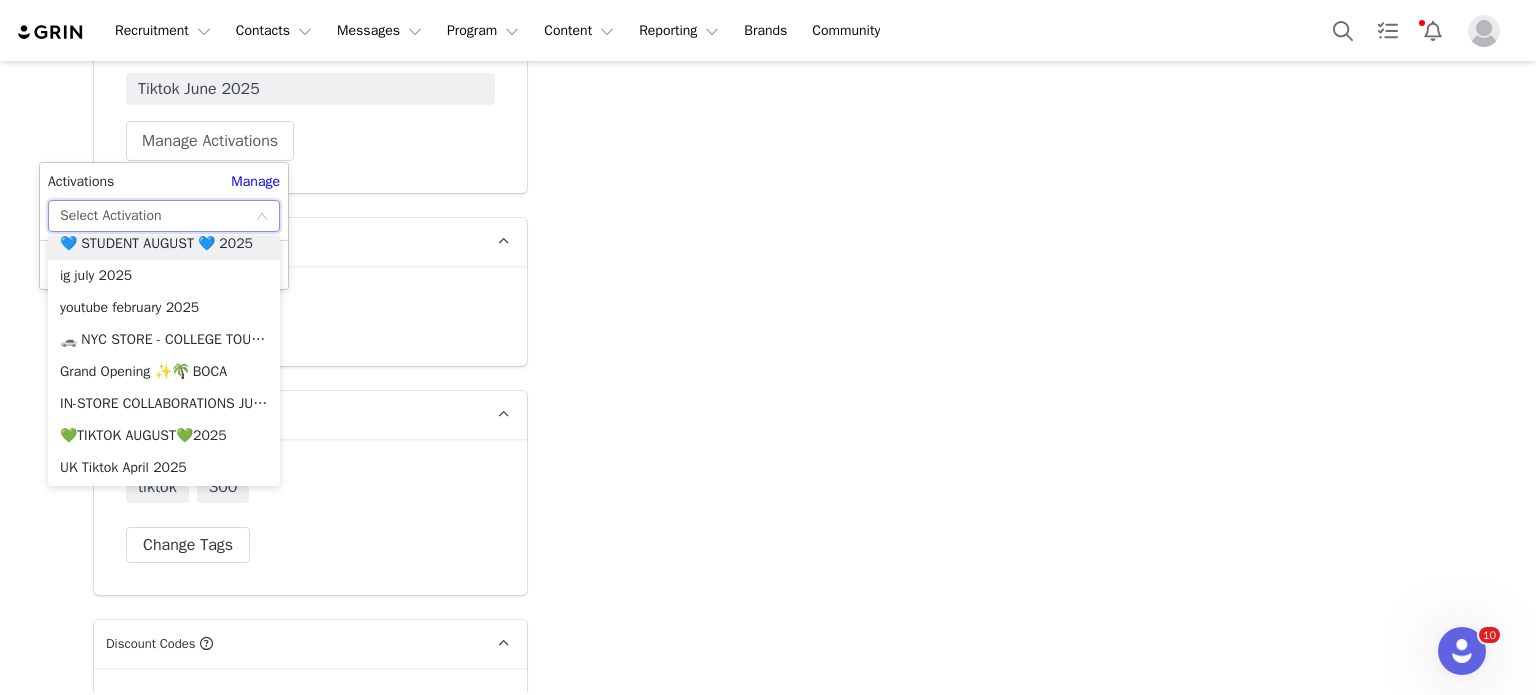 scroll, scrollTop: 562, scrollLeft: 0, axis: vertical 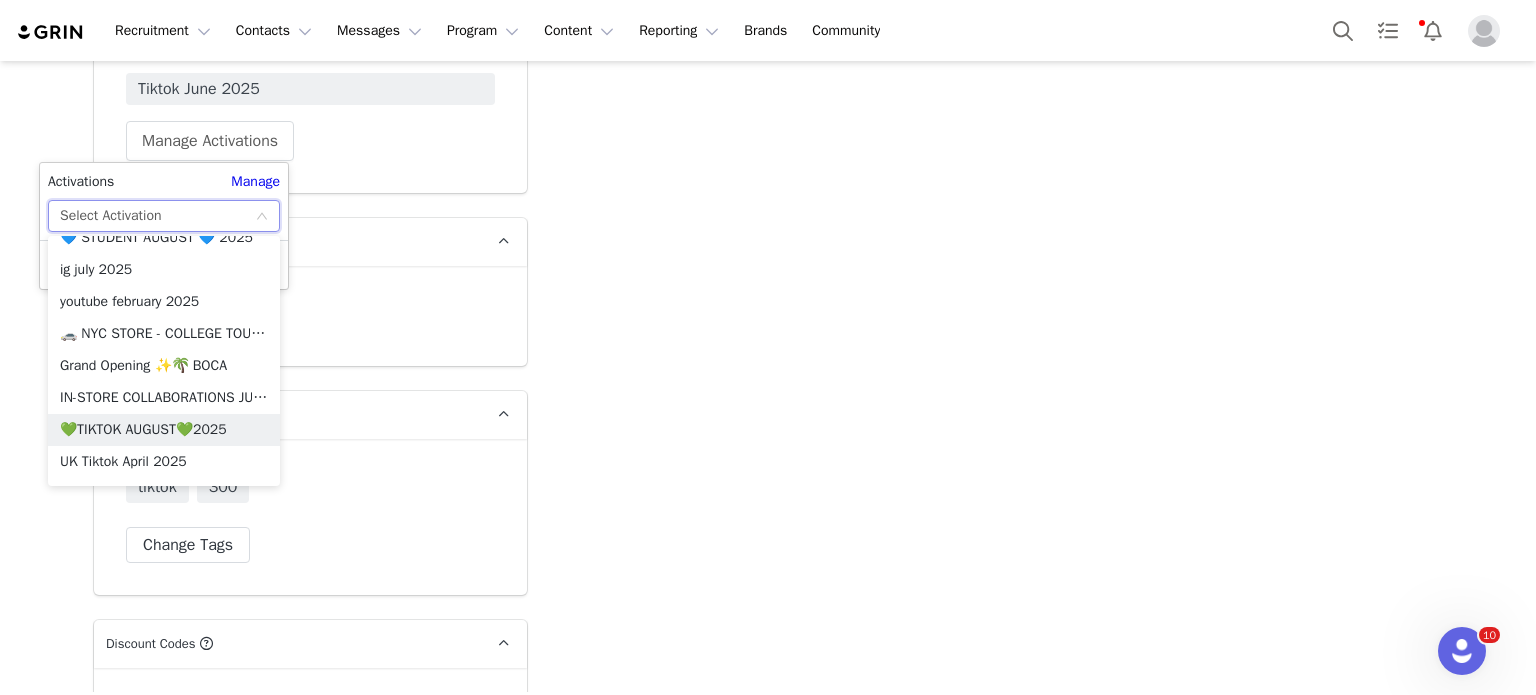 click on "💚TIKTOK AUGUST💚2025" at bounding box center [164, 430] 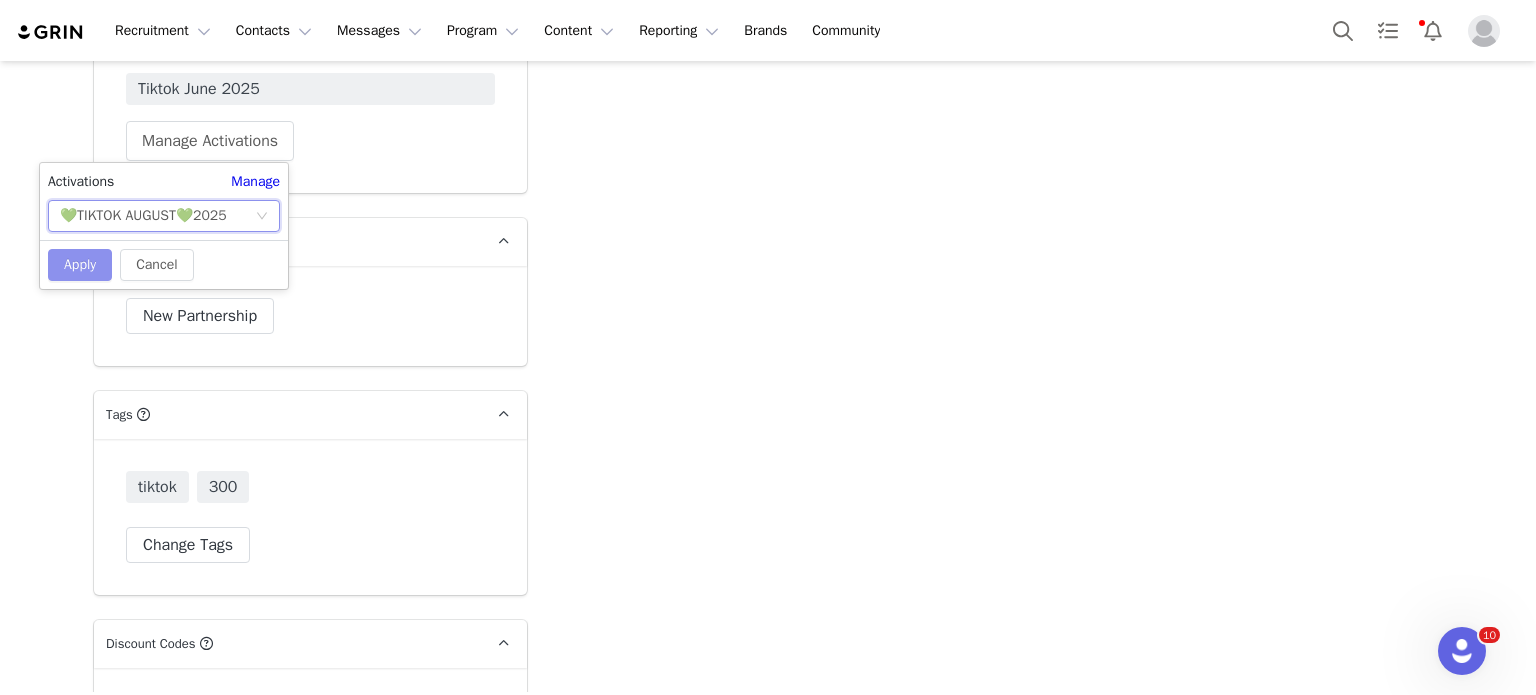 click on "Apply" at bounding box center (80, 265) 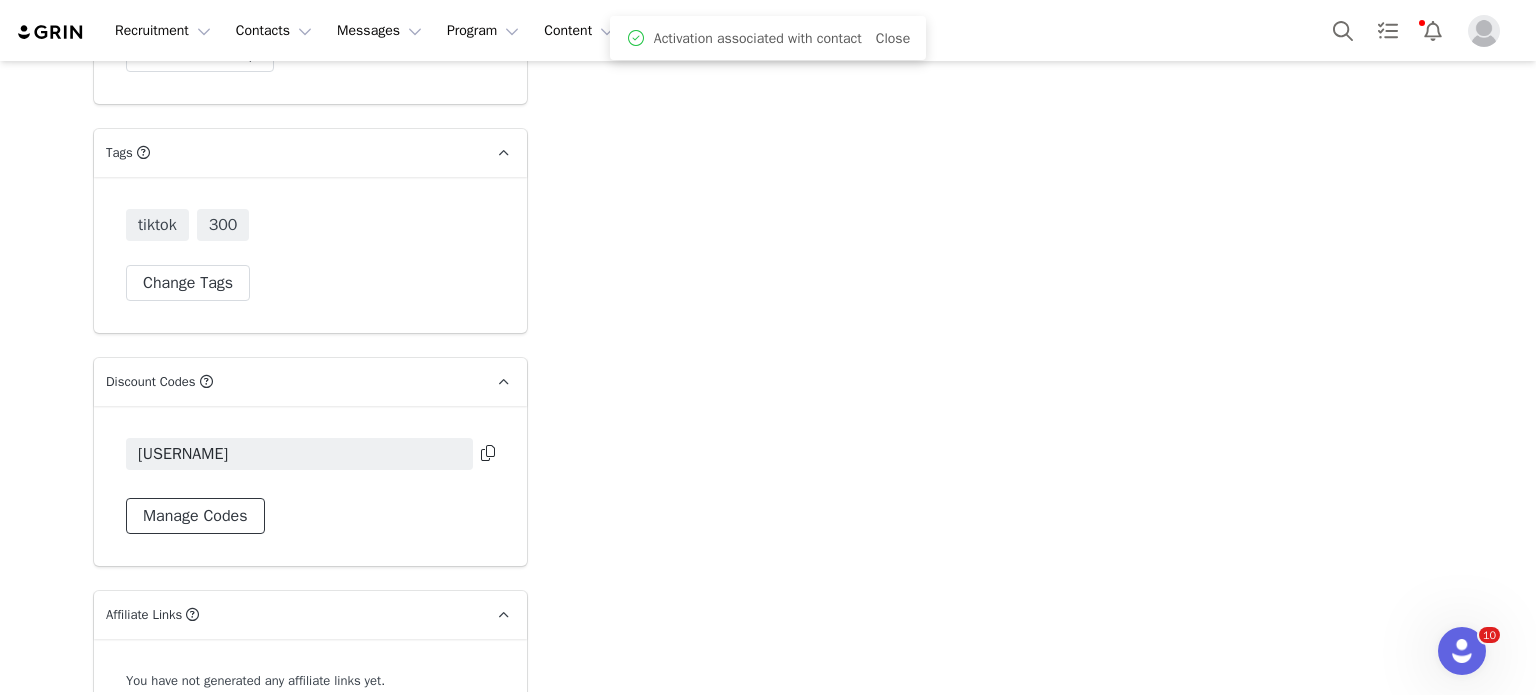 scroll, scrollTop: 5634, scrollLeft: 0, axis: vertical 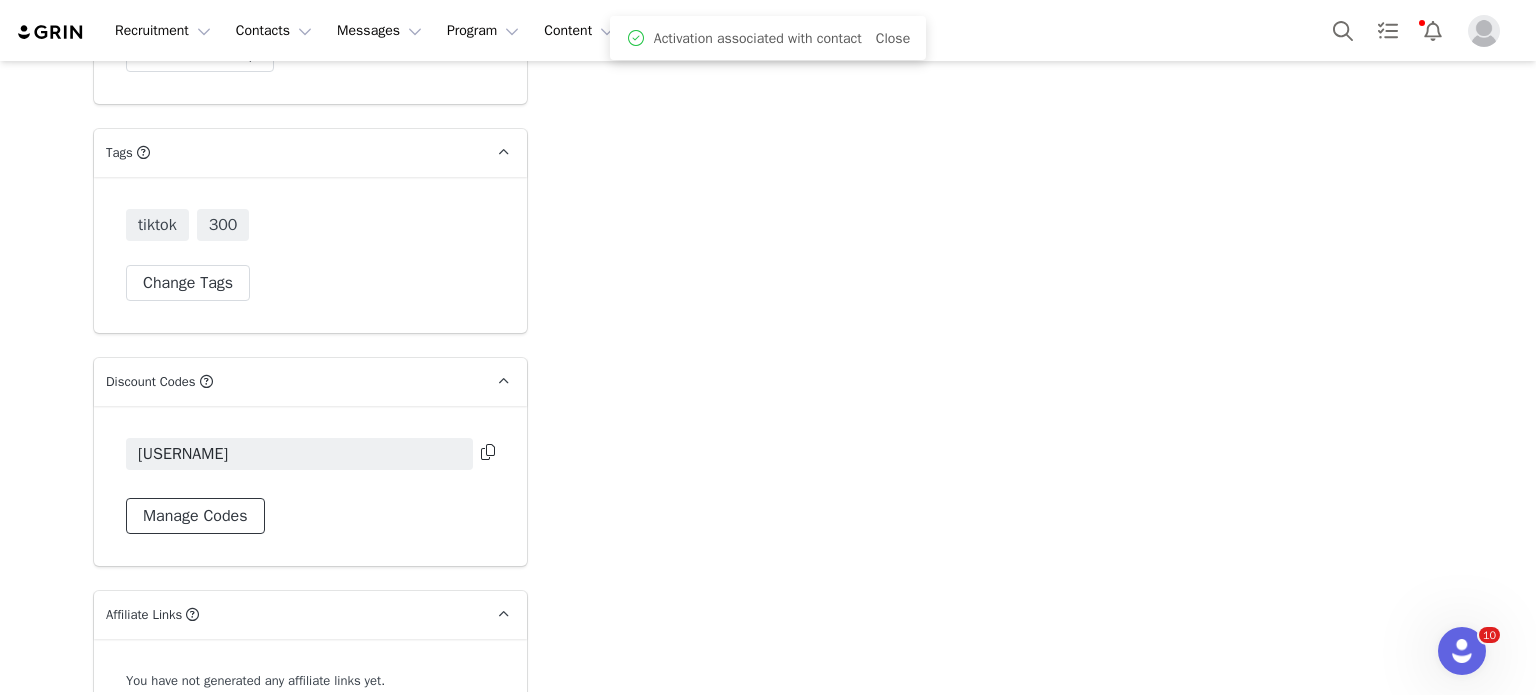 click on "Manage Codes" at bounding box center (195, 516) 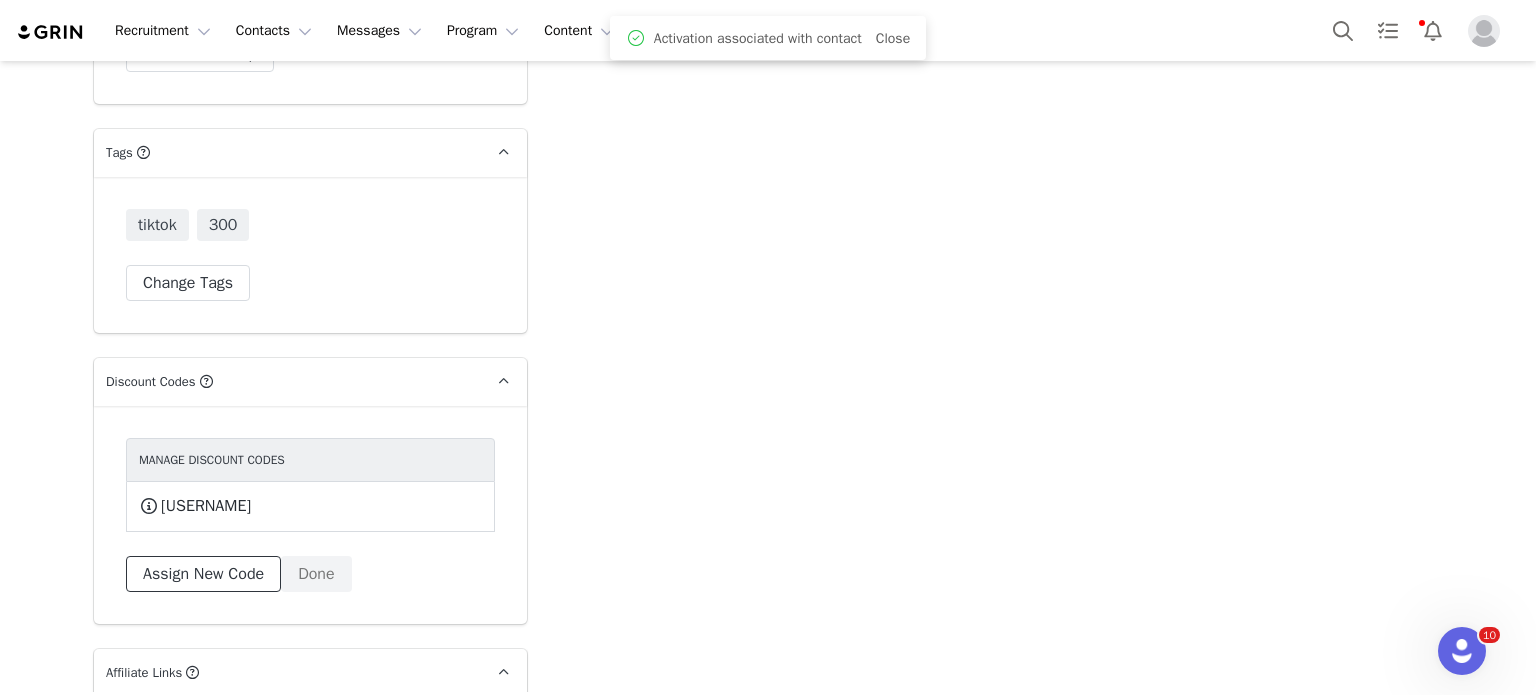click on "Assign New Code" at bounding box center [203, 574] 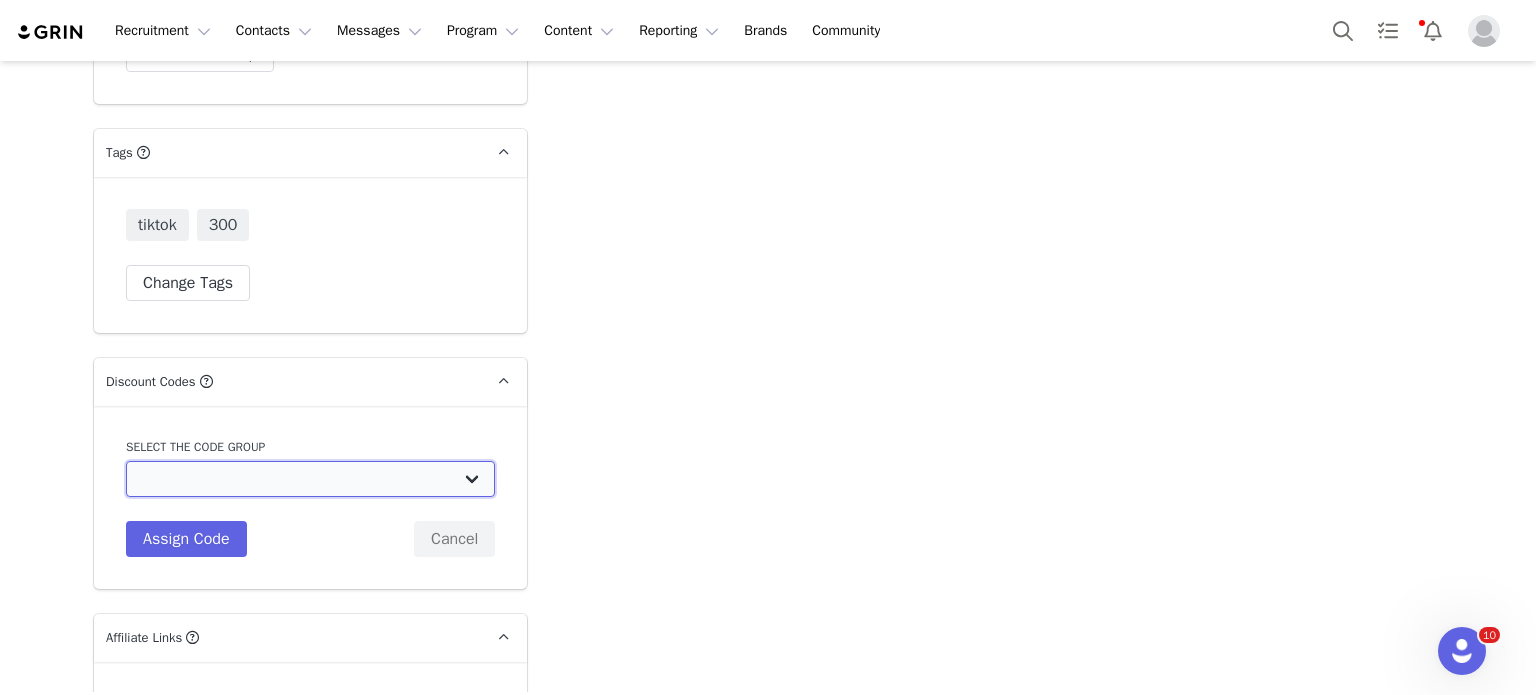 click on "Edikted UK: NEW TIKTOK ❤️   Edikted UK: NEW IG ❤️   Edikted: Students + IG   Edikted: Tiktok   Edikted: Youtube   Edikted: NEW TIKTOK ❤️   Edikted: NEW IG ❤️" at bounding box center (310, 479) 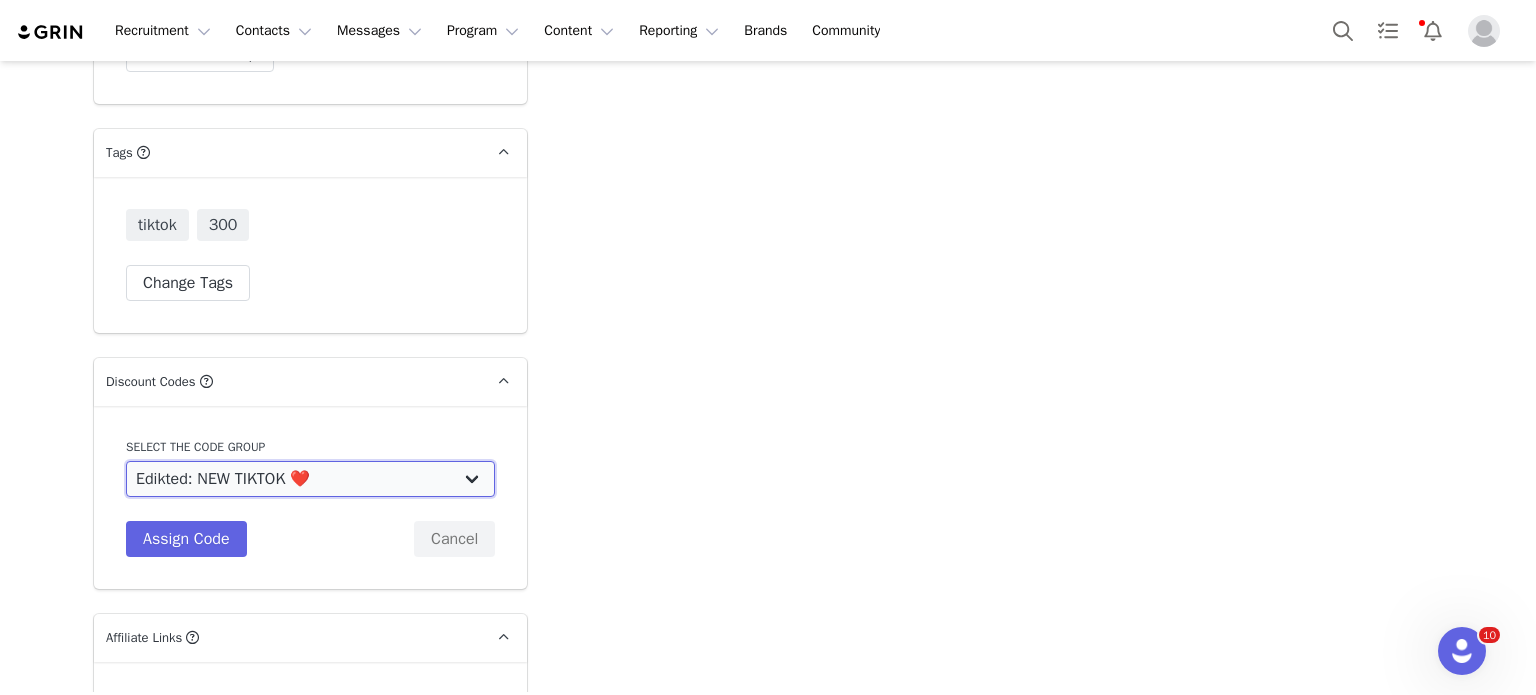 click on "Edikted UK: NEW TIKTOK ❤️   Edikted UK: NEW IG ❤️   Edikted: Students + IG   Edikted: Tiktok   Edikted: Youtube   Edikted: NEW TIKTOK ❤️   Edikted: NEW IG ❤️" at bounding box center [310, 479] 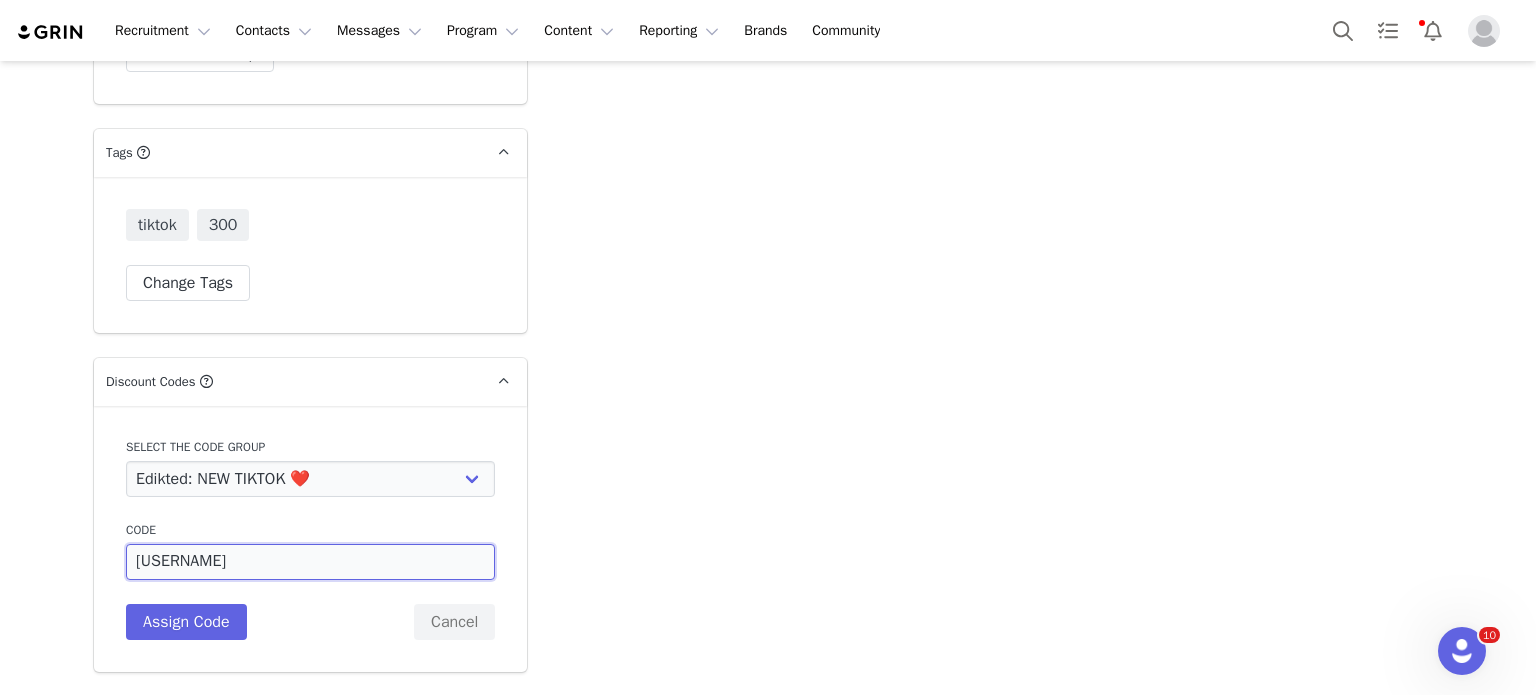drag, startPoint x: 191, startPoint y: 561, endPoint x: 252, endPoint y: 555, distance: 61.294373 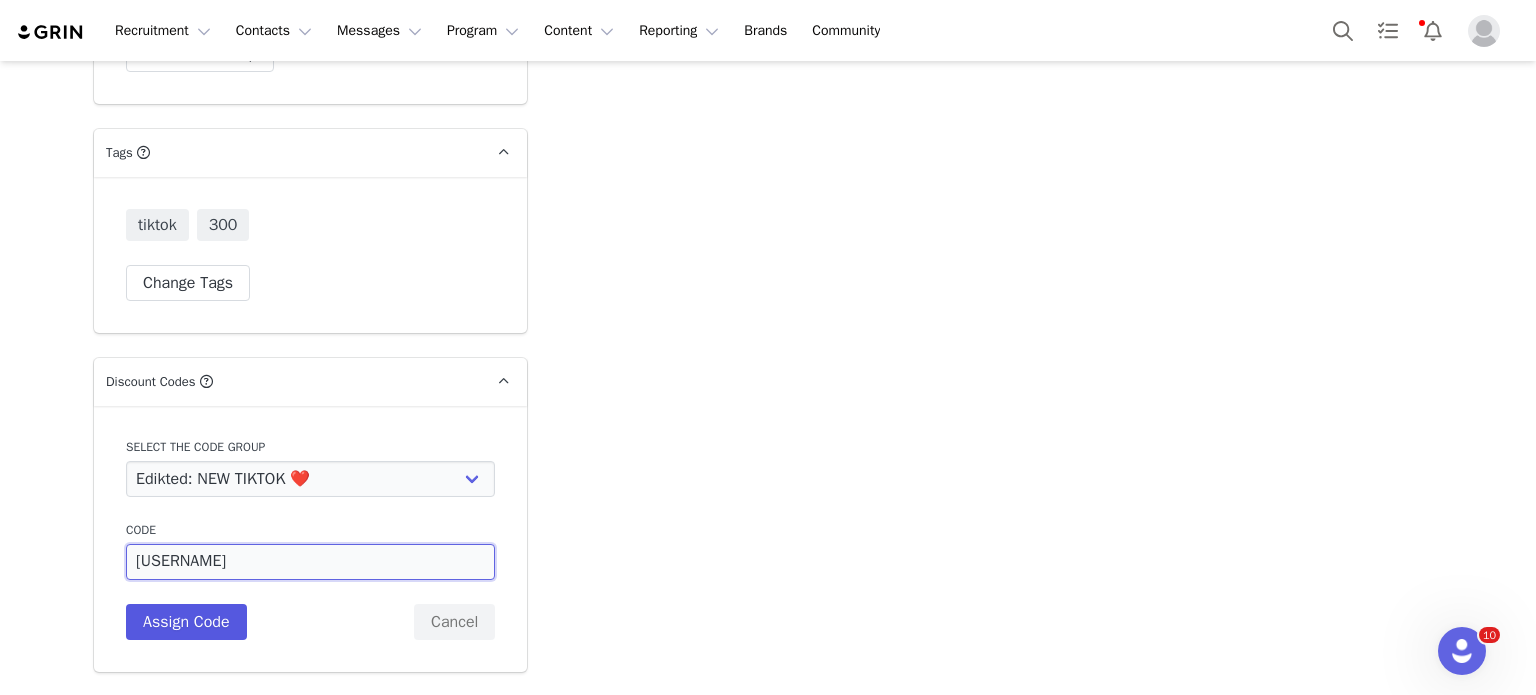 type on "KELSEYC10" 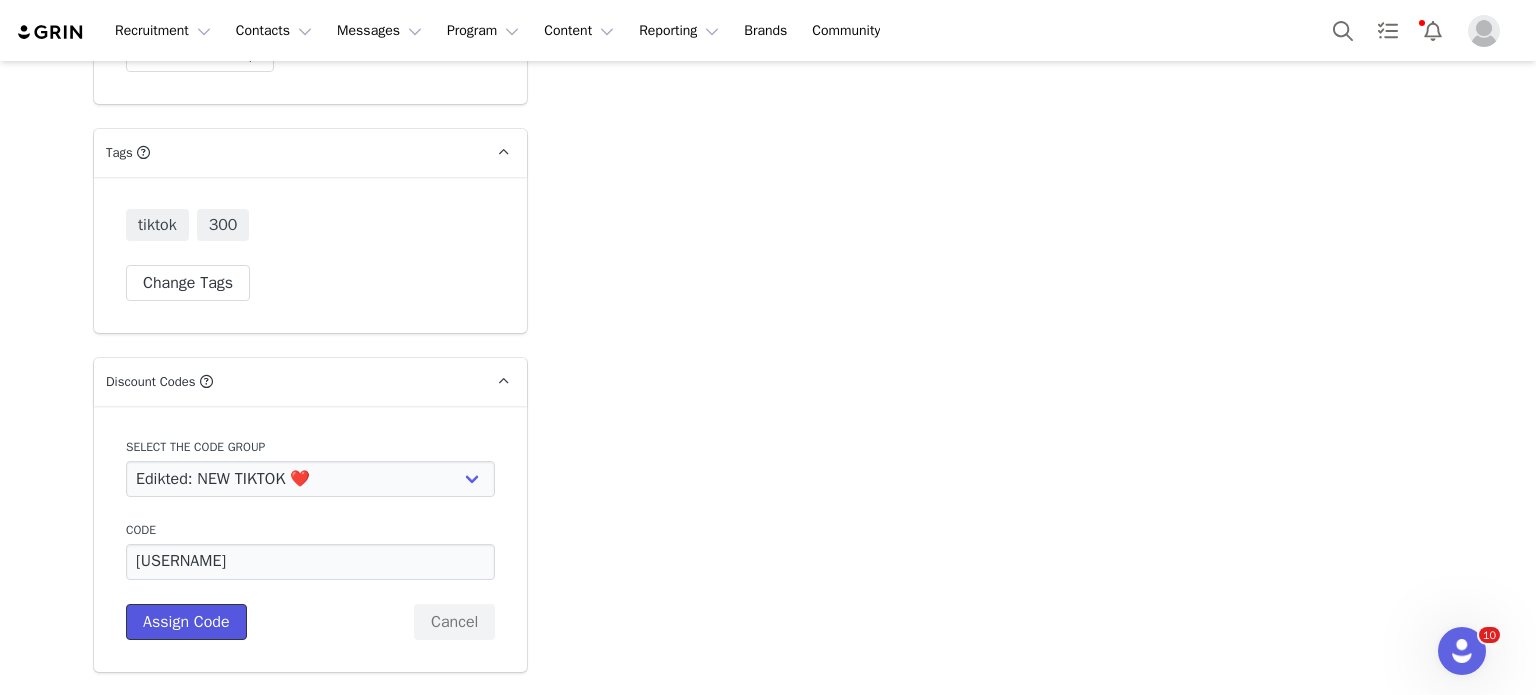 click on "Assign Code" at bounding box center [186, 622] 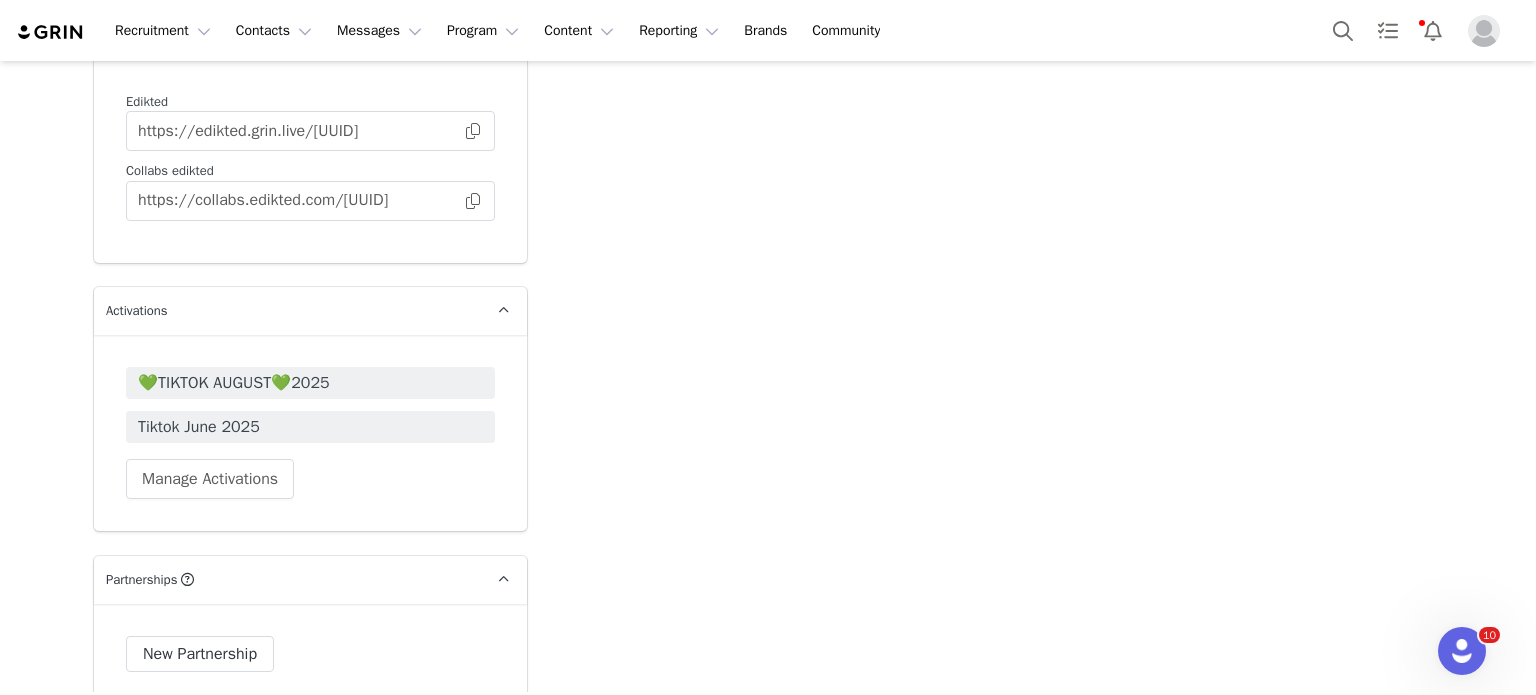scroll, scrollTop: 4940, scrollLeft: 0, axis: vertical 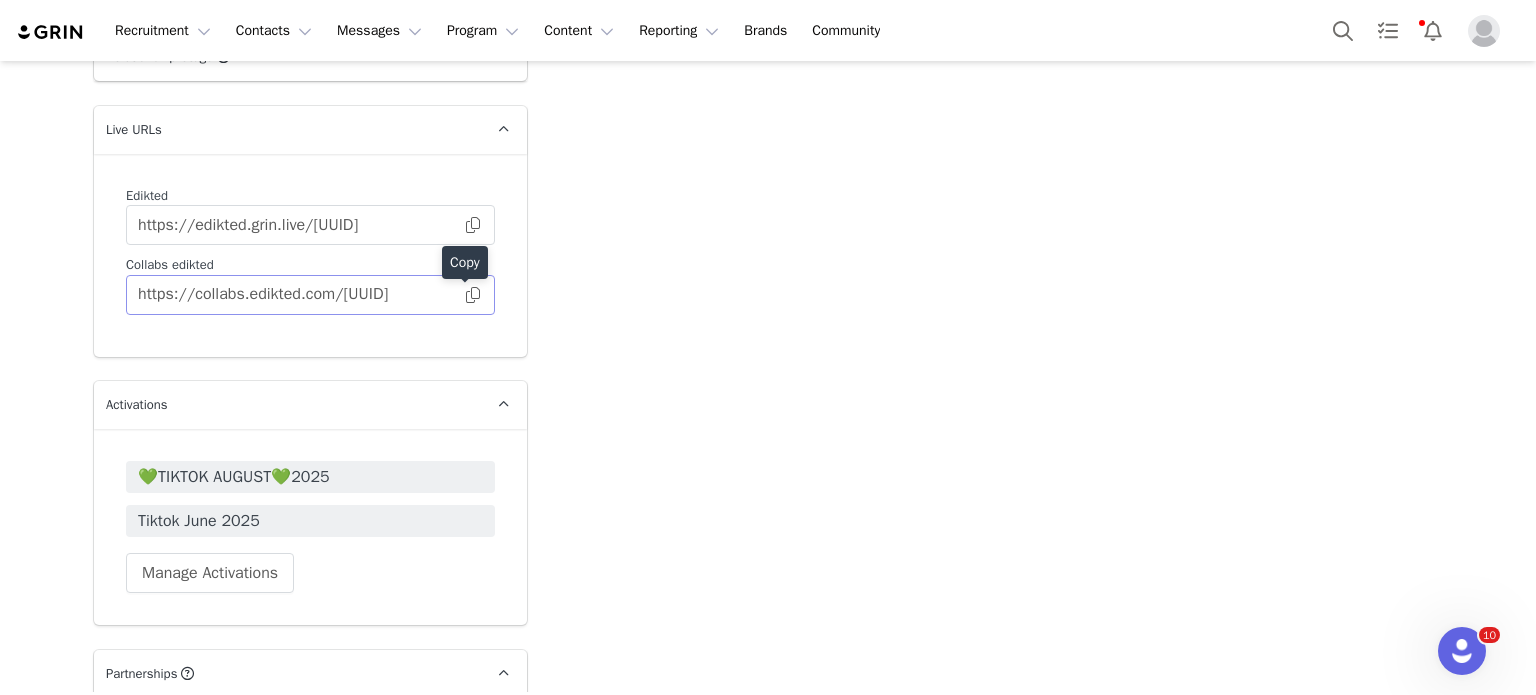click at bounding box center [473, 295] 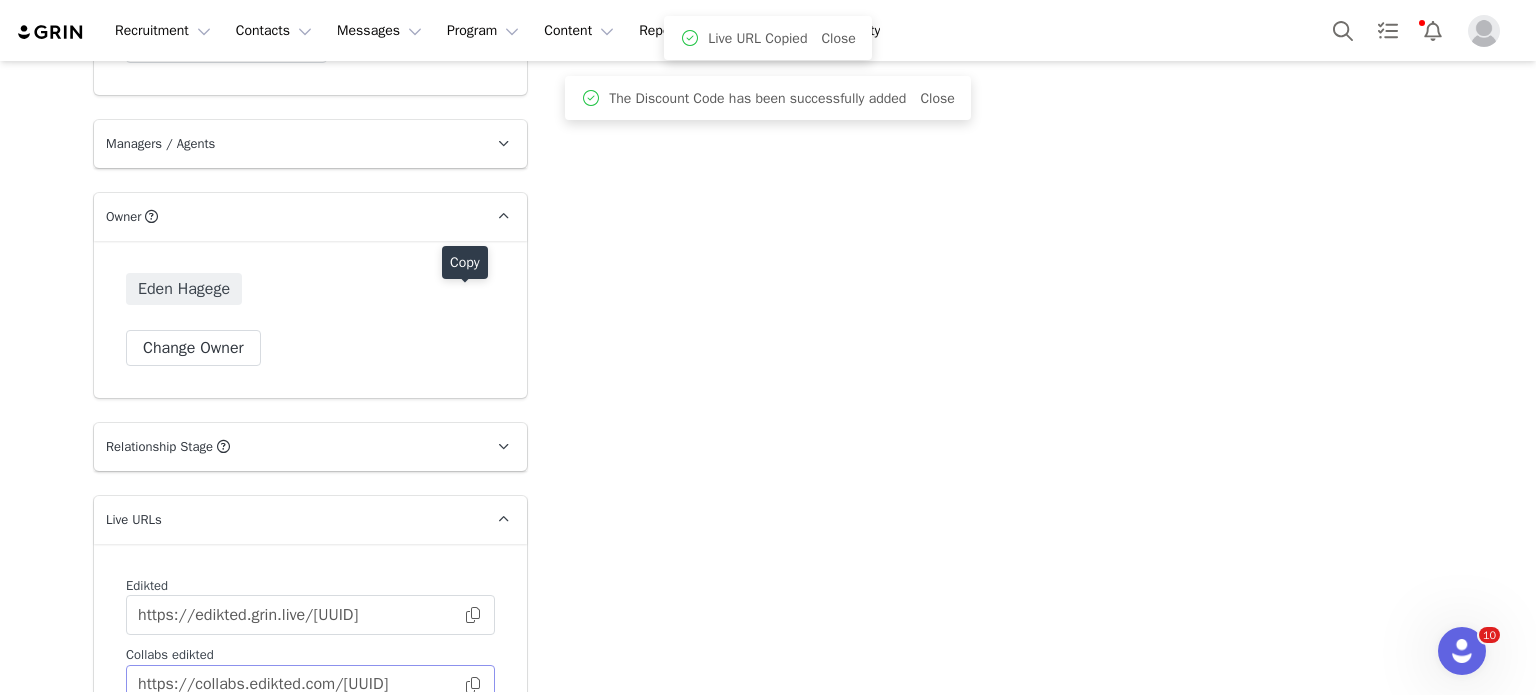 scroll, scrollTop: 4548, scrollLeft: 0, axis: vertical 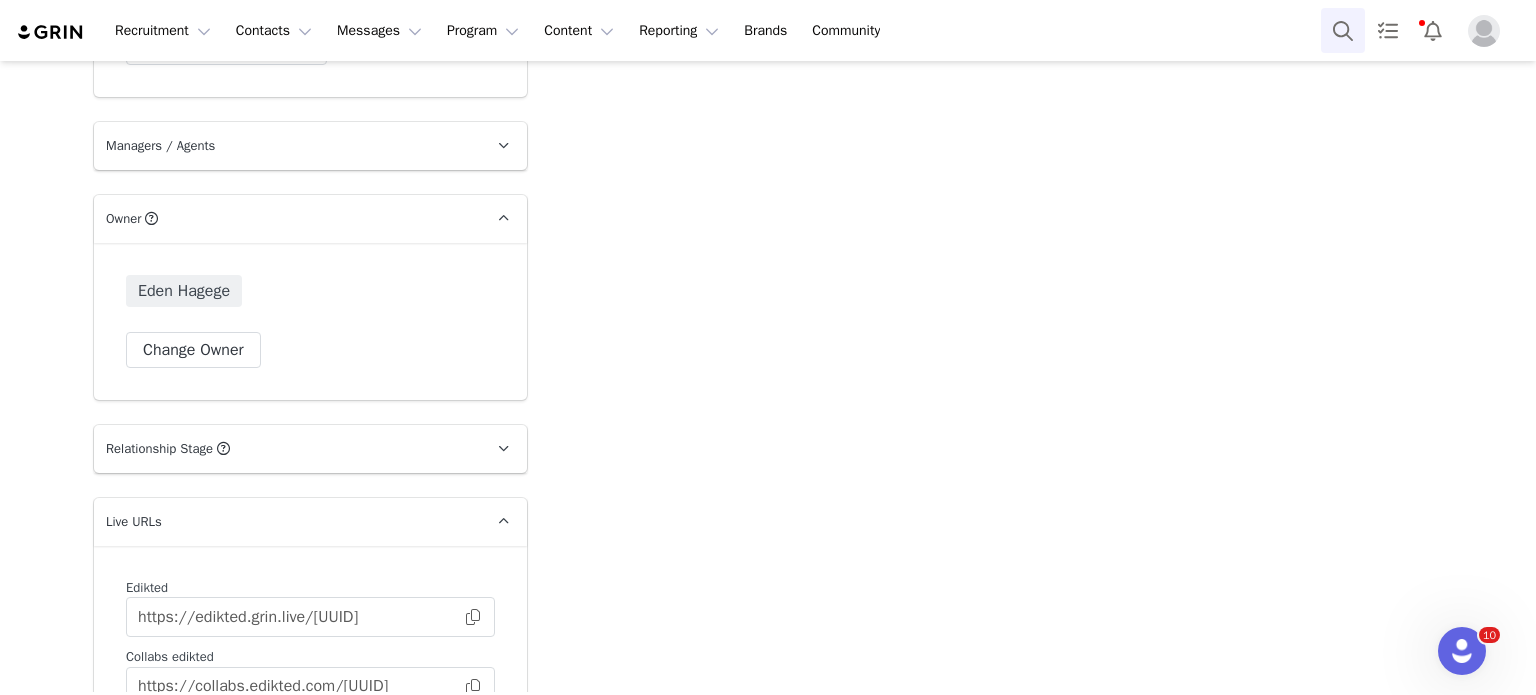 drag, startPoint x: 1339, startPoint y: 47, endPoint x: 1333, endPoint y: 20, distance: 27.658634 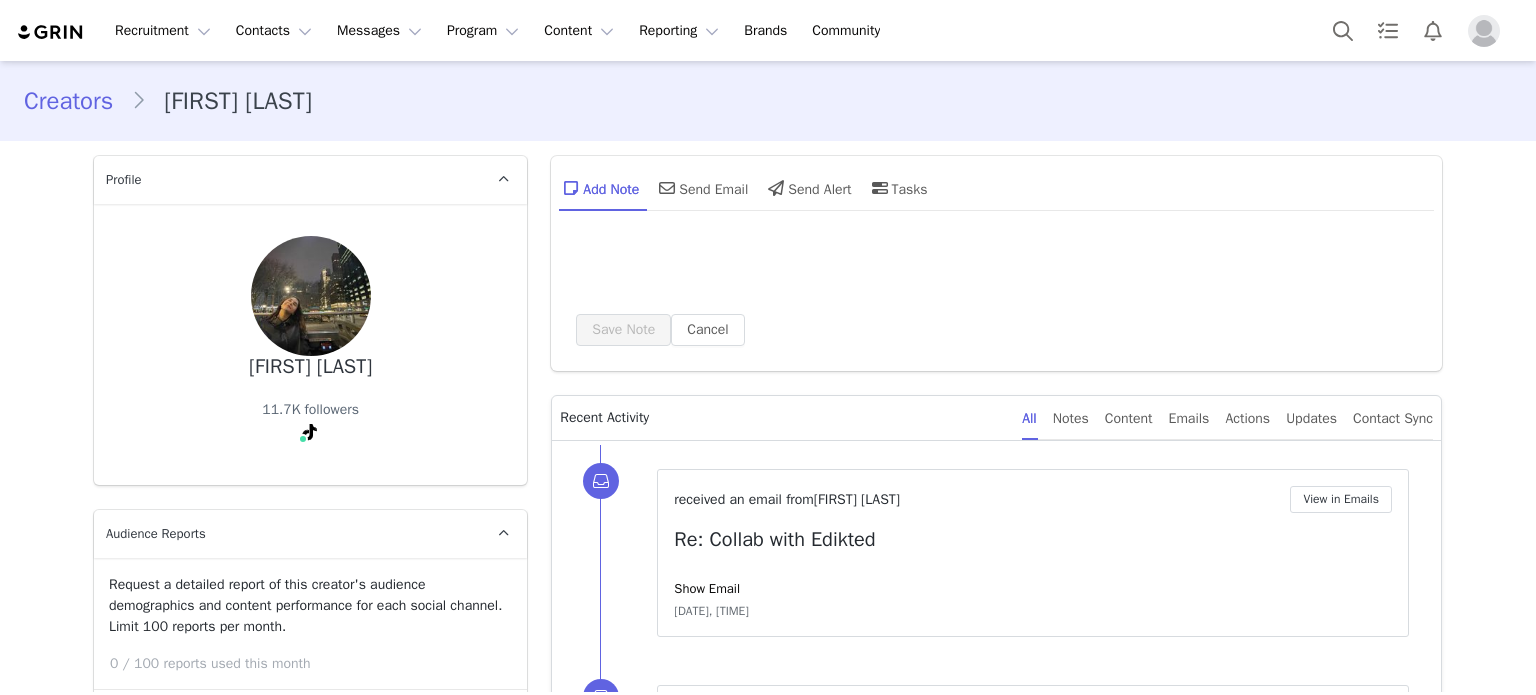 scroll, scrollTop: 0, scrollLeft: 0, axis: both 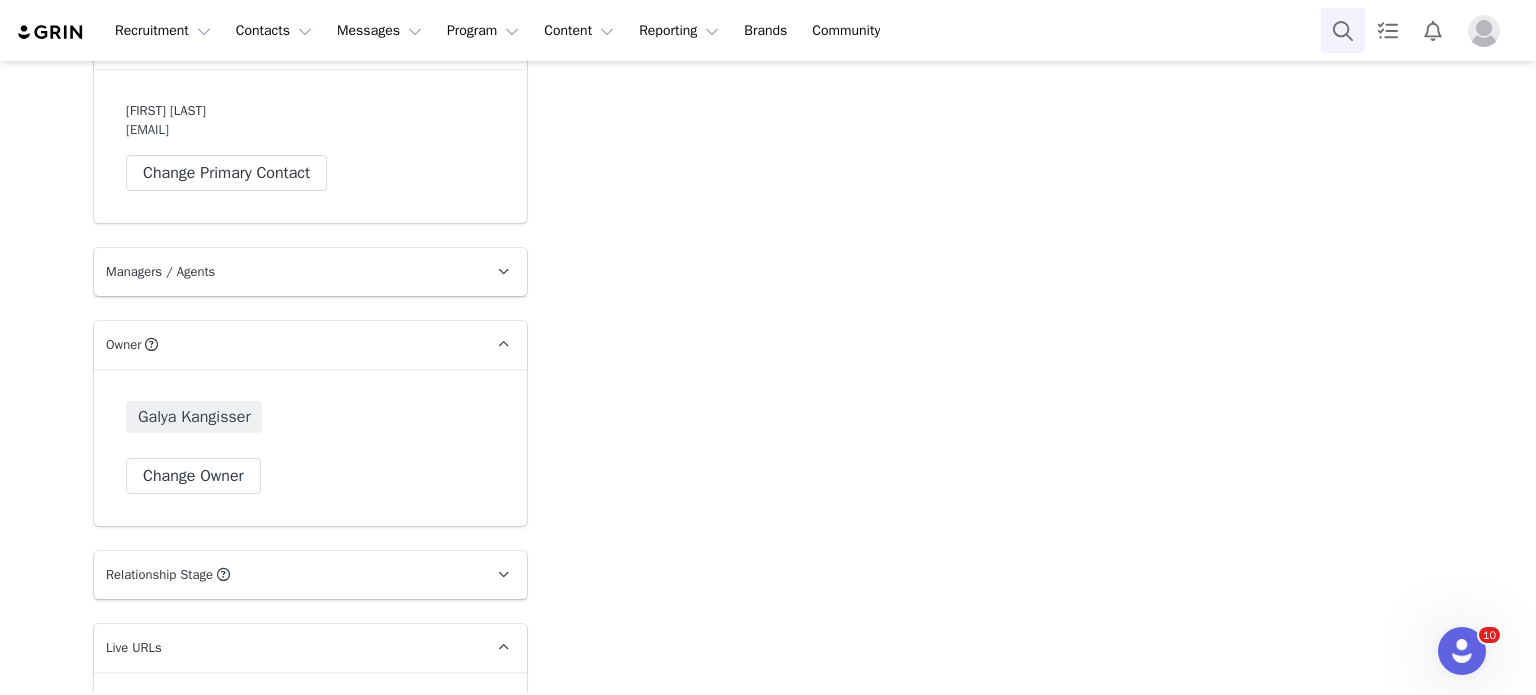 click at bounding box center [1343, 30] 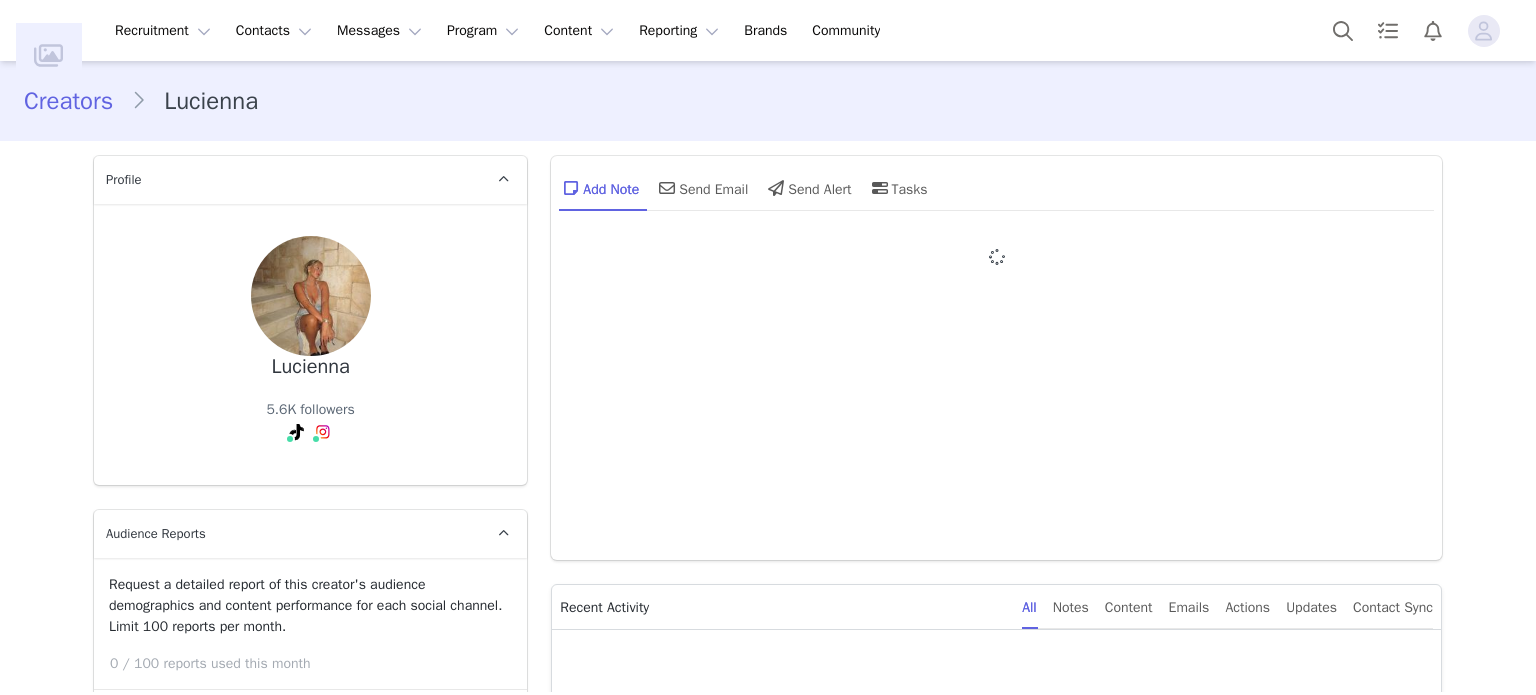 type on "+1 (United States)" 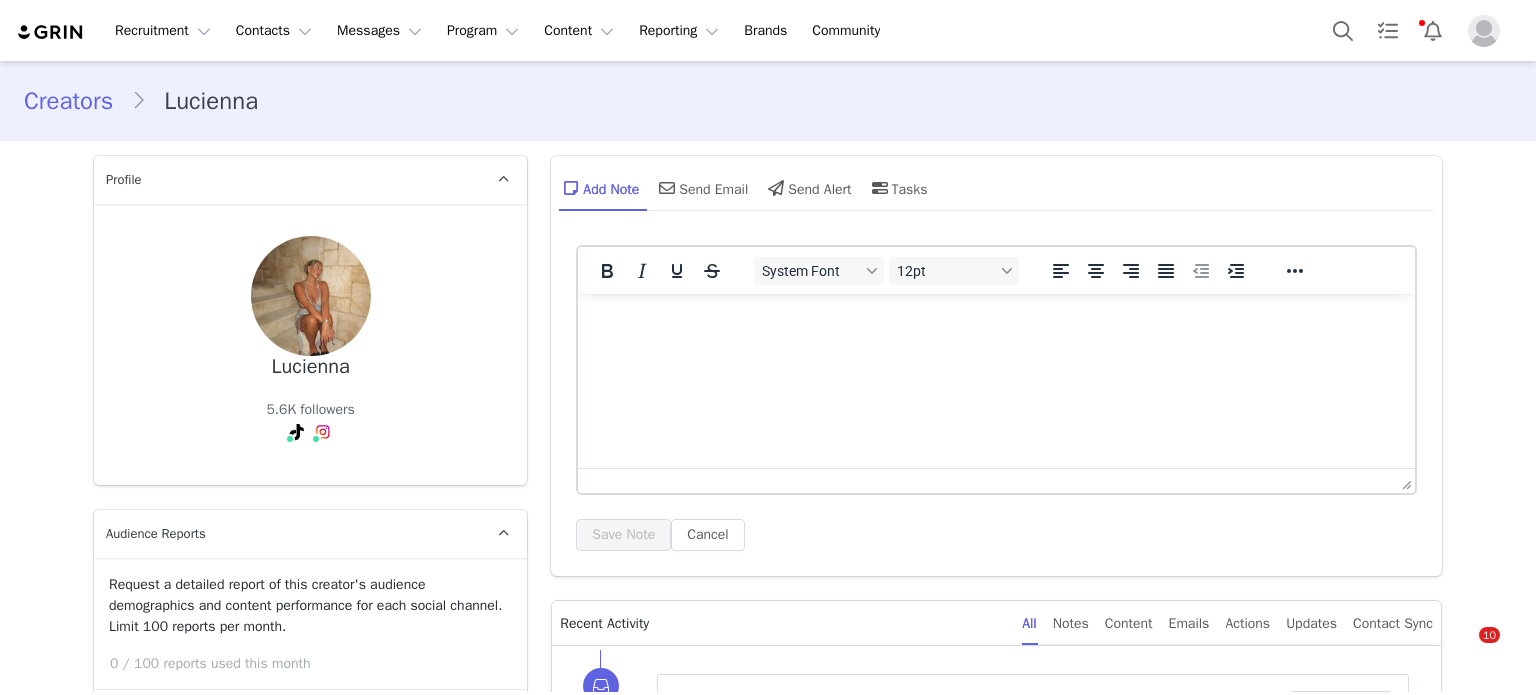 scroll, scrollTop: 0, scrollLeft: 0, axis: both 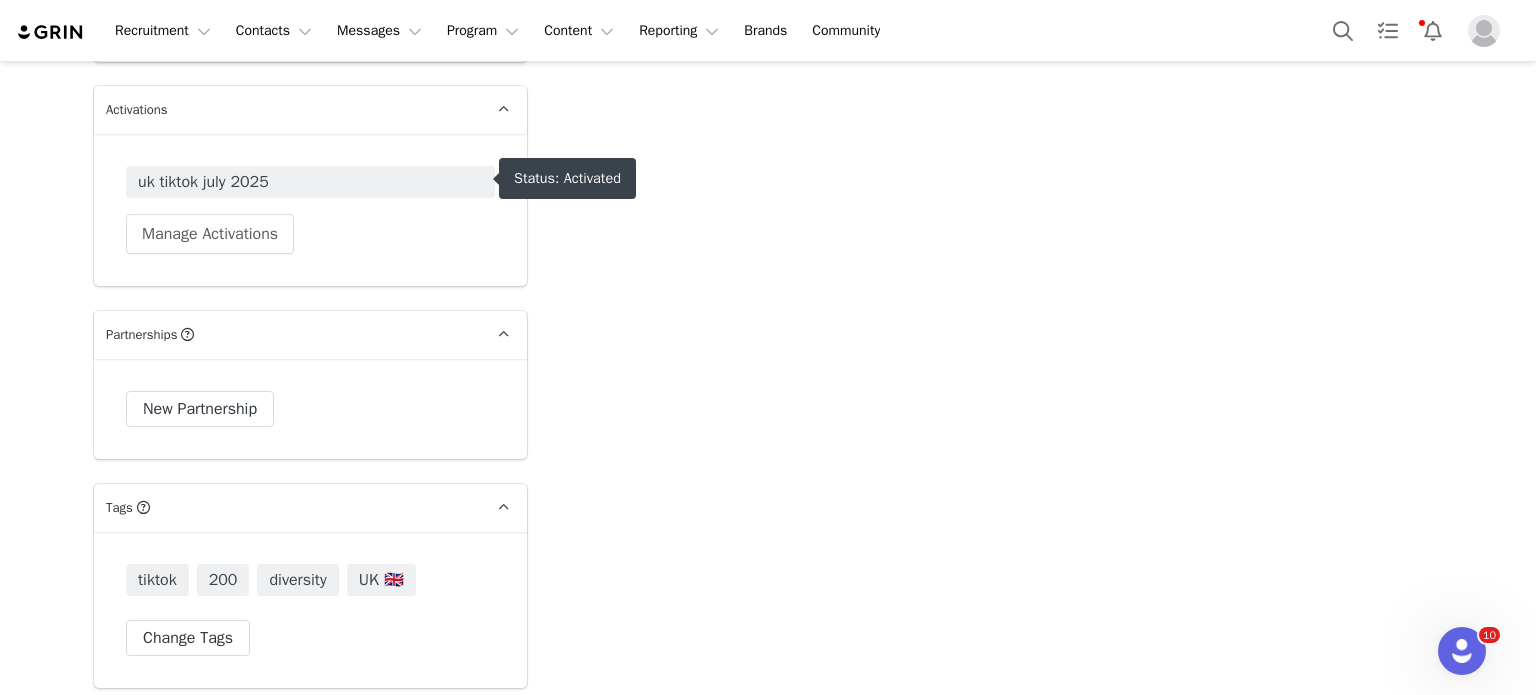click on "uk tiktok july 2025" at bounding box center (310, 182) 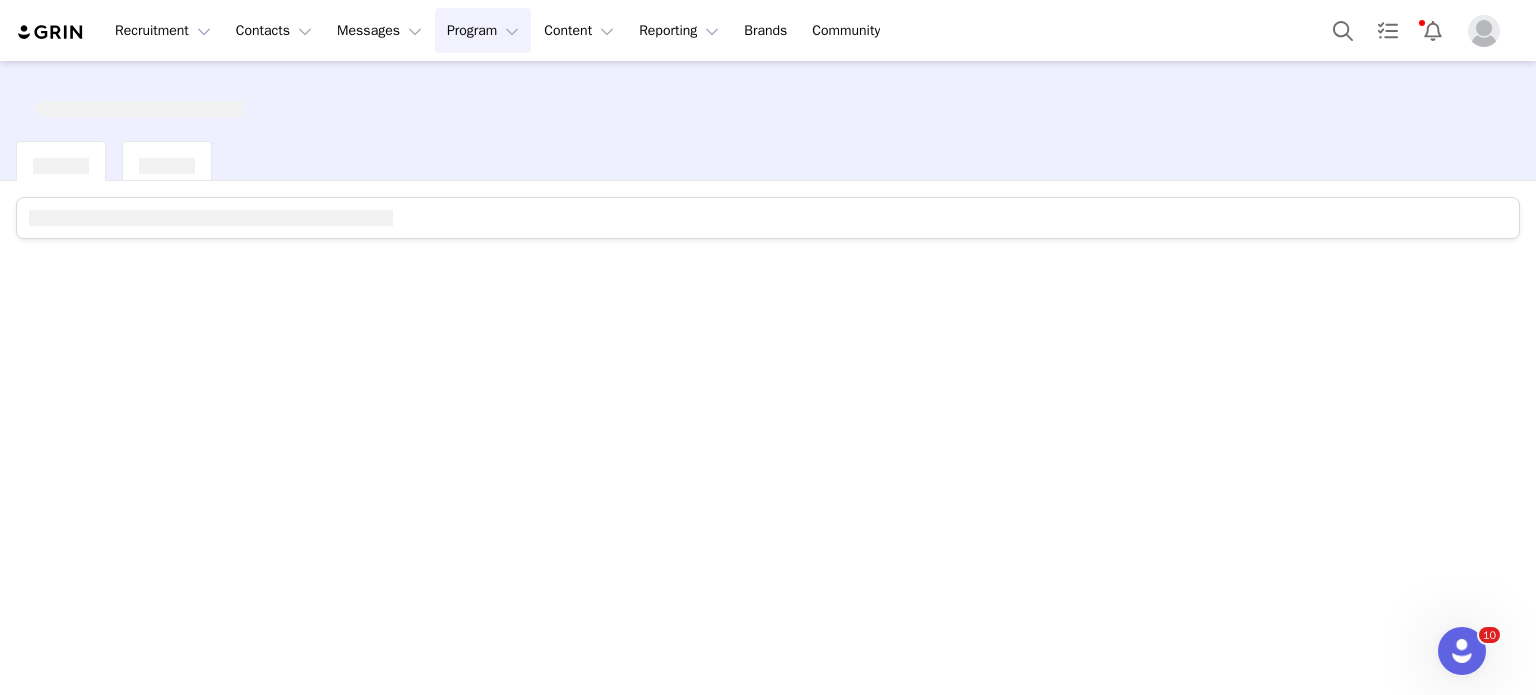scroll, scrollTop: 0, scrollLeft: 0, axis: both 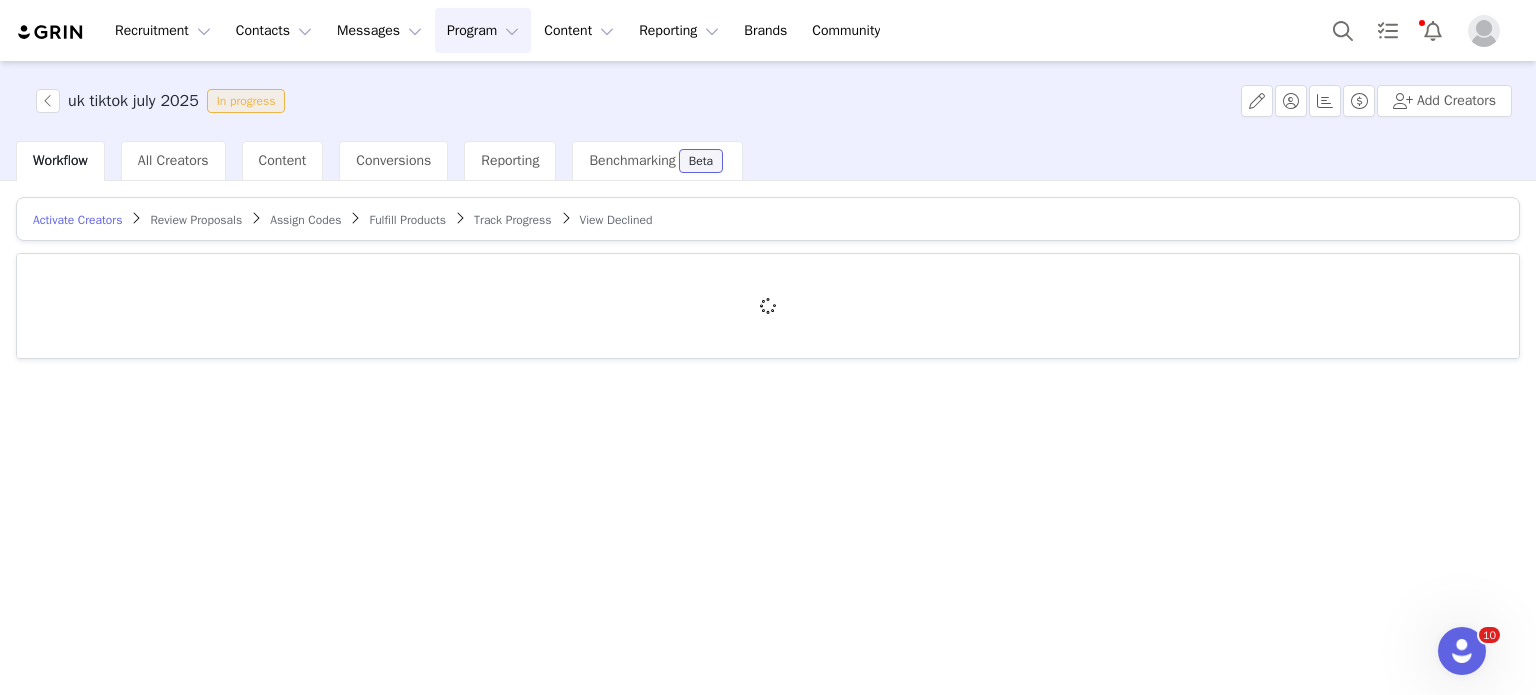 click on "Fulfill Products" at bounding box center [407, 220] 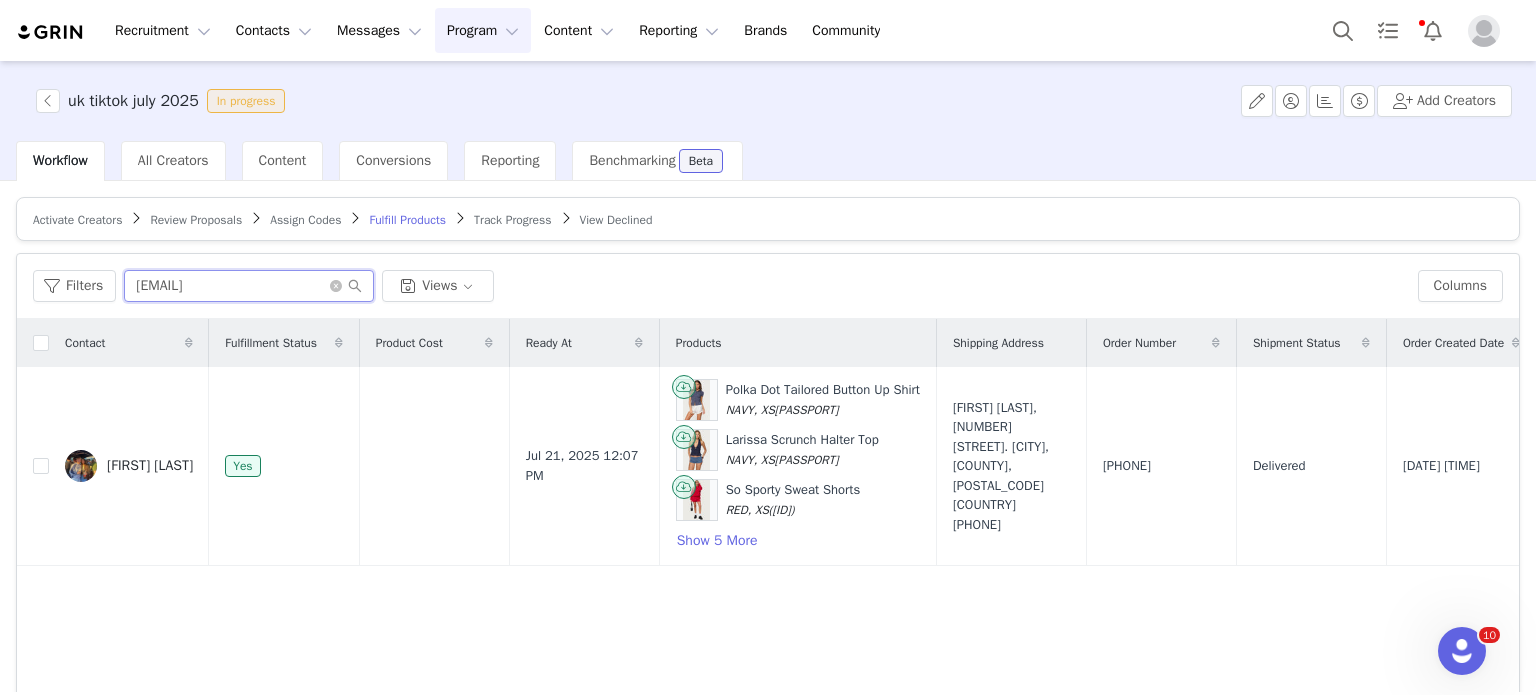 click on "[EMAIL]" at bounding box center [249, 286] 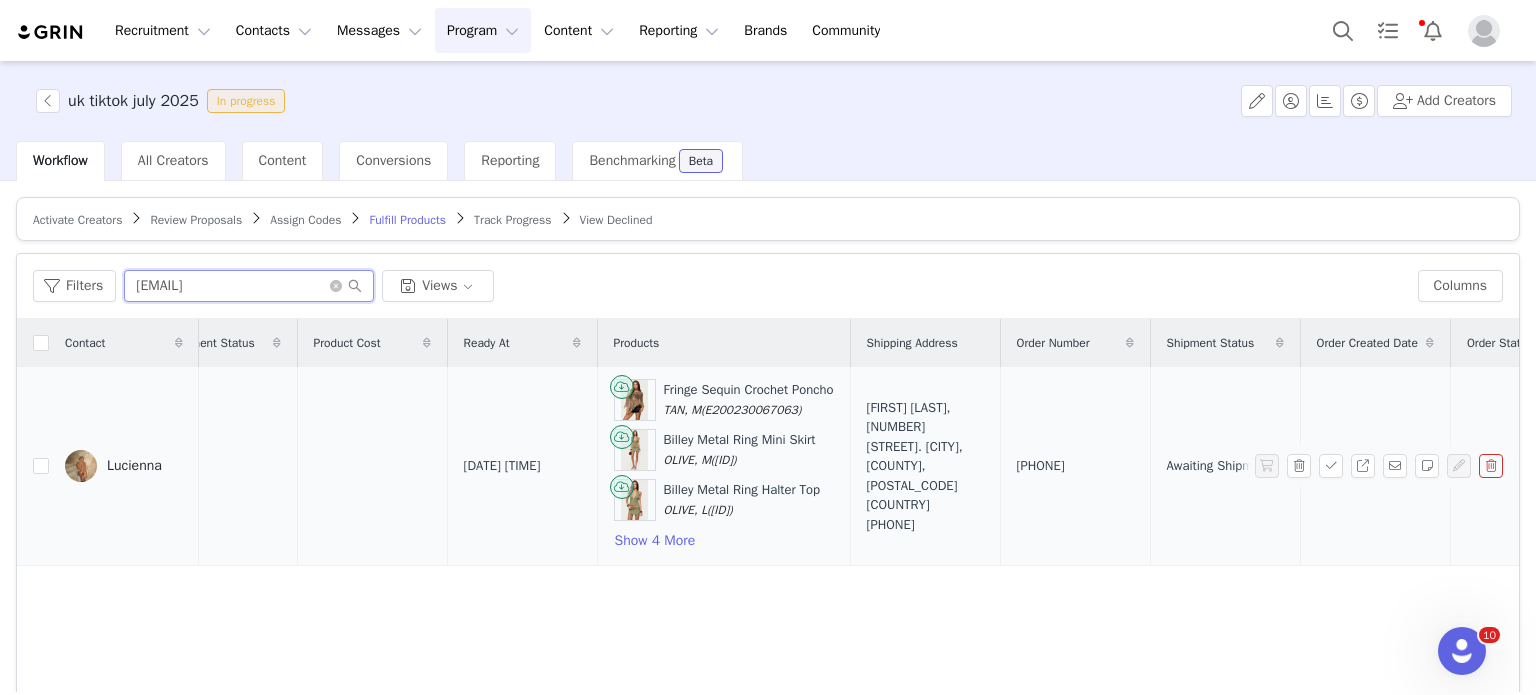 scroll, scrollTop: 0, scrollLeft: 0, axis: both 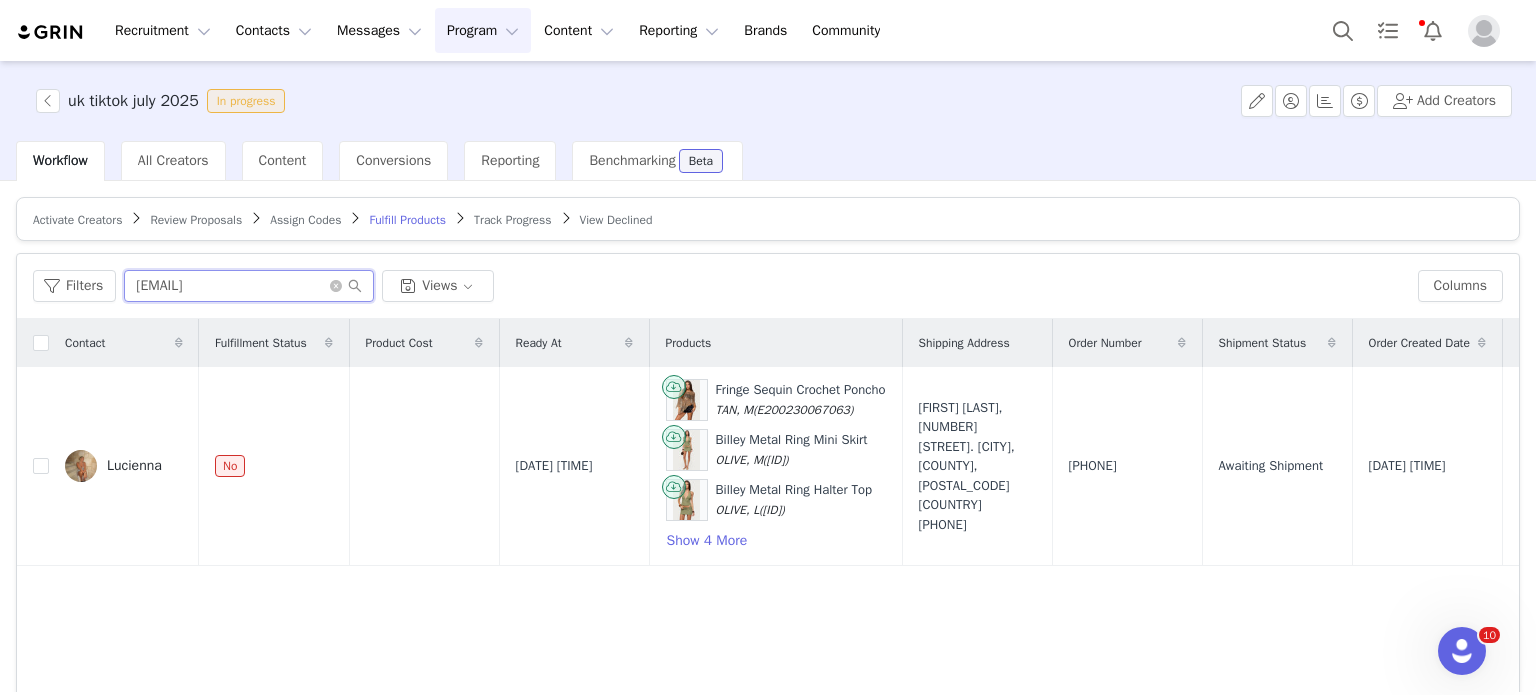 type on "luciennarico@icloud.com" 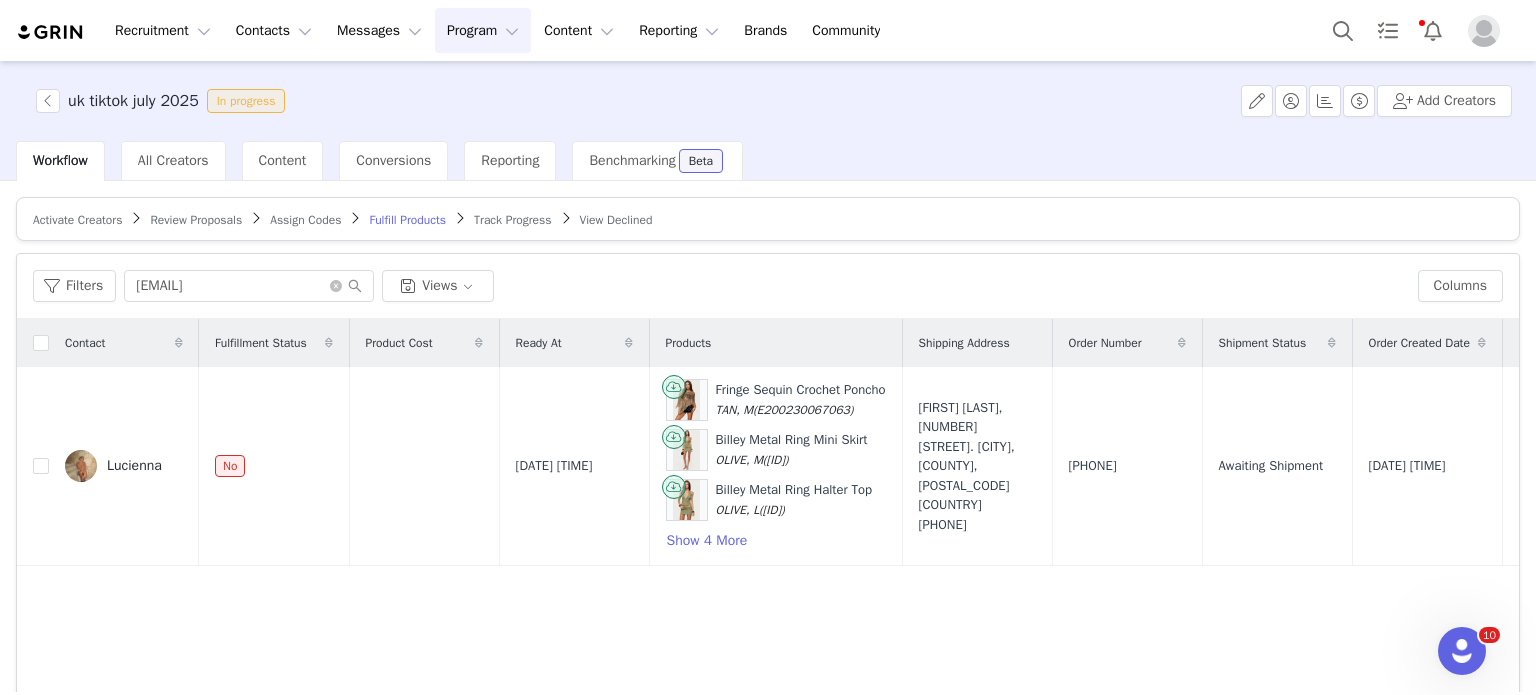 click on "Activate Creators" at bounding box center [77, 219] 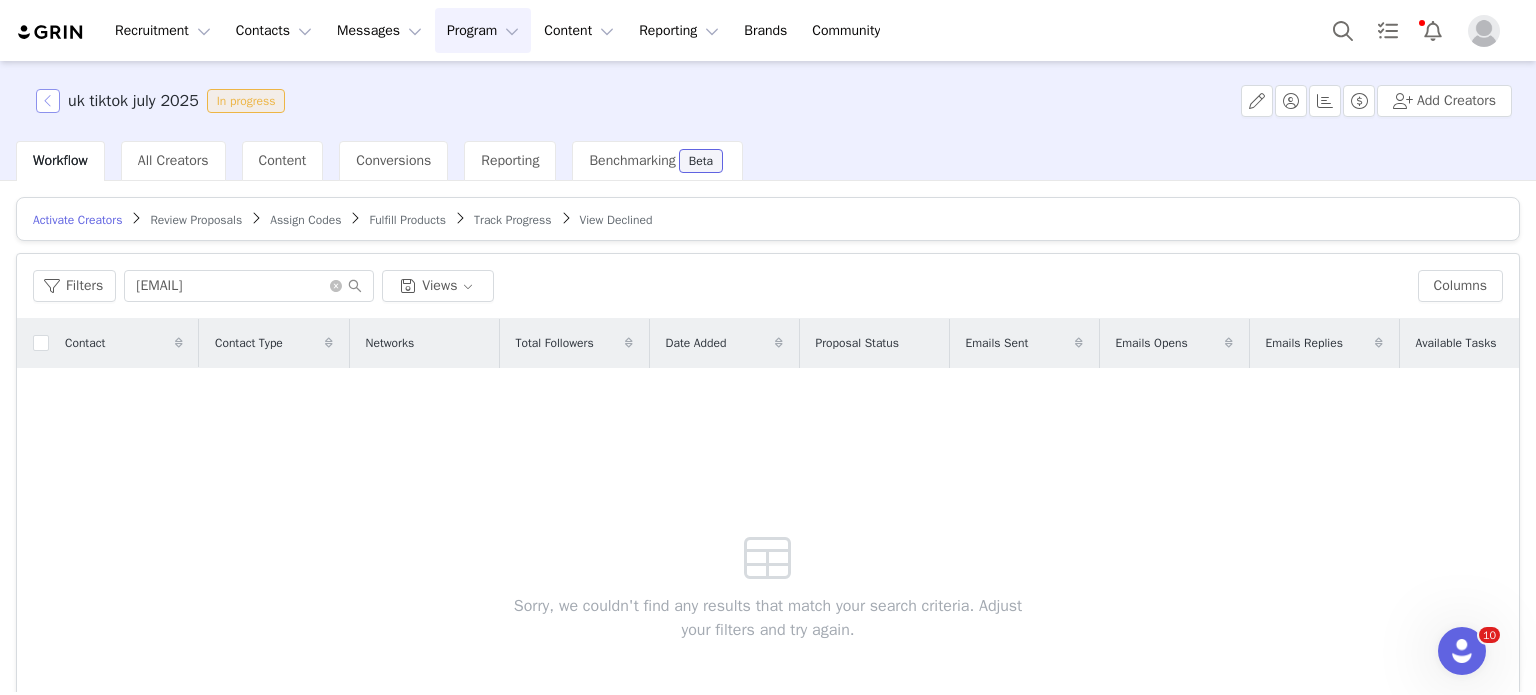 click at bounding box center (48, 101) 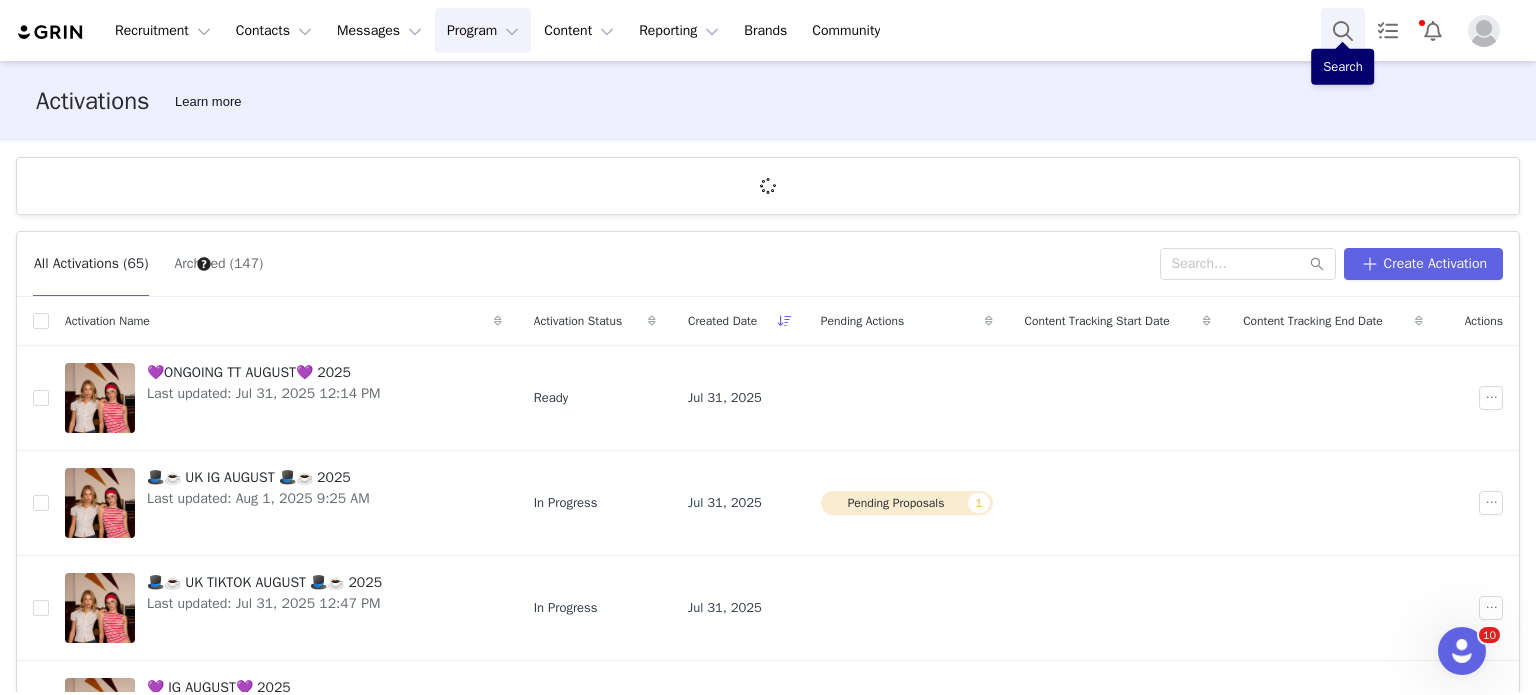 click at bounding box center [1343, 30] 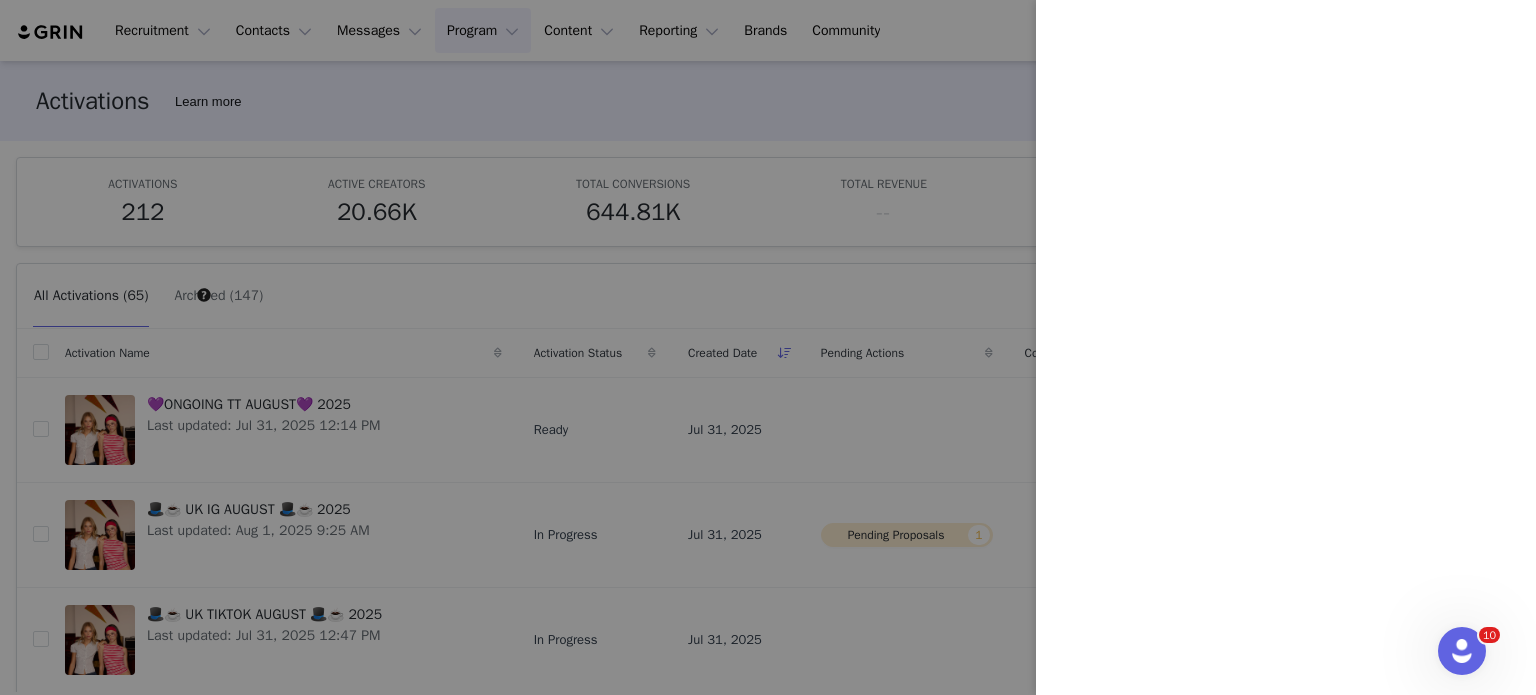 click at bounding box center (768, 347) 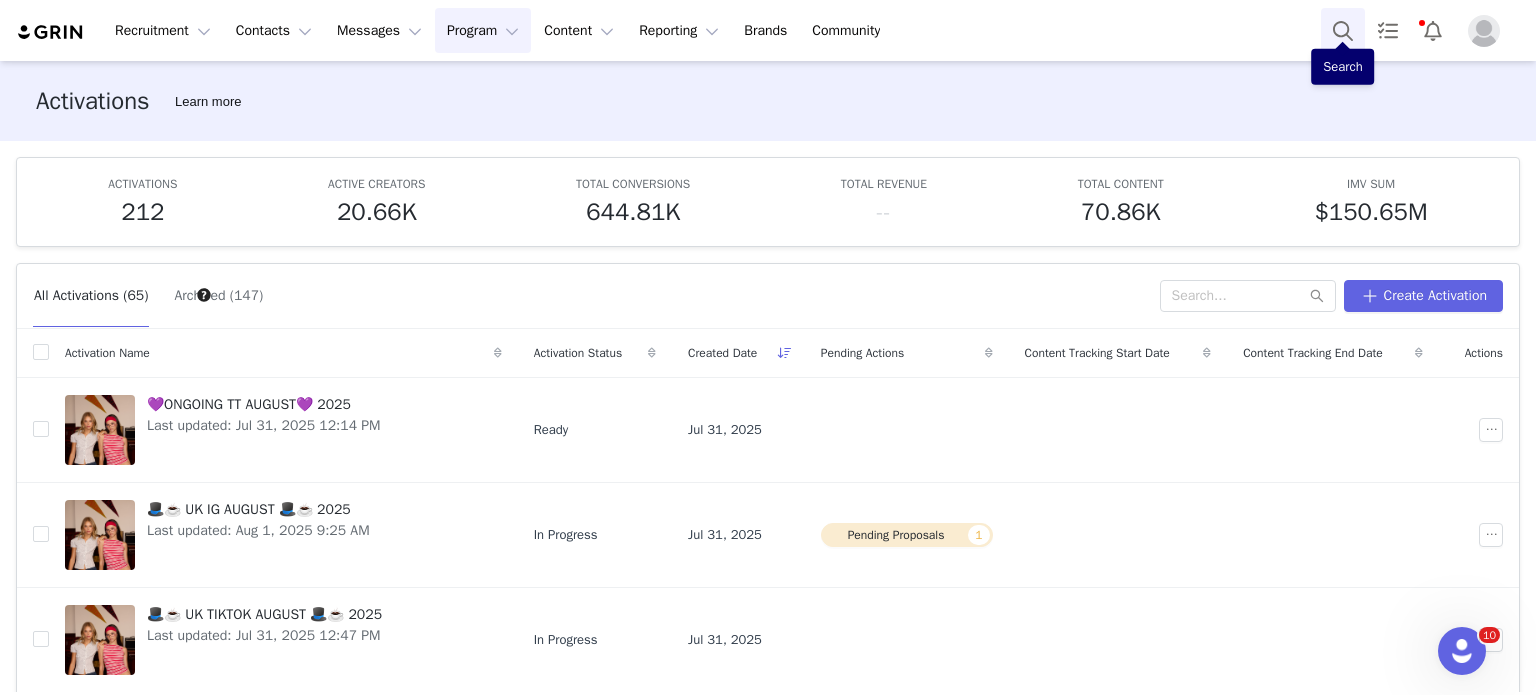 scroll, scrollTop: 104, scrollLeft: 0, axis: vertical 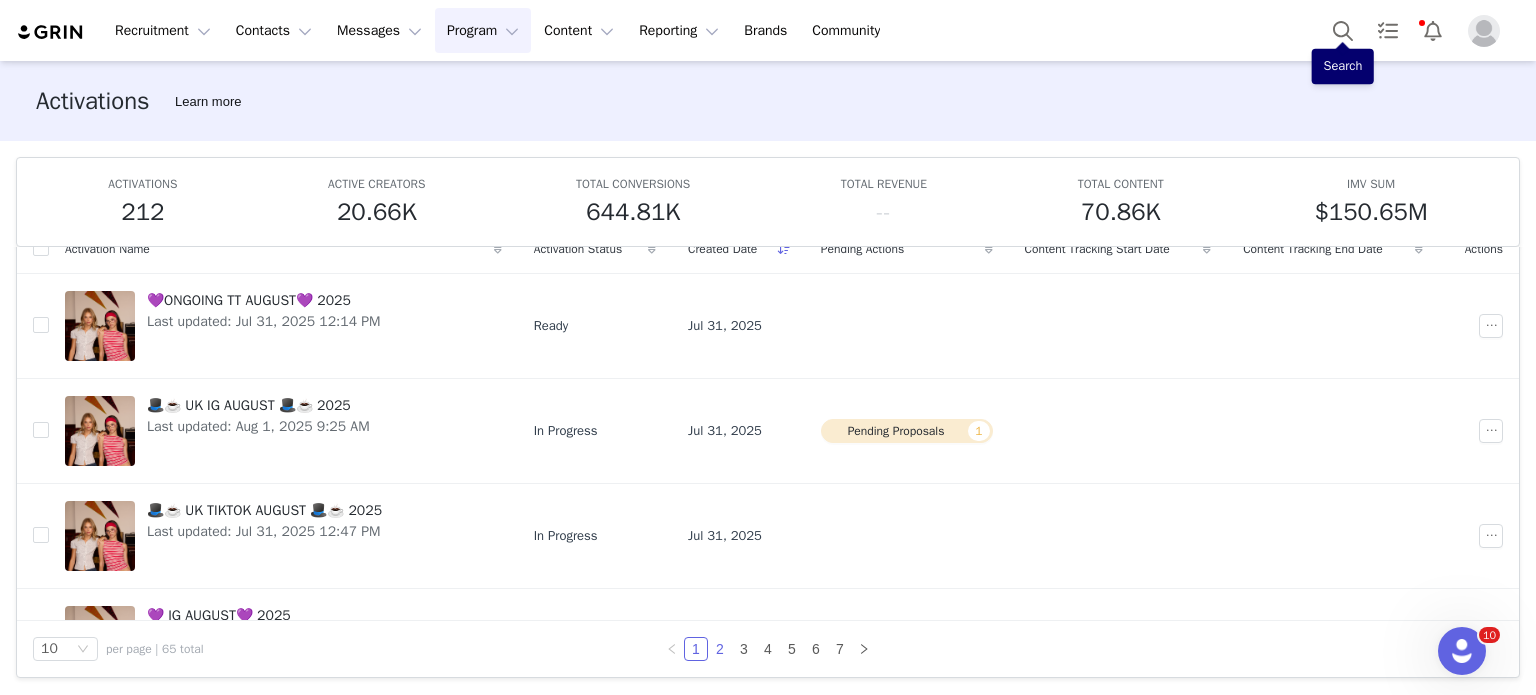 click on "2" at bounding box center [720, 649] 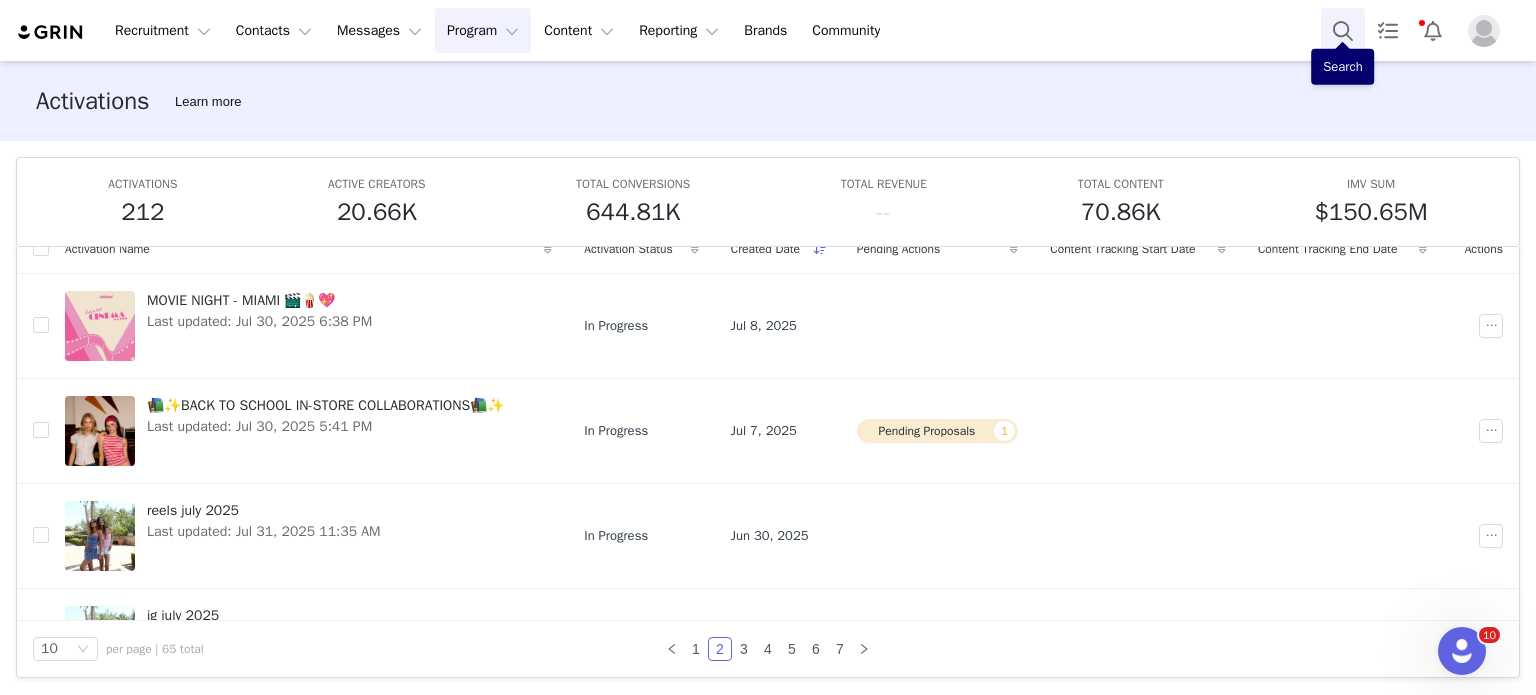click at bounding box center (1343, 30) 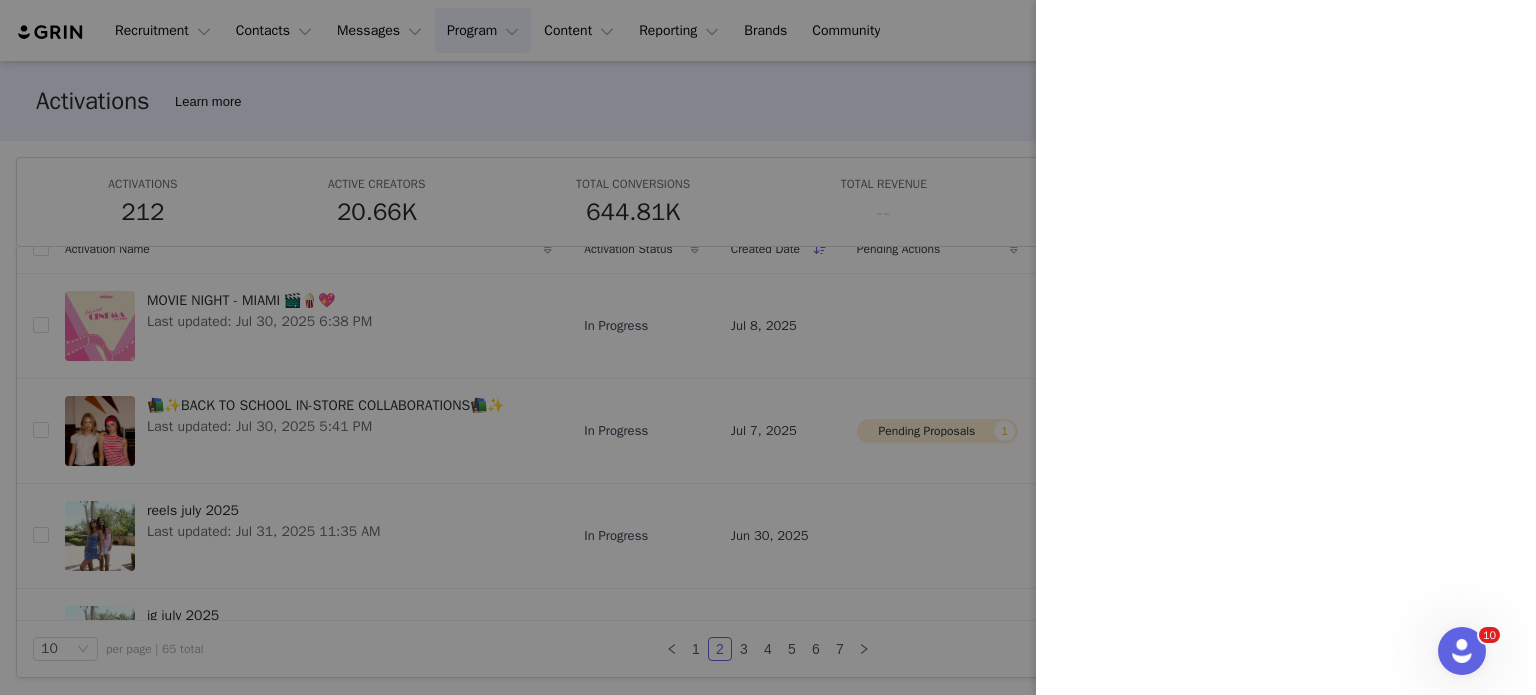 click at bounding box center (768, 347) 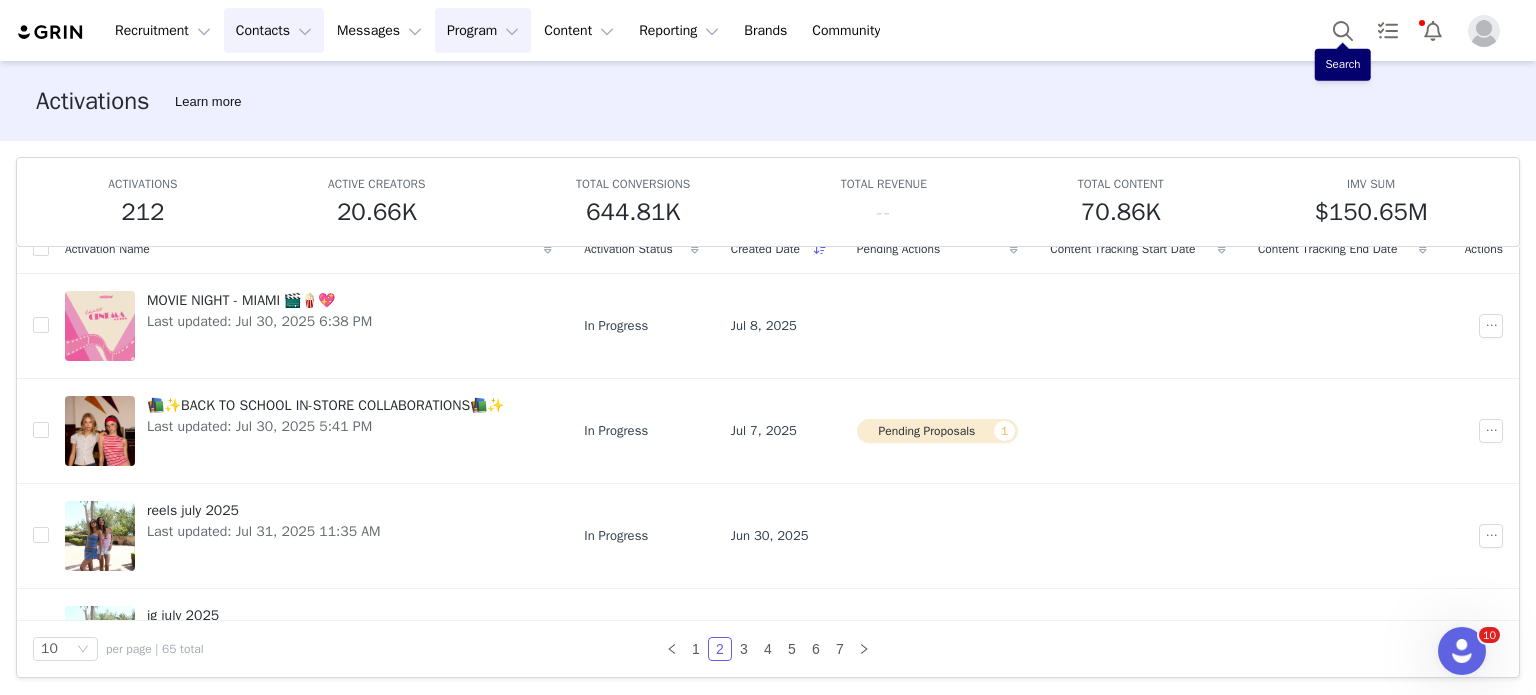 click on "Contacts Contacts" at bounding box center (274, 30) 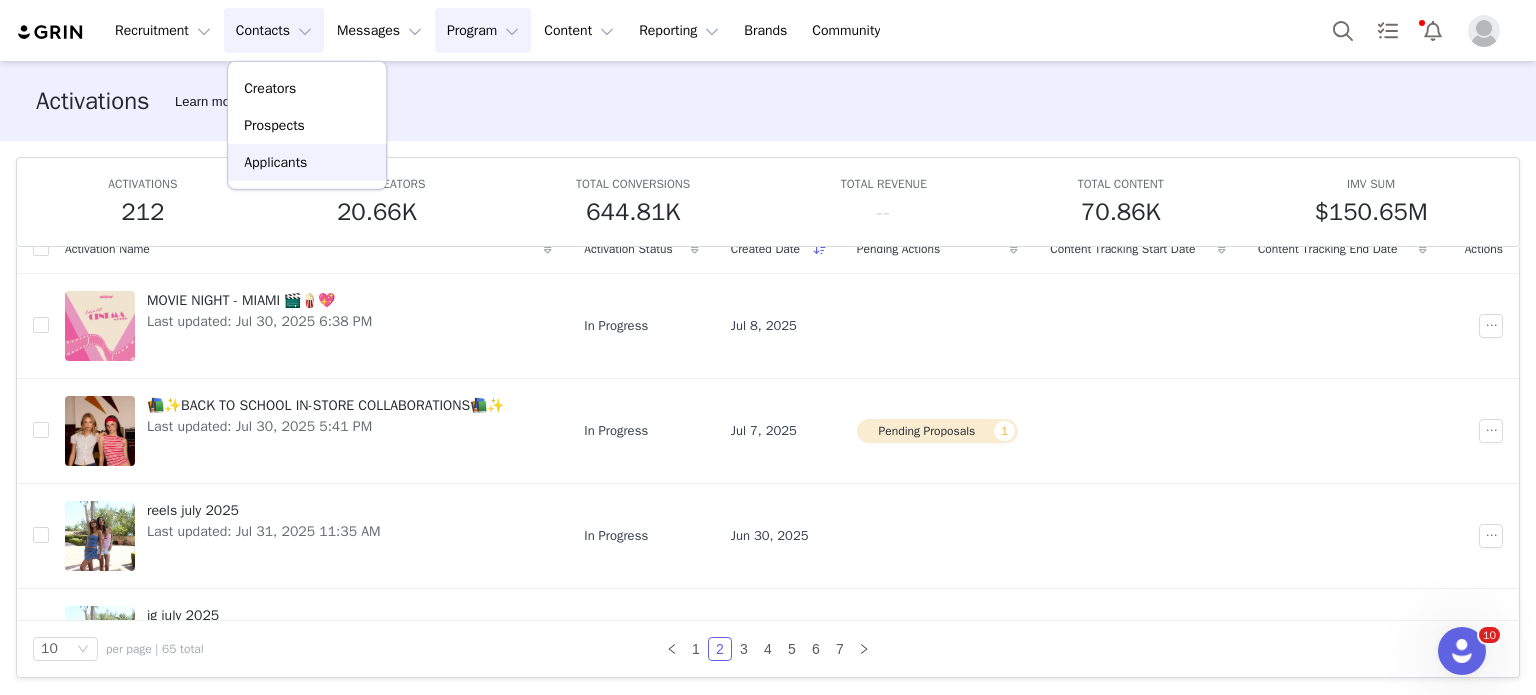 click on "Applicants" at bounding box center [275, 162] 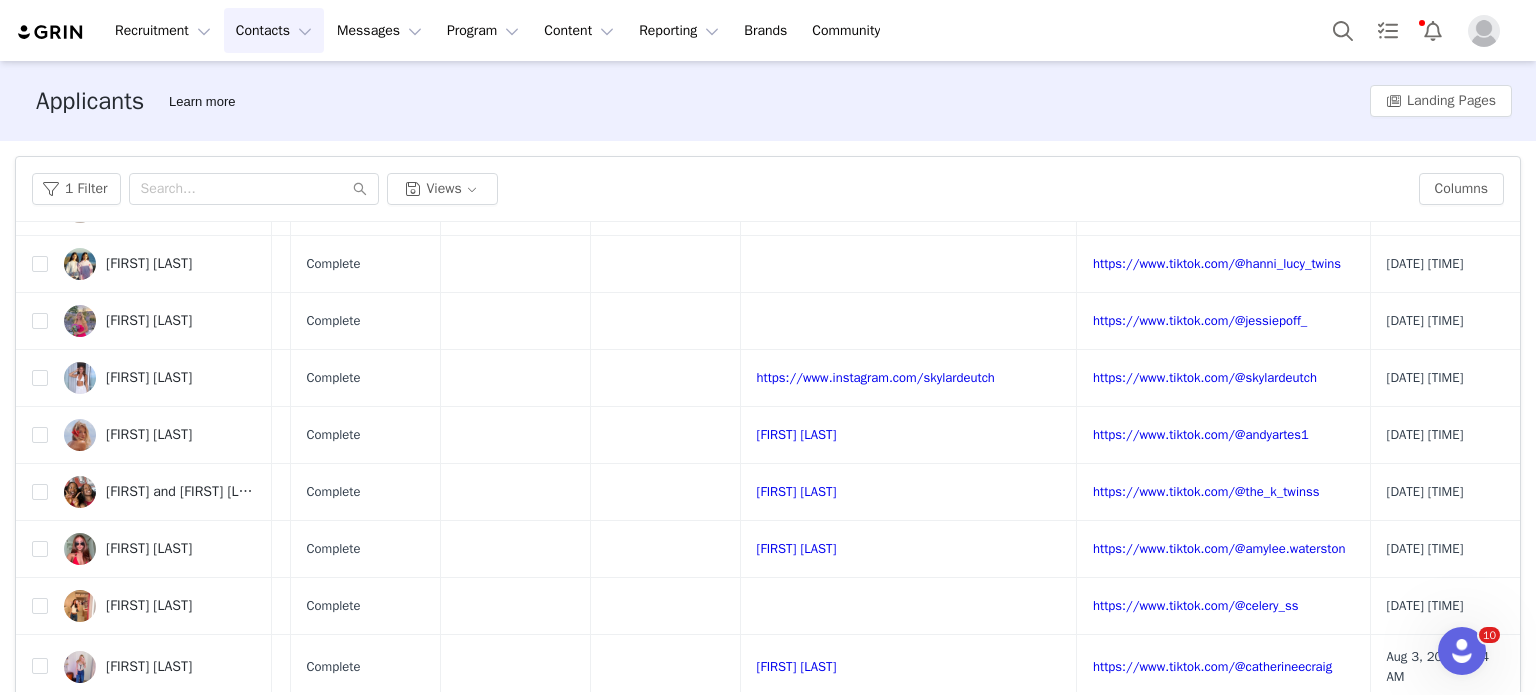 scroll, scrollTop: 1182, scrollLeft: 527, axis: both 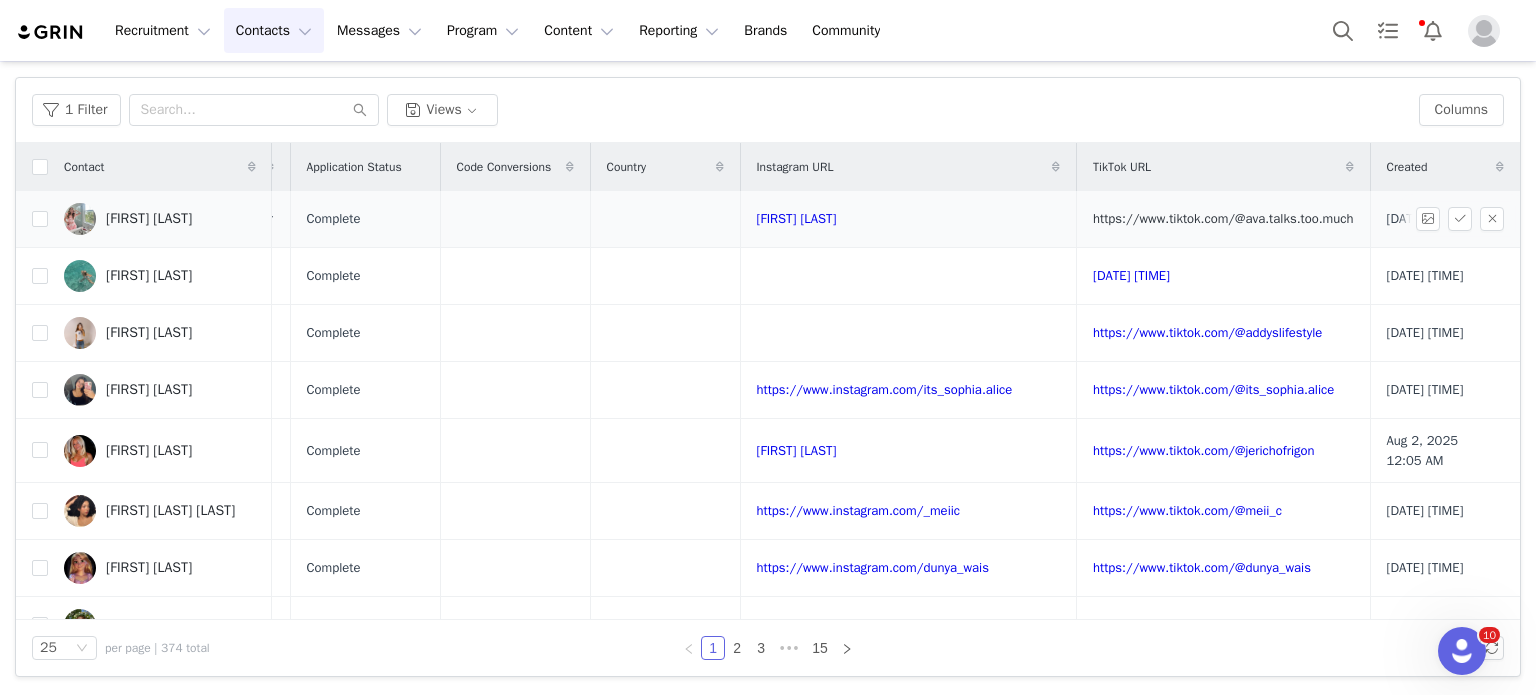 click on "https://www.tiktok.com/@ava.talks.too.much" at bounding box center [1223, 218] 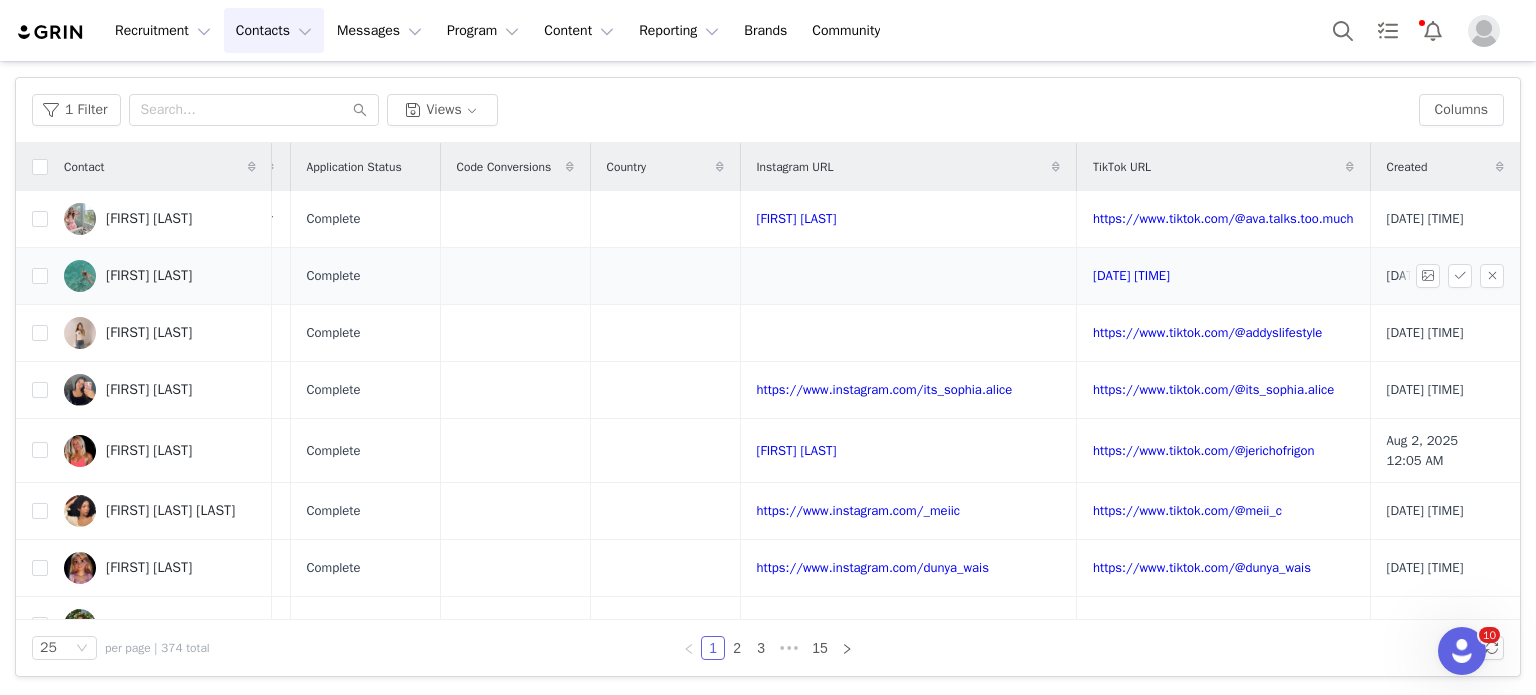 click on "https://www.tiktok.com/@films.by.sadie" at bounding box center [1223, 276] 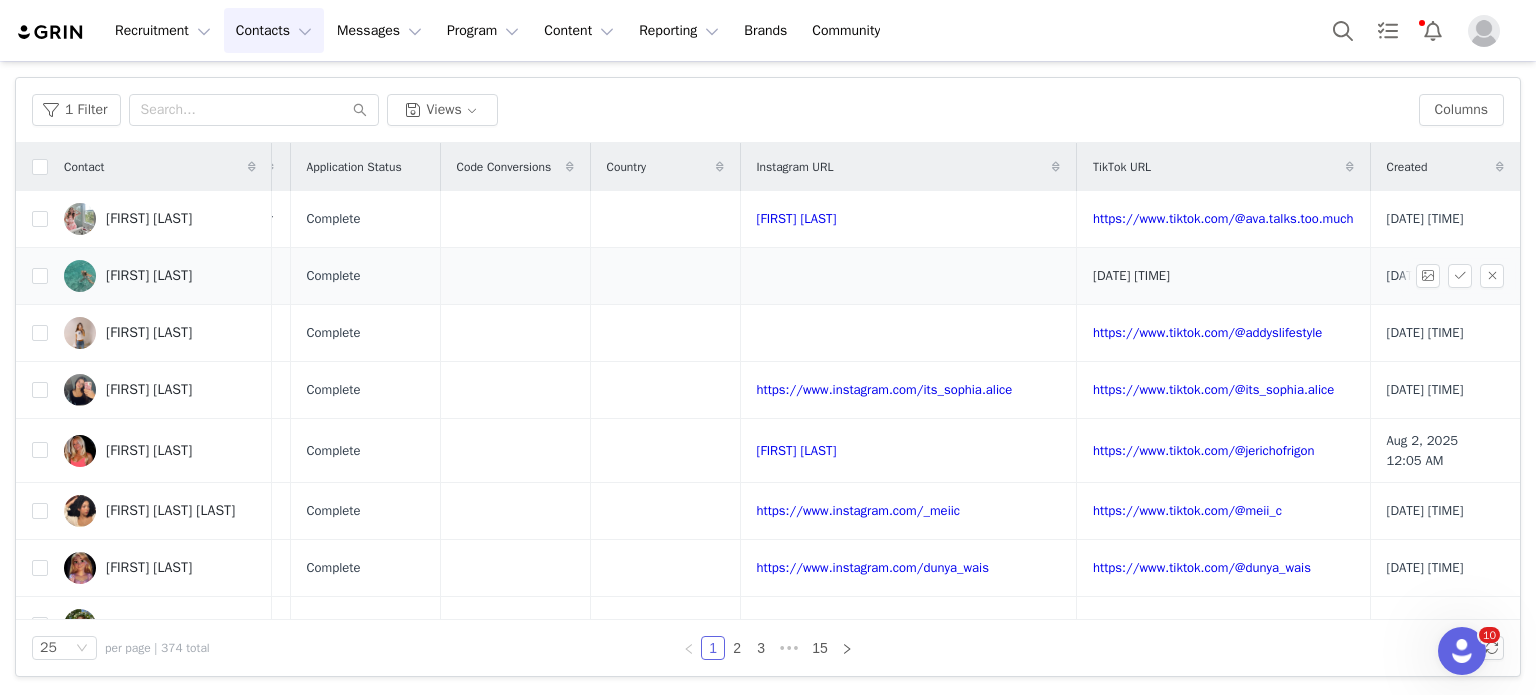 click on "https://www.tiktok.com/@films.by.sadie" at bounding box center [1131, 275] 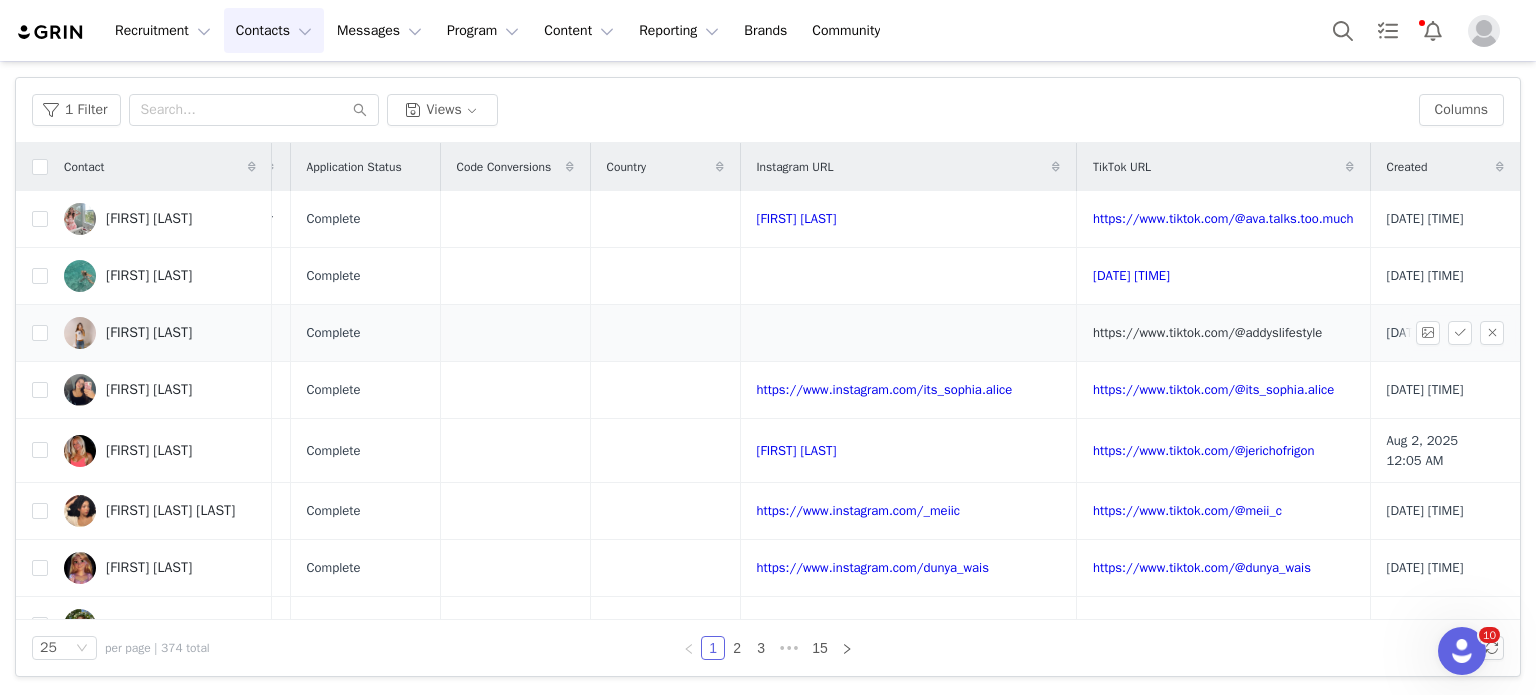 click on "https://www.tiktok.com/@addyslifestyle" at bounding box center (1207, 332) 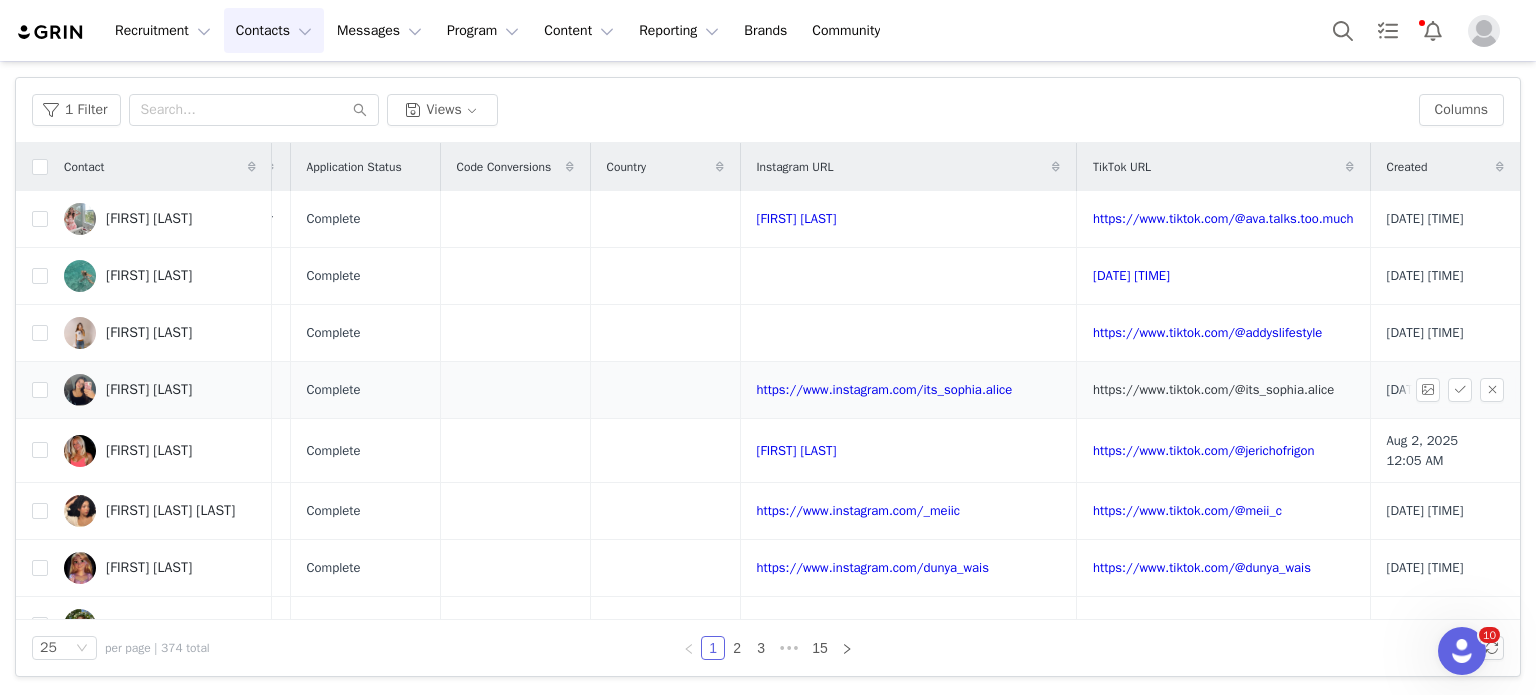 click on "https://www.tiktok.com/@its_sophia.alice" at bounding box center (1213, 389) 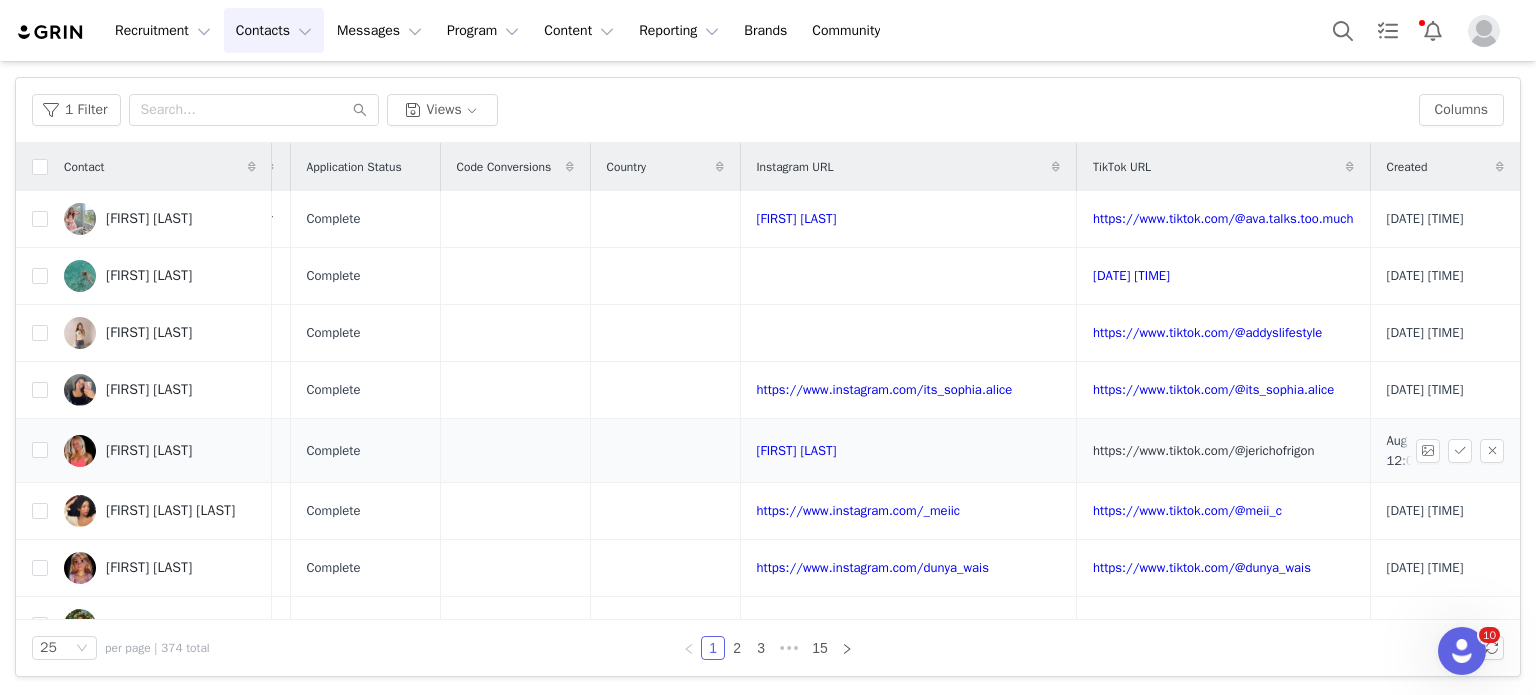 click on "https://www.tiktok.com/@jerichofrigon" at bounding box center [1204, 450] 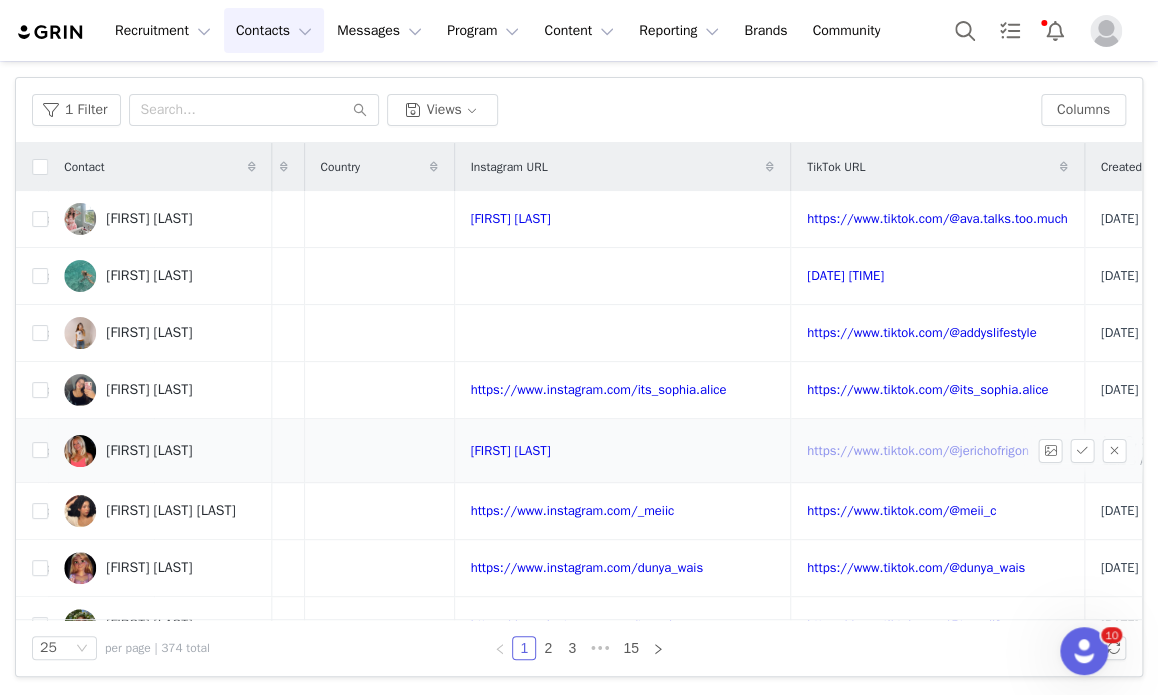 scroll, scrollTop: 148, scrollLeft: 718, axis: both 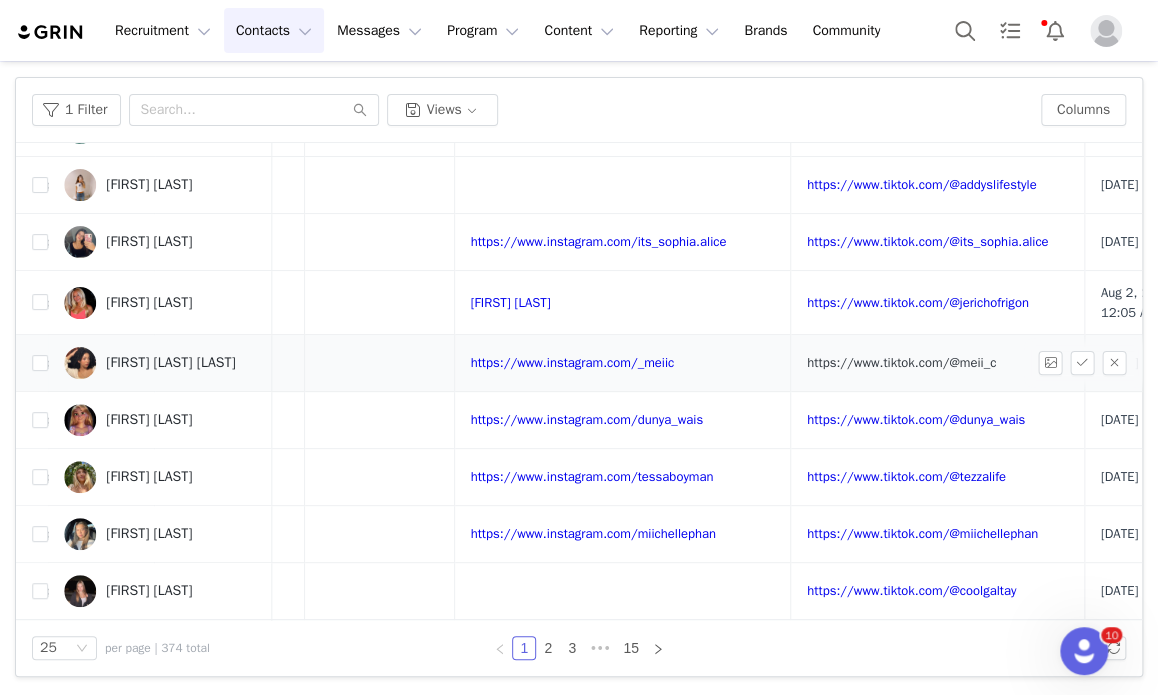 click on "https://www.tiktok.com/@meii_c" at bounding box center (901, 362) 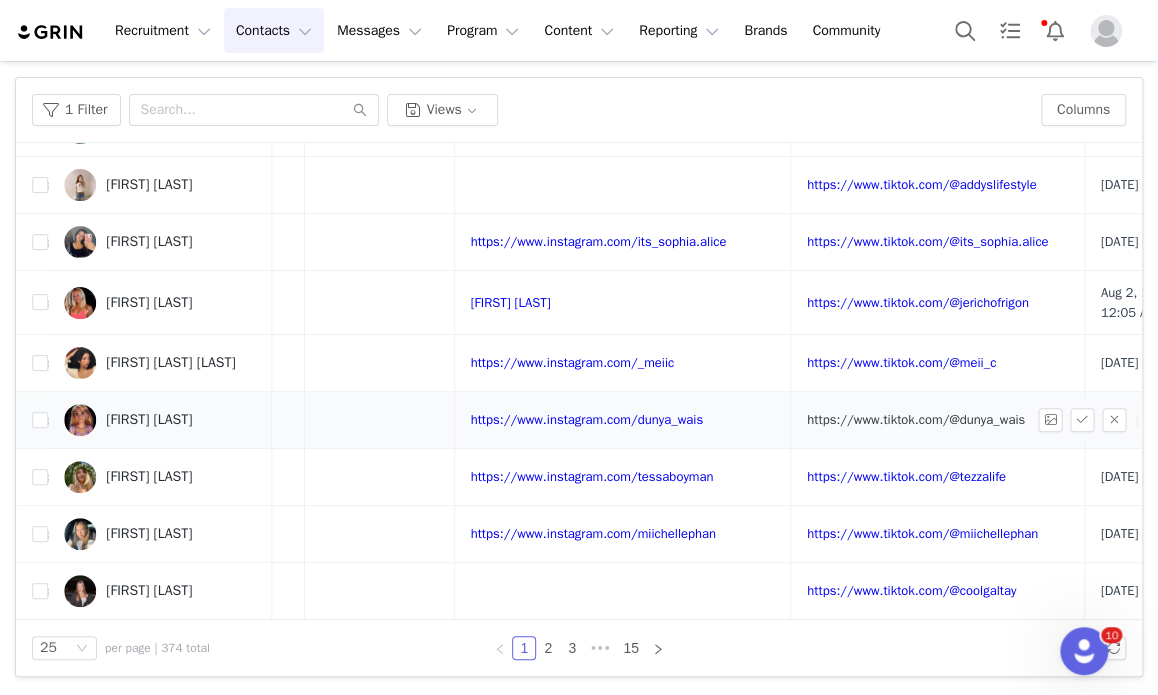 click on "https://www.tiktok.com/@dunya_wais" at bounding box center [916, 419] 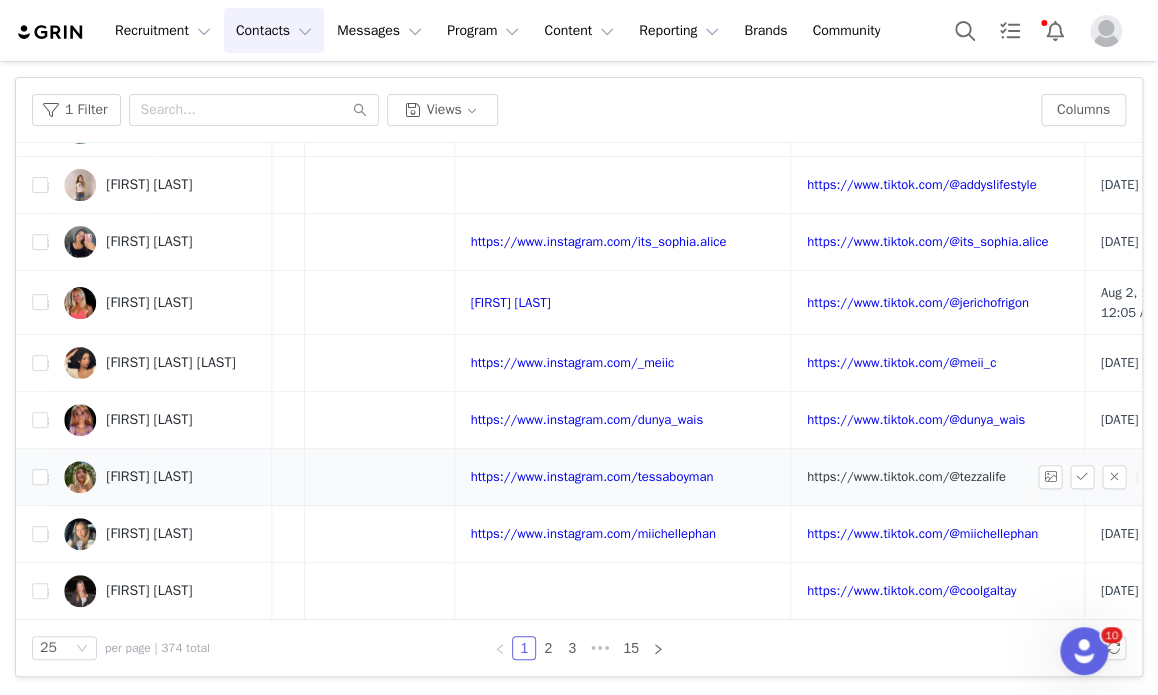 click on "https://www.tiktok.com/@tezzalife" at bounding box center [906, 476] 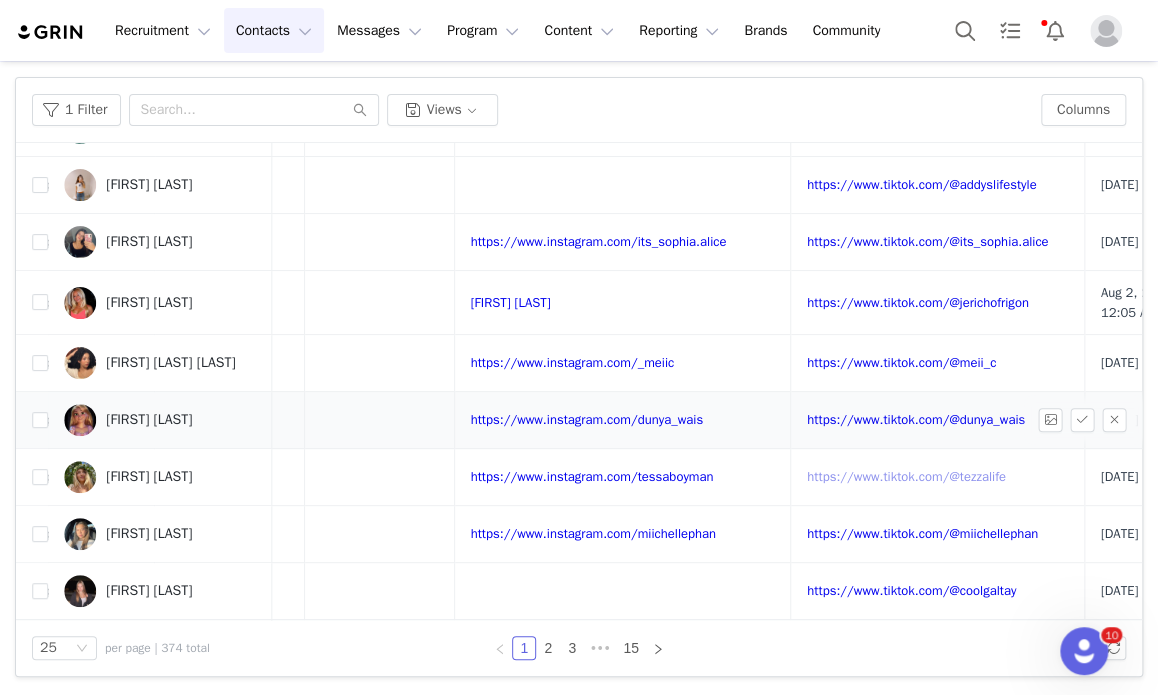 scroll, scrollTop: 148, scrollLeft: 905, axis: both 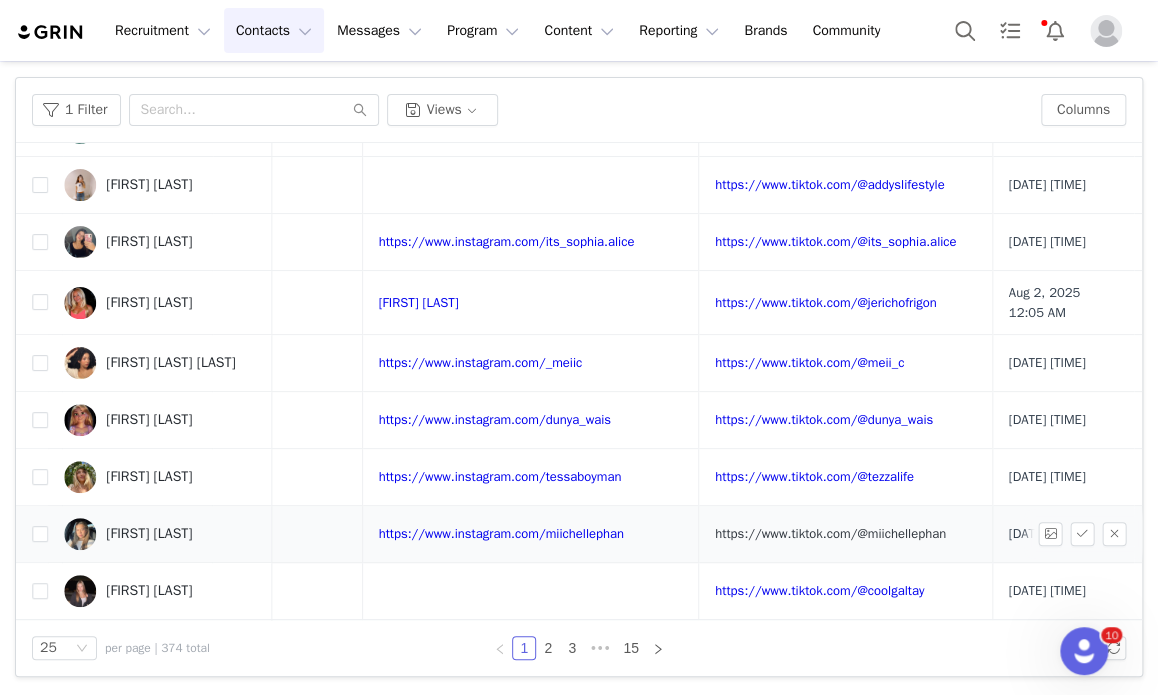 click on "https://www.tiktok.com/@miichellephan" at bounding box center (830, 533) 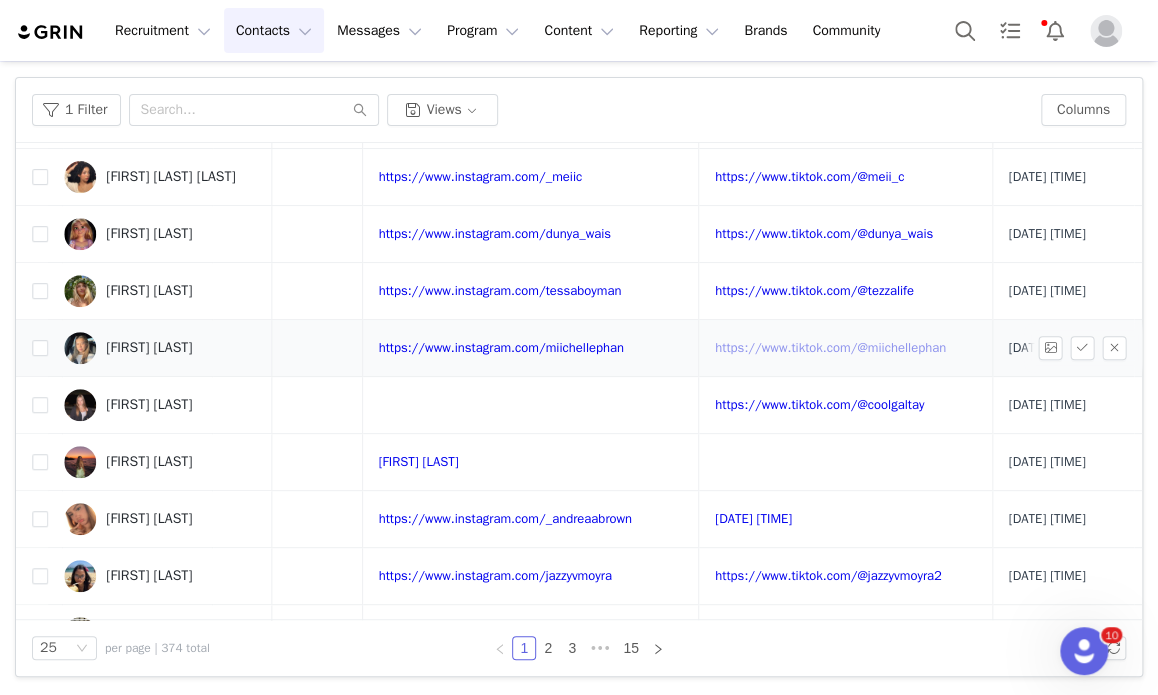 scroll, scrollTop: 348, scrollLeft: 905, axis: both 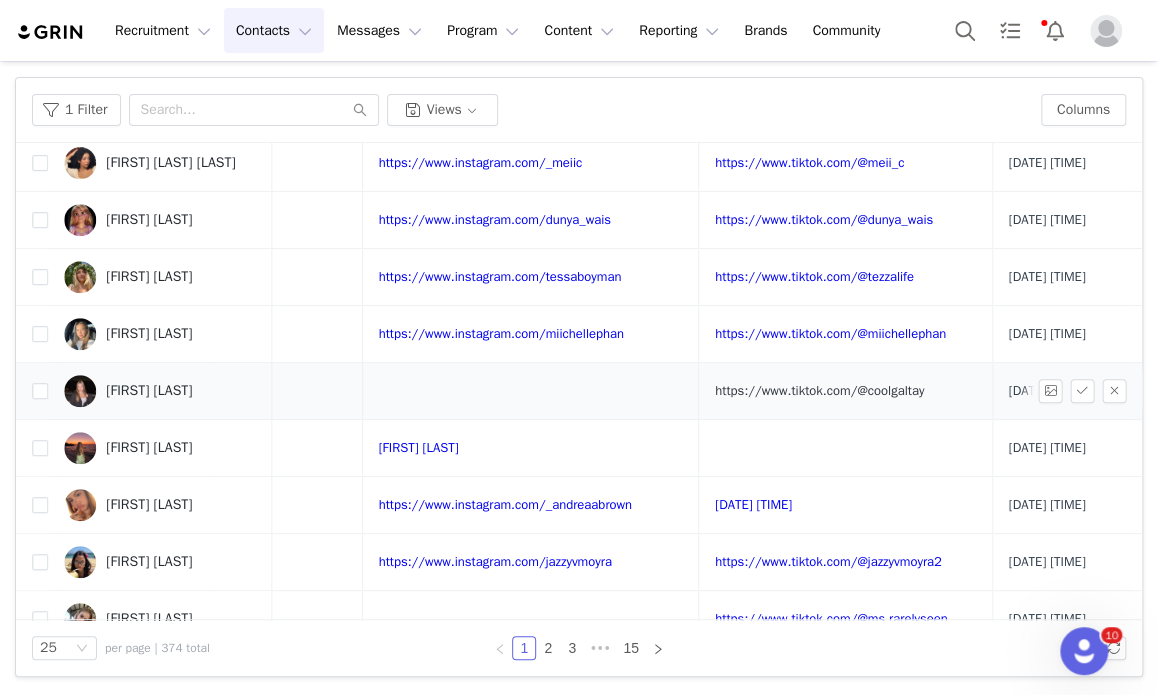 drag, startPoint x: 881, startPoint y: 567, endPoint x: 855, endPoint y: 446, distance: 123.76187 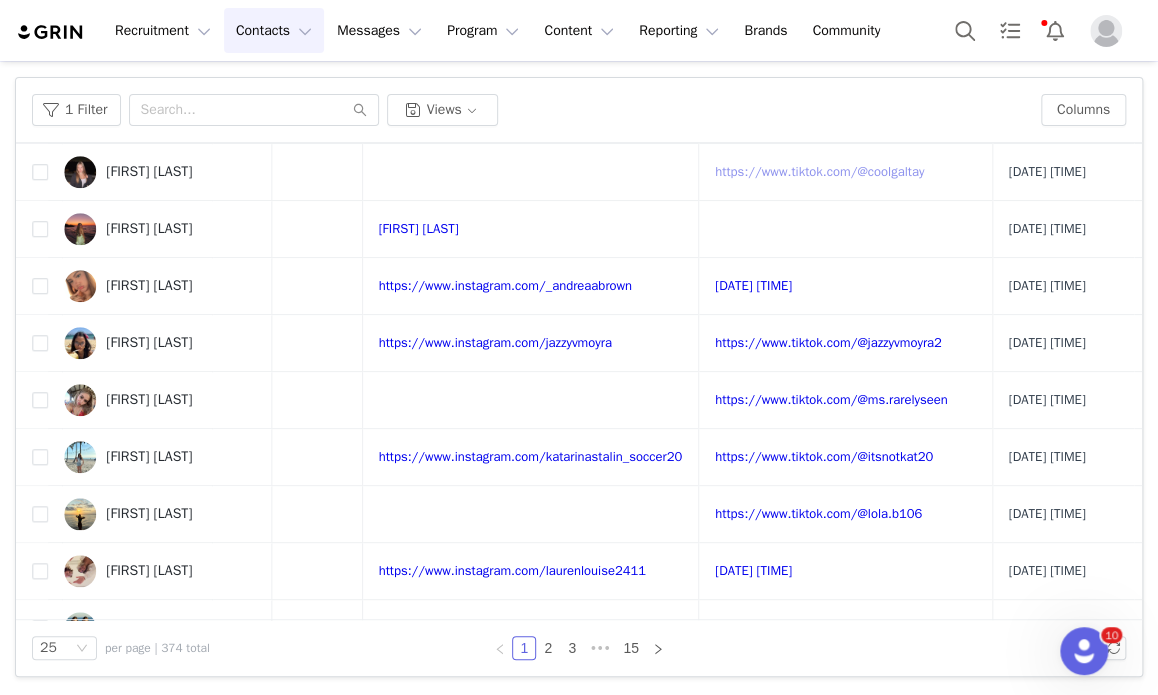 scroll, scrollTop: 568, scrollLeft: 905, axis: both 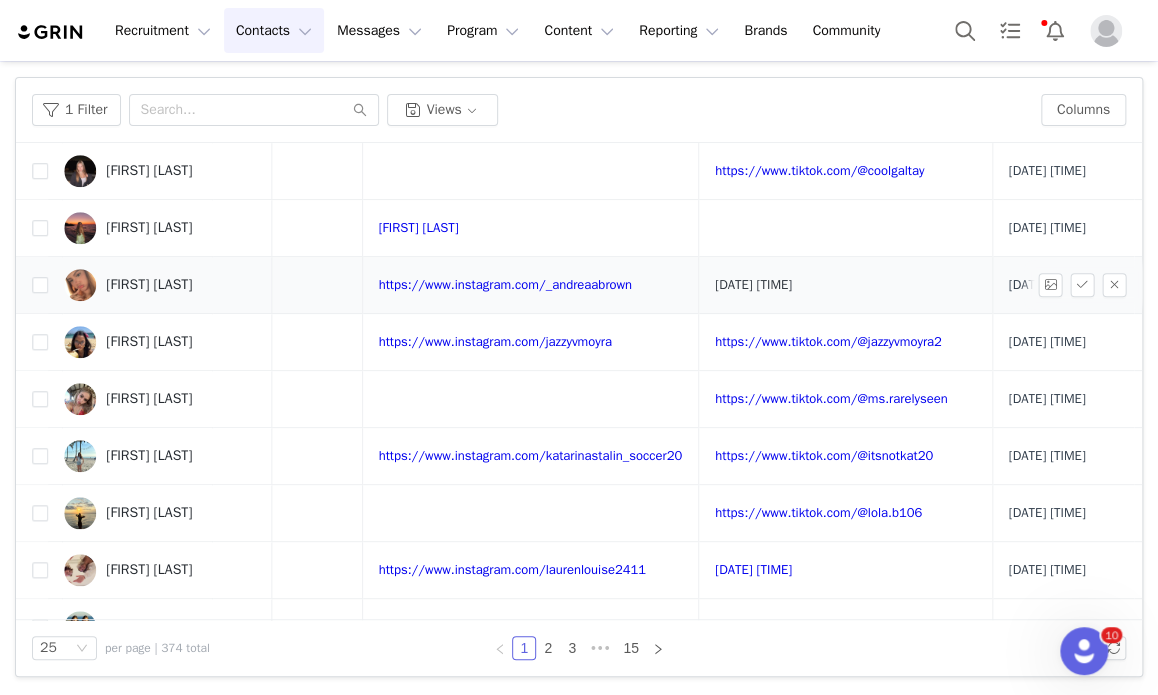 click on "https://www.tiktok.com/@dreia898" at bounding box center (753, 284) 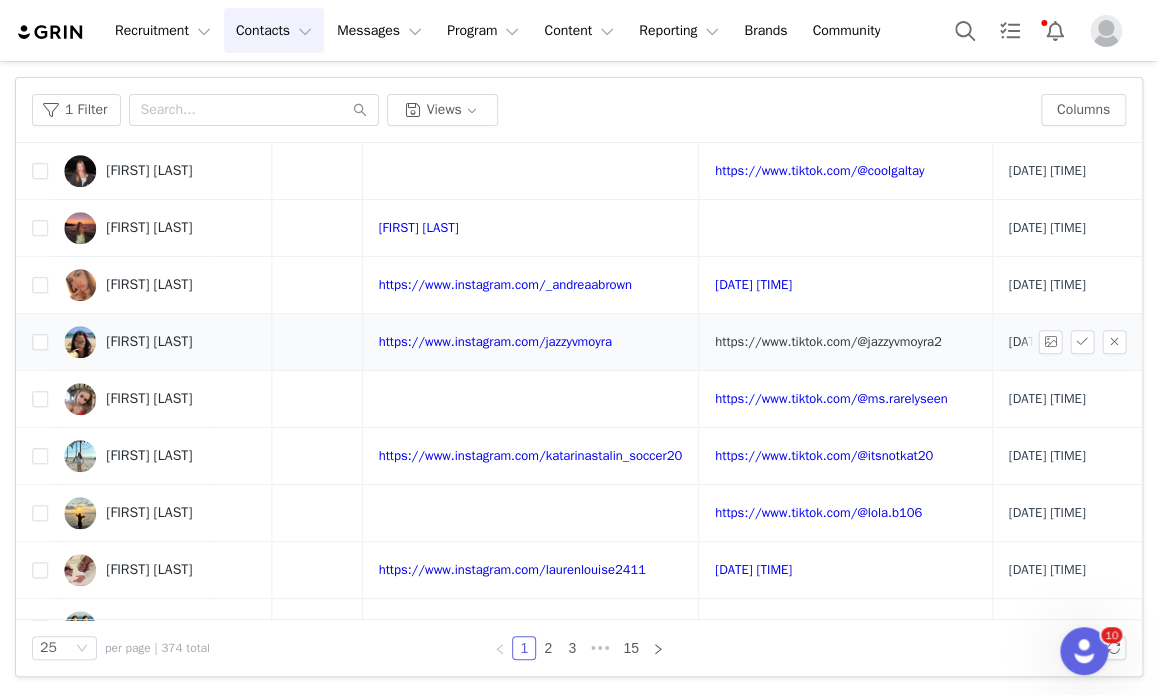 click on "https://www.tiktok.com/@jazzyvmoyra2" at bounding box center (828, 341) 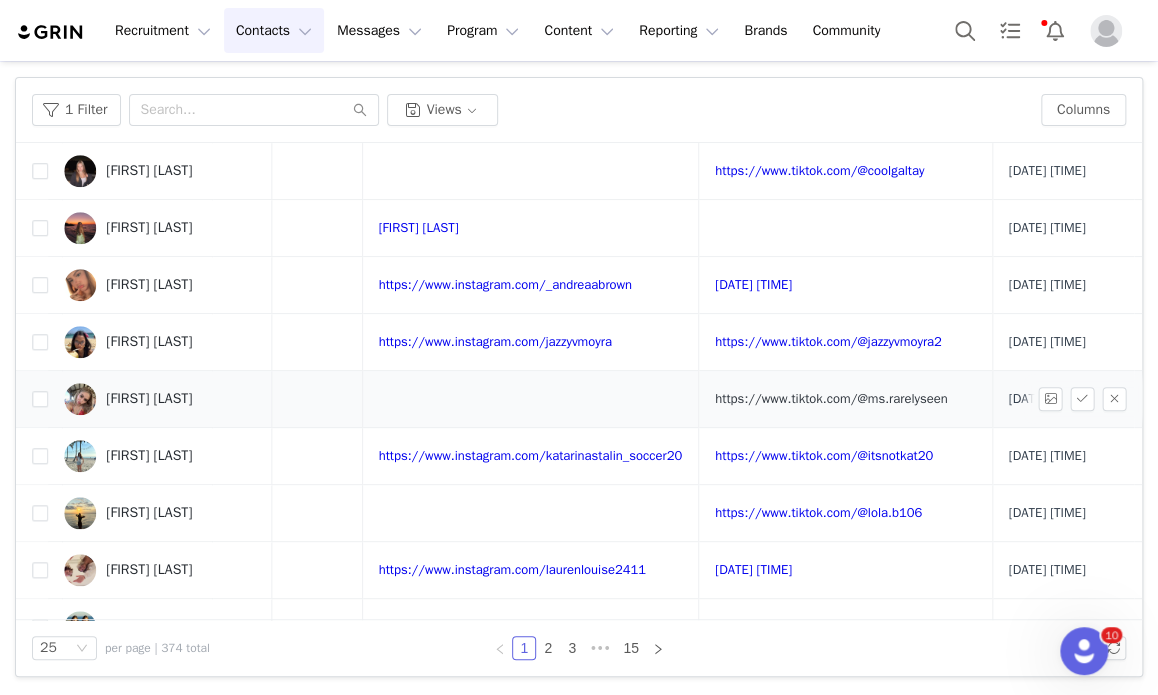 click on "https://www.tiktok.com/@ms.rarelyseen" at bounding box center (831, 398) 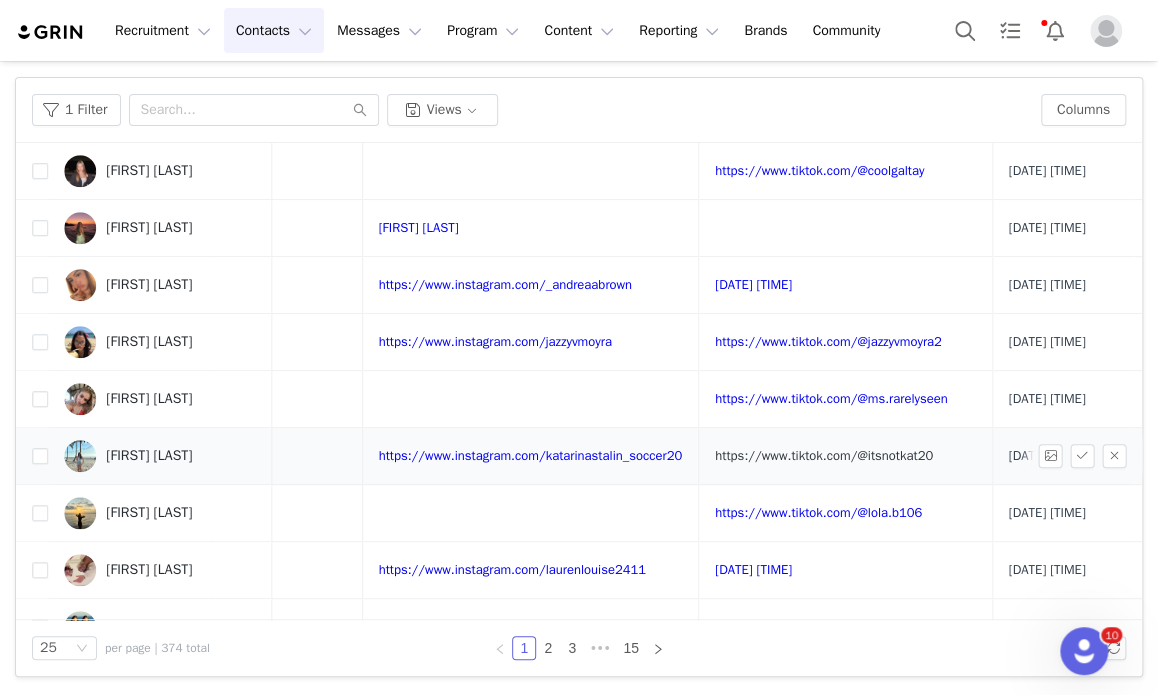 click on "https://www.tiktok.com/@itsnotkat20" at bounding box center (824, 455) 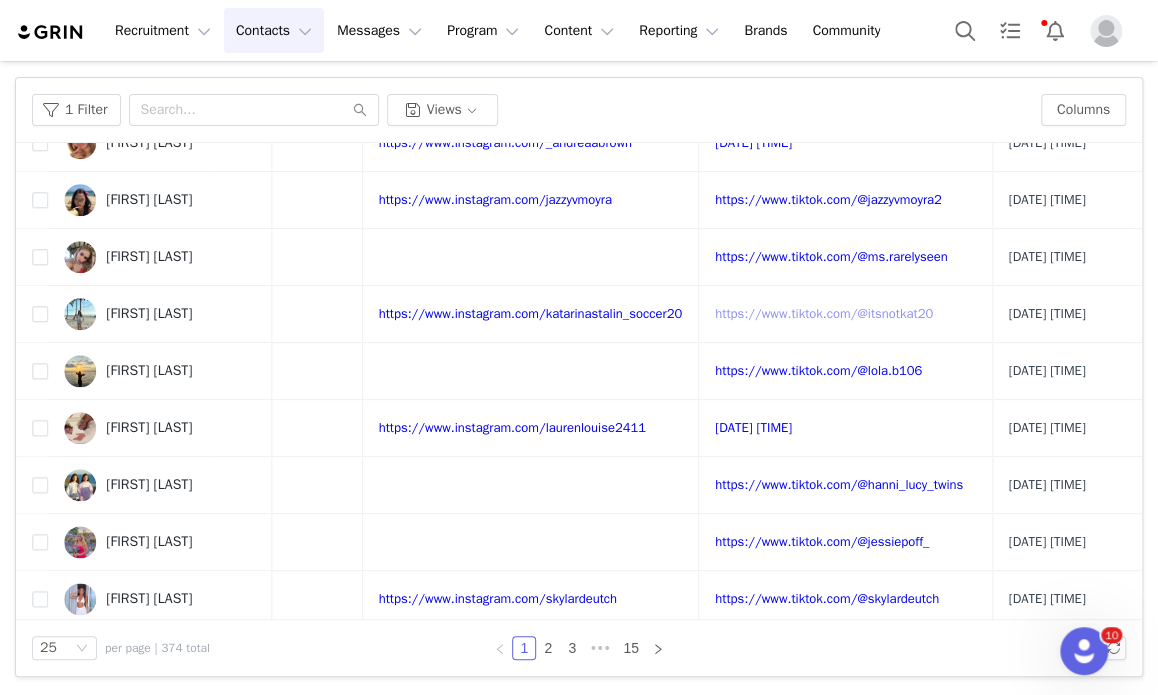 scroll, scrollTop: 772, scrollLeft: 885, axis: both 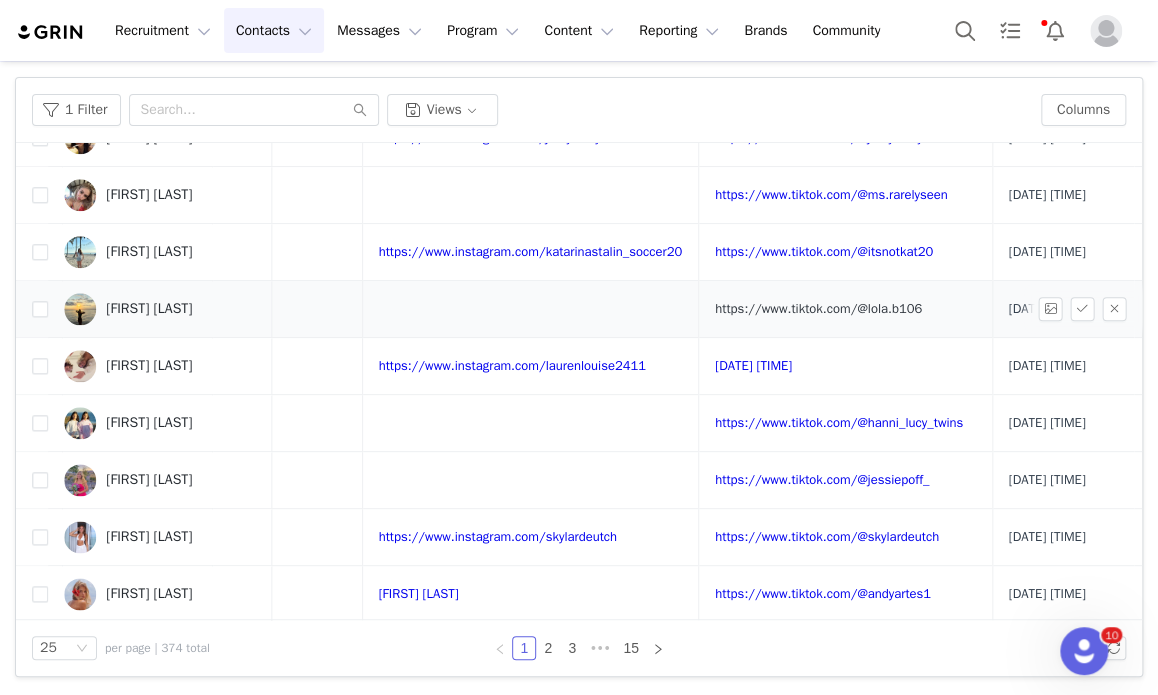 click on "https://www.tiktok.com/@lola.b106" at bounding box center (818, 308) 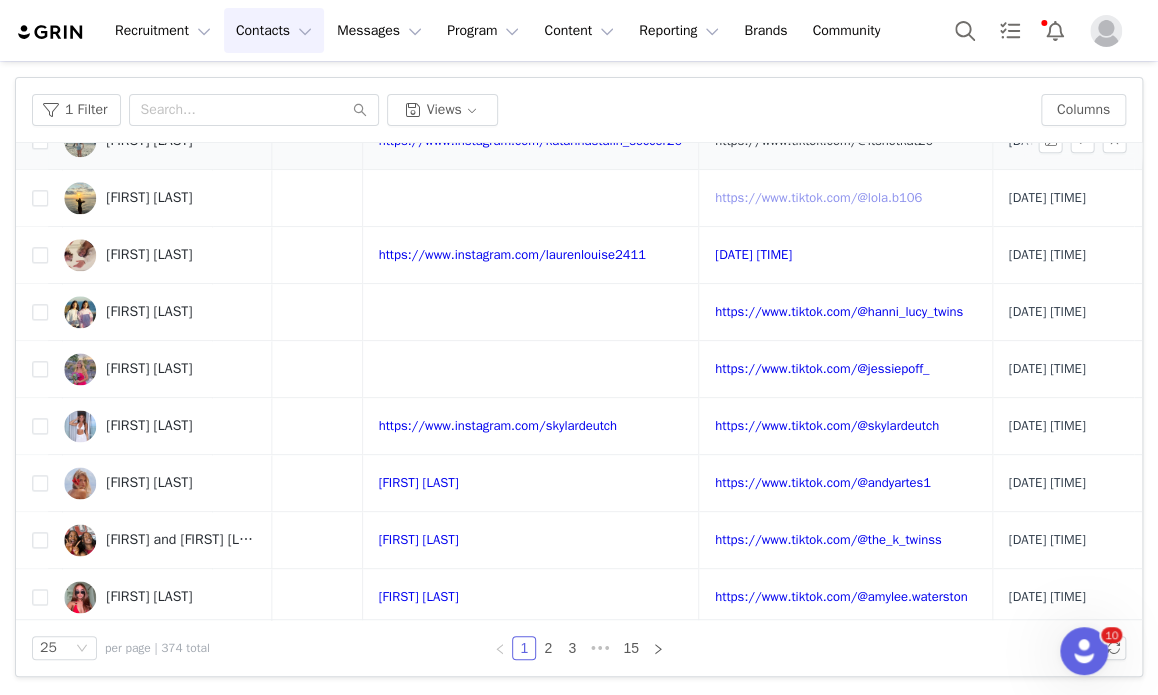 scroll, scrollTop: 882, scrollLeft: 885, axis: both 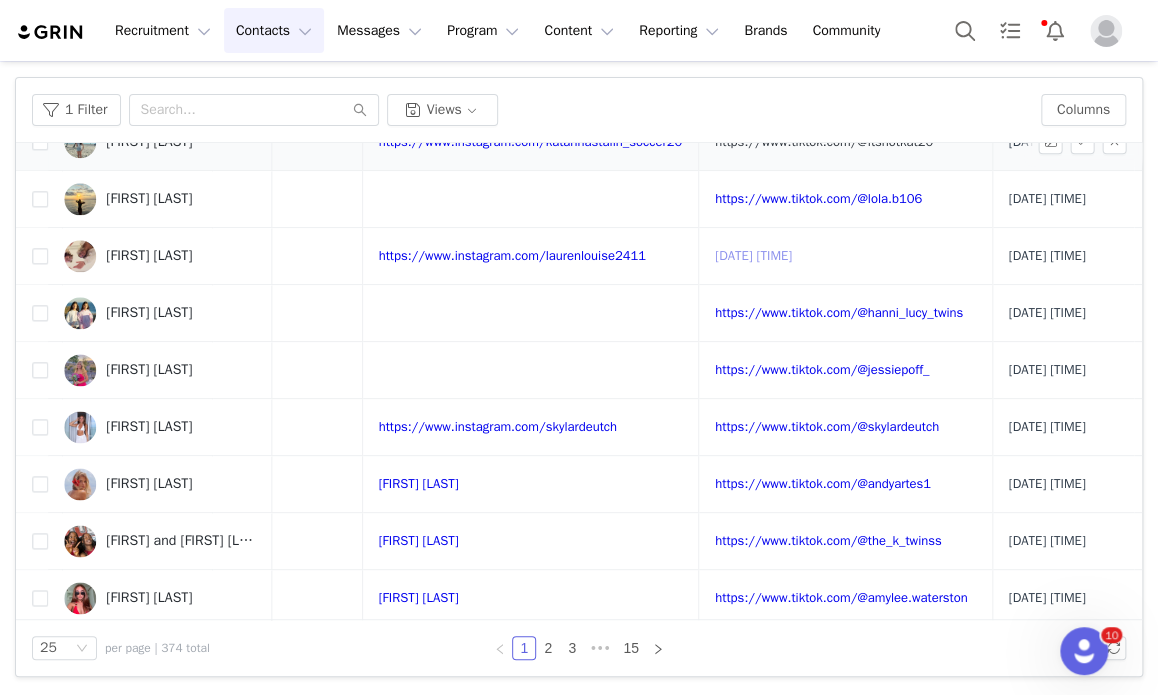 click on "https://www.tiktok.com/@laurenlouise0903" at bounding box center [753, 255] 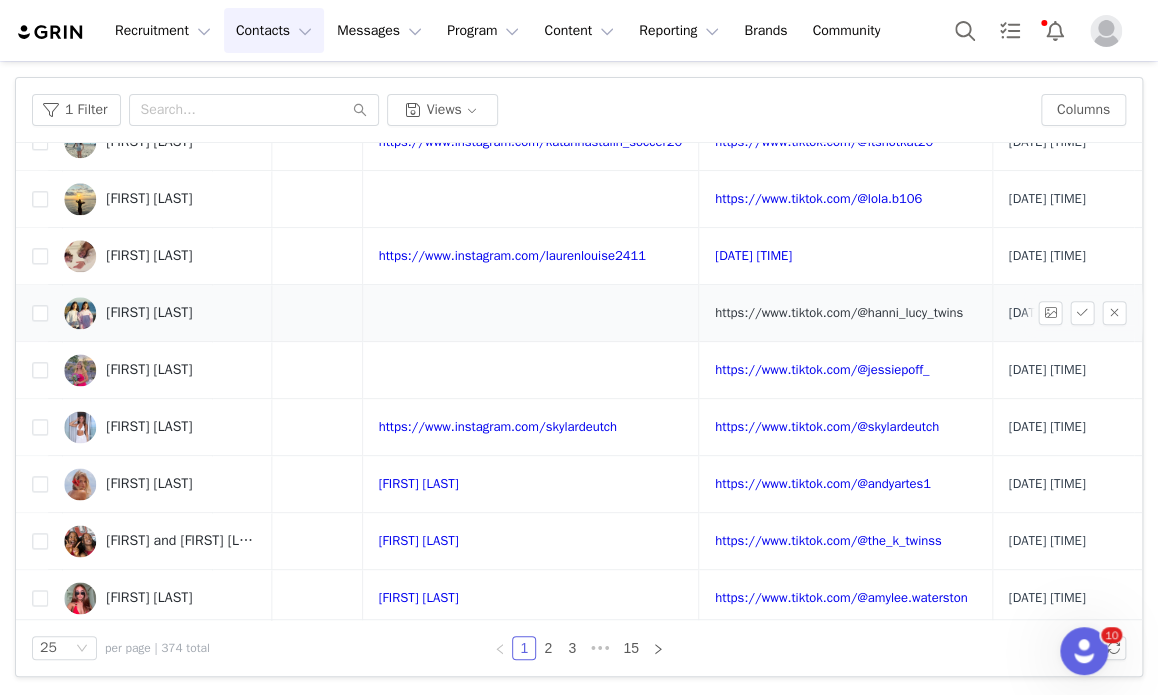 click on "https://www.tiktok.com/@hanni_lucy_twins" at bounding box center [839, 312] 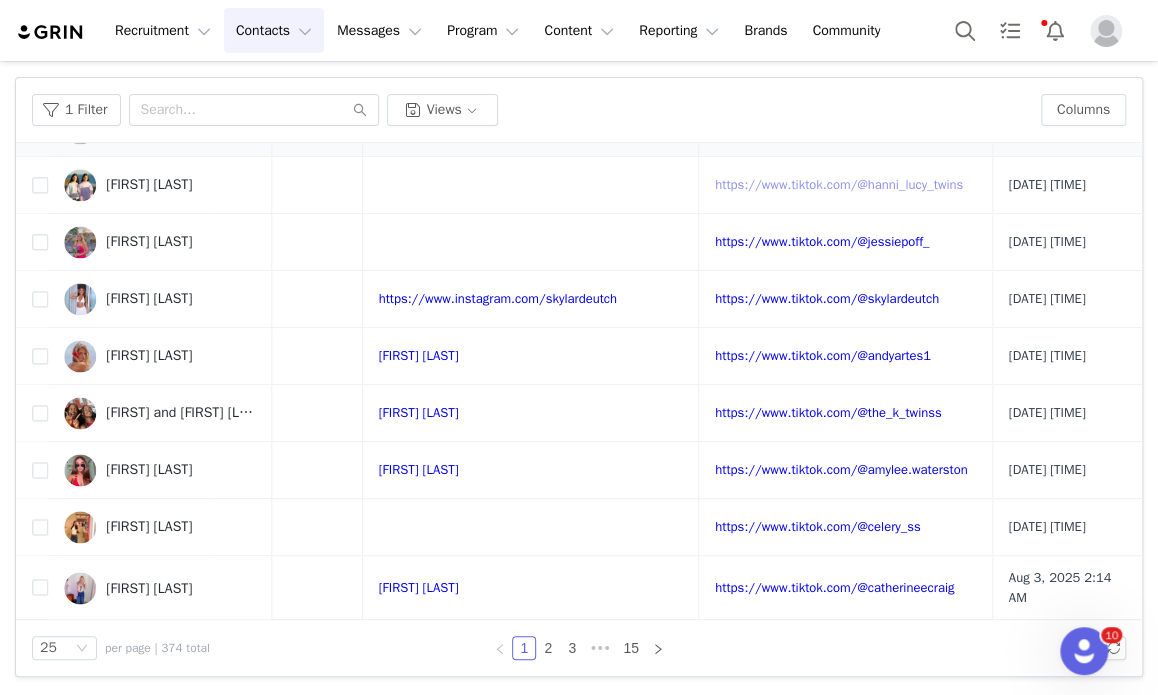 scroll, scrollTop: 1016, scrollLeft: 885, axis: both 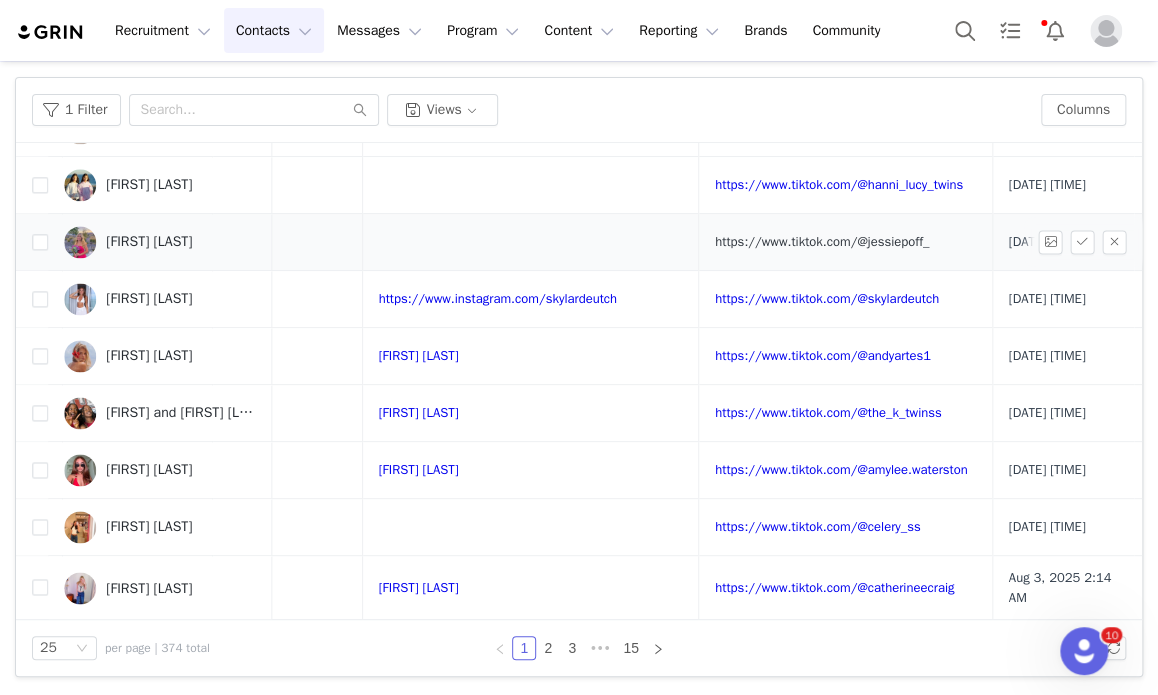 click on "https://www.tiktok.com/@jessiepoff_" at bounding box center (822, 241) 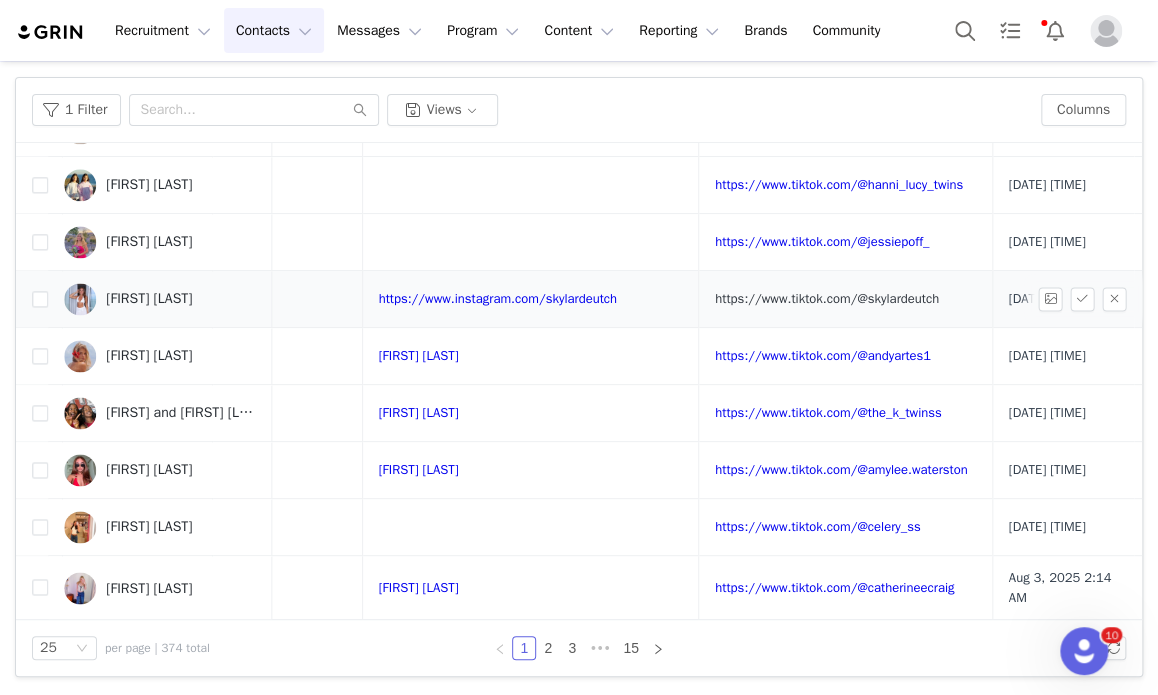 click on "https://www.tiktok.com/@skylardeutch" at bounding box center (827, 298) 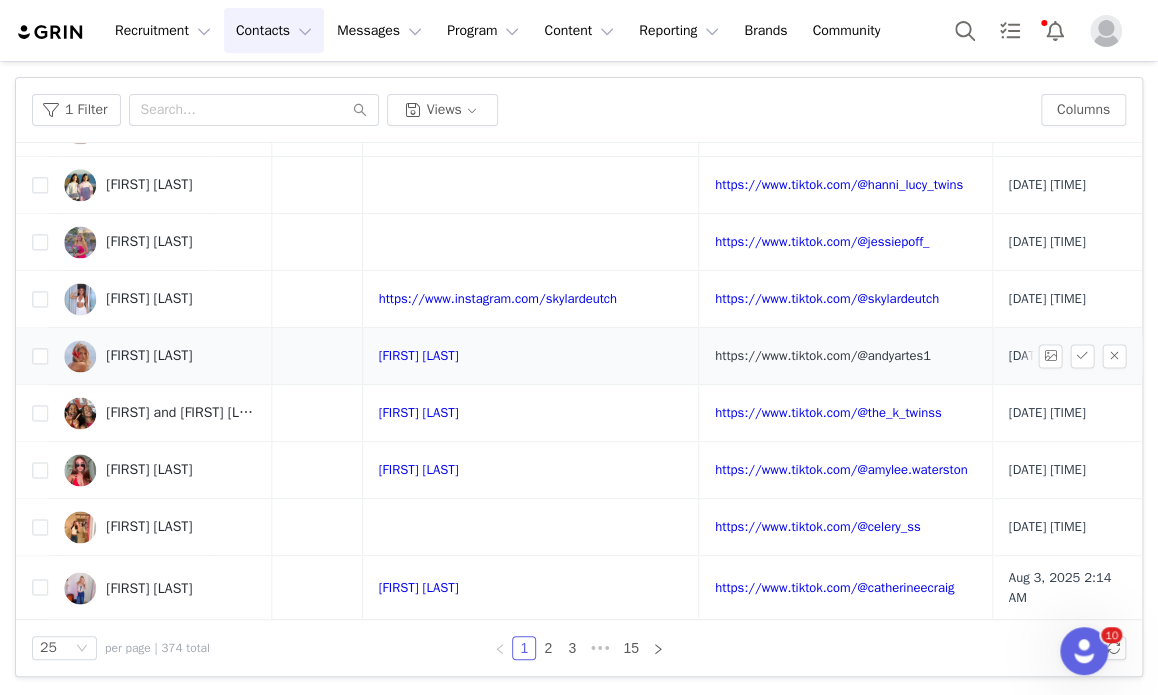 click on "https://www.tiktok.com/@andyartes1" at bounding box center (823, 355) 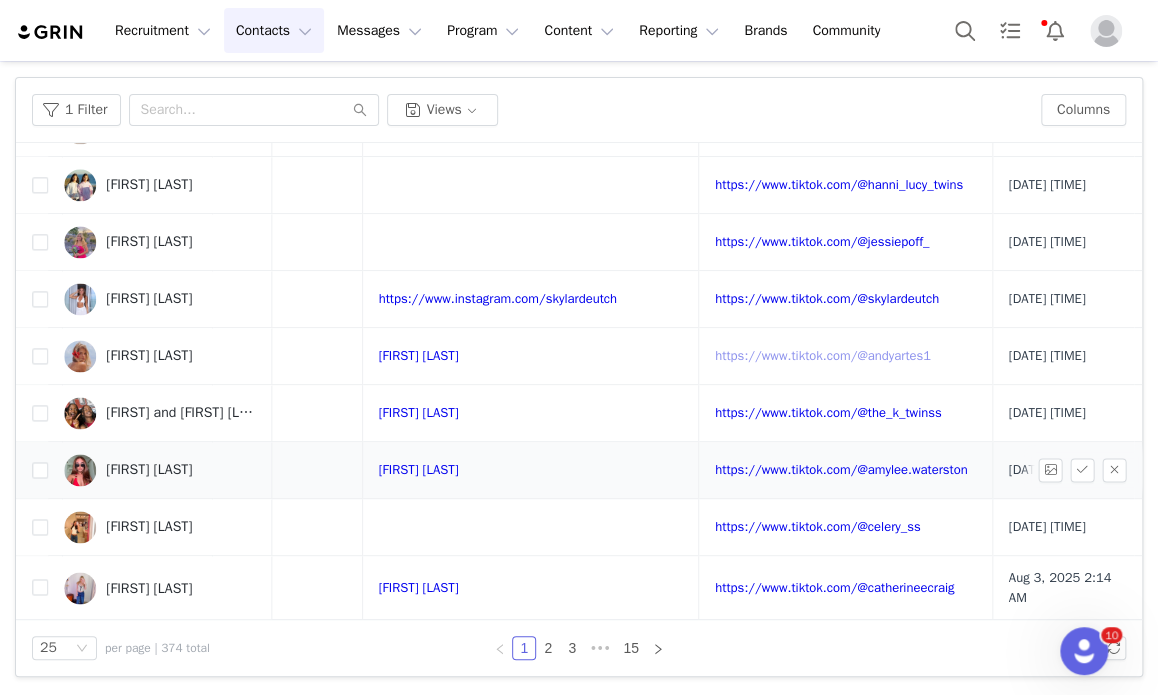 scroll, scrollTop: 1144, scrollLeft: 885, axis: both 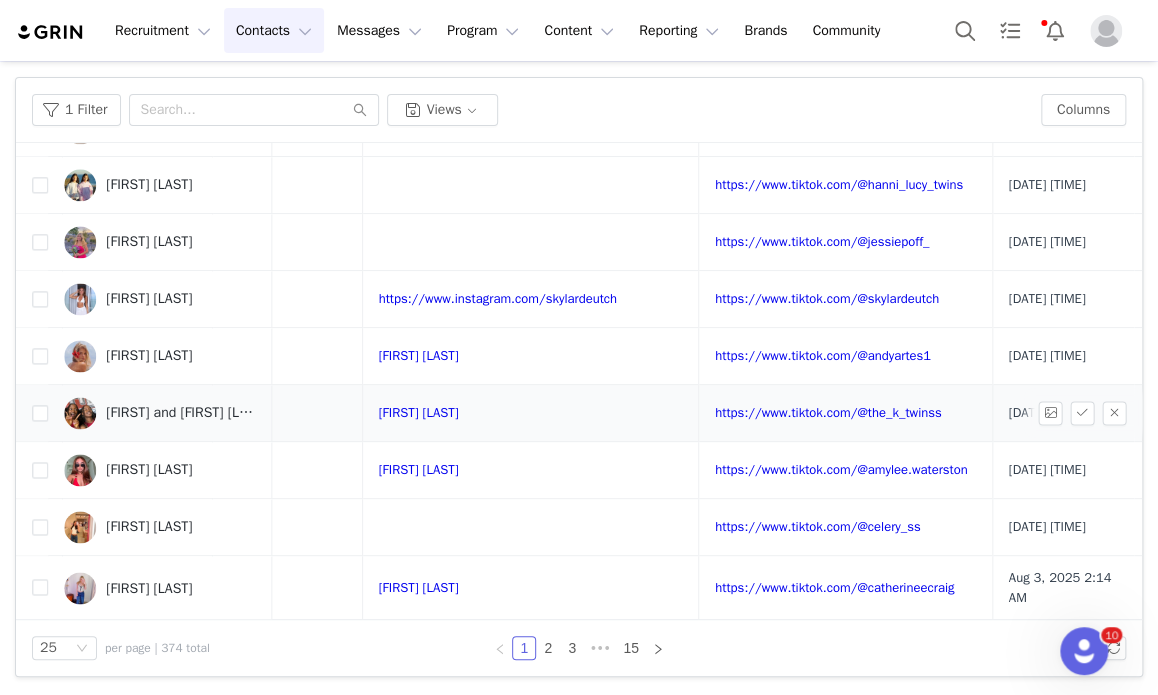 click on "https://www.tiktok.com/@the_k_twinss" at bounding box center [845, 413] 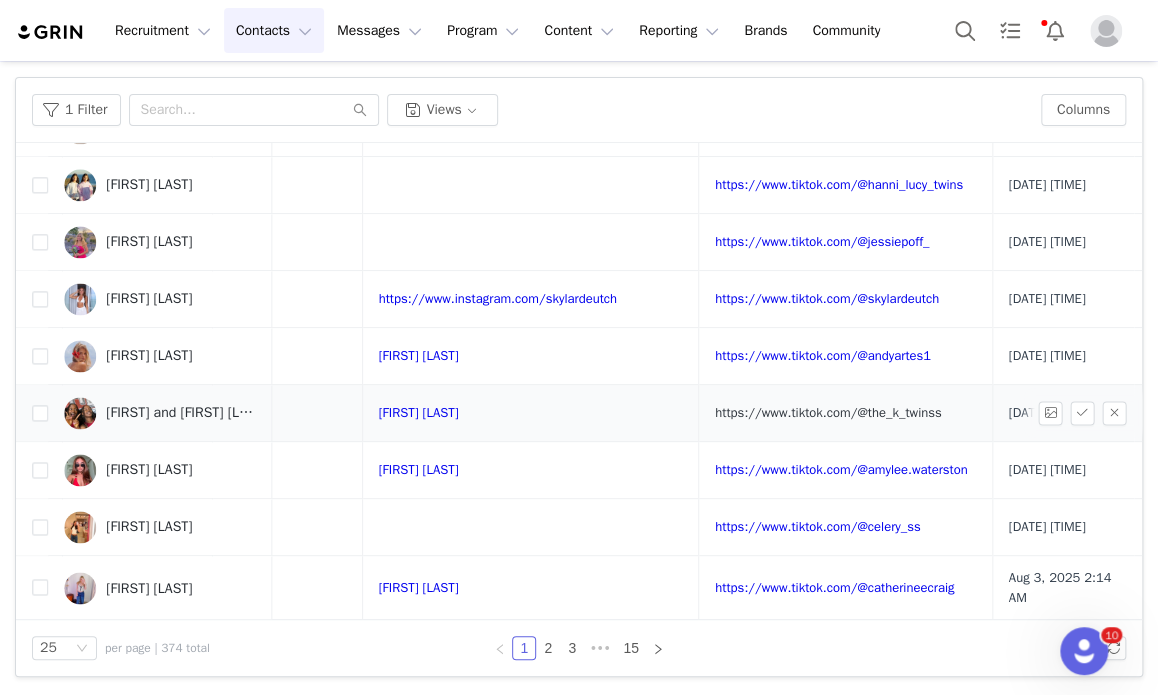 click on "https://www.tiktok.com/@the_k_twinss" at bounding box center (828, 412) 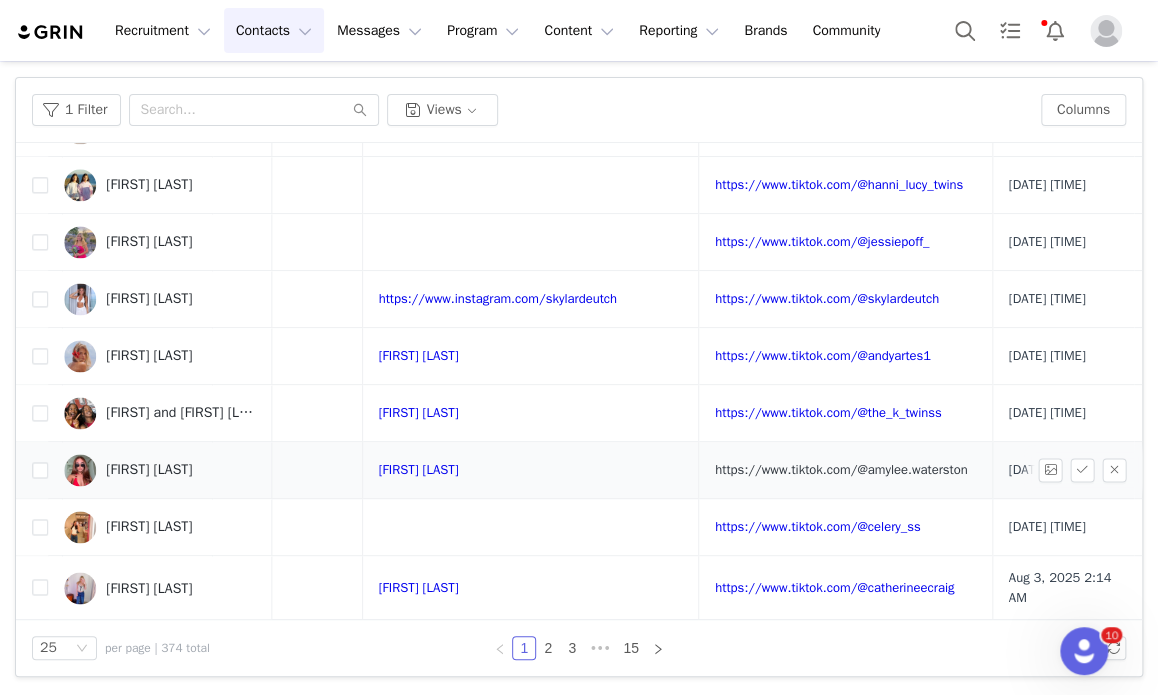 click on "https://www.tiktok.com/@amylee.waterston" at bounding box center [841, 469] 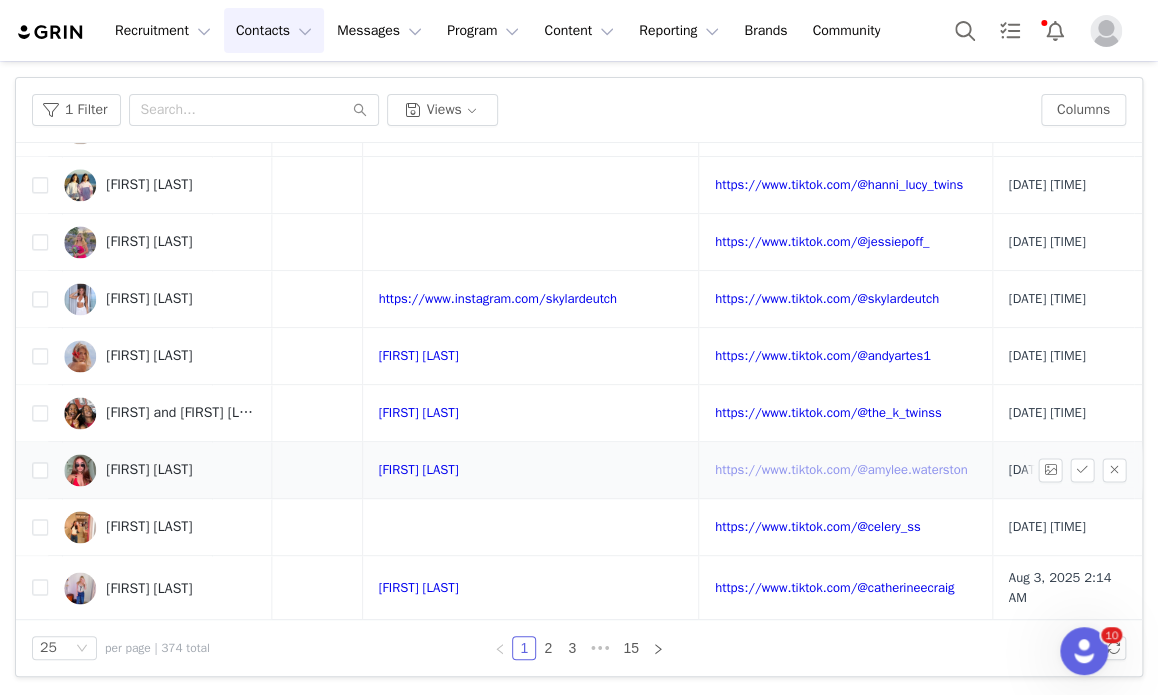 scroll, scrollTop: 1182, scrollLeft: 885, axis: both 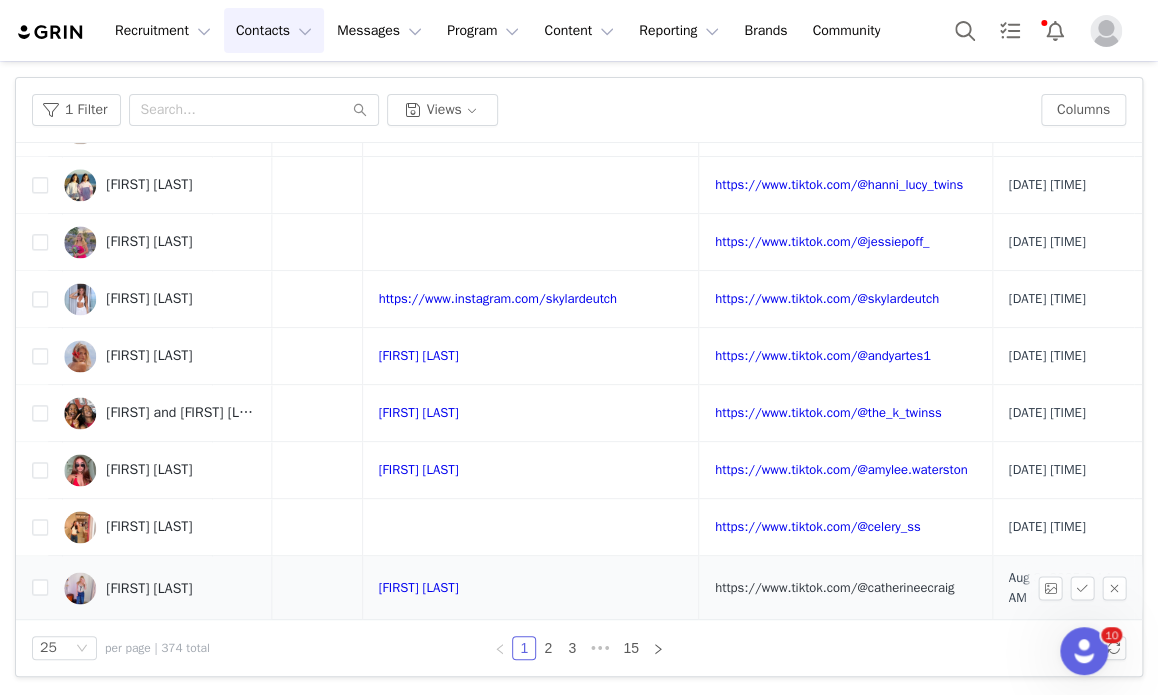 click on "https://www.tiktok.com/@catherineecraig" at bounding box center (834, 587) 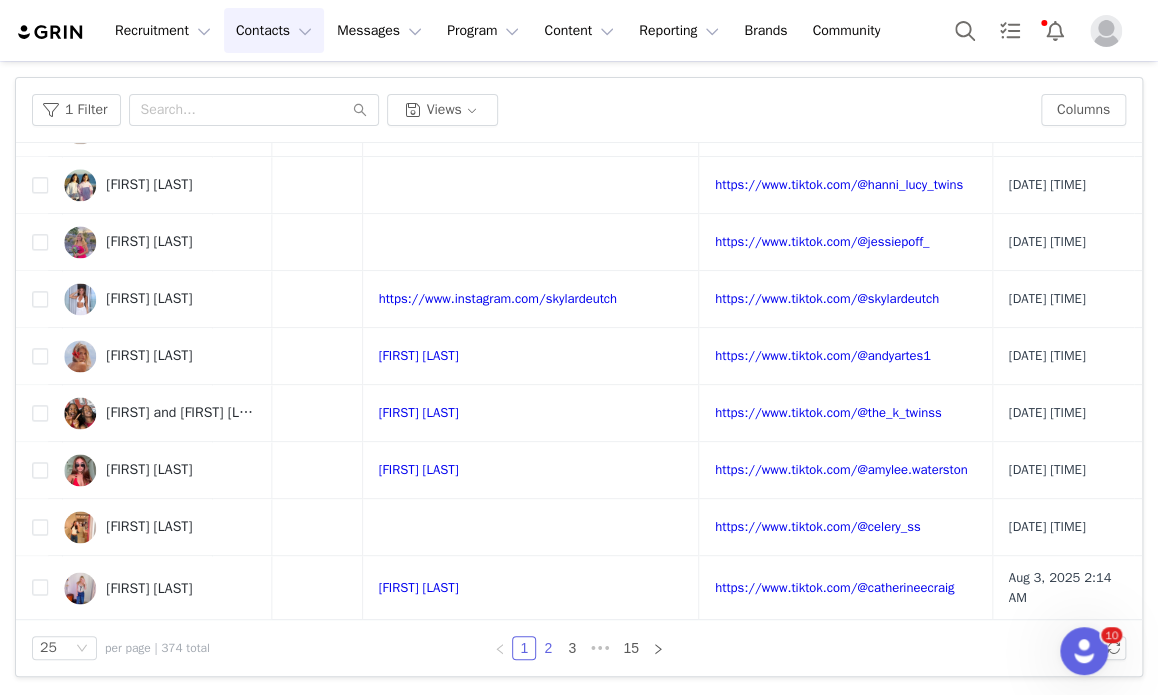 click on "2" at bounding box center (548, 648) 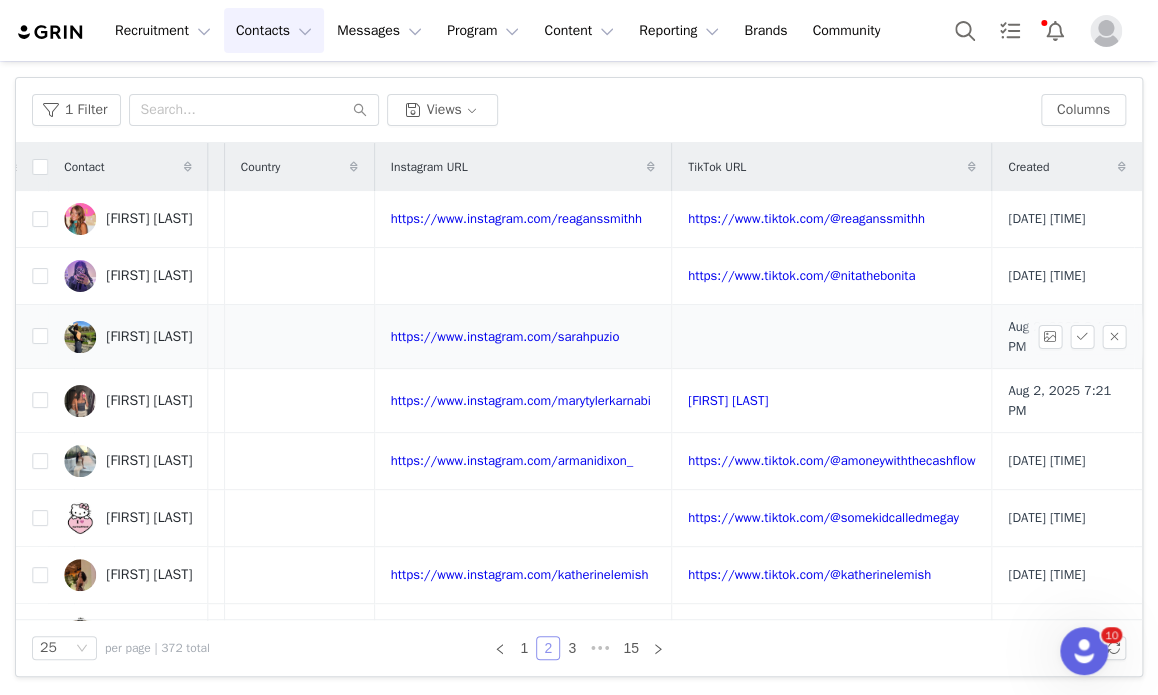 scroll, scrollTop: 0, scrollLeft: 804, axis: horizontal 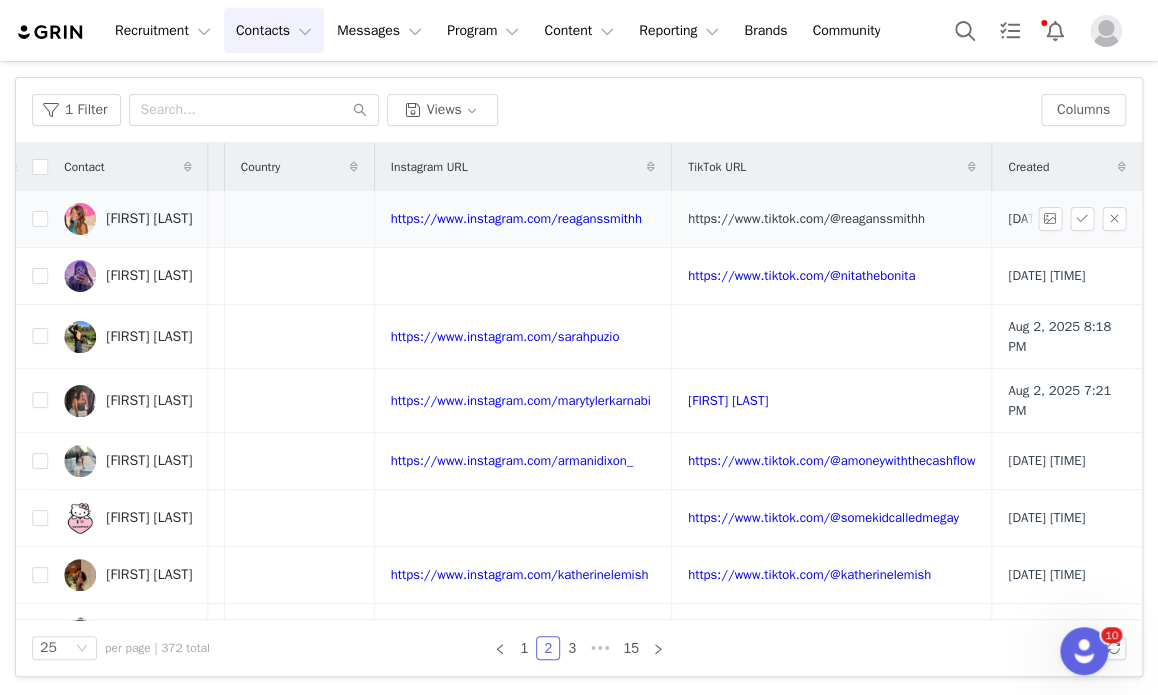 click on "https://www.tiktok.com/@reaganssmithh" at bounding box center (806, 218) 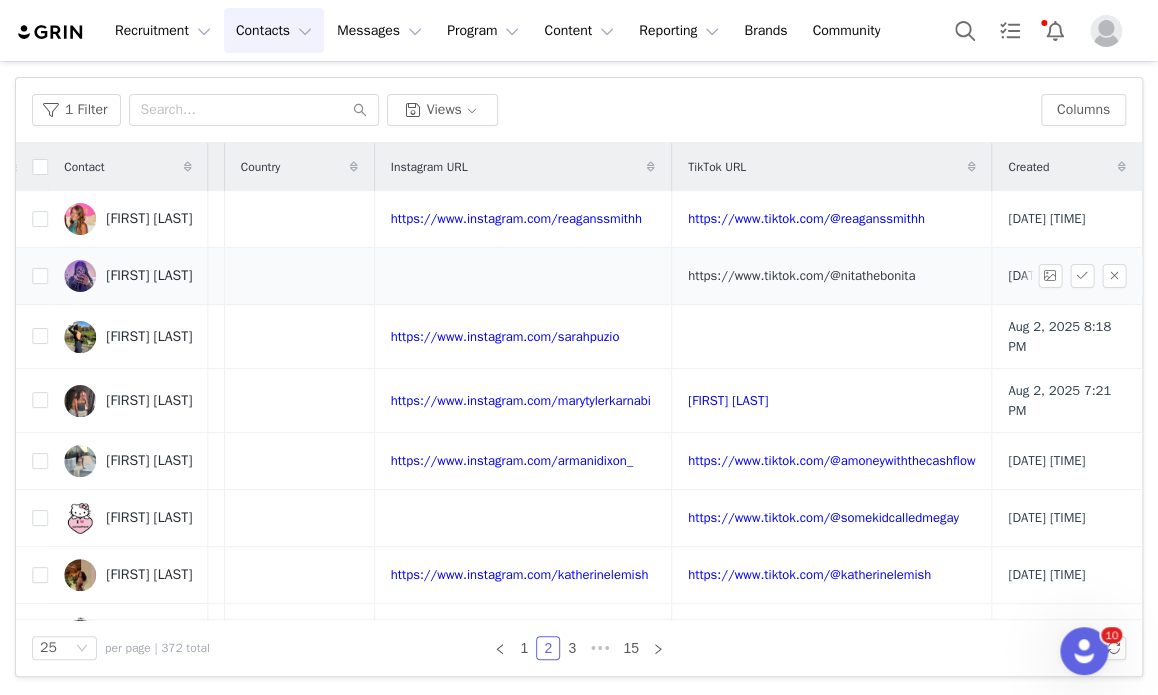 click on "https://www.tiktok.com/@nitathebonita" at bounding box center (801, 275) 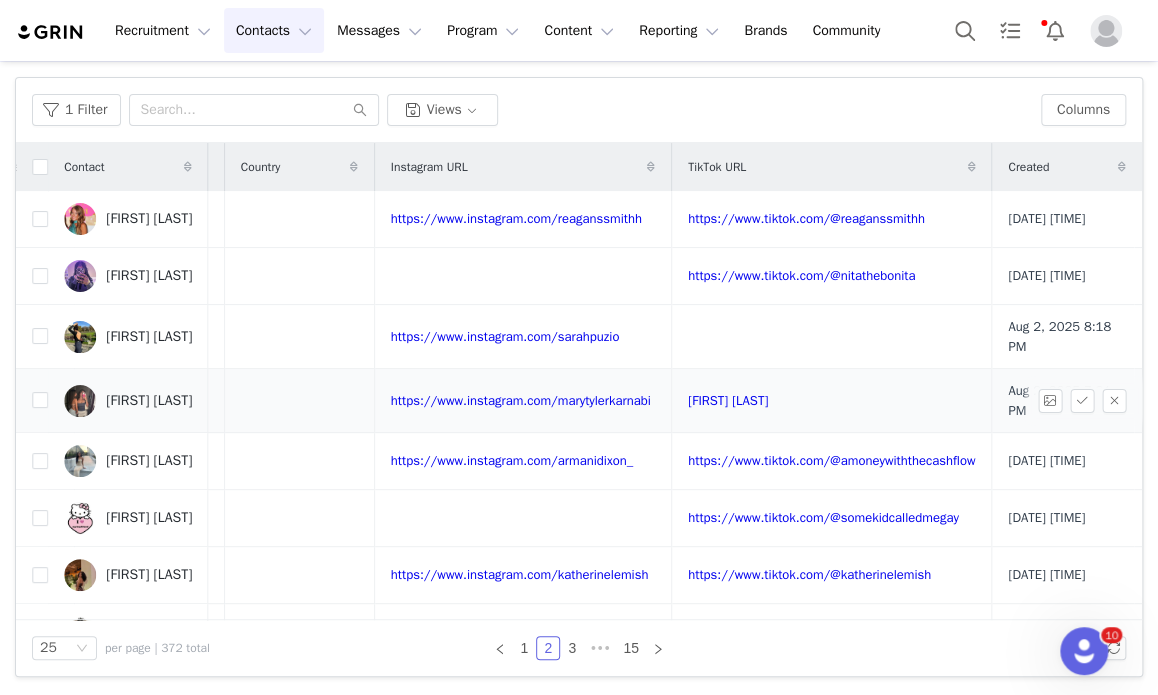 click on "https://www.tiktok.com/@marytylerkarnabi" at bounding box center (832, 401) 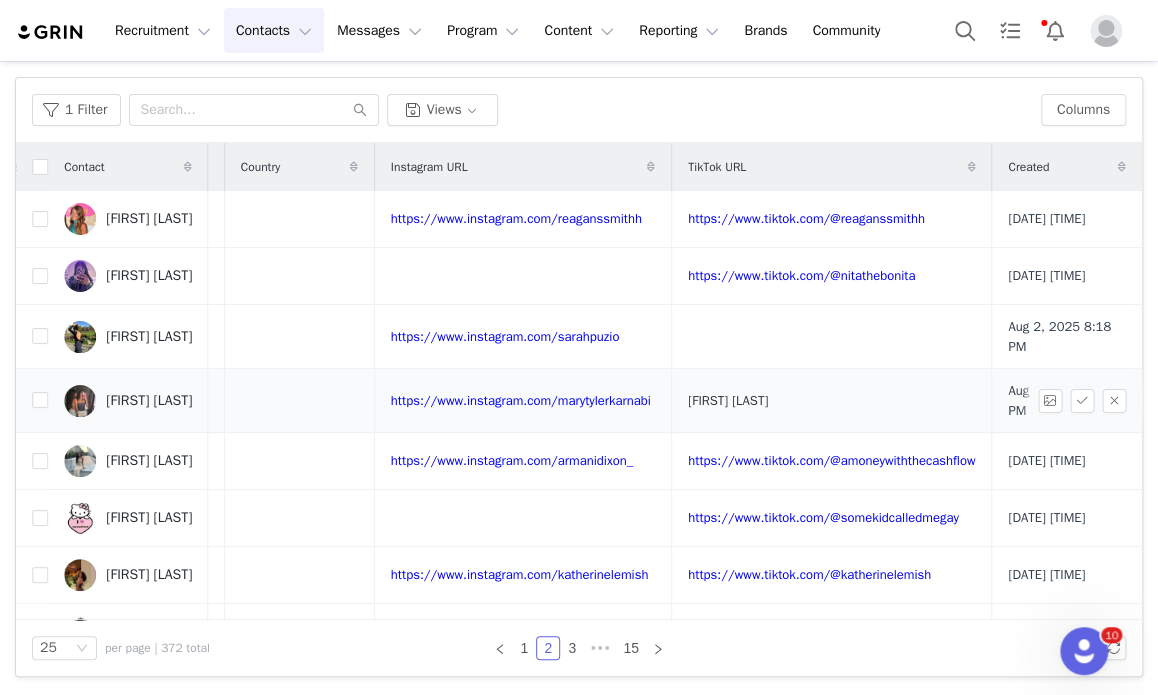 click on "https://www.tiktok.com/@marytylerkarnabi" at bounding box center [728, 400] 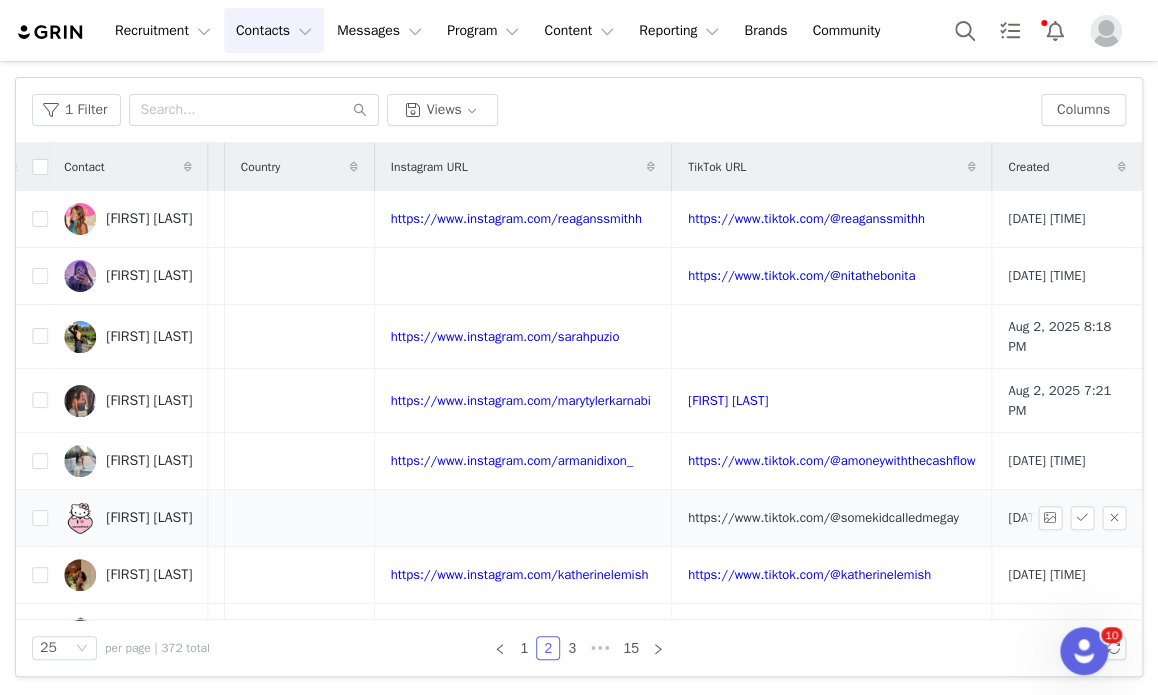 click on "https://www.tiktok.com/@somekidcalledmegay" at bounding box center (823, 517) 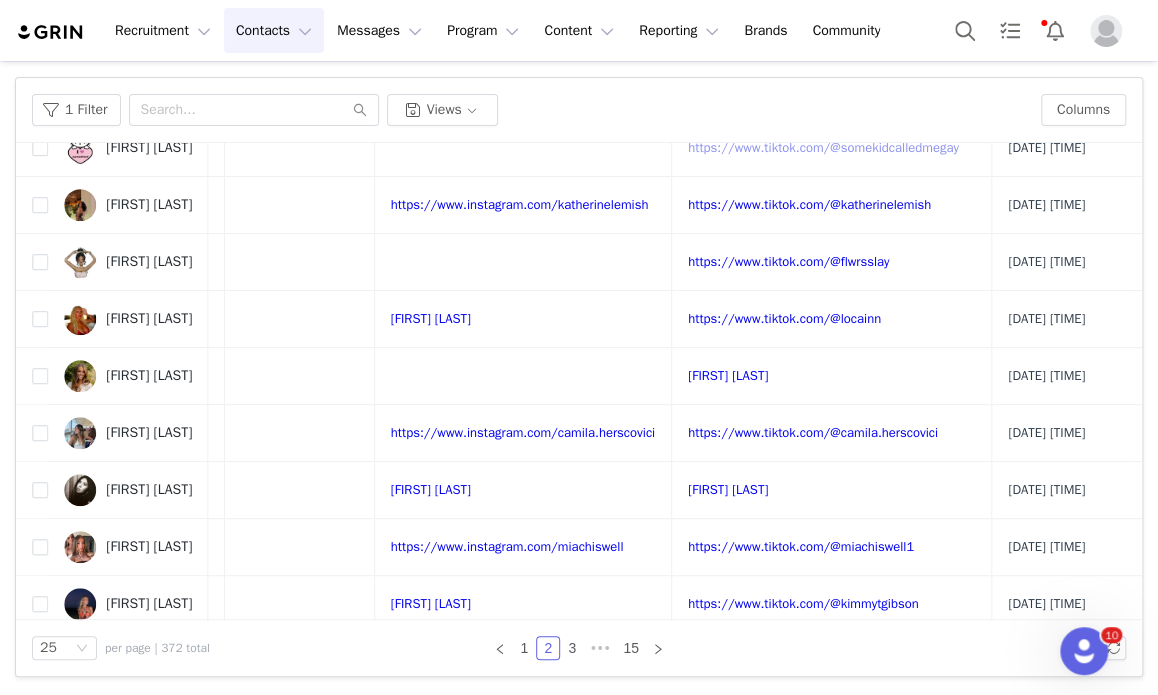 scroll, scrollTop: 368, scrollLeft: 804, axis: both 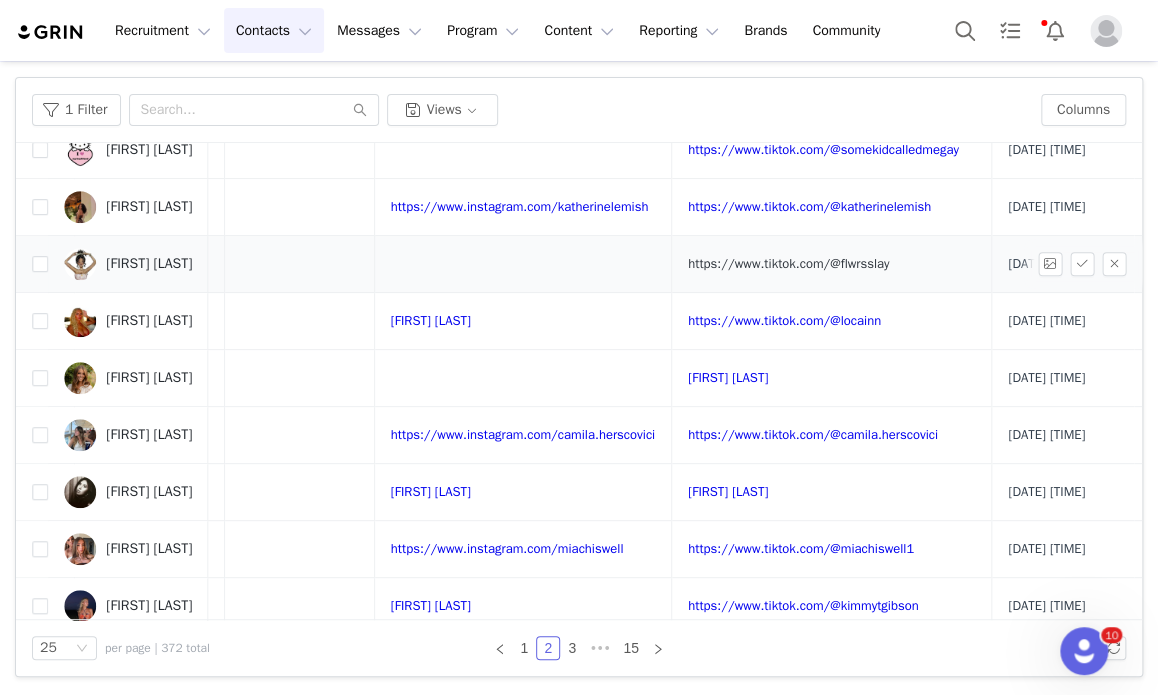 click on "https://www.tiktok.com/@flwrsslay" at bounding box center (788, 263) 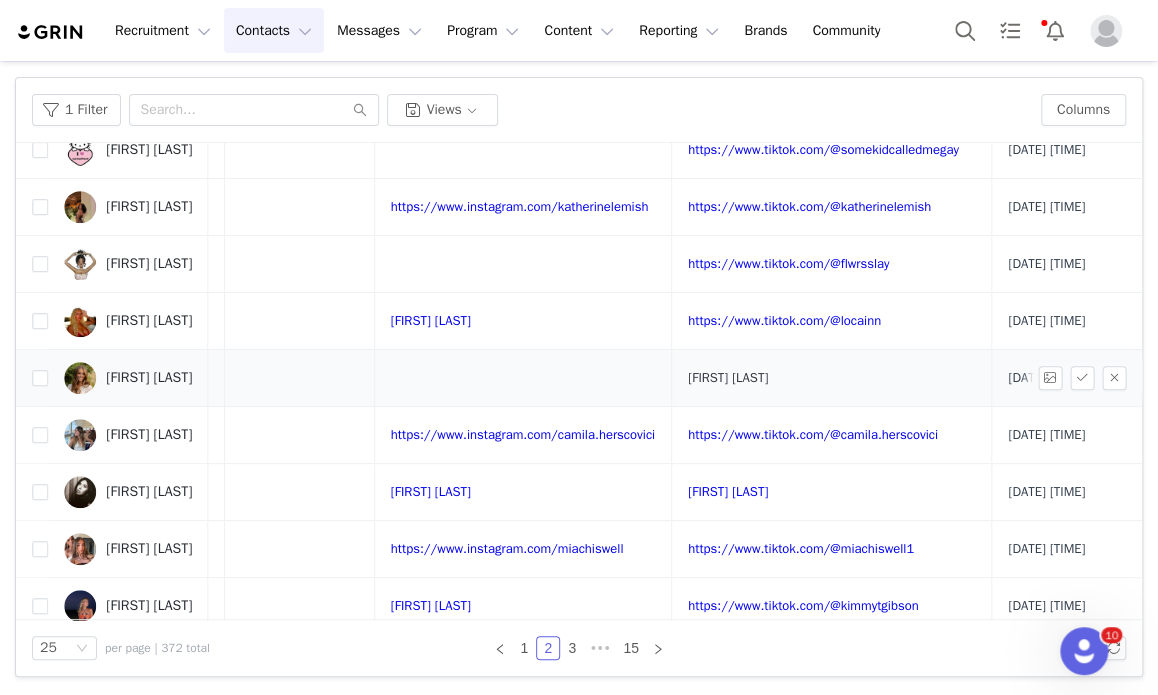 click on "https://www.tiktok.com/@eliserosemaryyy" at bounding box center [728, 377] 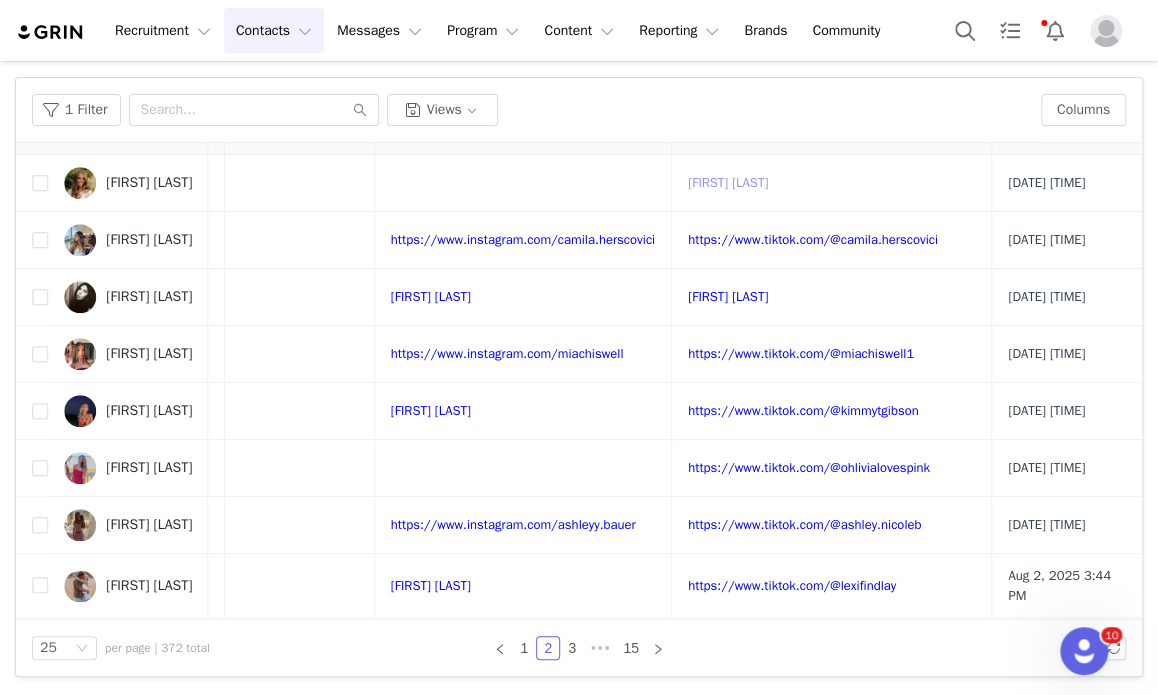scroll, scrollTop: 600, scrollLeft: 804, axis: both 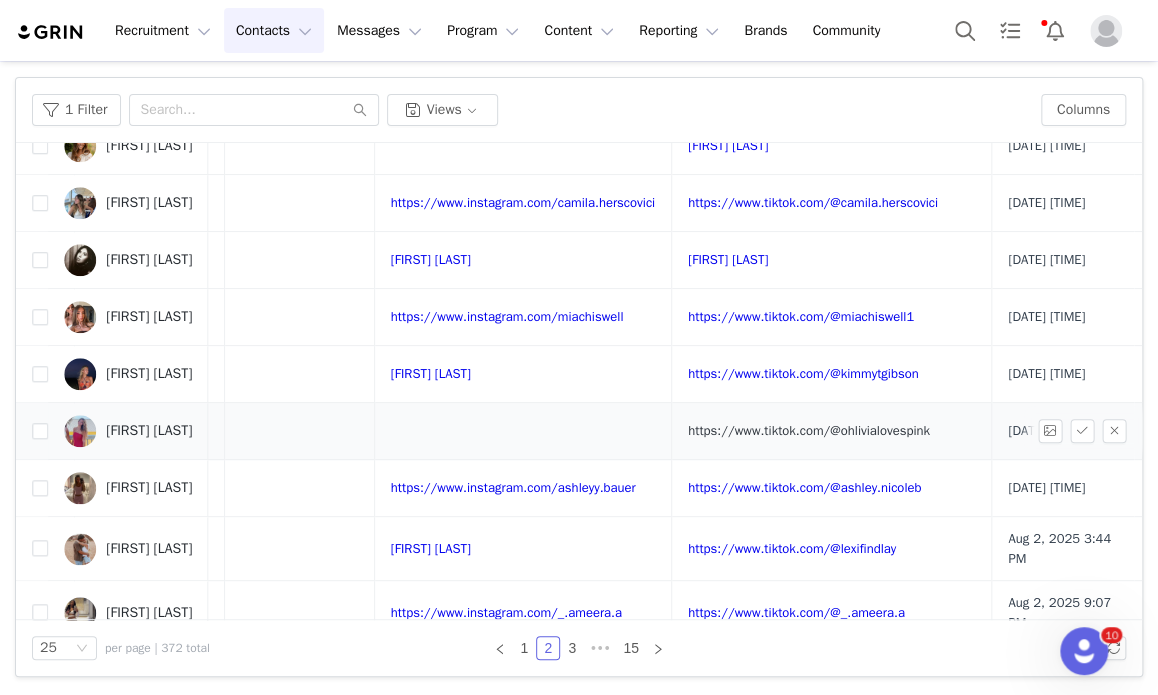 click on "https://www.tiktok.com/@ohlivialovespink" at bounding box center (809, 430) 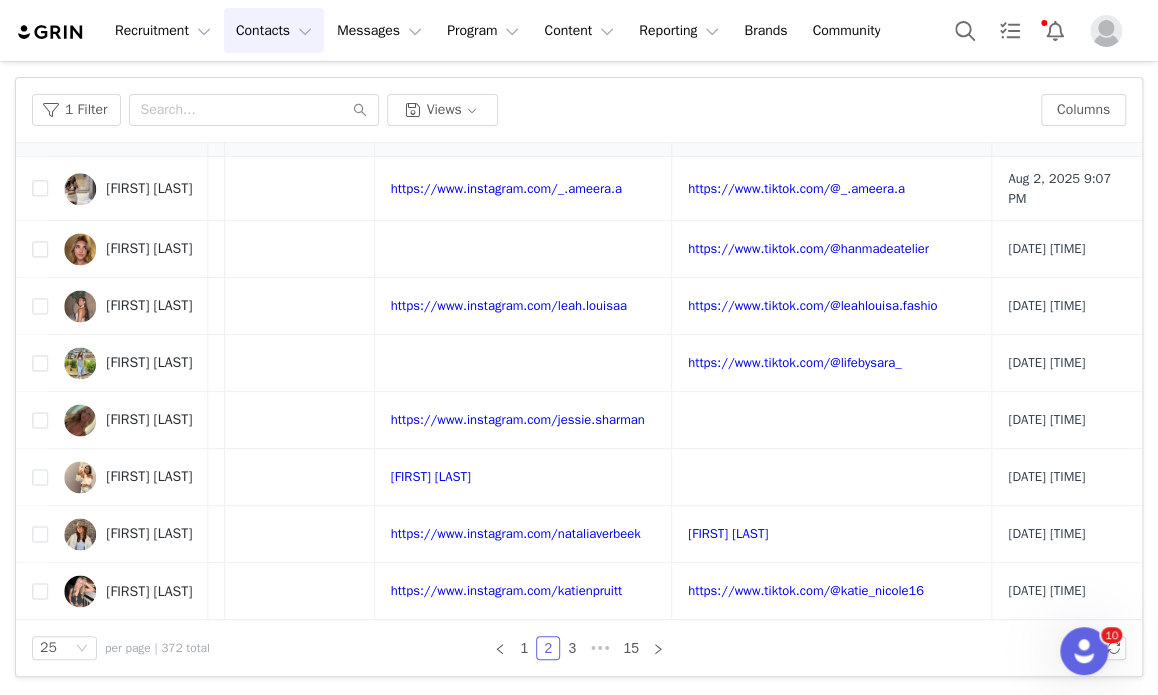 scroll, scrollTop: 1182, scrollLeft: 804, axis: both 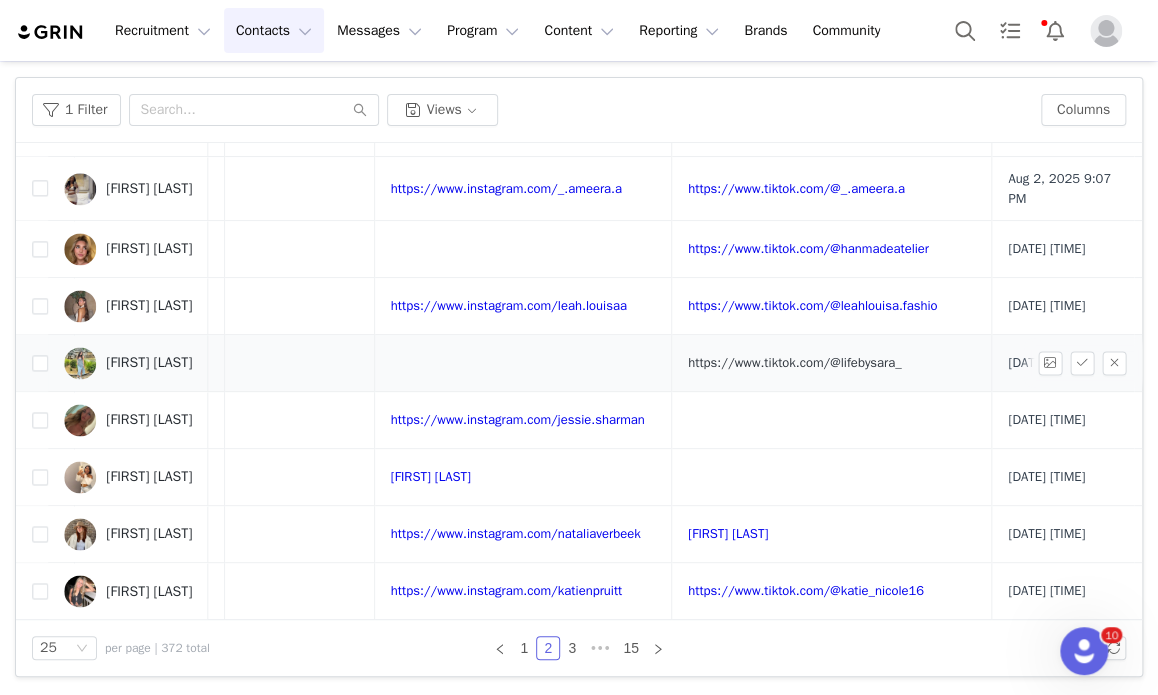 click on "https://www.tiktok.com/@lifebysara_" at bounding box center (794, 362) 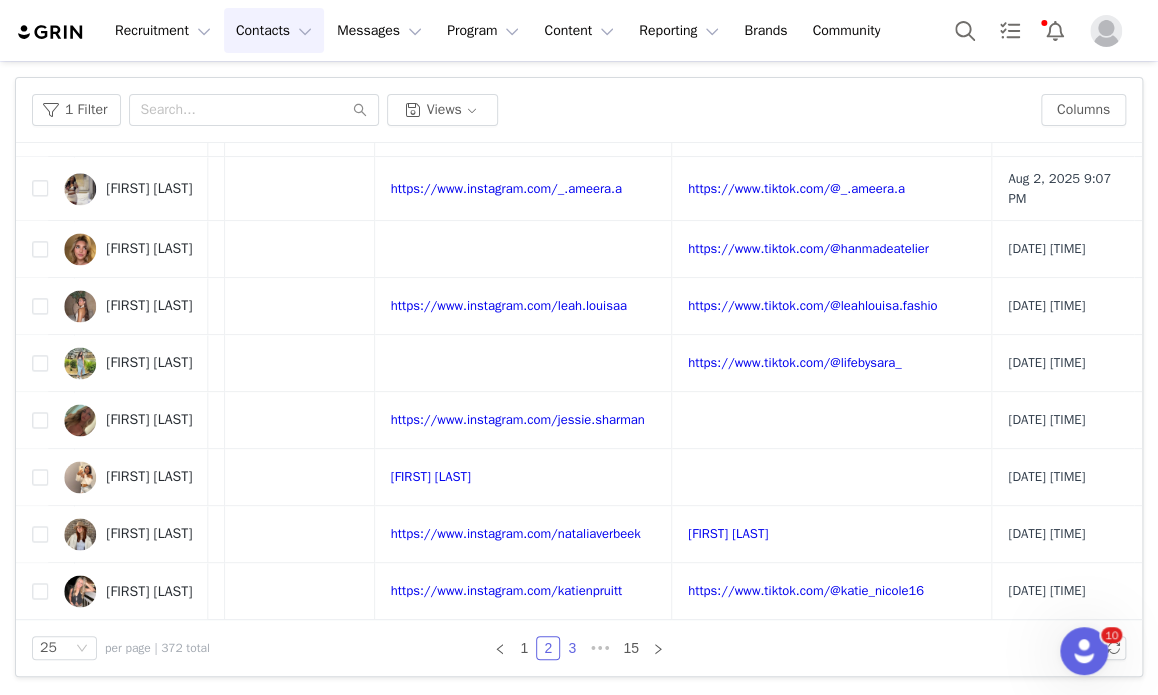 click on "3" at bounding box center [572, 648] 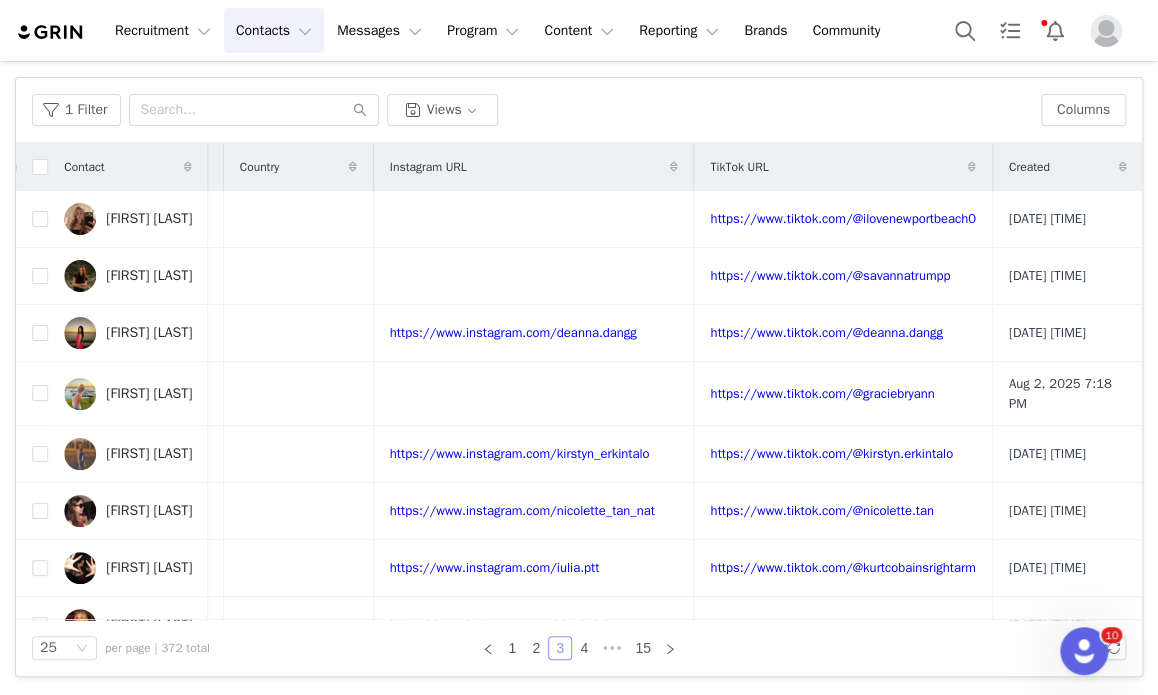 scroll, scrollTop: 0, scrollLeft: 904, axis: horizontal 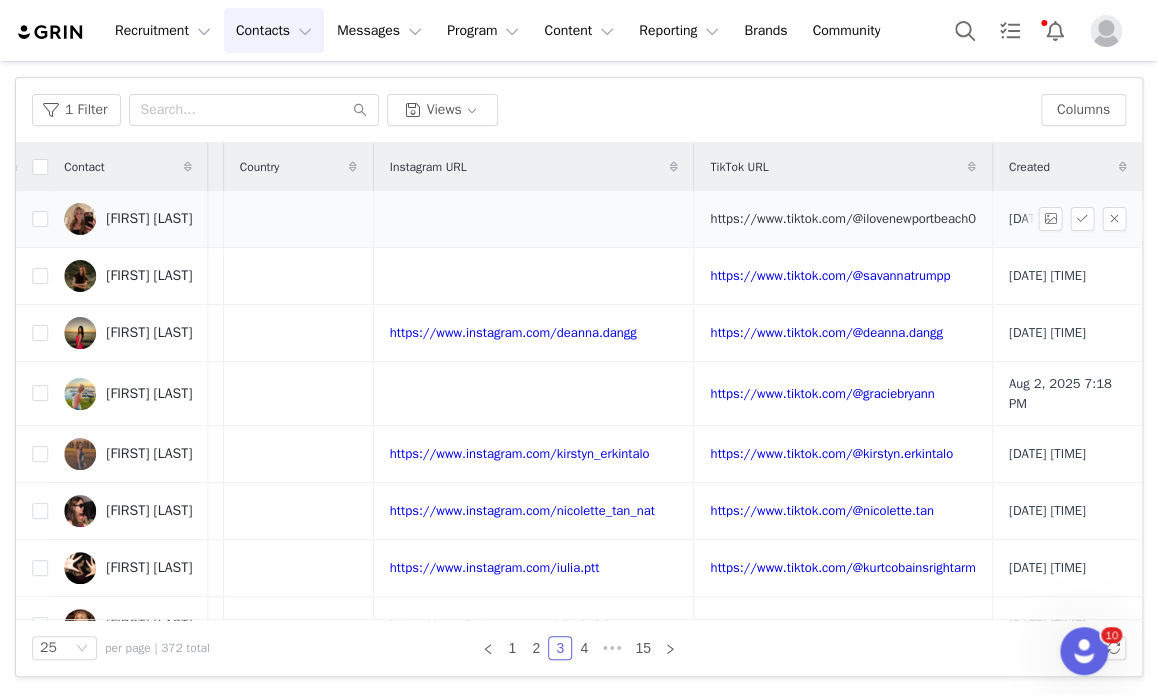 click on "https://www.tiktok.com/@ilovenewportbeach0" at bounding box center [842, 218] 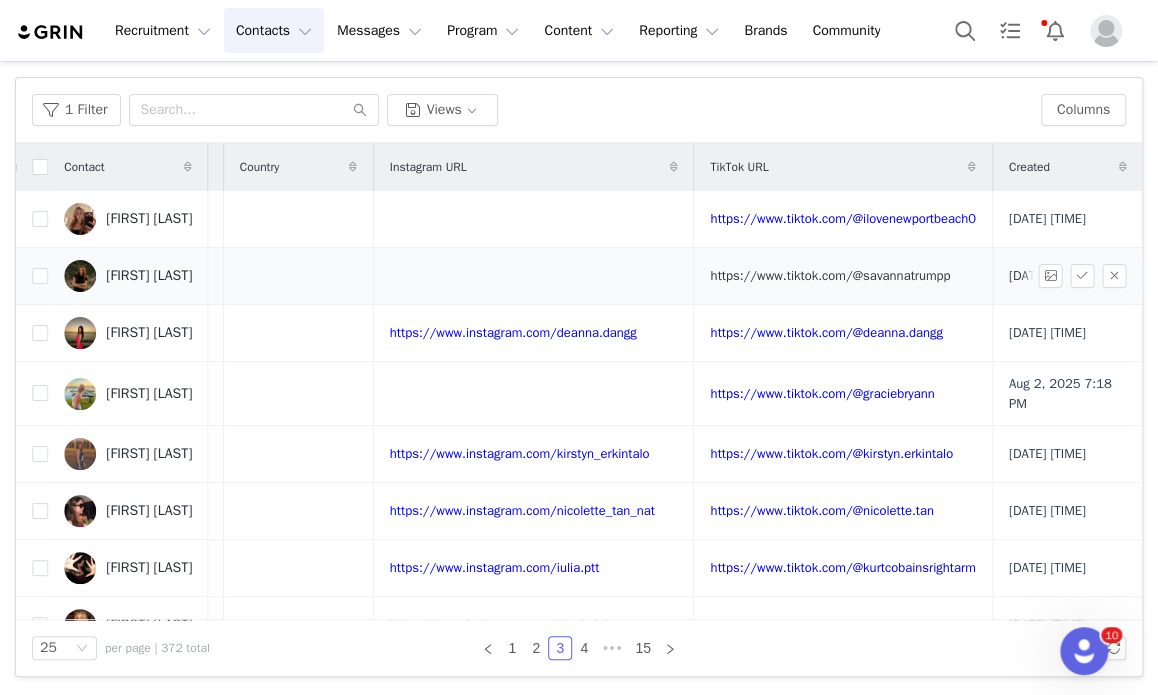 click on "https://www.tiktok.com/@savannatrumpp" at bounding box center [830, 275] 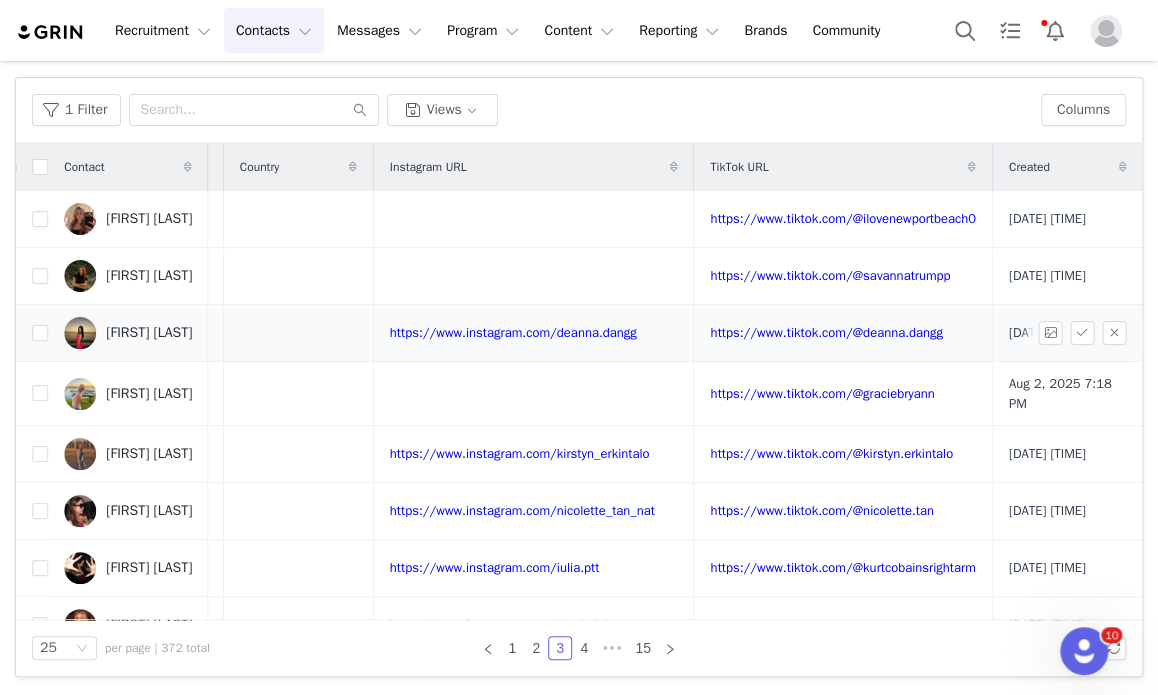 click on "https://www.tiktok.com/@deanna.dangg" at bounding box center [843, 333] 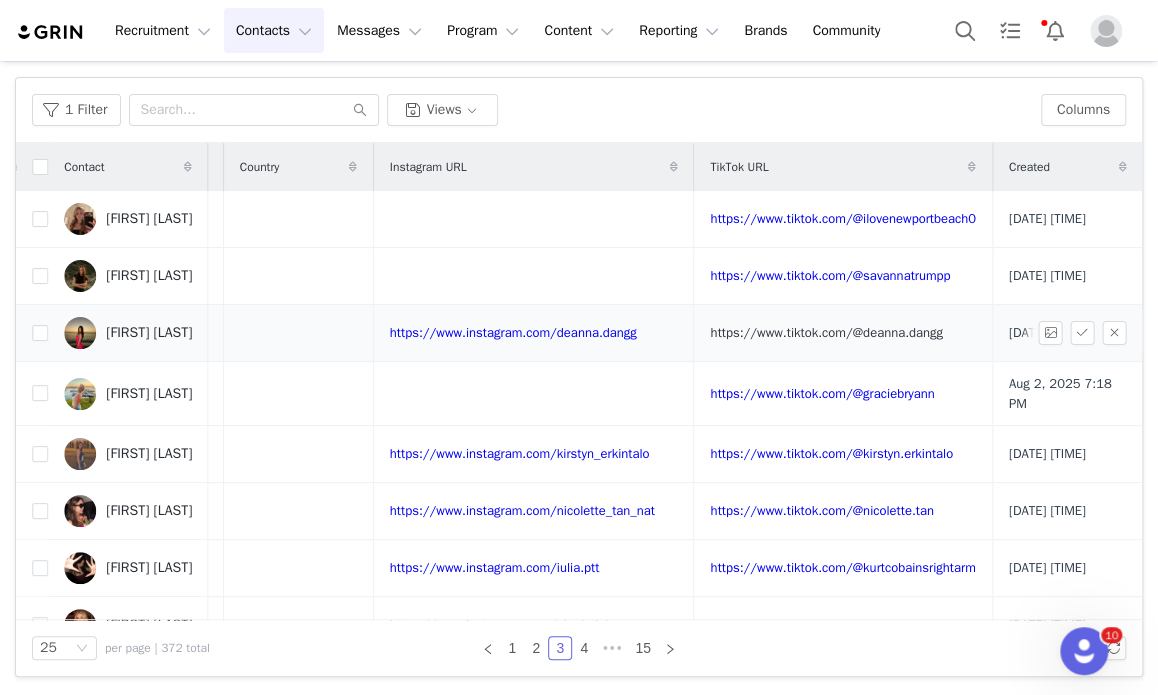 click on "https://www.tiktok.com/@deanna.dangg" at bounding box center [826, 332] 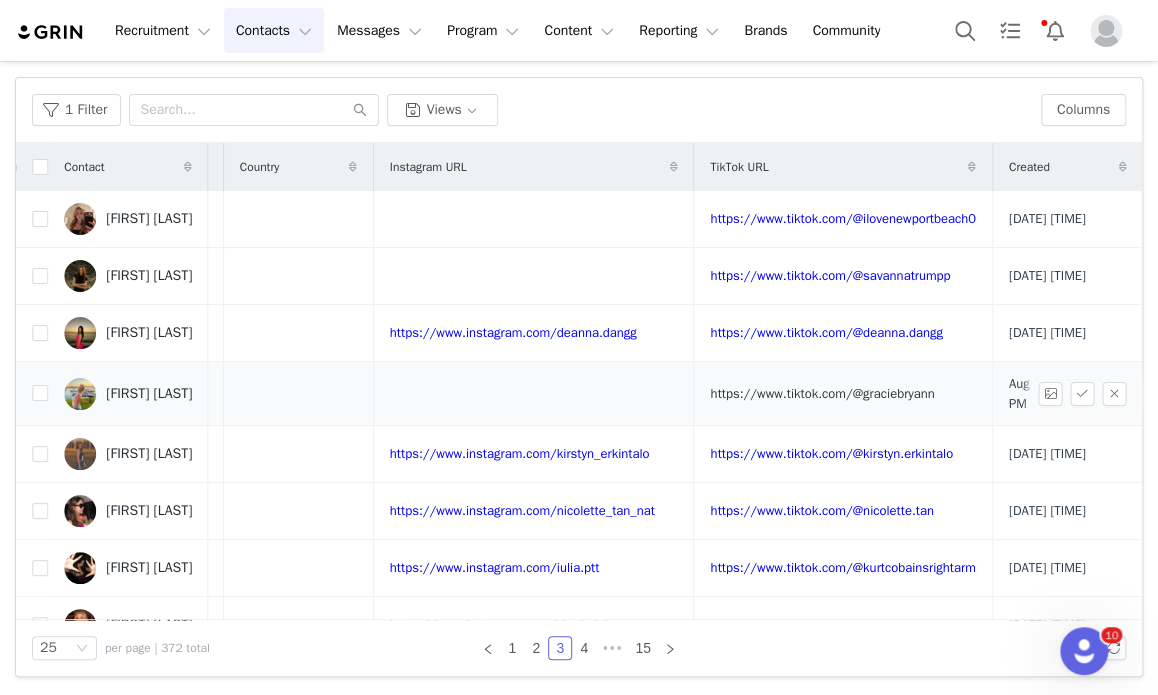 click on "https://www.tiktok.com/@graciebryann" at bounding box center (822, 393) 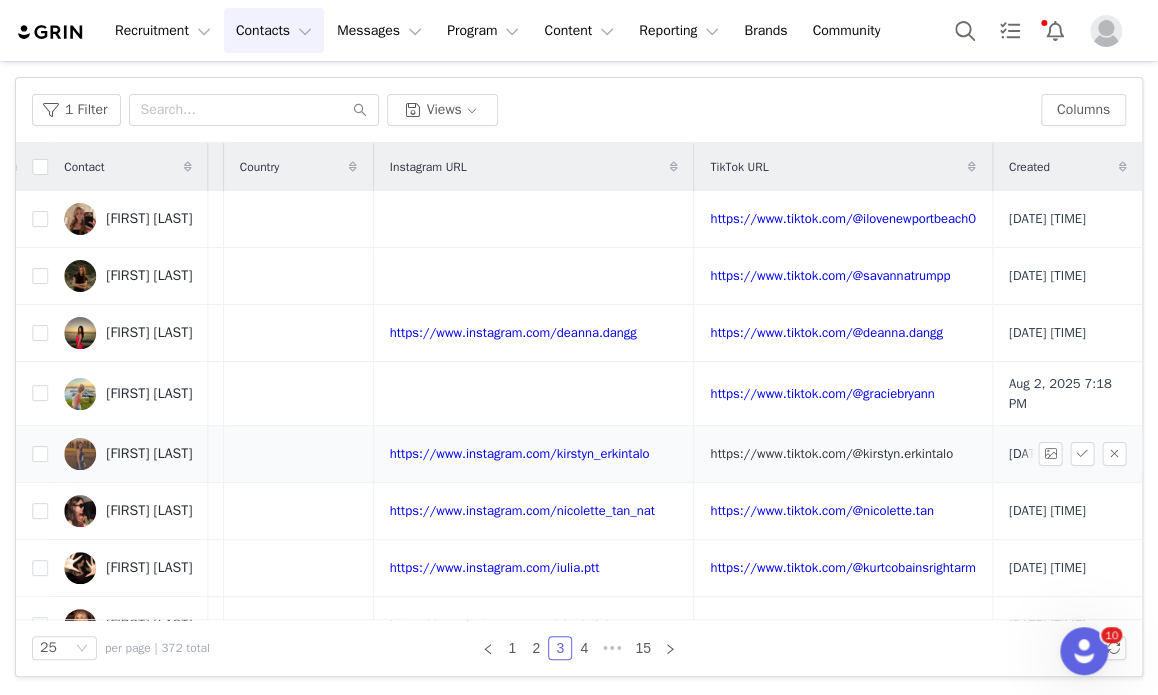 click on "https://www.tiktok.com/@kirstyn.erkintalo" at bounding box center (831, 453) 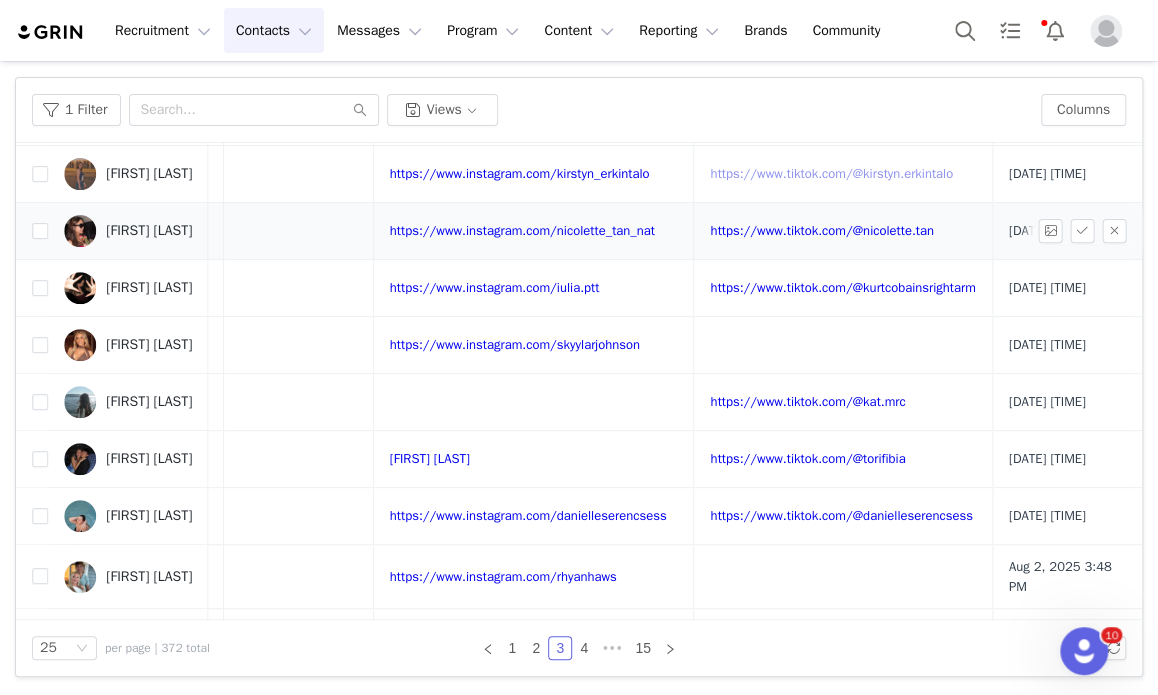scroll, scrollTop: 282, scrollLeft: 904, axis: both 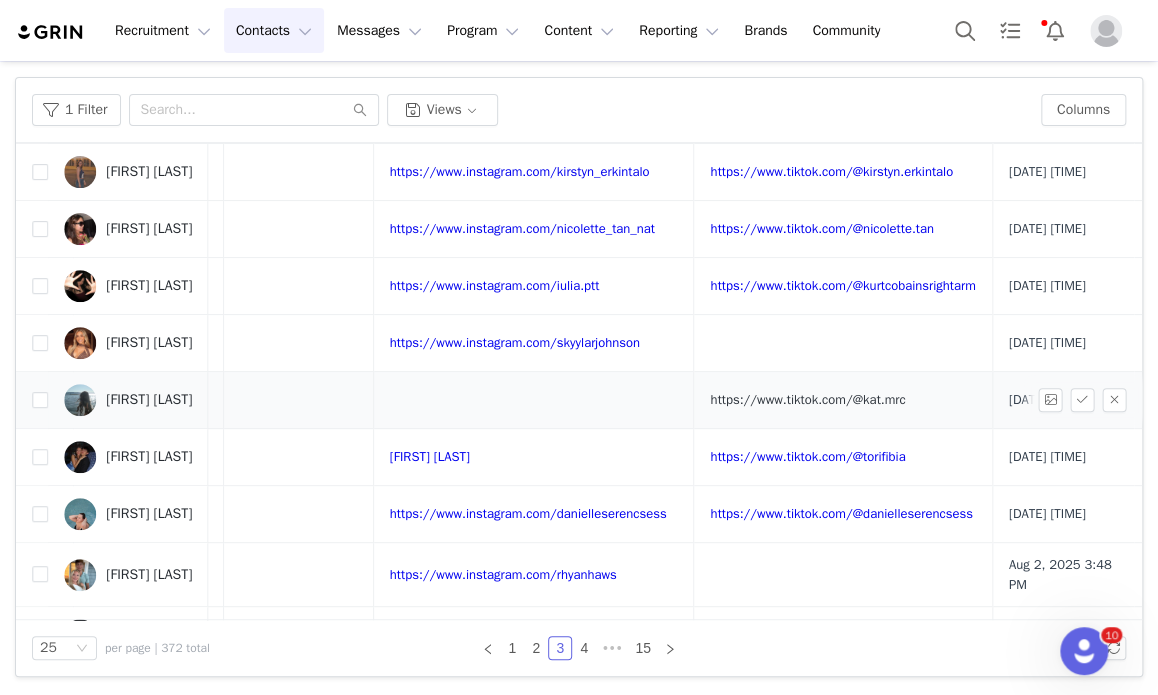 click on "https://www.tiktok.com/@kat.mrc" at bounding box center (807, 399) 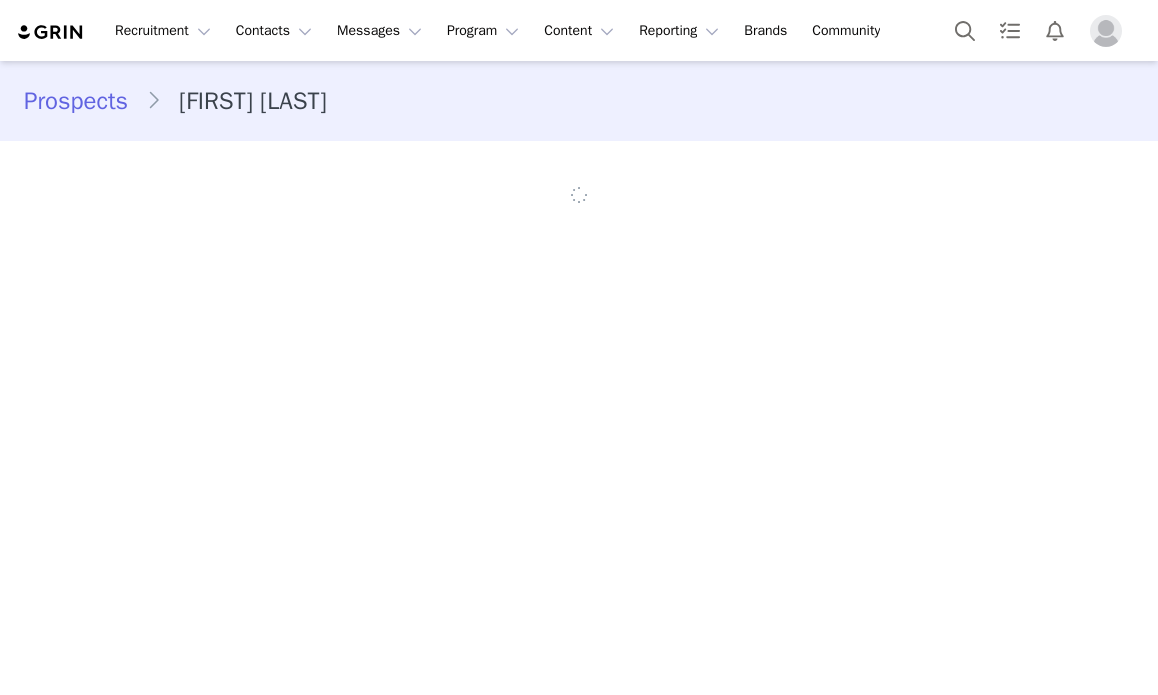scroll, scrollTop: 0, scrollLeft: 0, axis: both 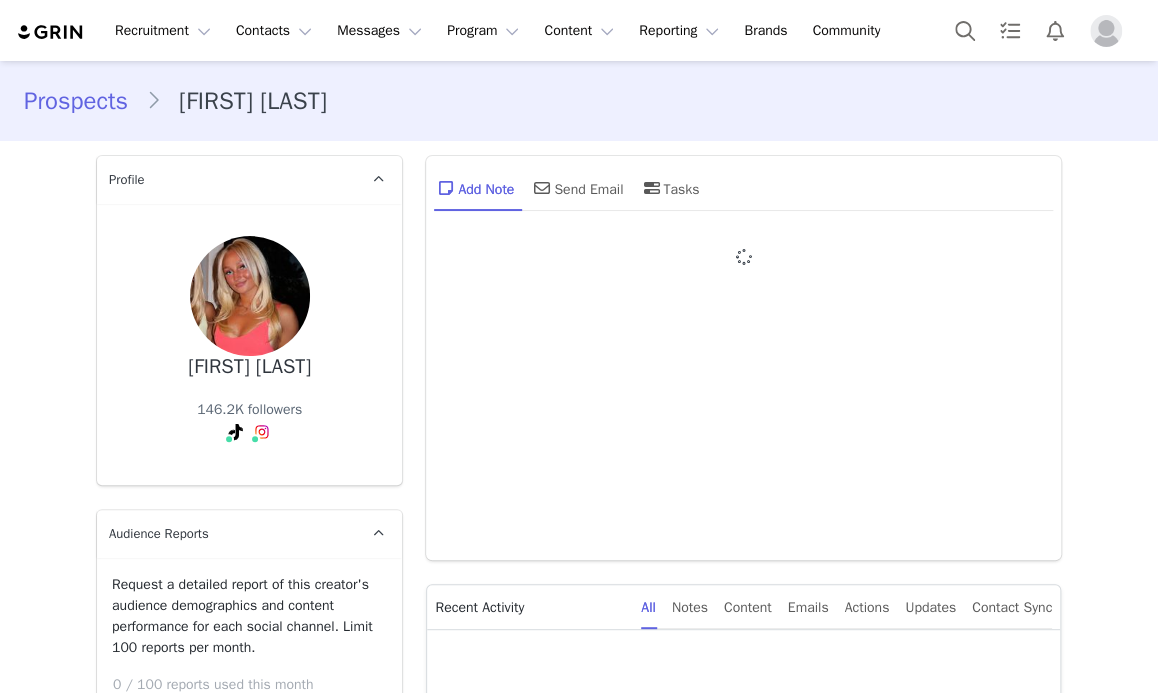 type on "+1 (United States)" 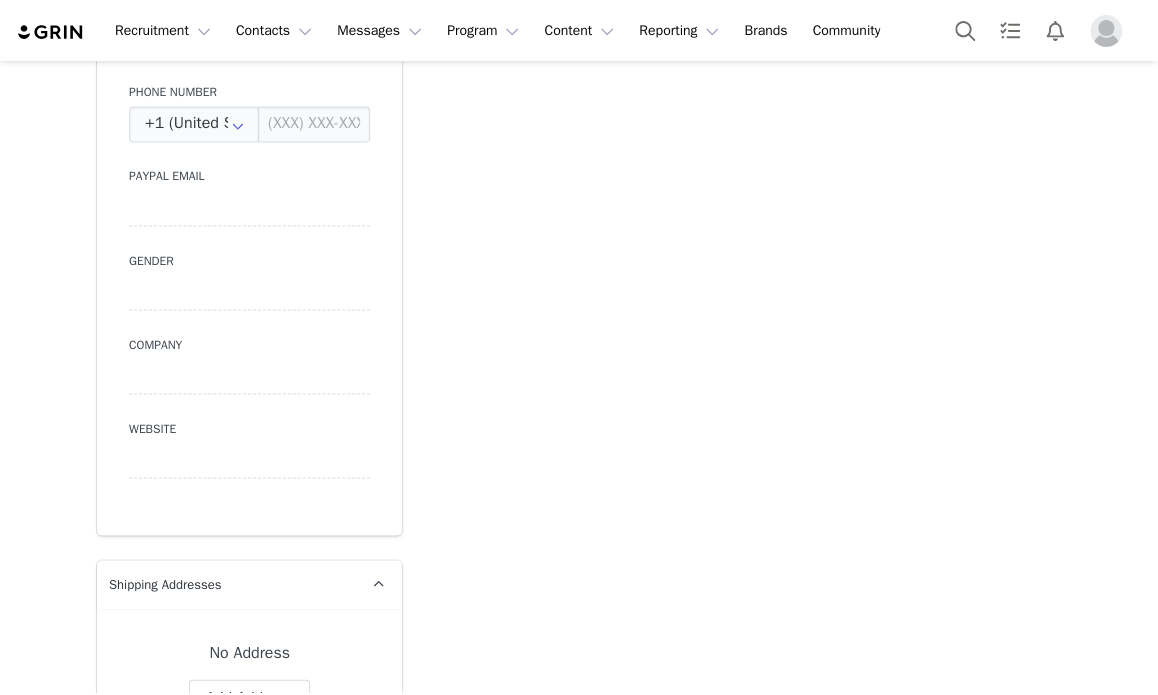 scroll, scrollTop: 2070, scrollLeft: 0, axis: vertical 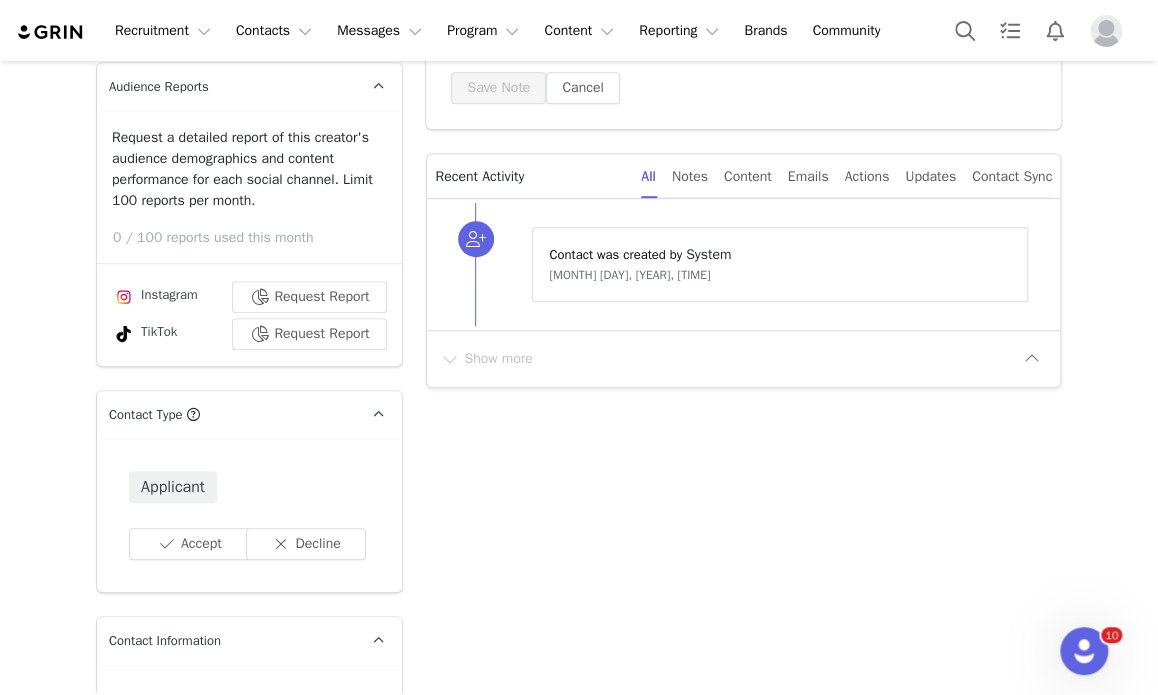 click on "Applicant  Accept Decline" at bounding box center [249, 515] 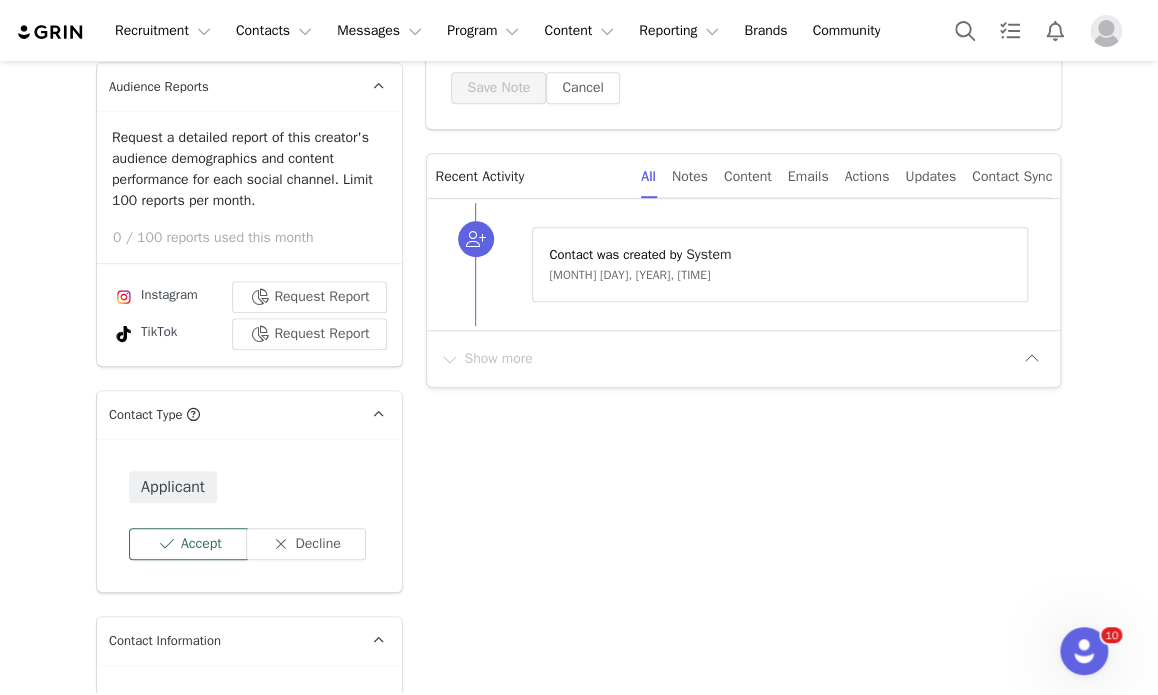 click on "Accept" at bounding box center [189, 544] 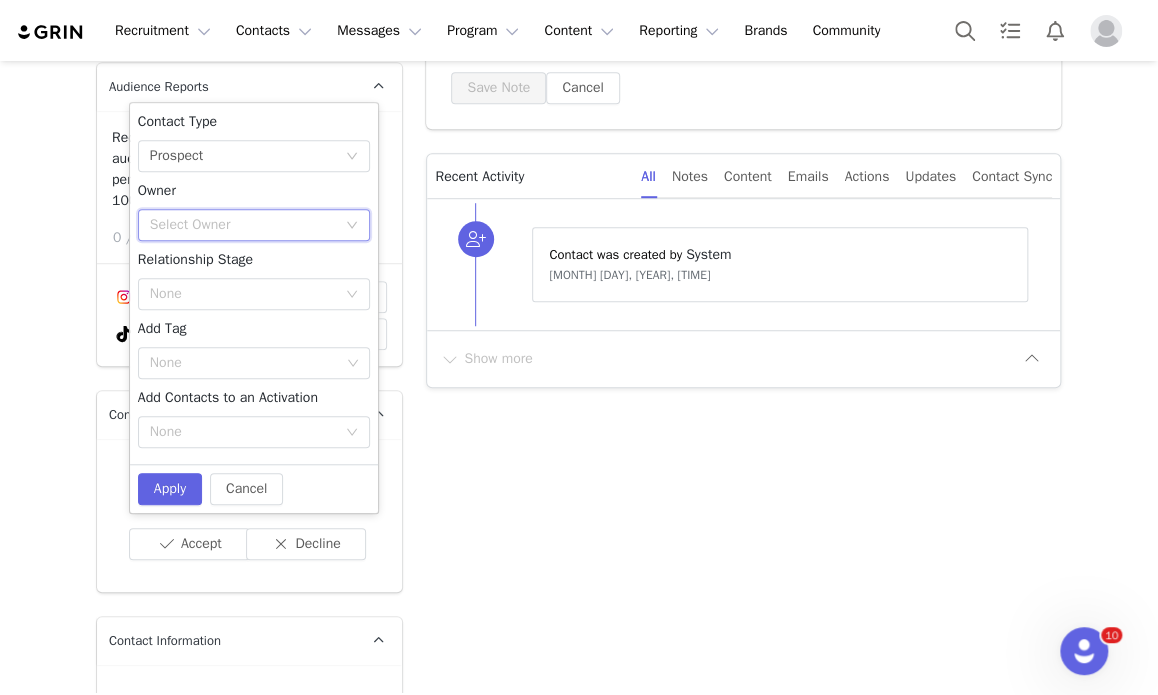 click on "Select Owner" at bounding box center (247, 225) 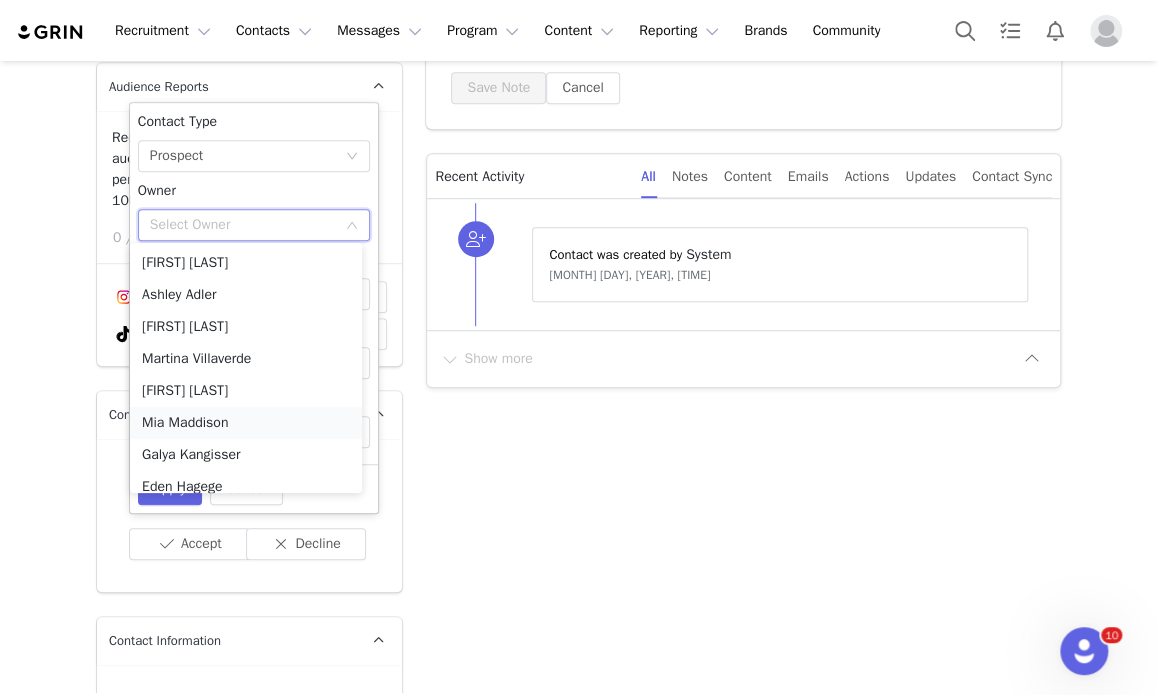 scroll, scrollTop: 134, scrollLeft: 0, axis: vertical 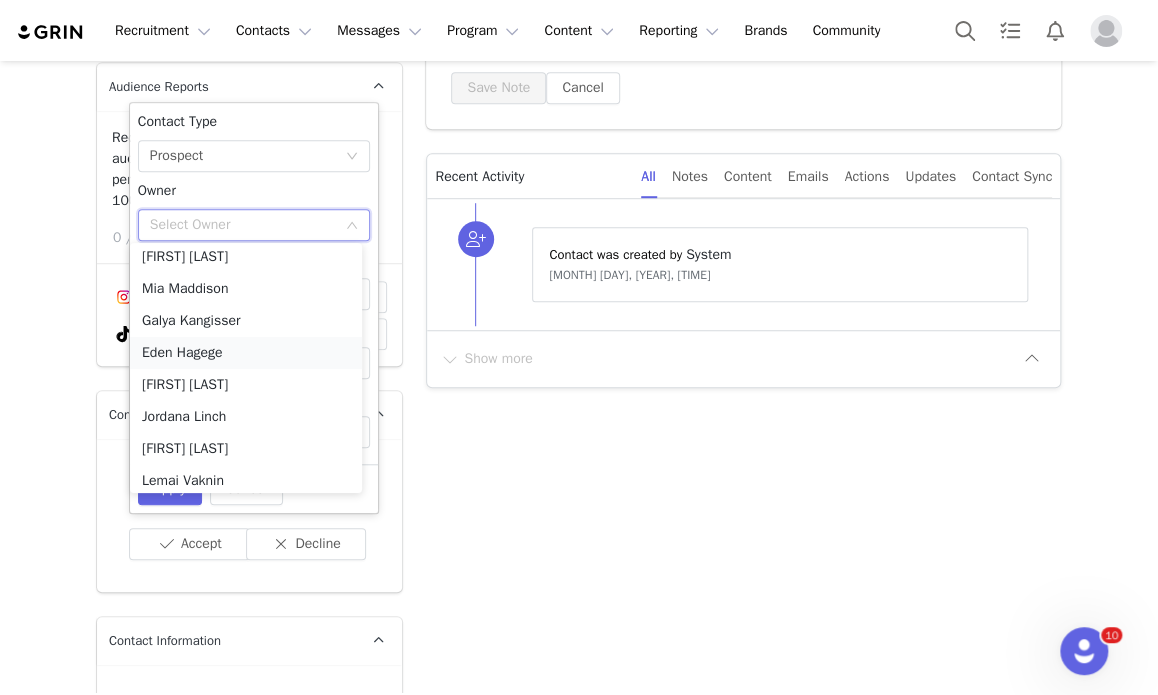 click on "Eden Hagege" at bounding box center (246, 353) 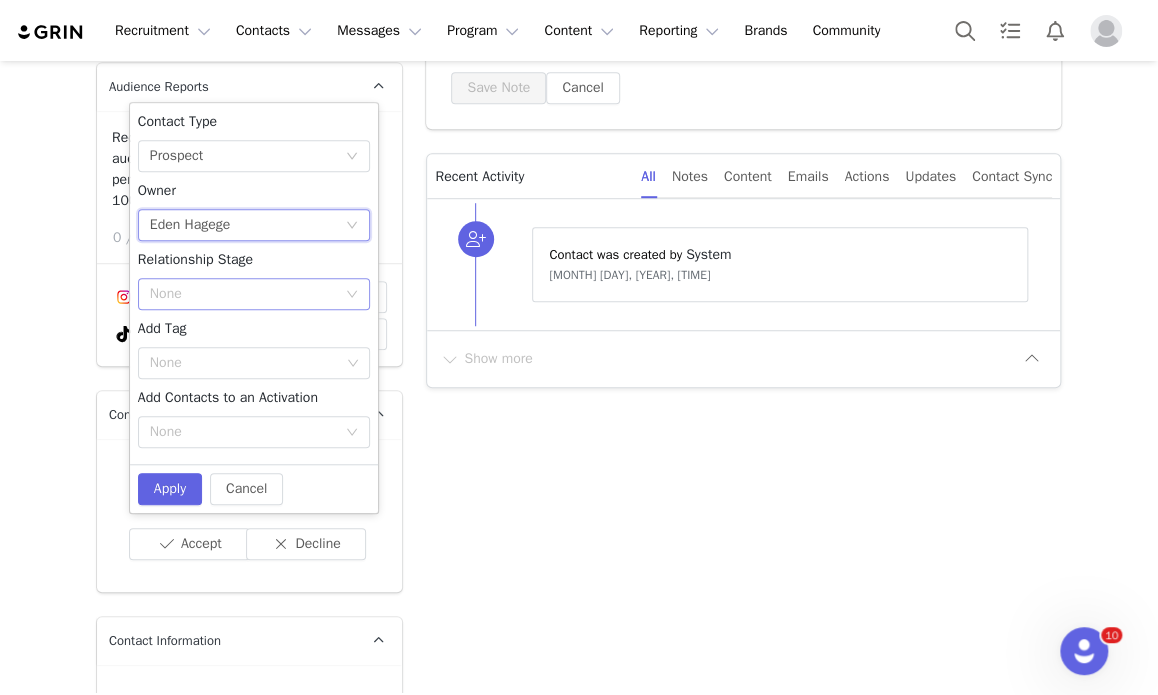click on "None" at bounding box center [243, 294] 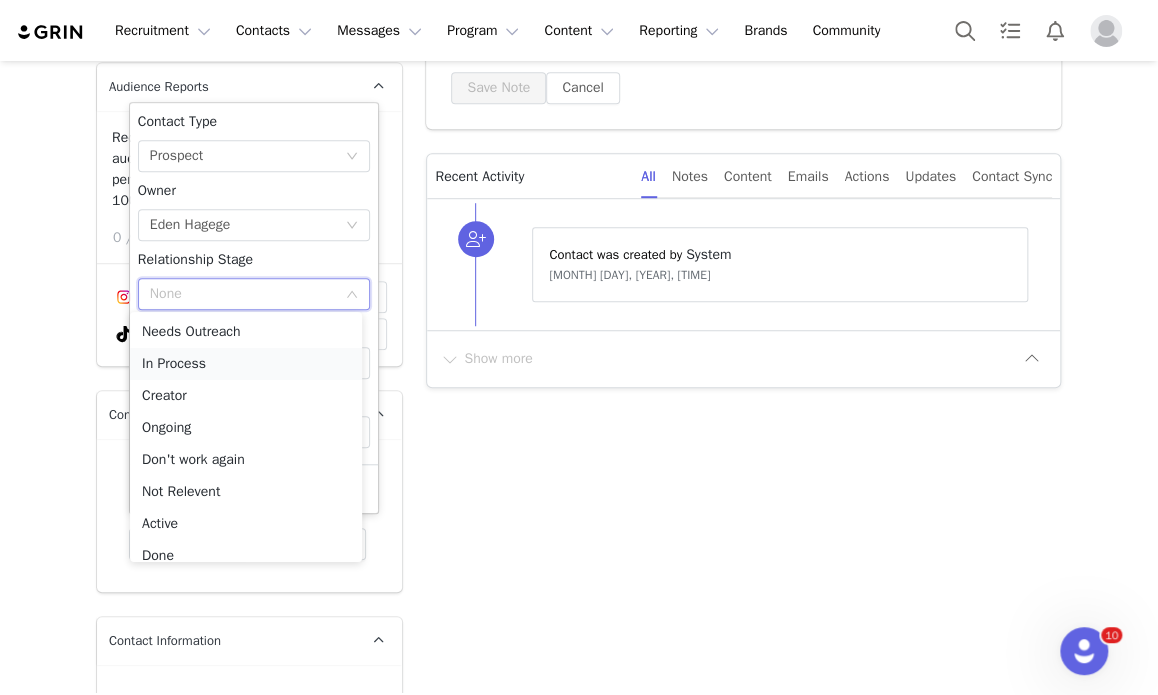 click on "In Process" at bounding box center (246, 364) 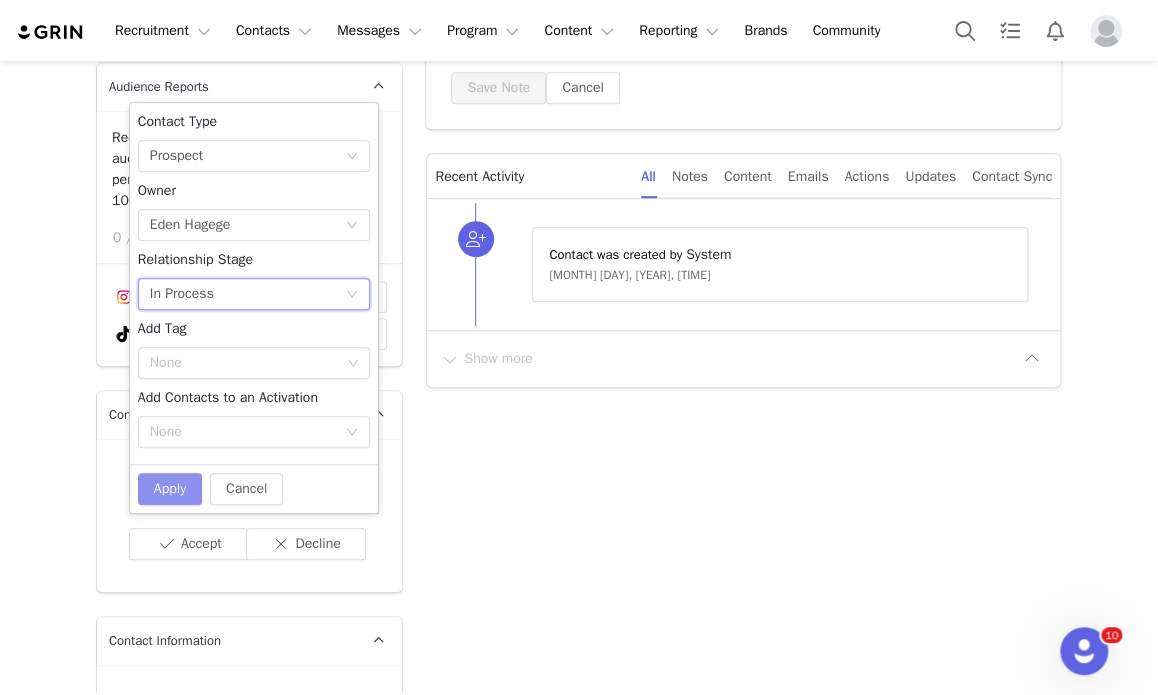 click on "Apply" at bounding box center (170, 489) 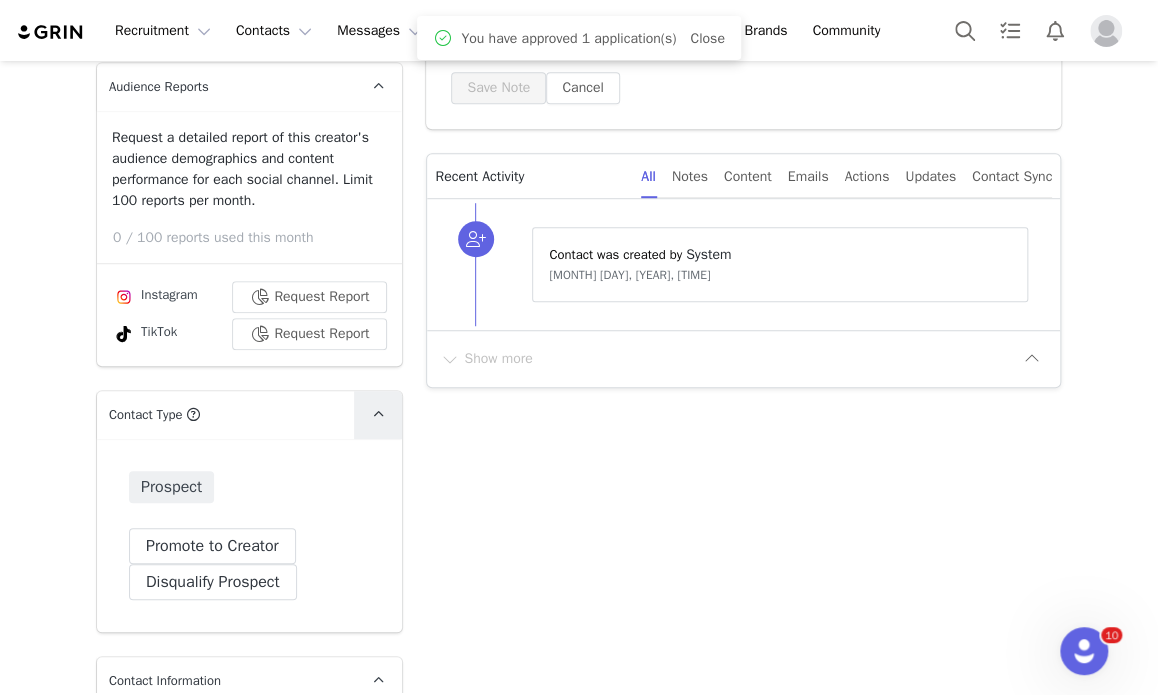 scroll, scrollTop: 0, scrollLeft: 0, axis: both 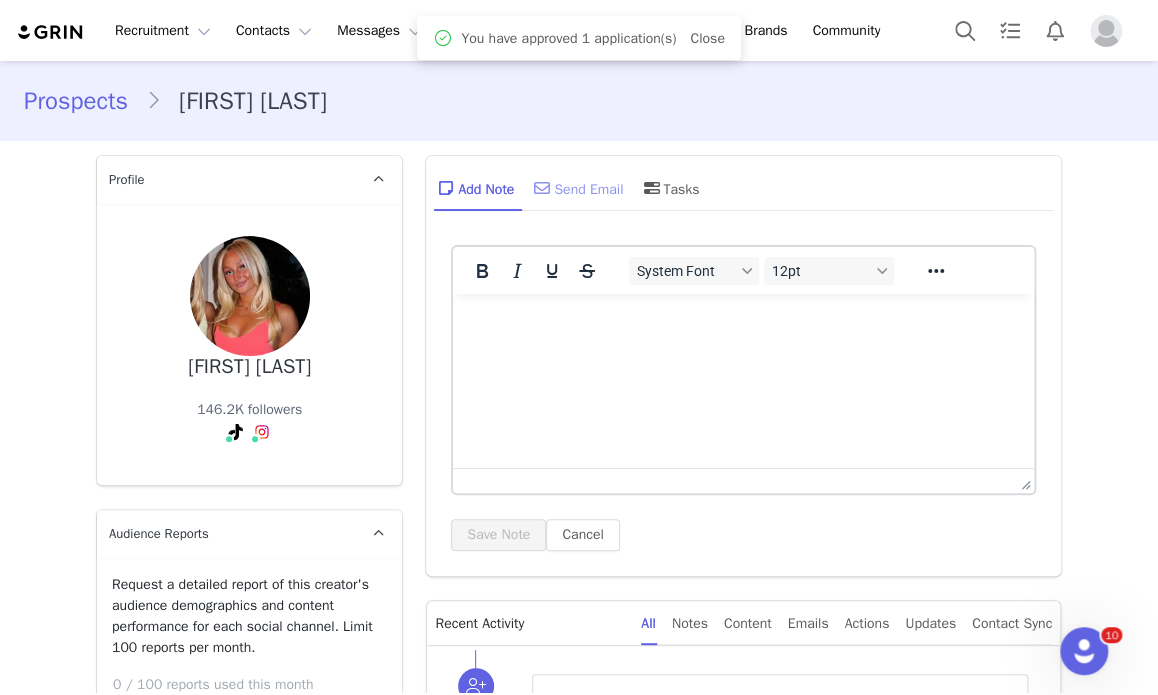 click on "Send Email" at bounding box center [576, 188] 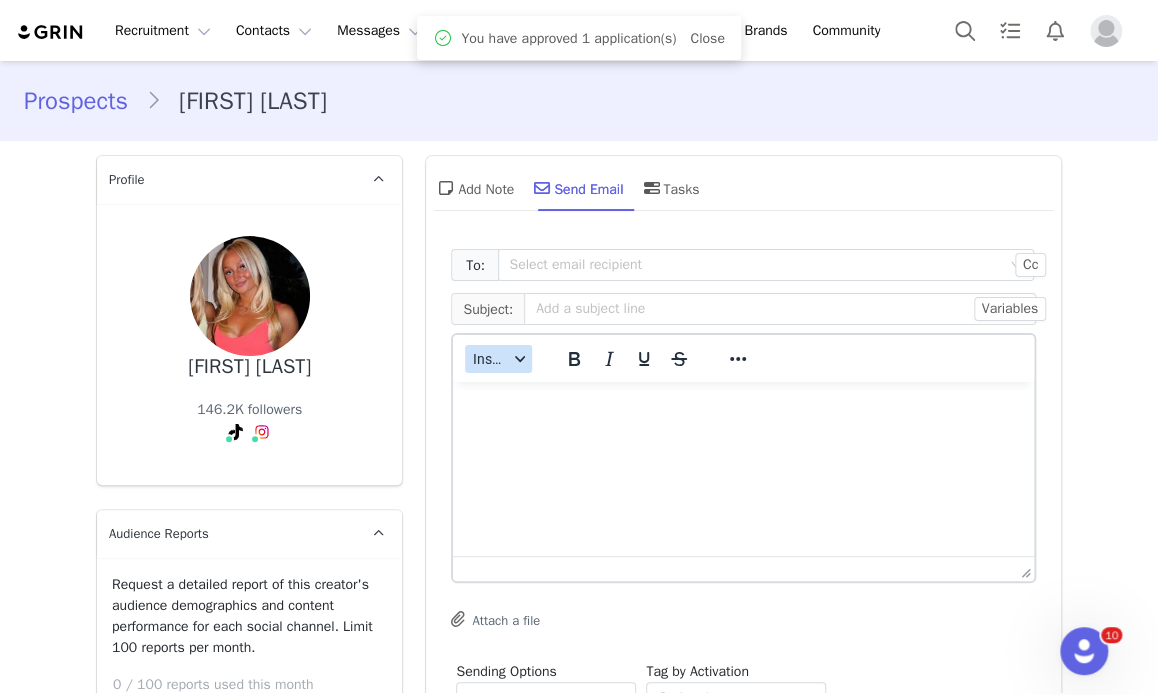 scroll, scrollTop: 0, scrollLeft: 0, axis: both 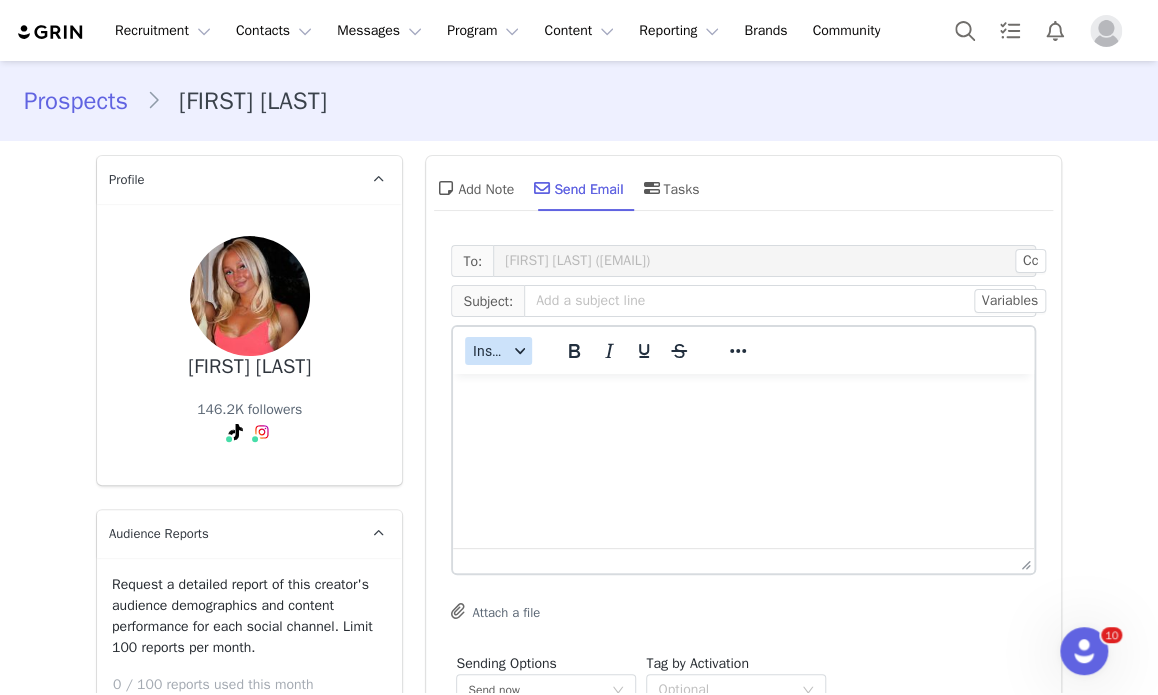 click on "Insert" at bounding box center [498, 351] 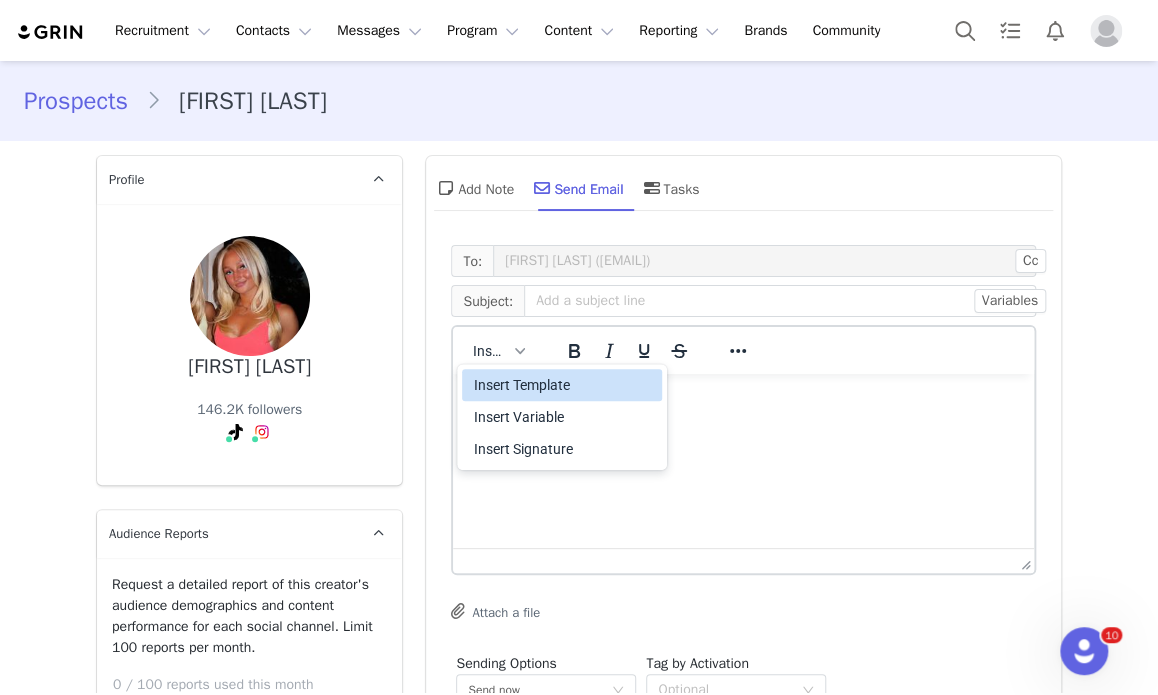 click on "Insert Template" at bounding box center [564, 385] 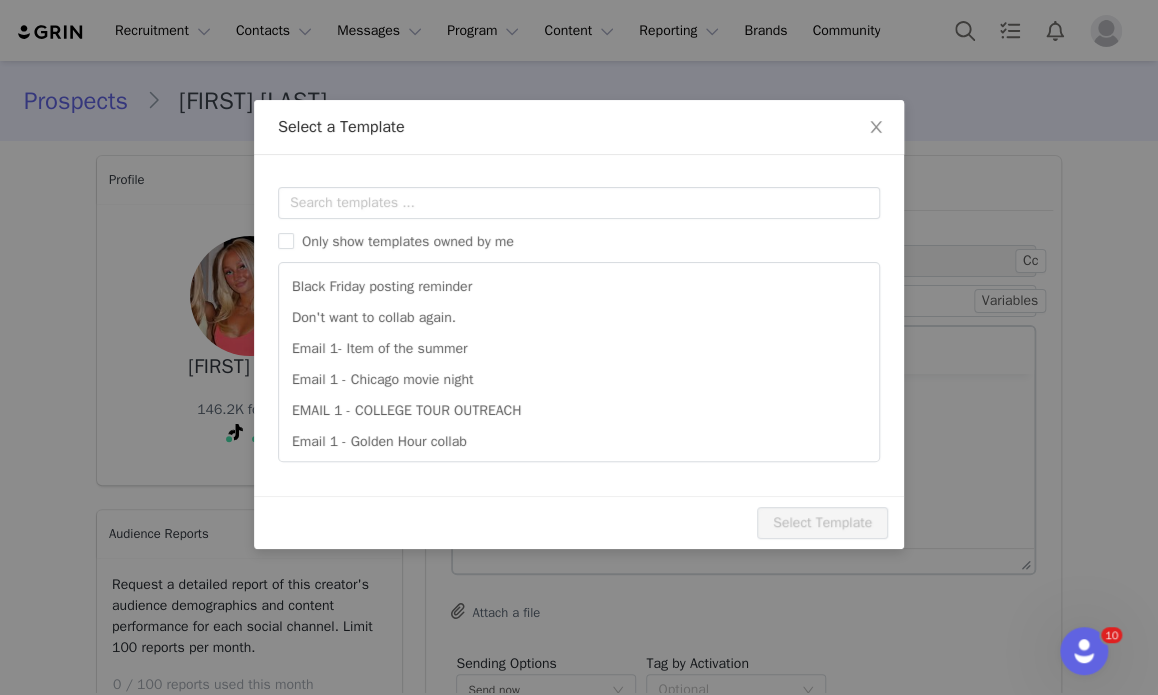 scroll, scrollTop: 0, scrollLeft: 0, axis: both 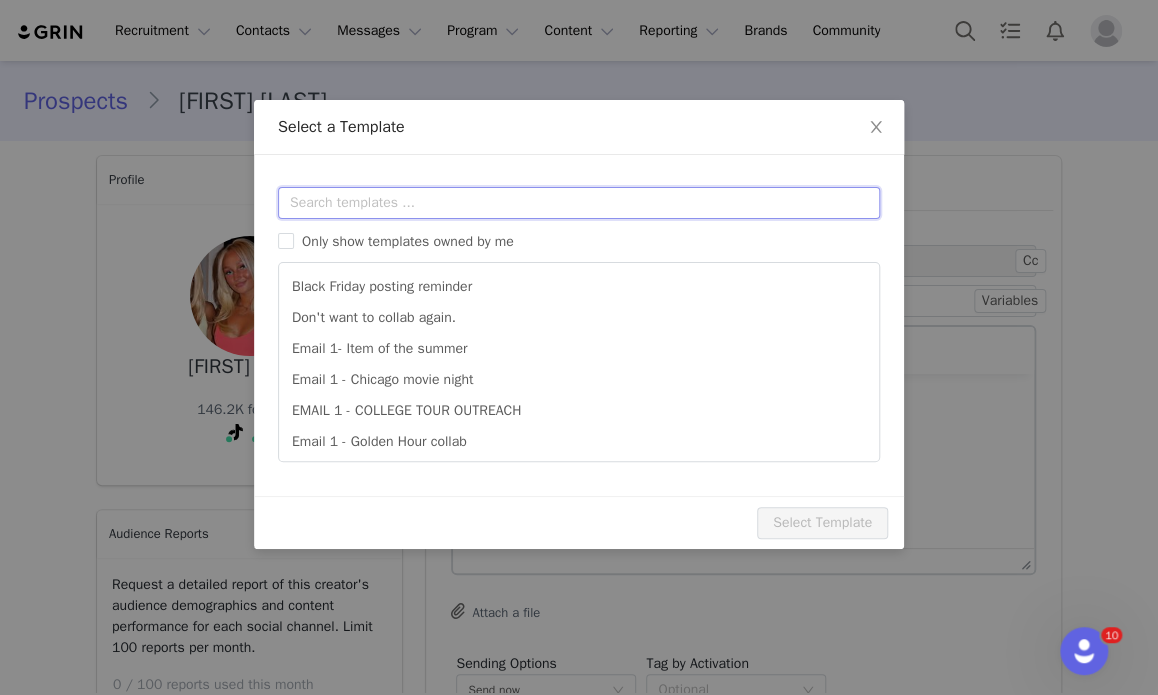 click at bounding box center [579, 203] 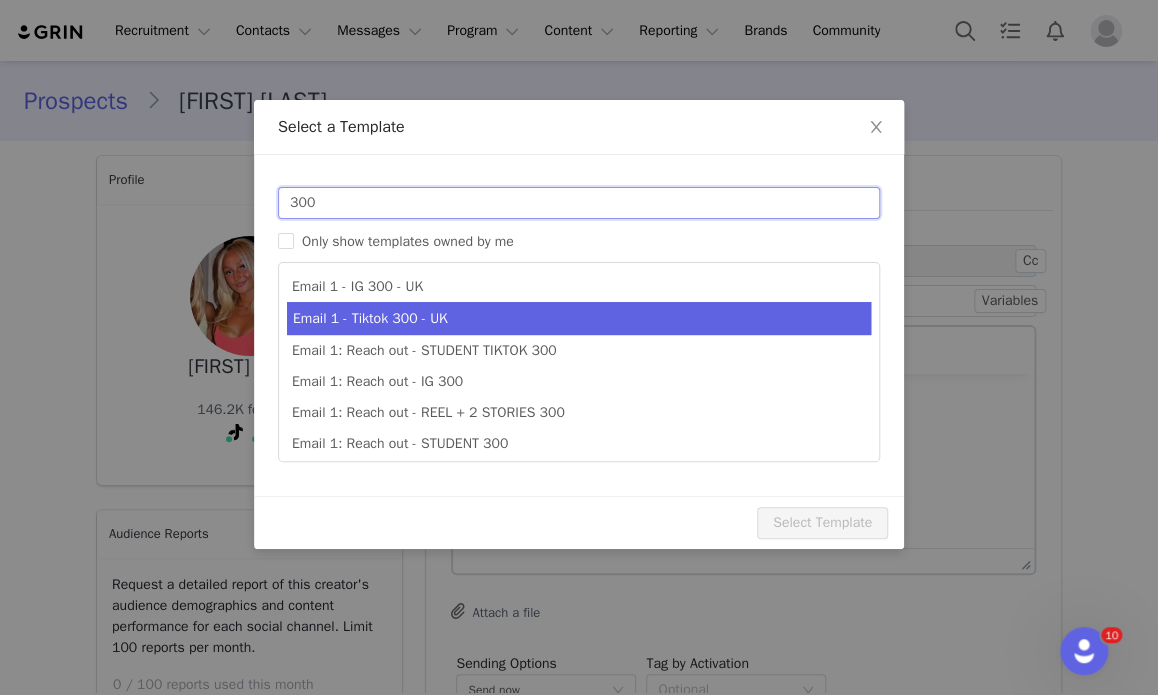 type on "300" 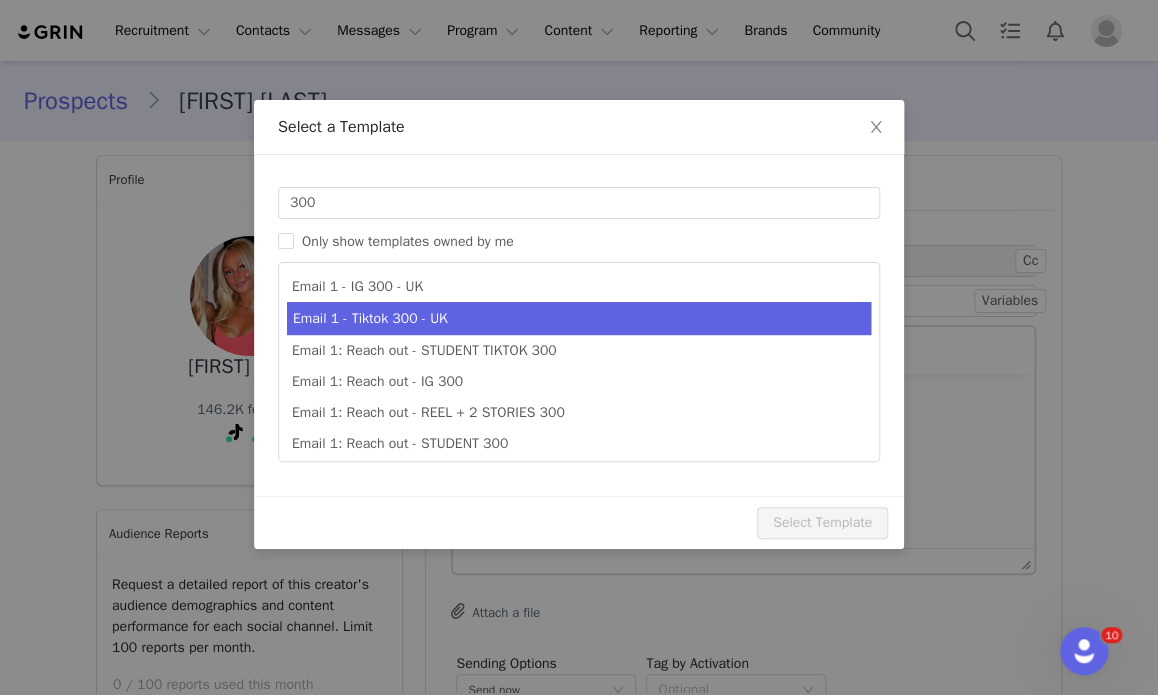 type on "Collab with Edikted" 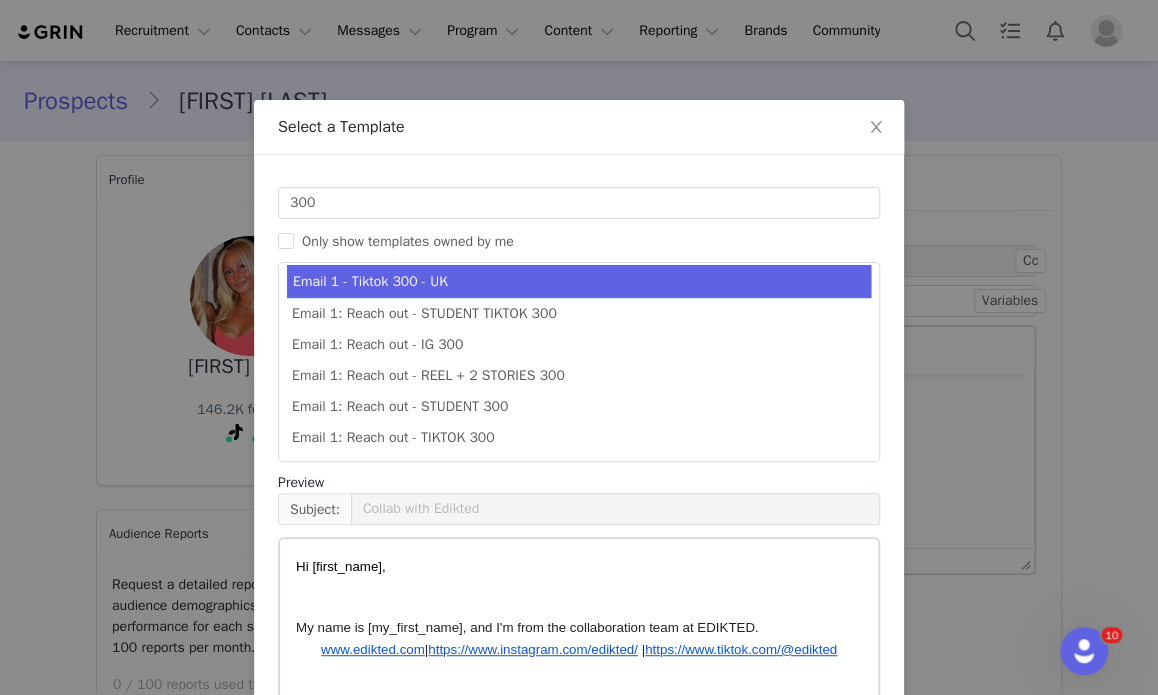 scroll, scrollTop: 36, scrollLeft: 0, axis: vertical 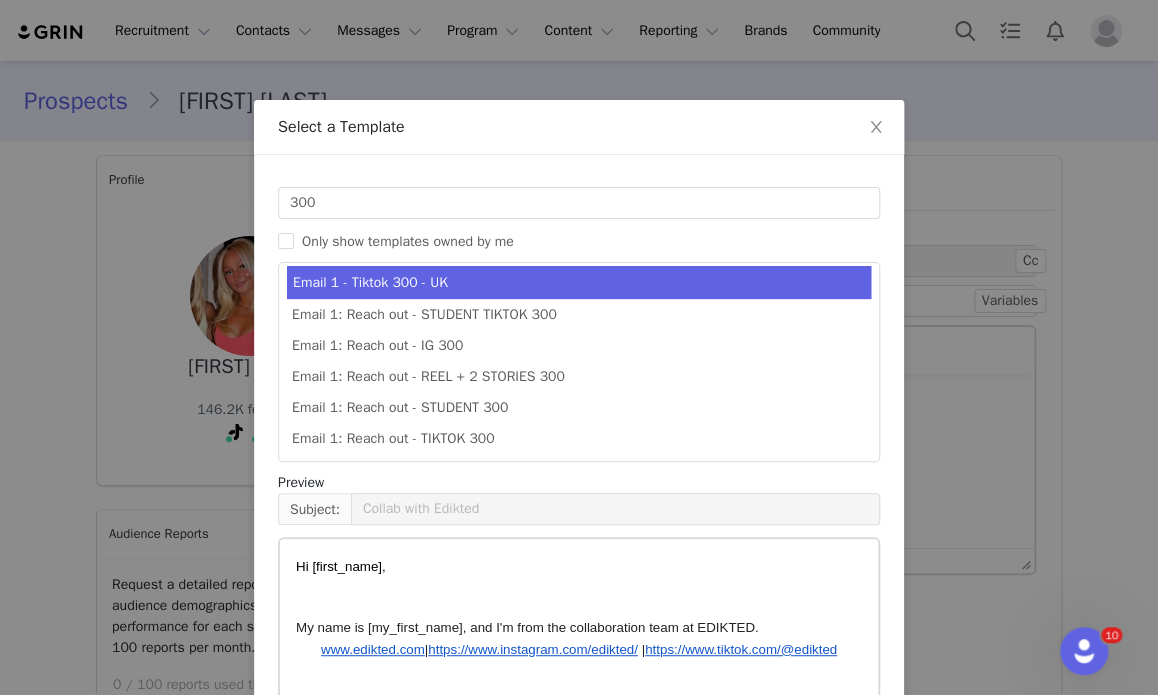 click on "Templates  300 Only show templates owned by me      Email 1 - IG 300 - UK   Email 1 - Tiktok 300 - UK   Email 1:  Reach out - STUDENT TIKTOK 300   Email 1: Reach out - IG 300   Email 1: Reach out - REEL + 2 STORIES 300   Email 1: Reach out - STUDENT 300   Email 1: Reach out - TIKTOK 300  Preview     Subject: Collab with Edikted" at bounding box center (579, 483) 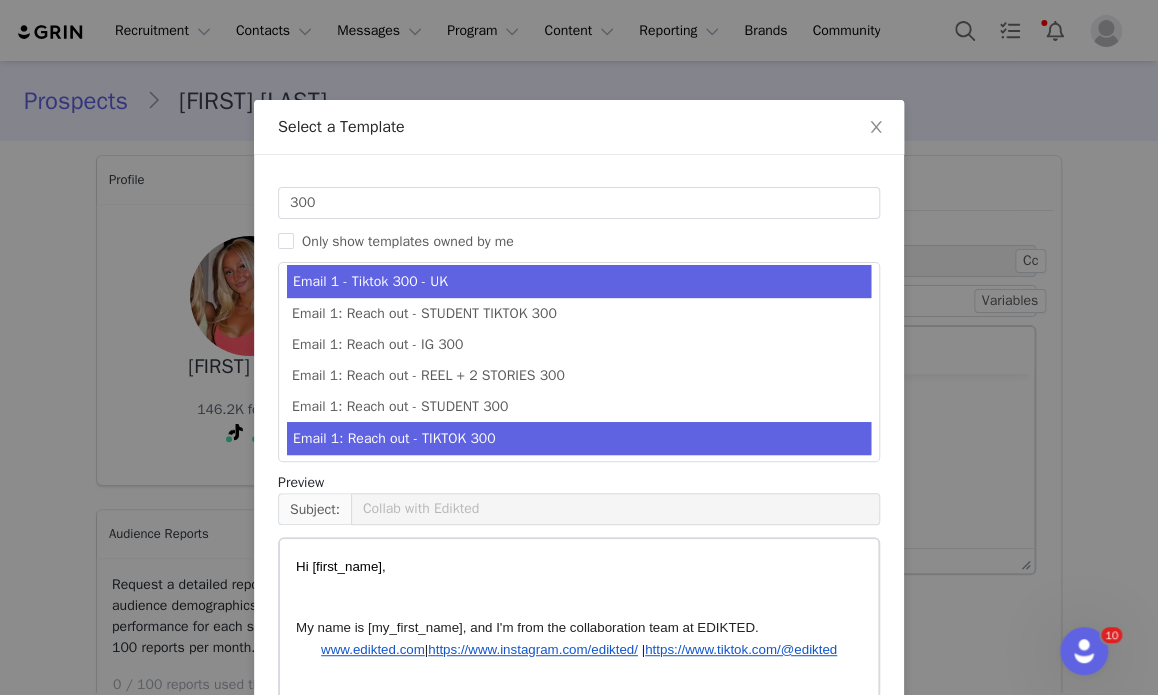 click on "Email 1: Reach out - TIKTOK 300" at bounding box center [579, 438] 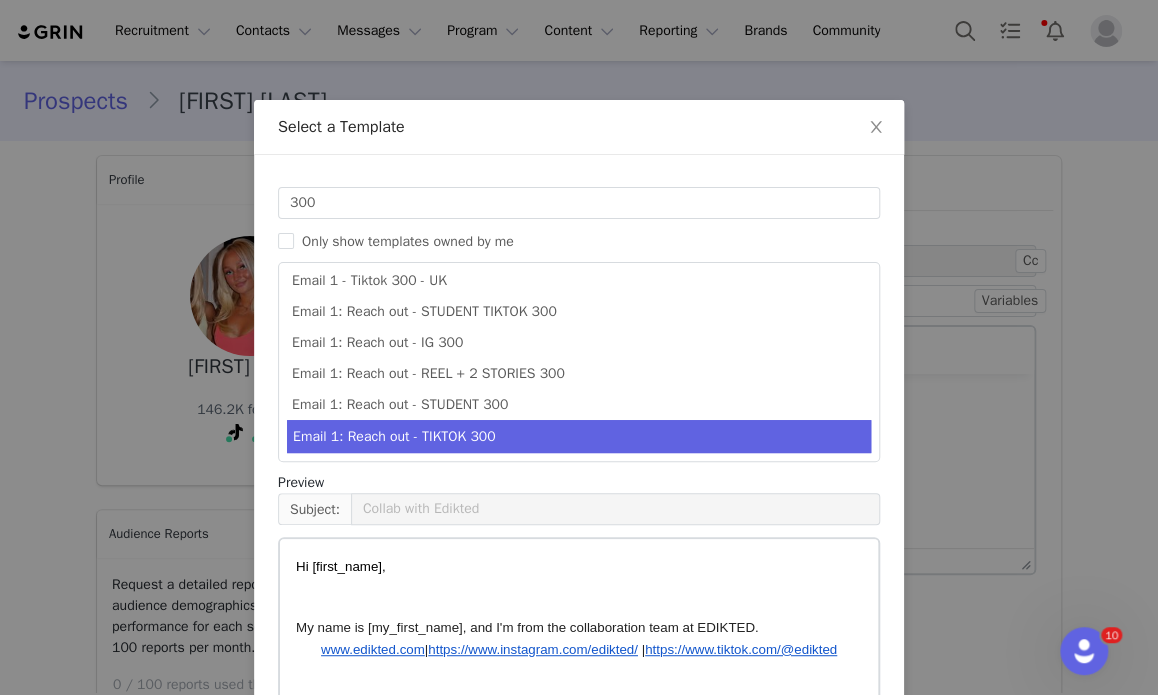 scroll, scrollTop: 36, scrollLeft: 0, axis: vertical 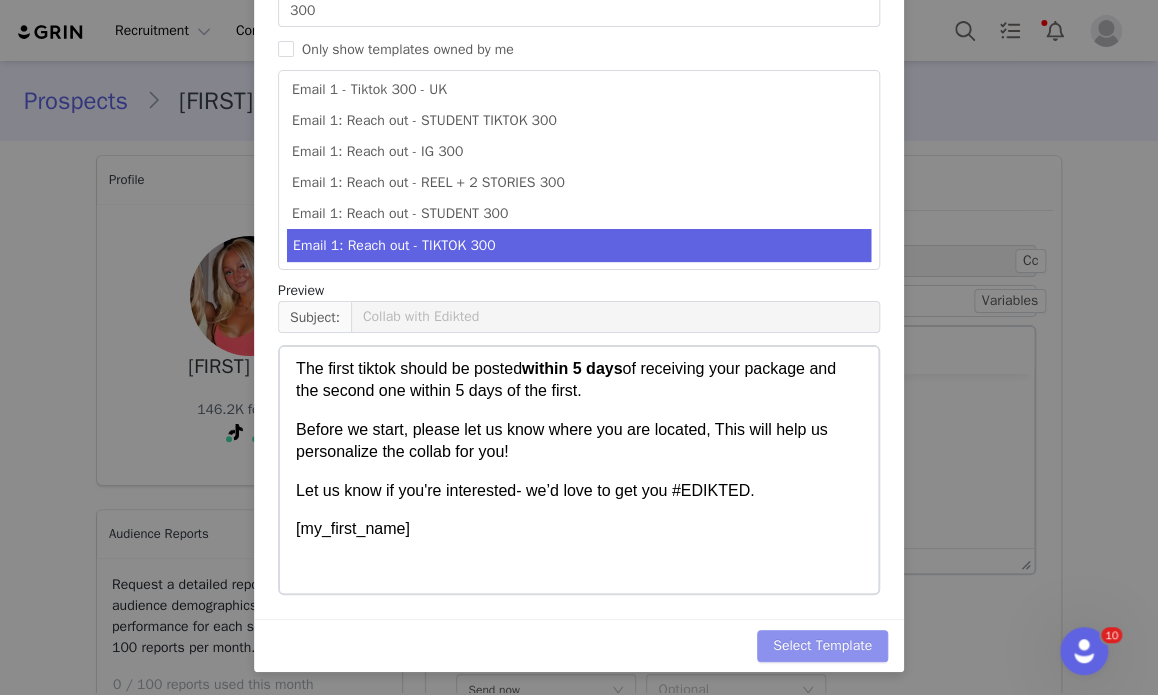 click on "Select Template" at bounding box center [822, 646] 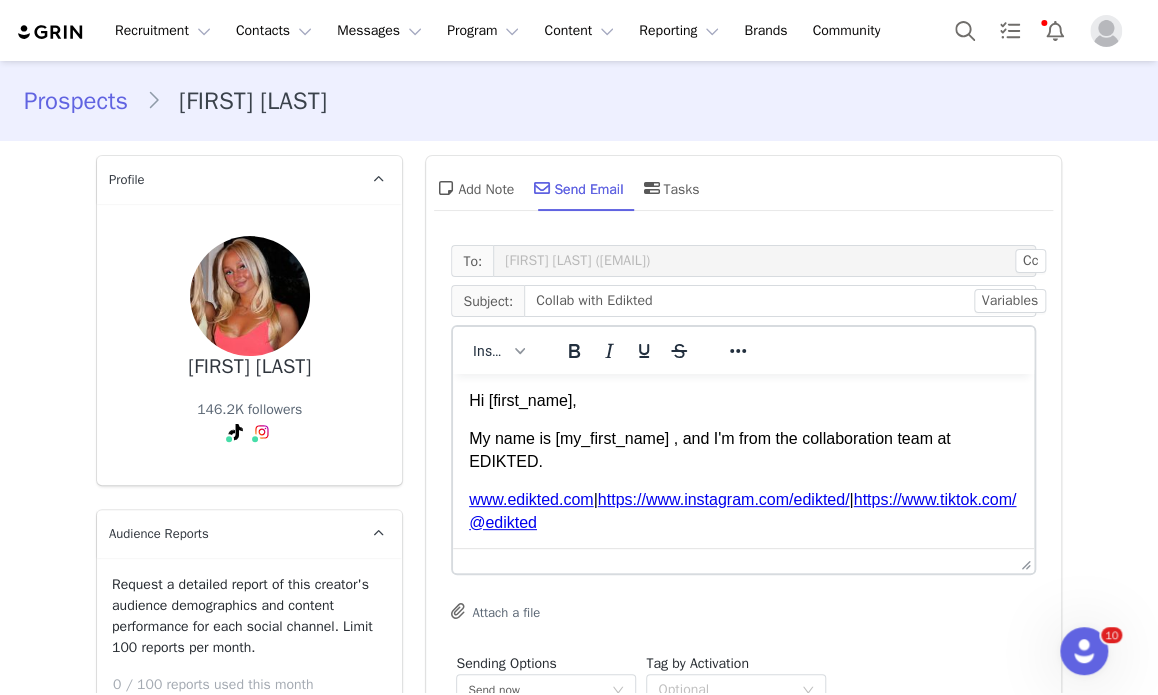 scroll, scrollTop: 0, scrollLeft: 0, axis: both 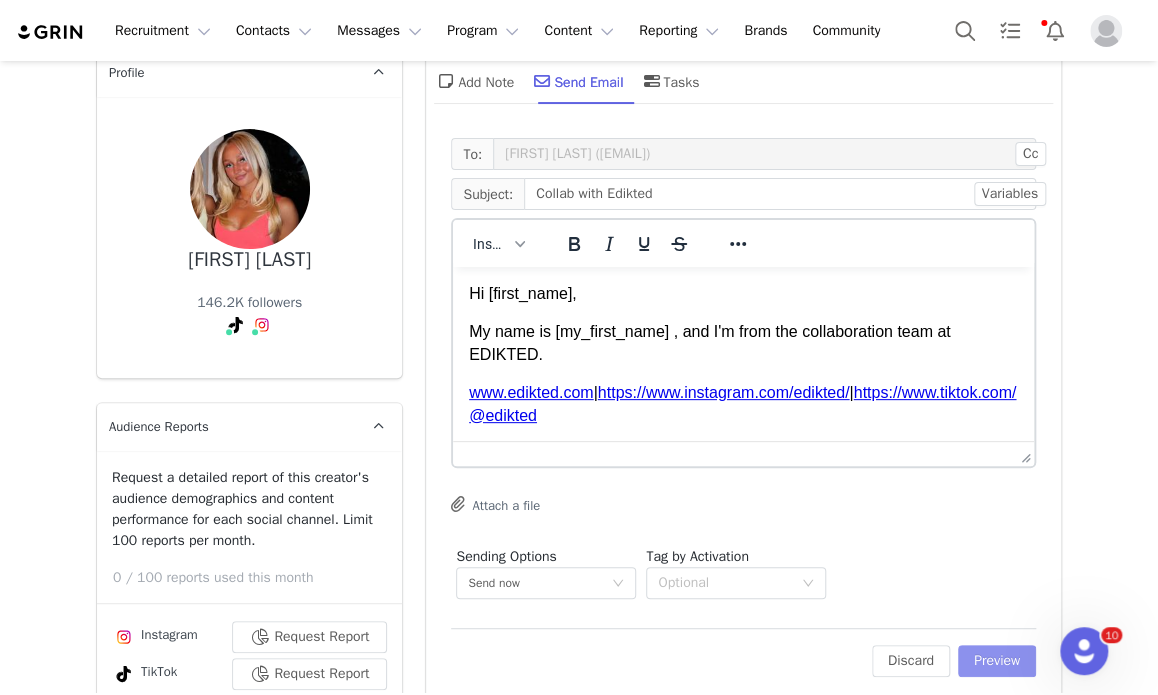 click on "Preview" at bounding box center [997, 661] 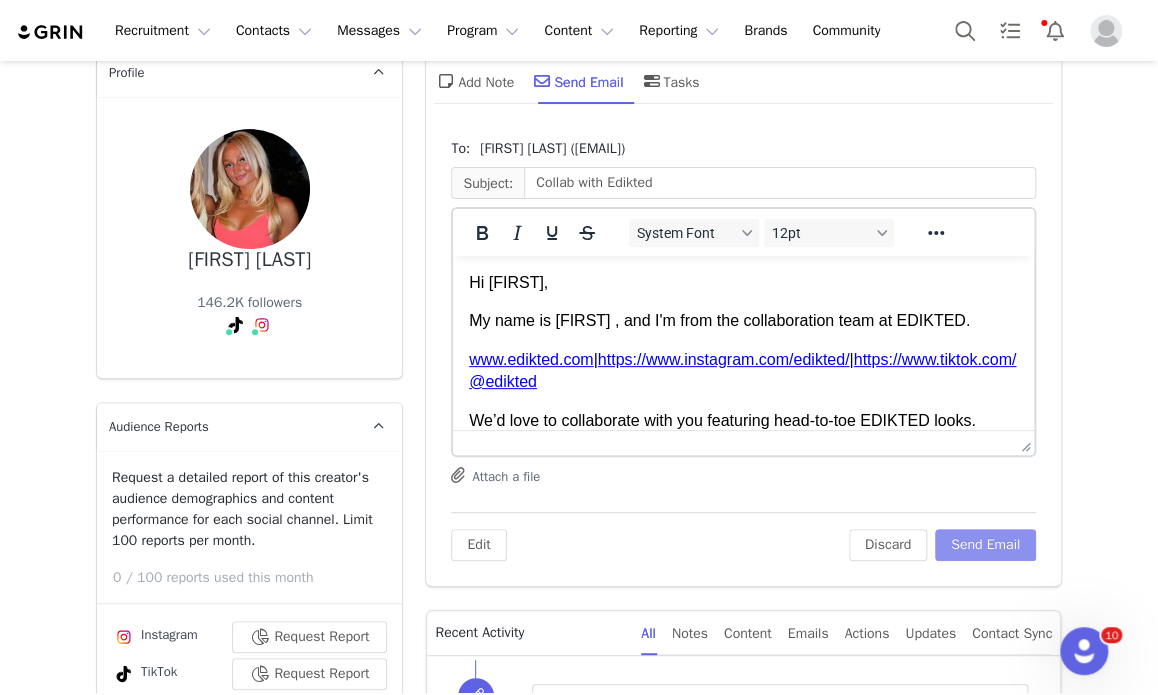 scroll, scrollTop: 0, scrollLeft: 0, axis: both 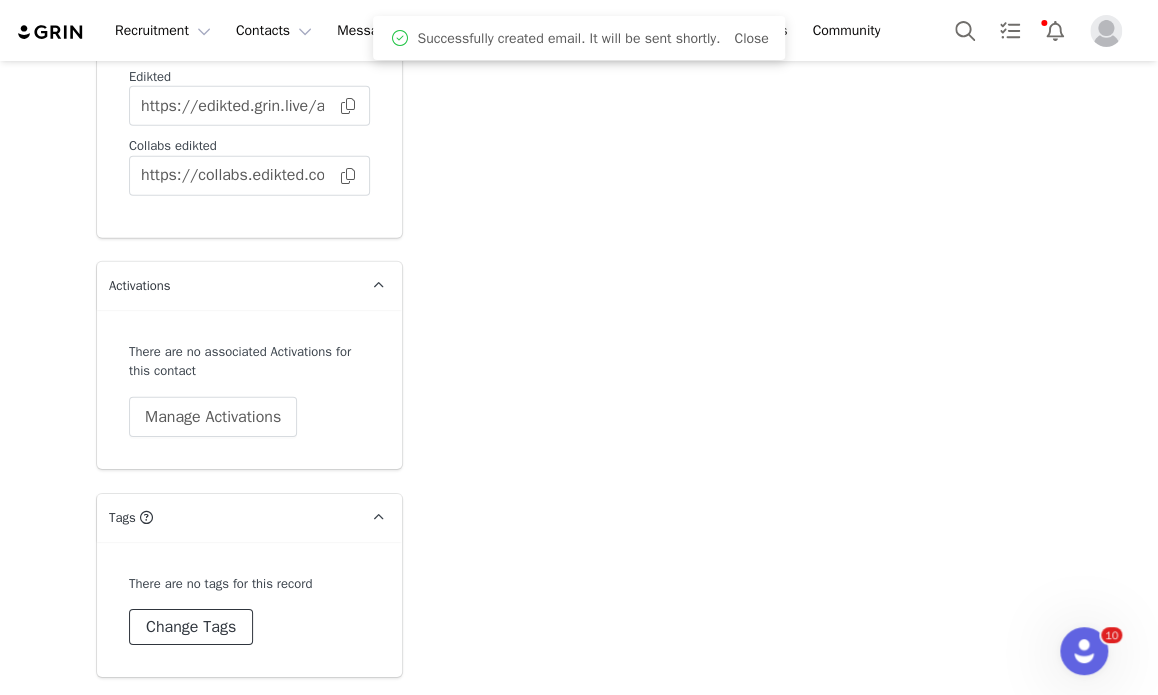click on "Change Tags" at bounding box center [191, 627] 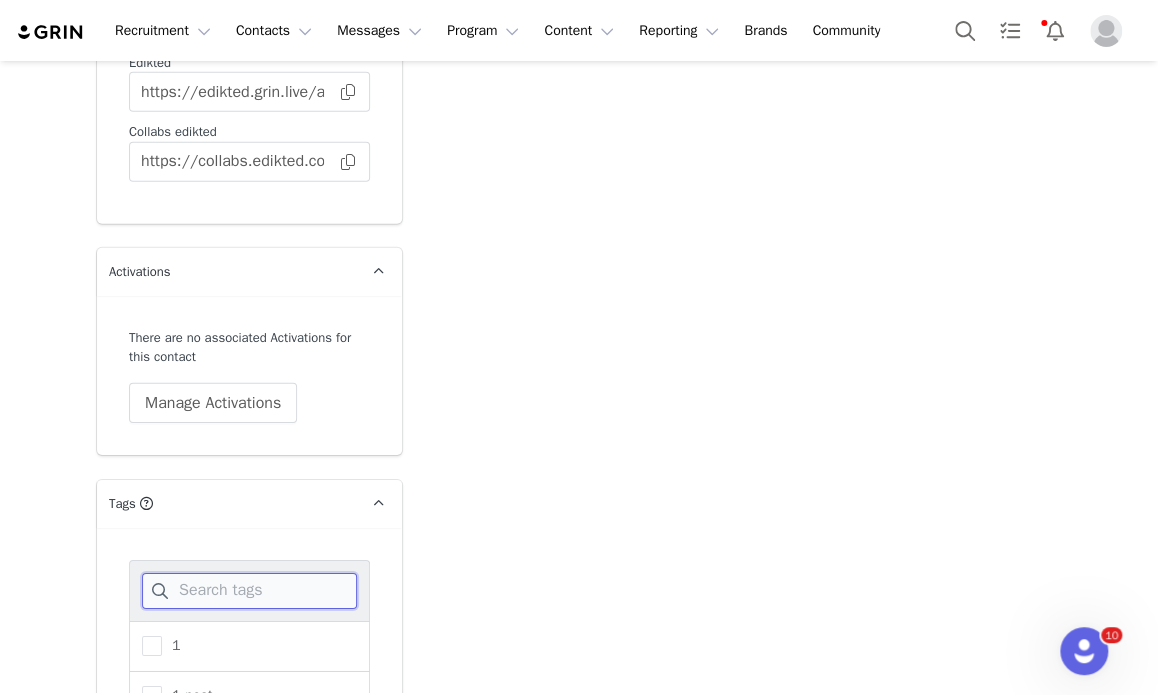 click at bounding box center [249, 591] 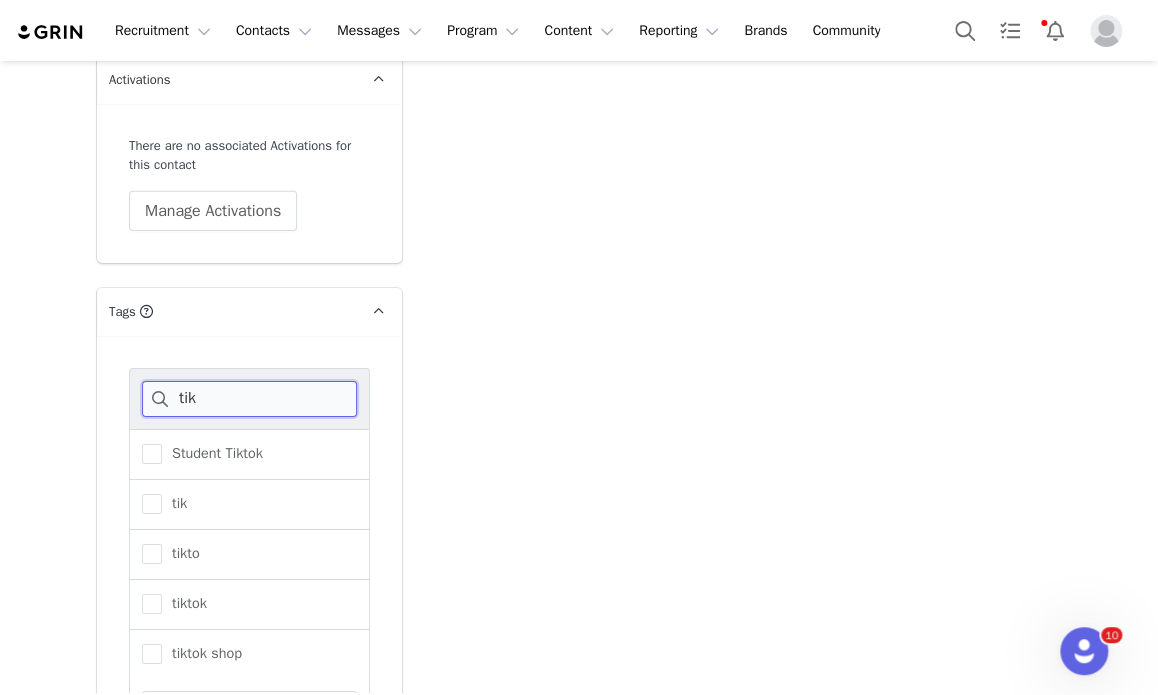 scroll, scrollTop: 5292, scrollLeft: 0, axis: vertical 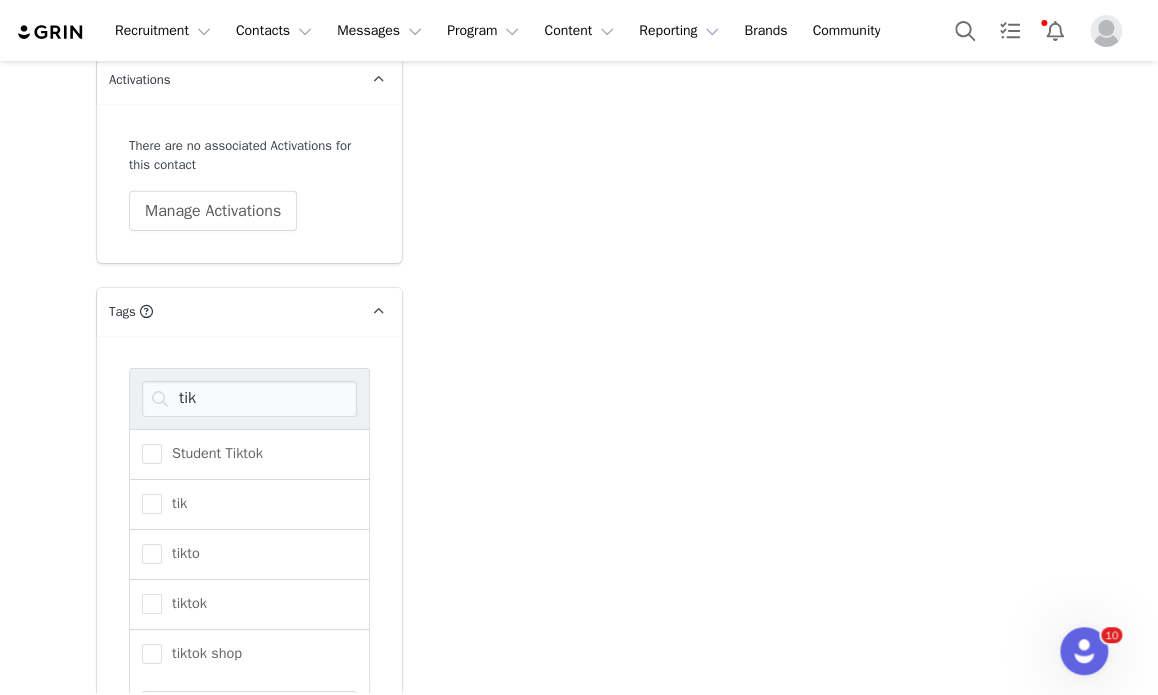click on "tiktok" at bounding box center [249, 605] 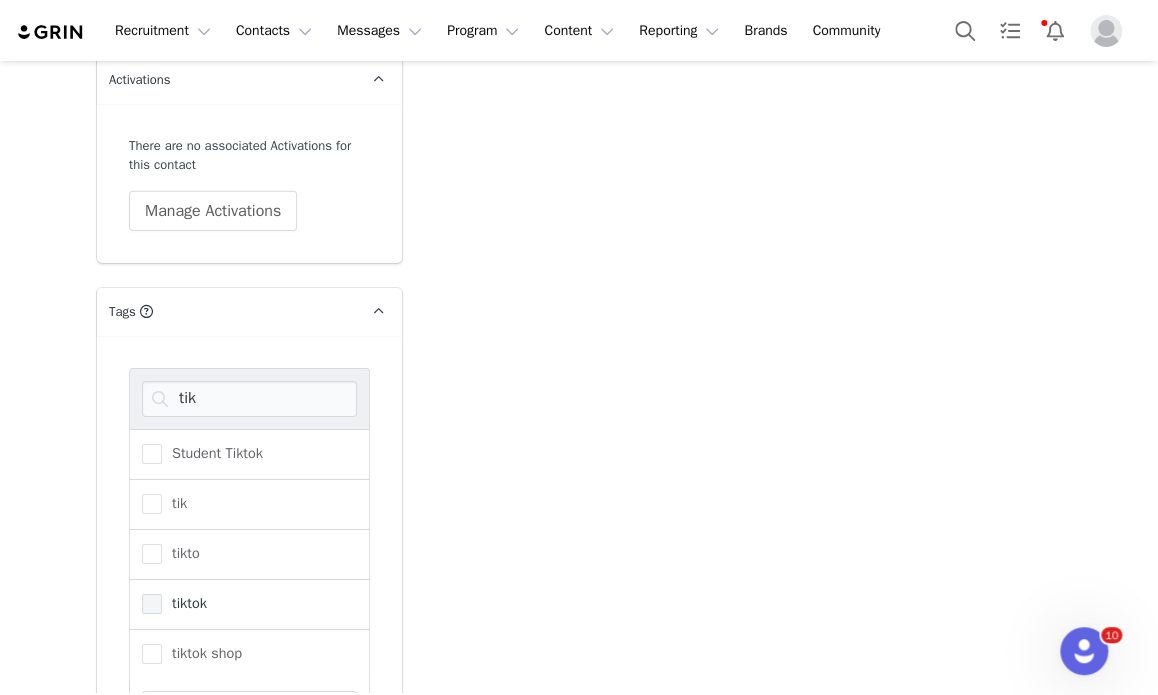 click at bounding box center [152, 604] 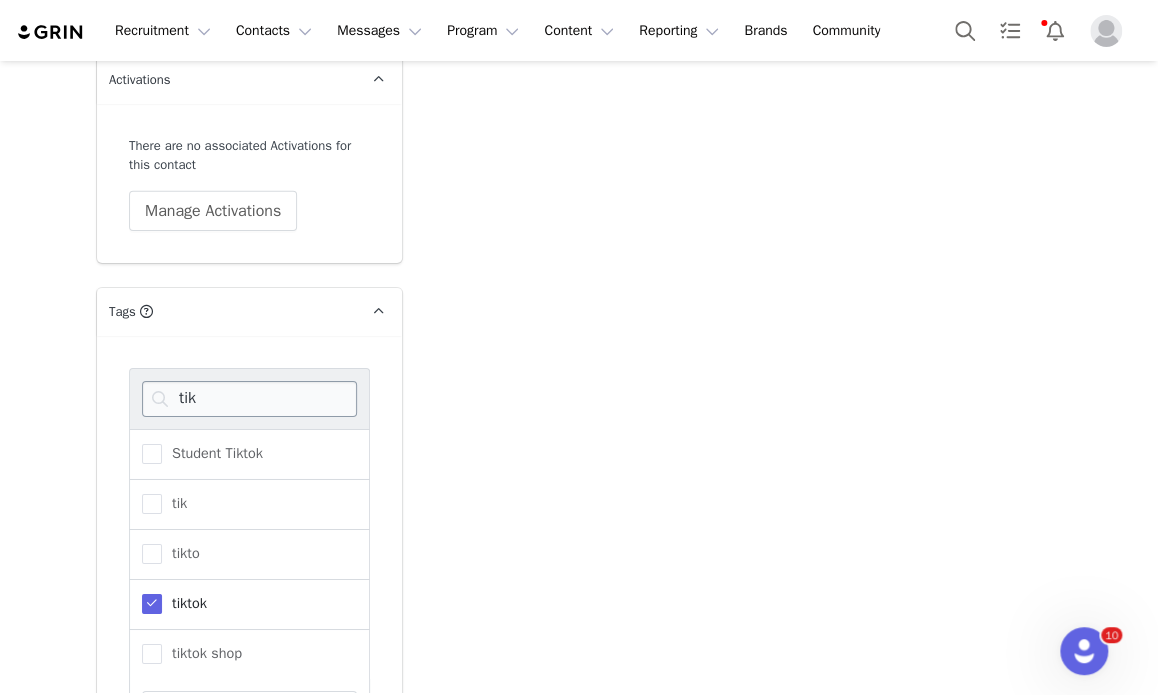 drag, startPoint x: 219, startPoint y: 434, endPoint x: 236, endPoint y: 407, distance: 31.906113 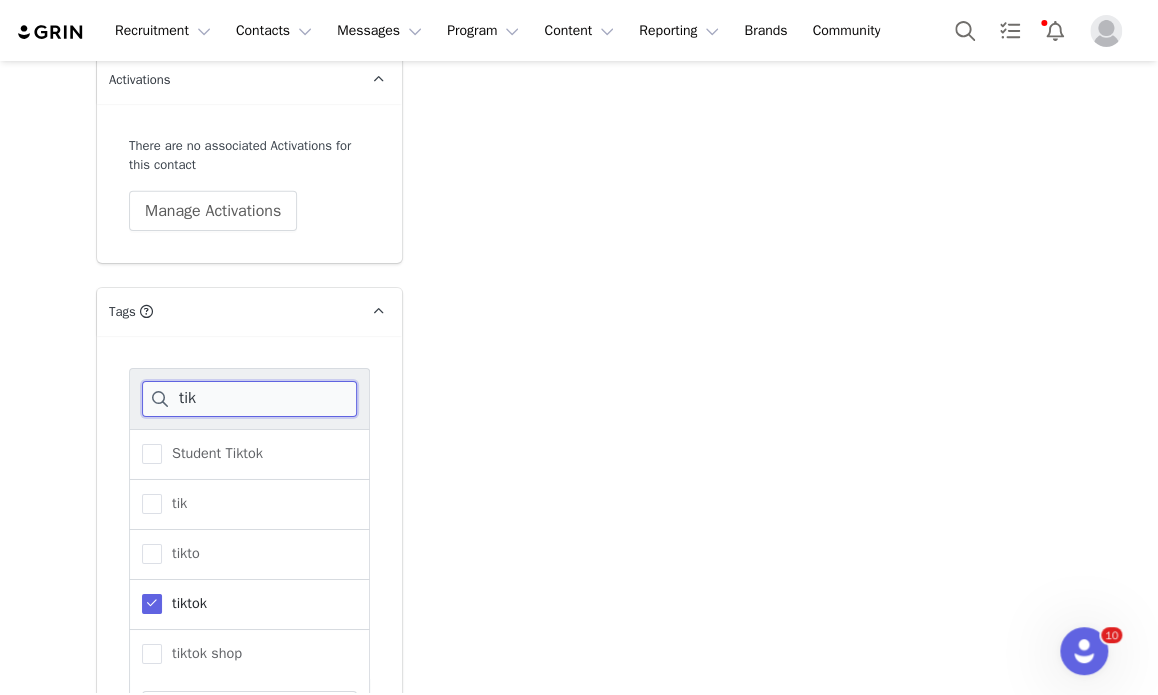 click on "tik" at bounding box center [249, 399] 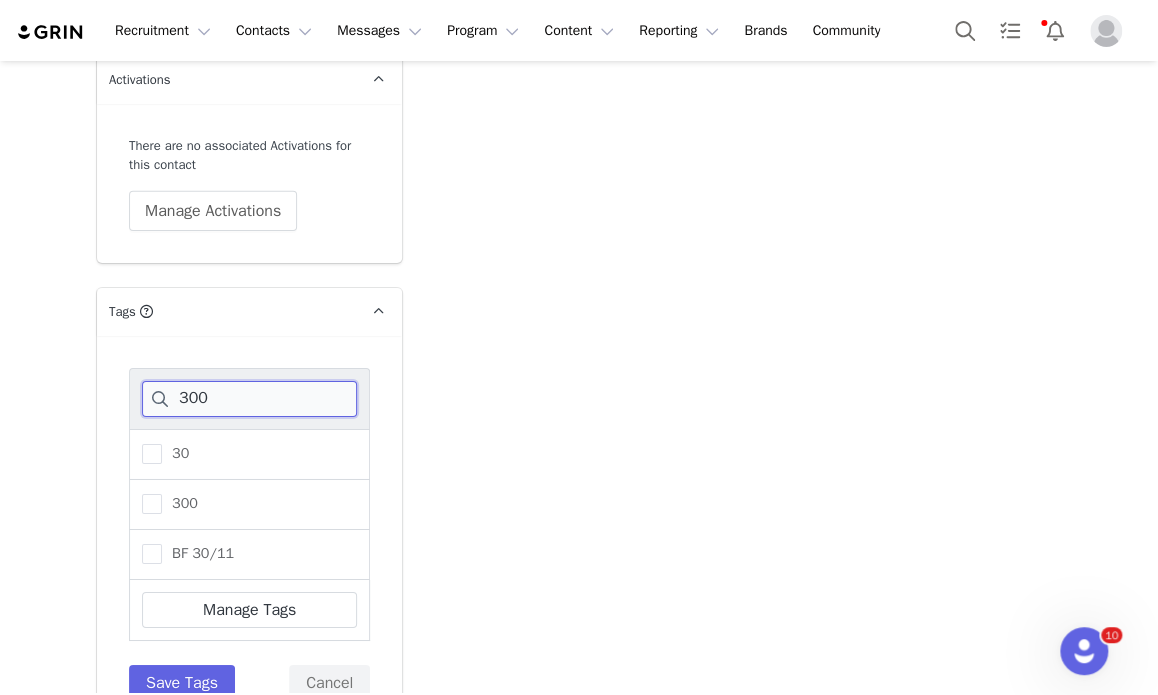 scroll, scrollTop: 5260, scrollLeft: 0, axis: vertical 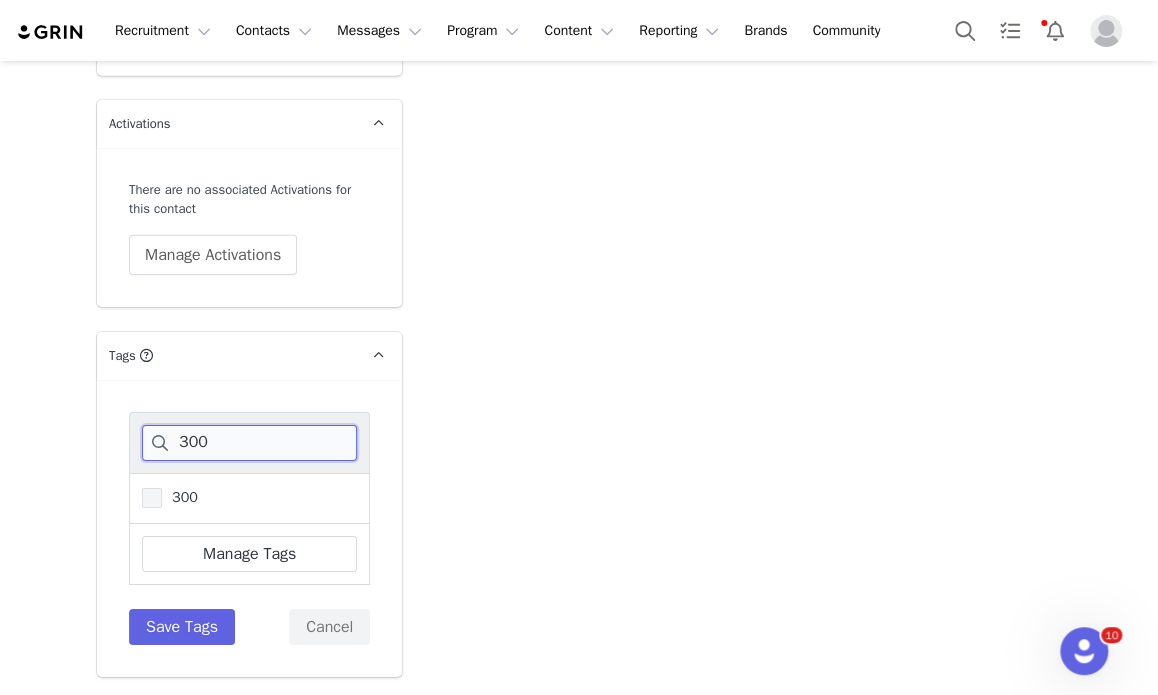 type on "300" 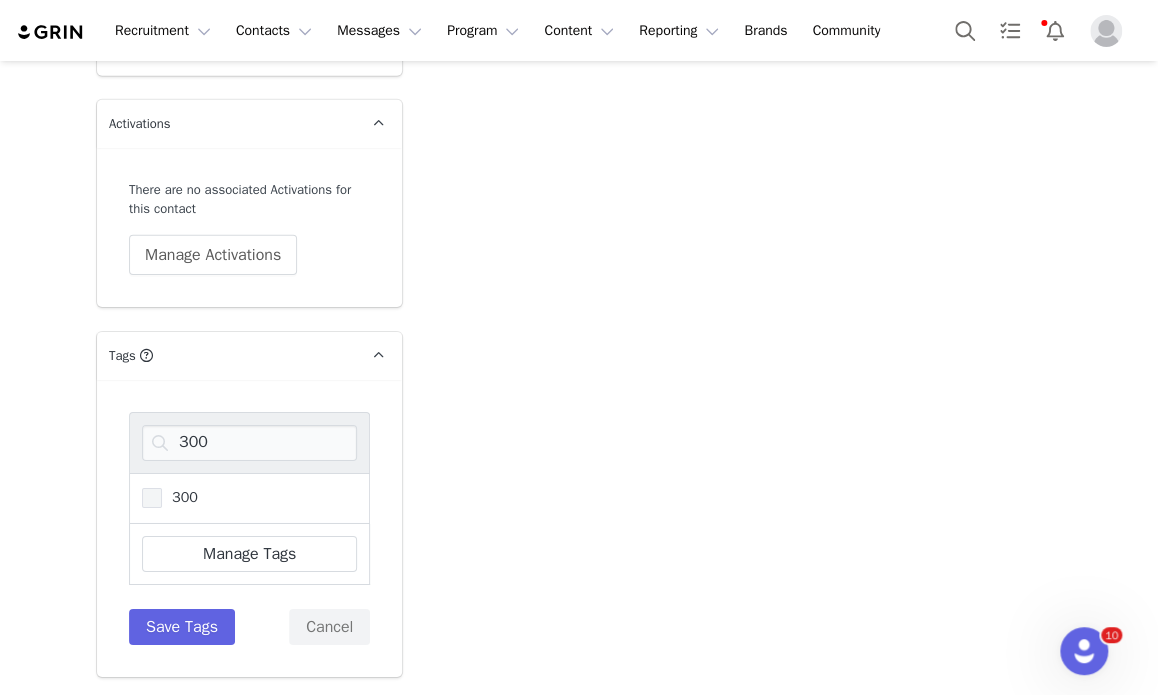 click on "300" at bounding box center [180, 497] 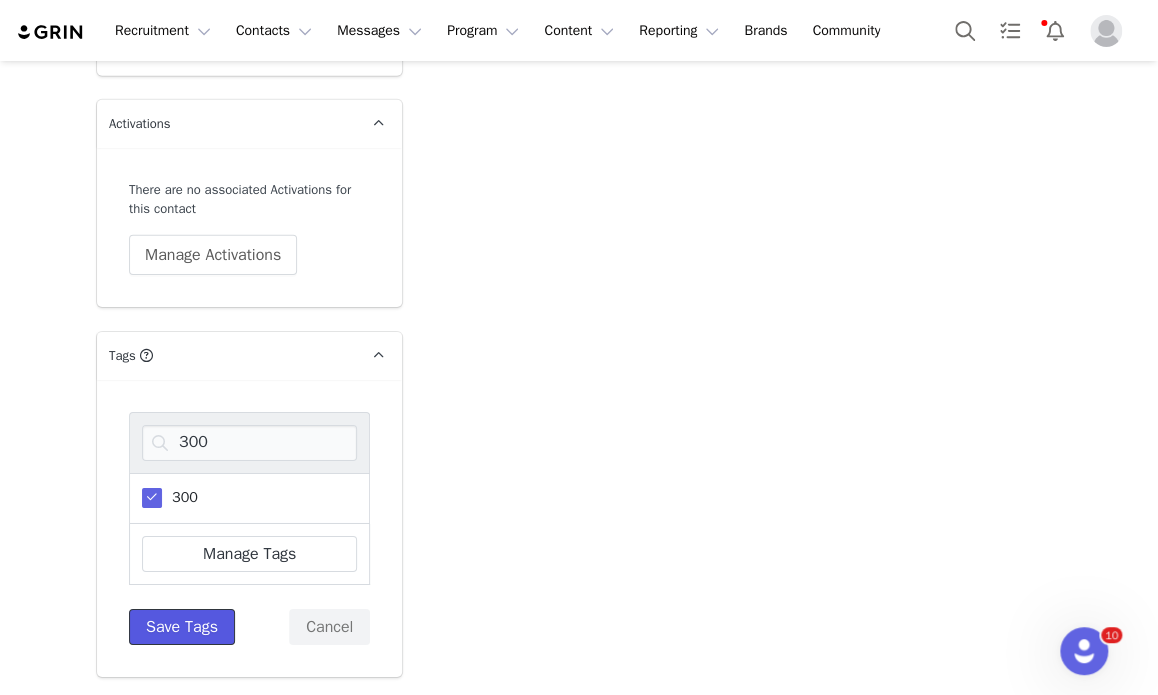 click on "Save Tags" at bounding box center (182, 627) 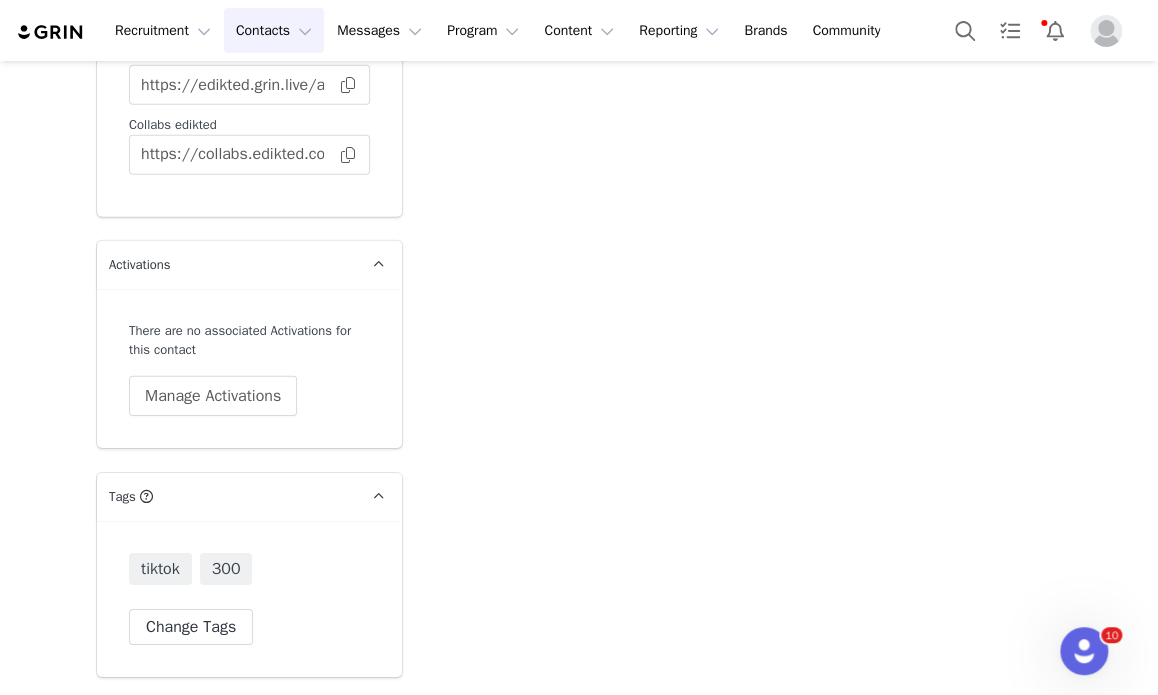 scroll, scrollTop: 5121, scrollLeft: 0, axis: vertical 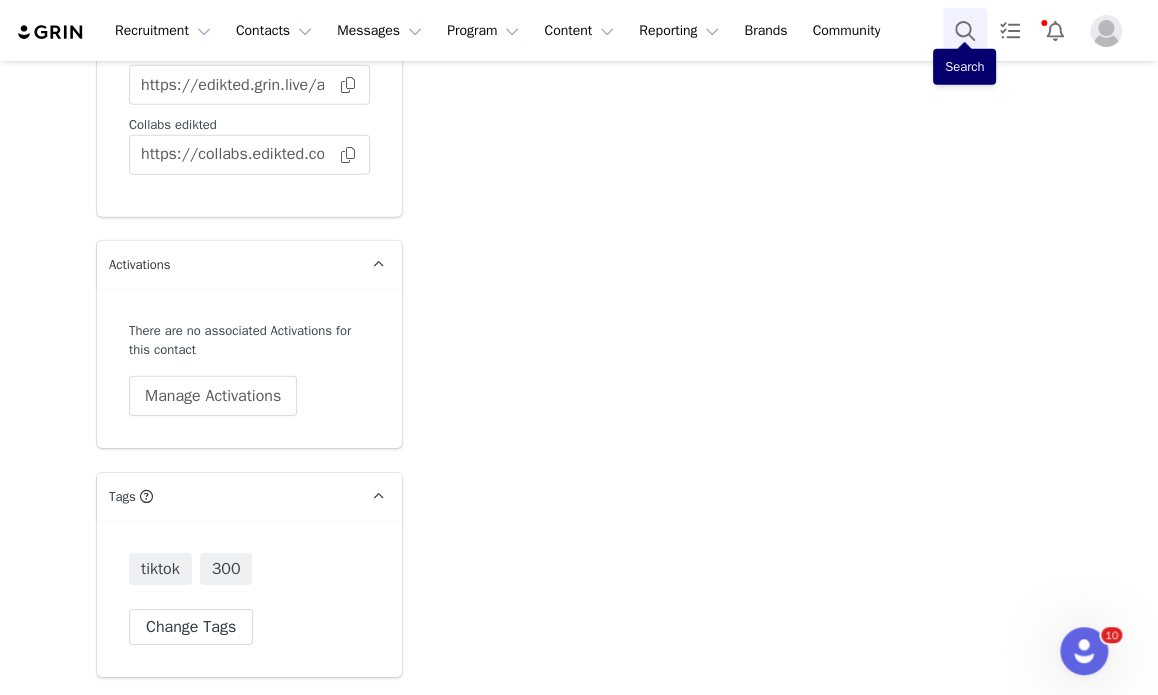 click at bounding box center [965, 30] 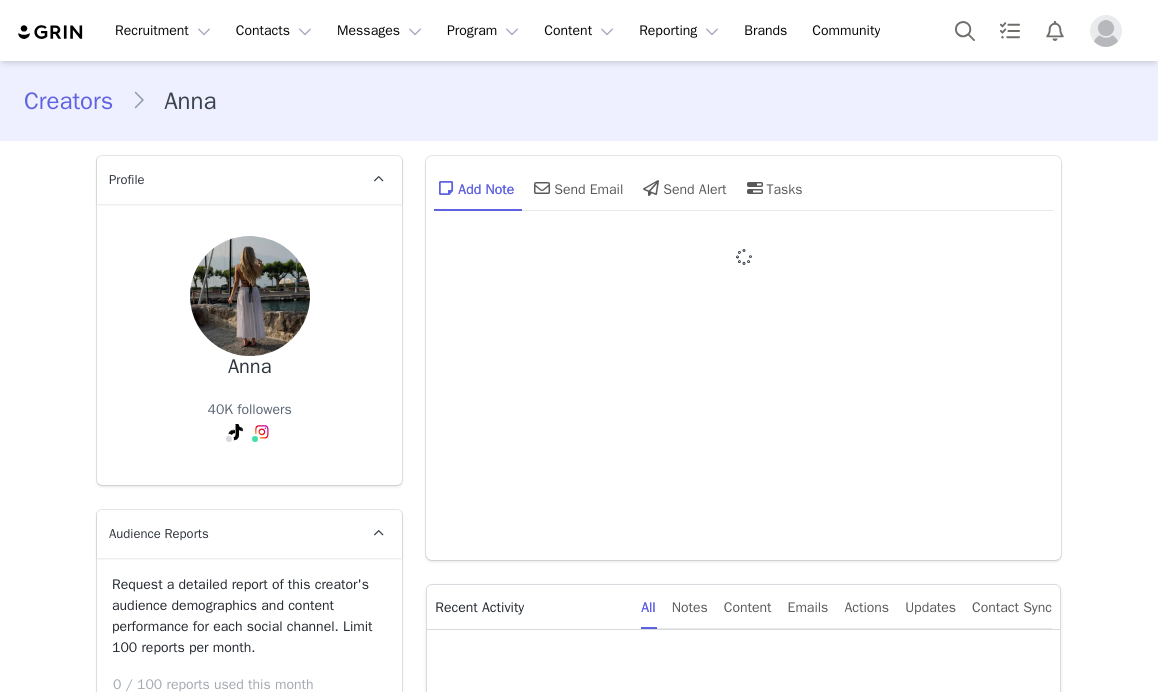 scroll, scrollTop: 0, scrollLeft: 0, axis: both 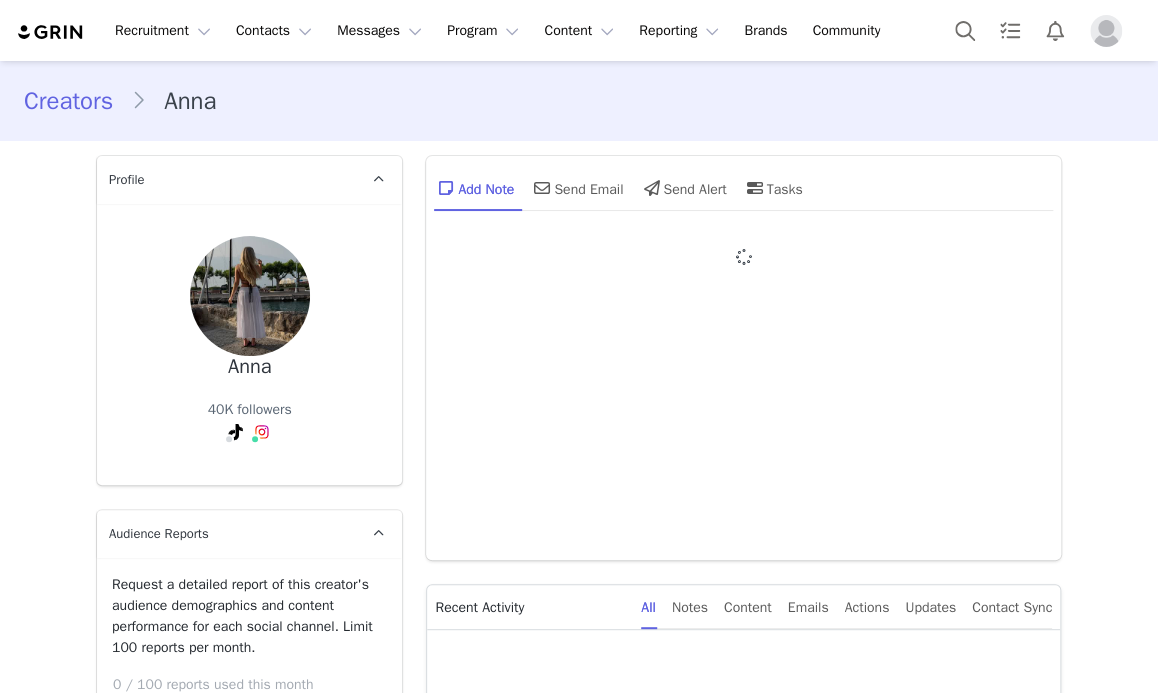 type on "+1 (United States)" 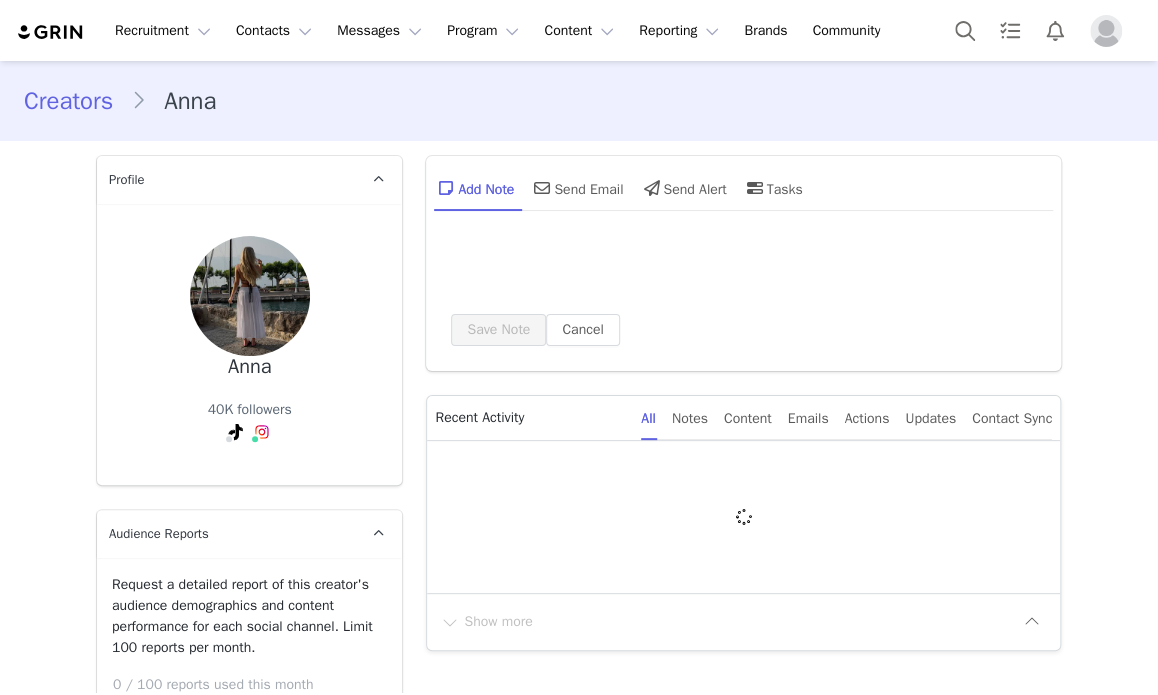 scroll, scrollTop: 1052, scrollLeft: 0, axis: vertical 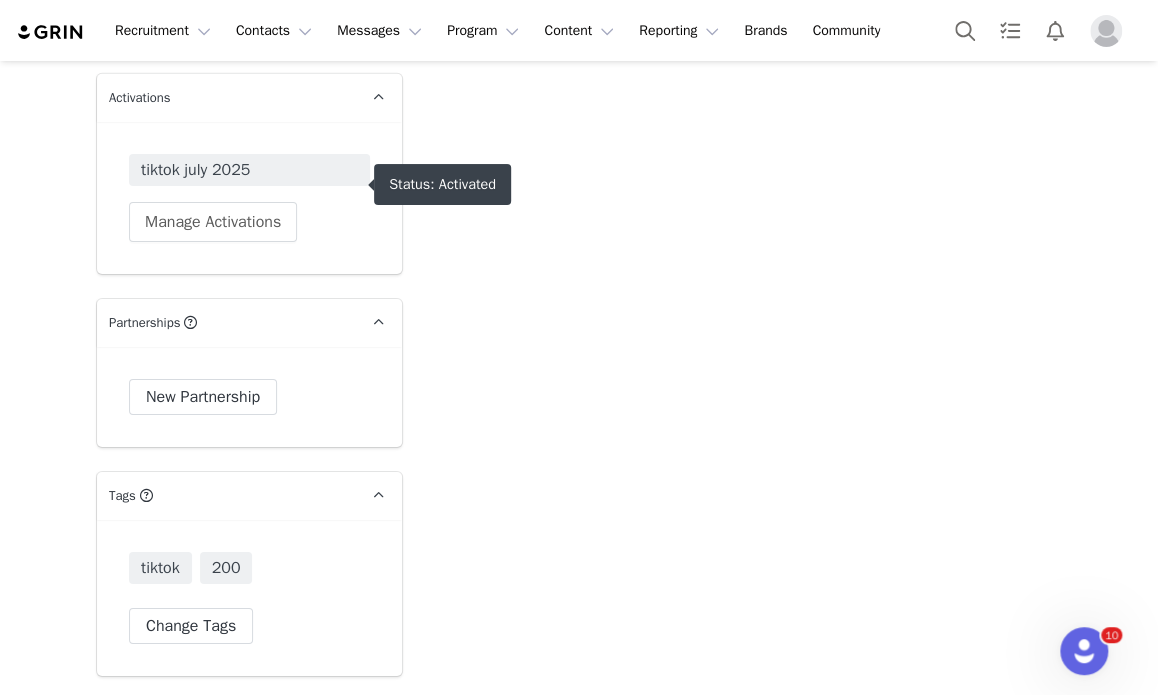 click on "tiktok july 2025" at bounding box center [249, 170] 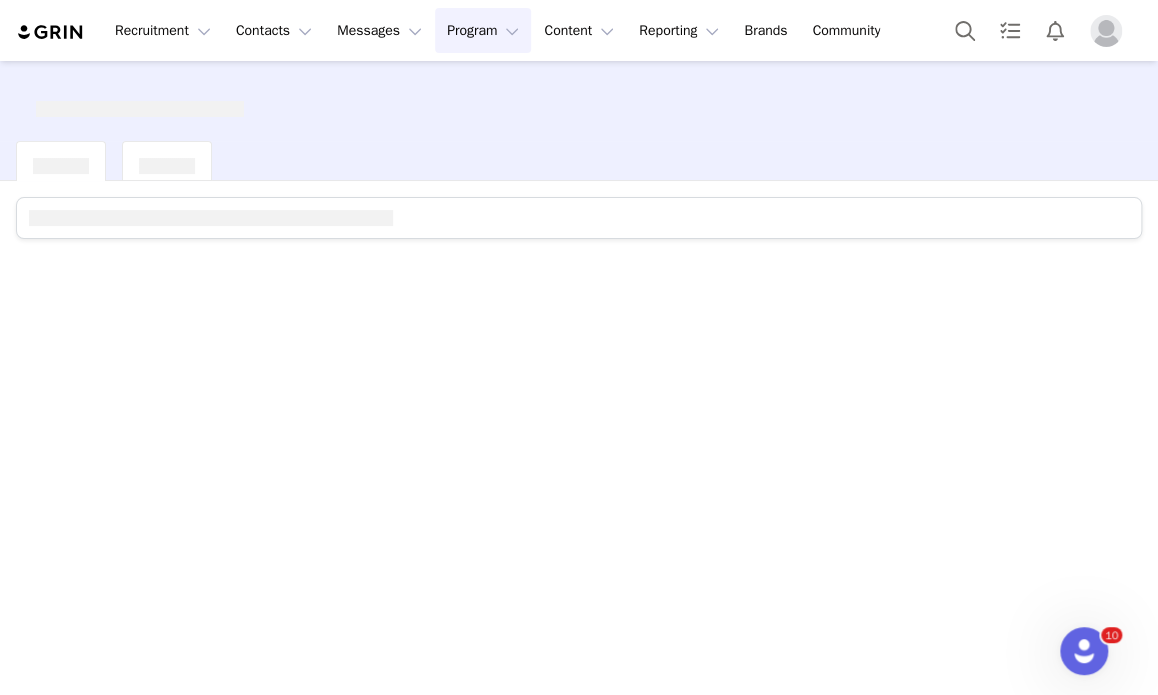 scroll, scrollTop: 0, scrollLeft: 0, axis: both 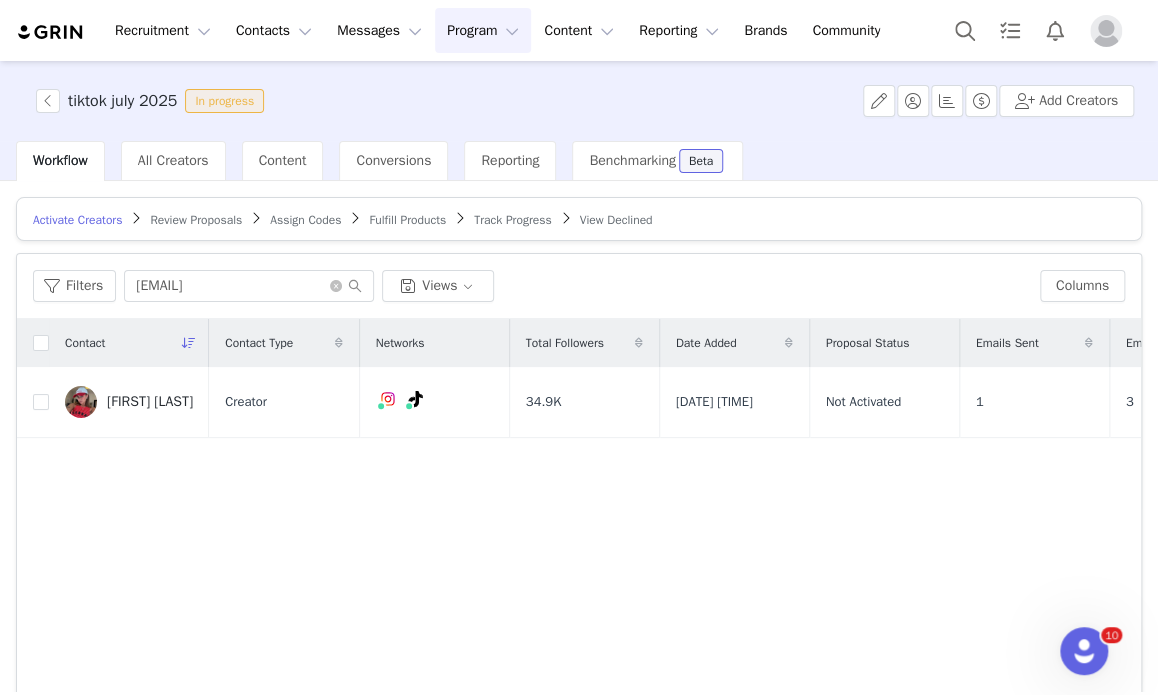 click on "Track Progress" at bounding box center (512, 220) 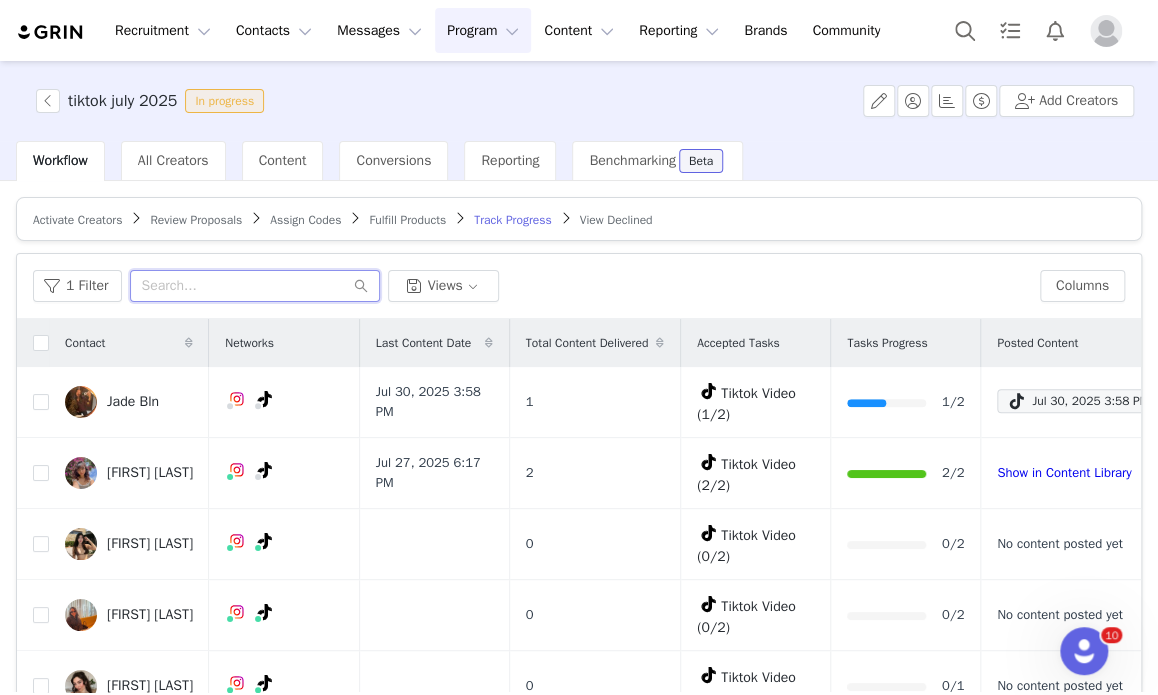 click at bounding box center (255, 286) 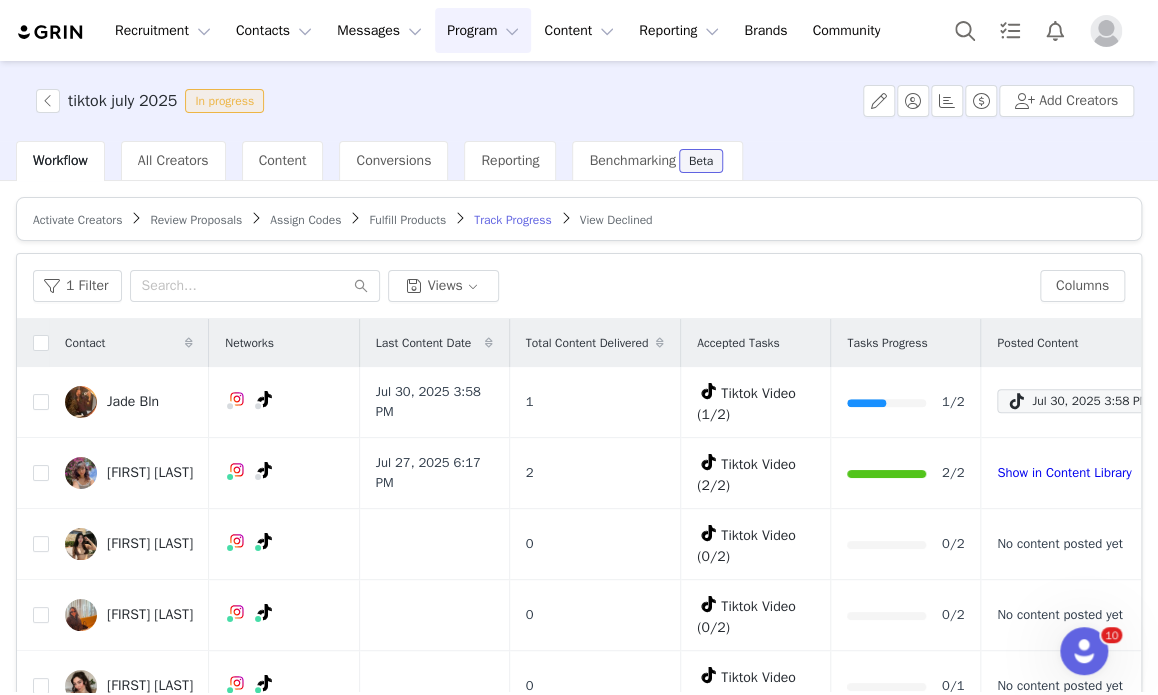 click on "Fulfill Products" at bounding box center (407, 220) 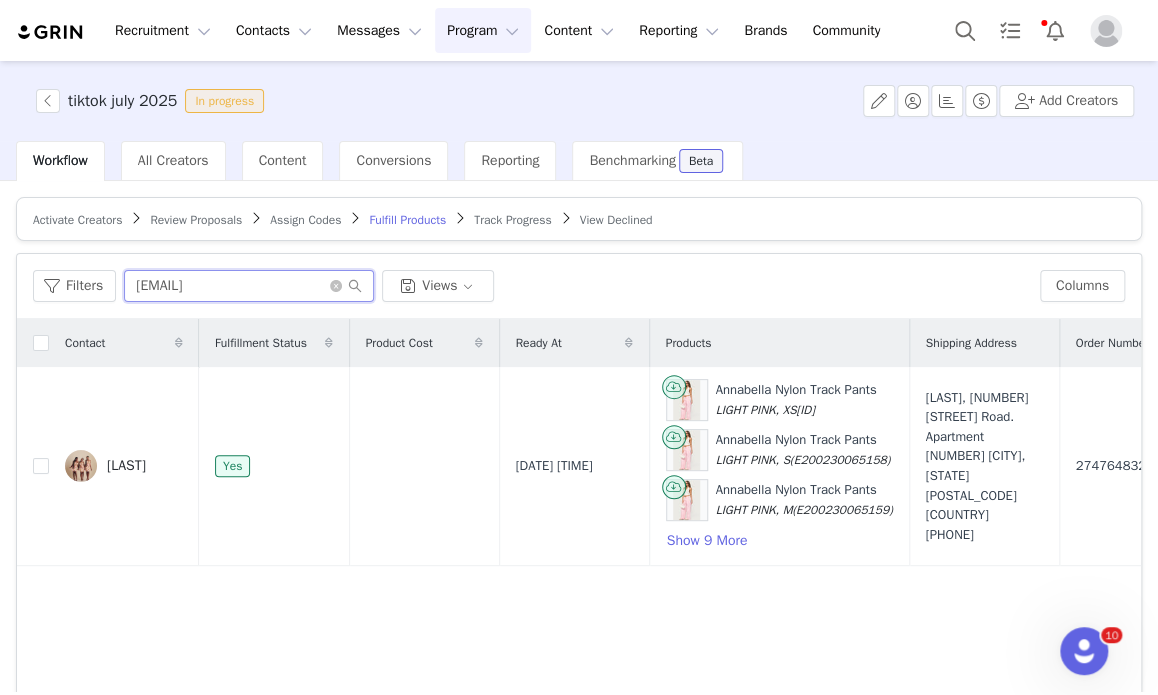 click on "[EMAIL]" at bounding box center (249, 286) 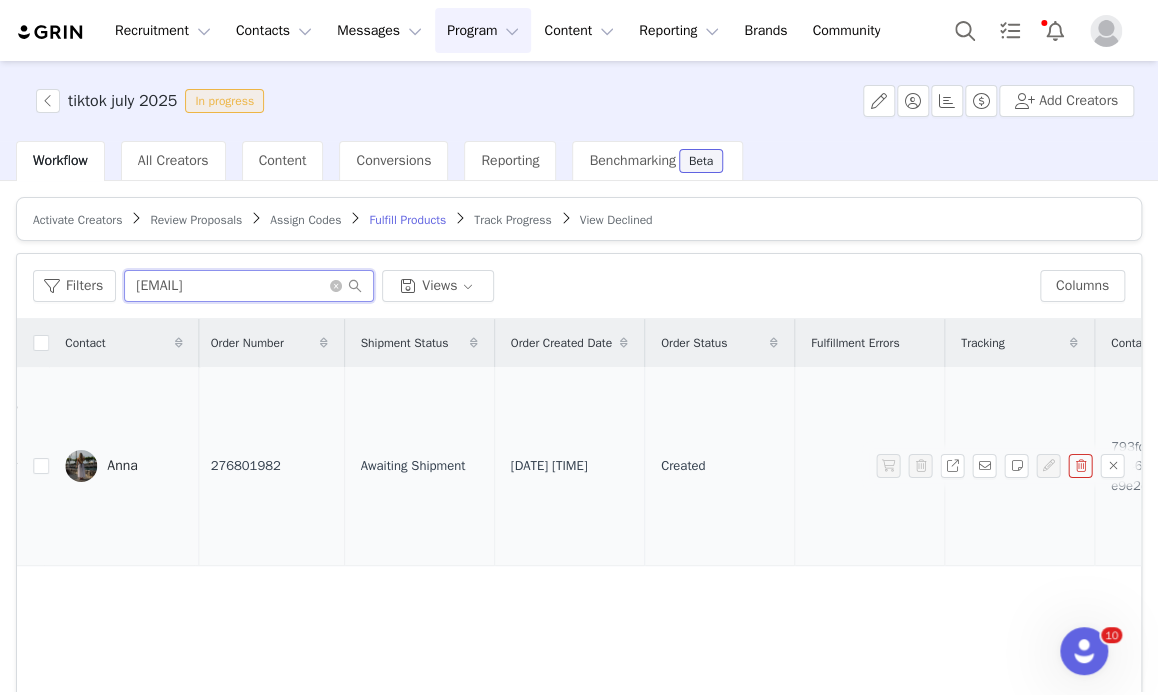 scroll, scrollTop: 0, scrollLeft: 883, axis: horizontal 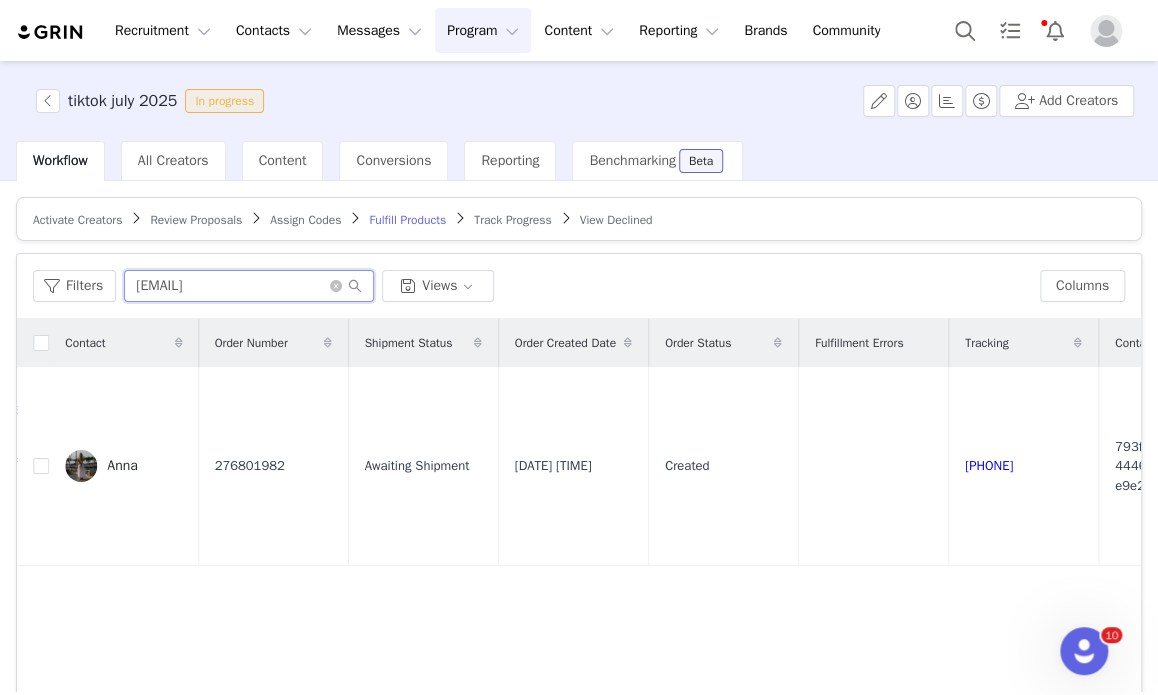type on "[EMAIL]" 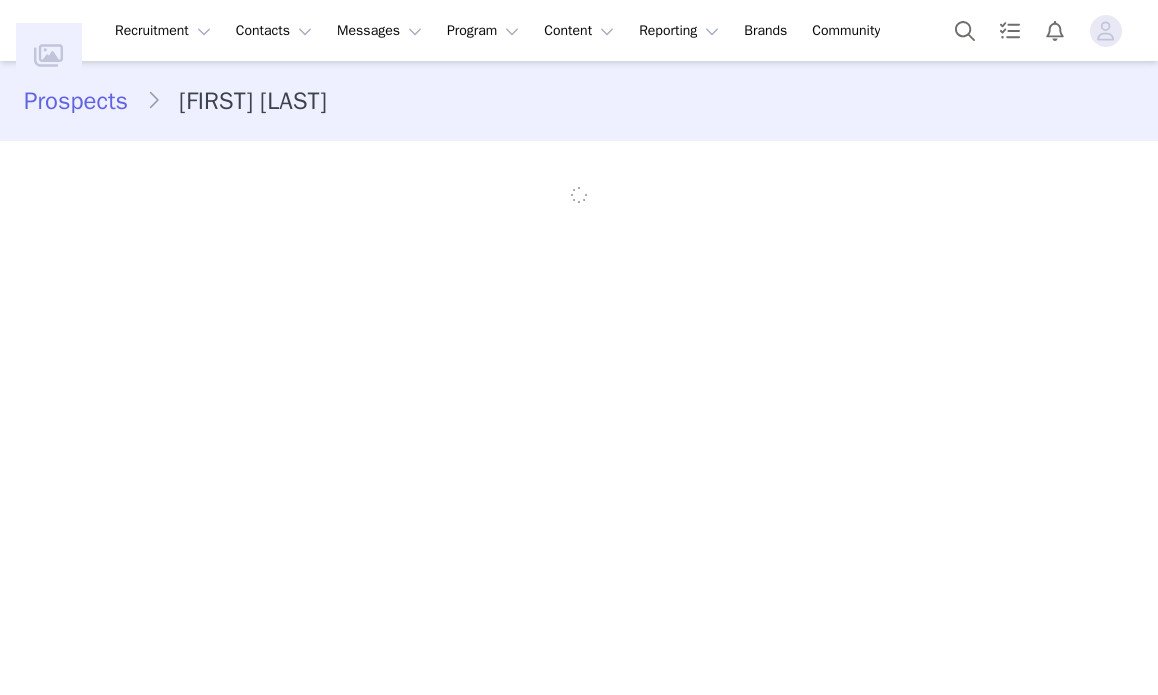 scroll, scrollTop: 0, scrollLeft: 0, axis: both 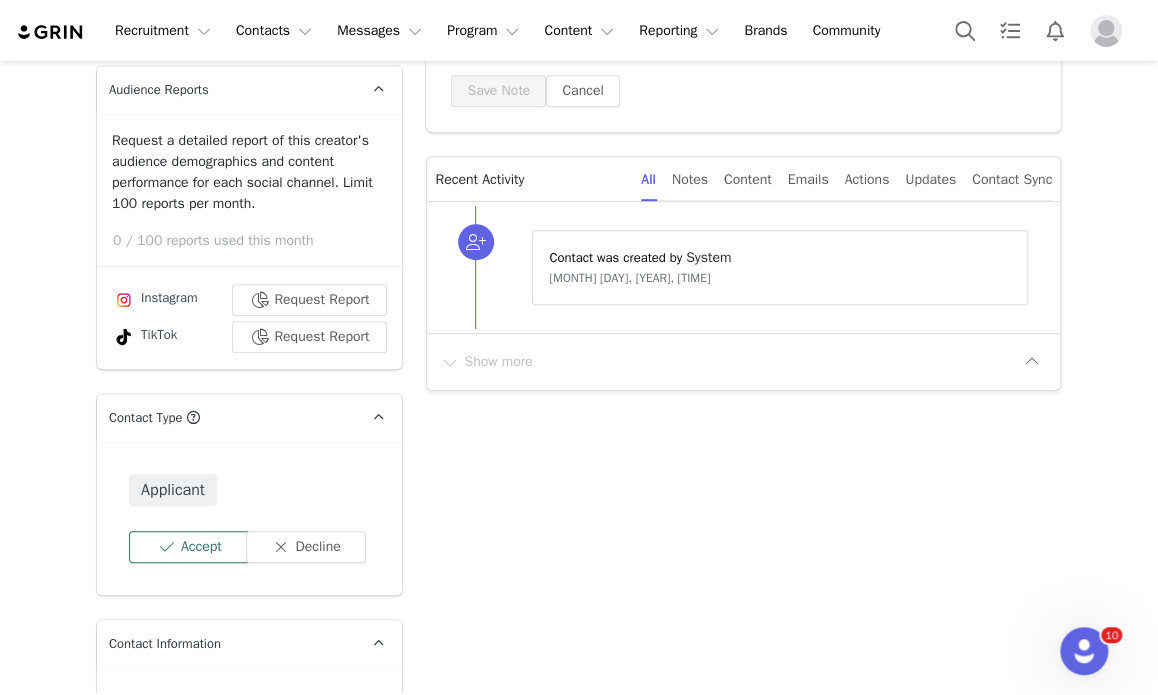 click on "Accept" at bounding box center [189, 547] 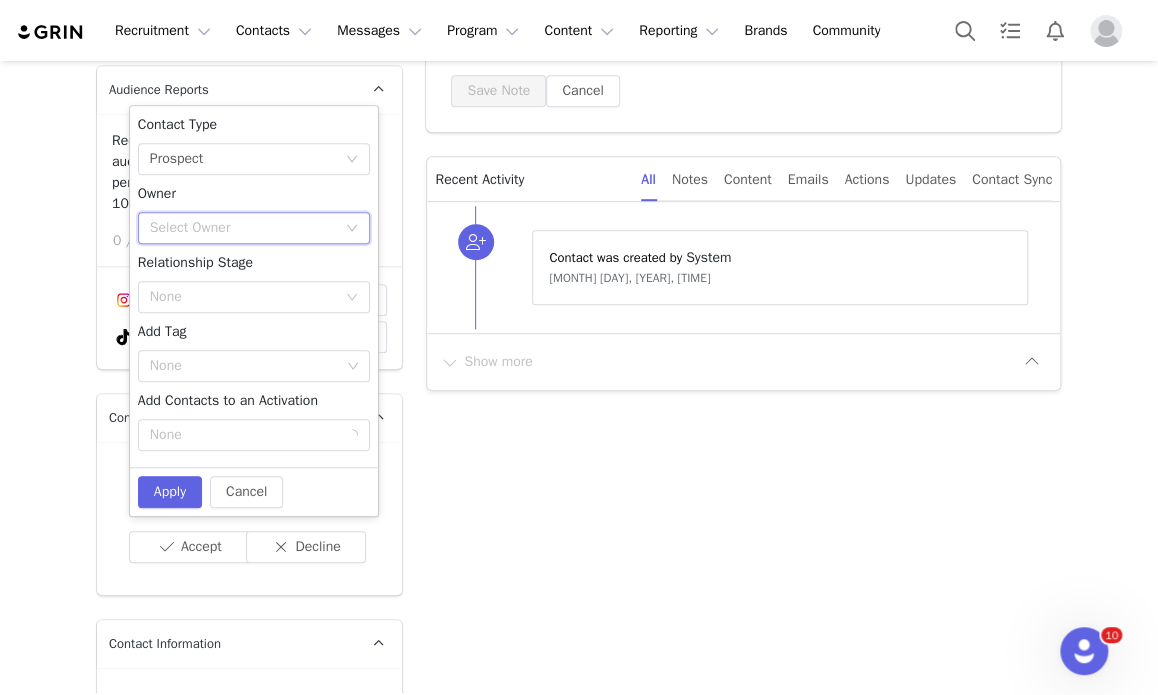 click on "Select Owner" at bounding box center [247, 228] 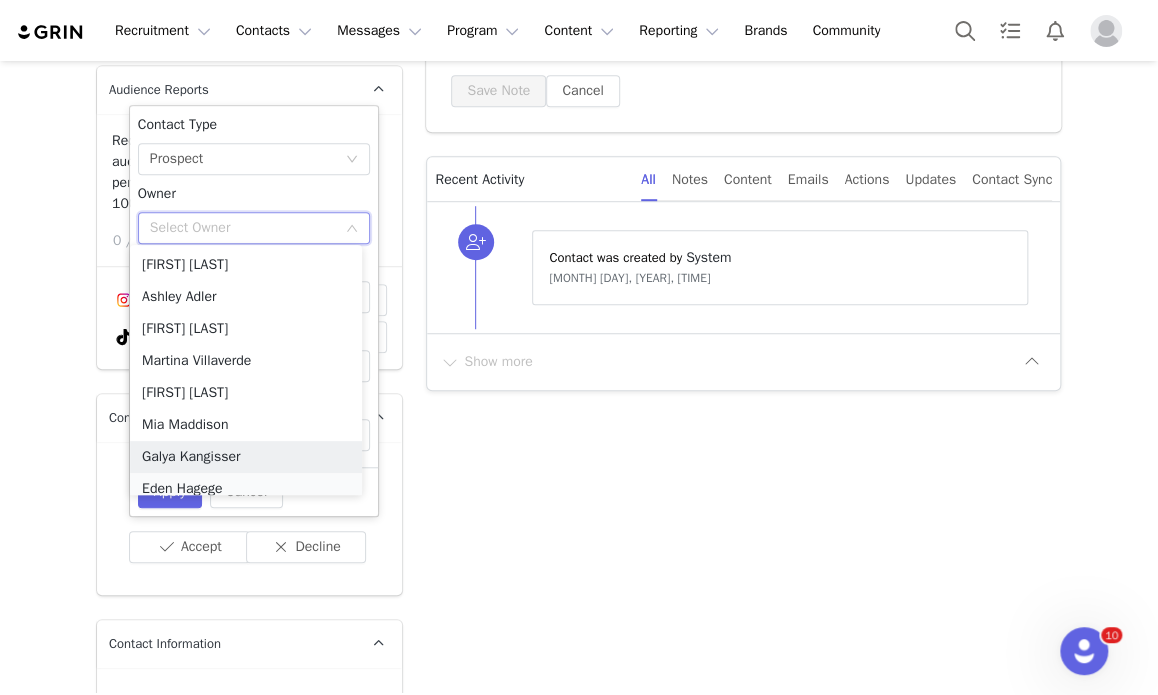 scroll, scrollTop: 10, scrollLeft: 0, axis: vertical 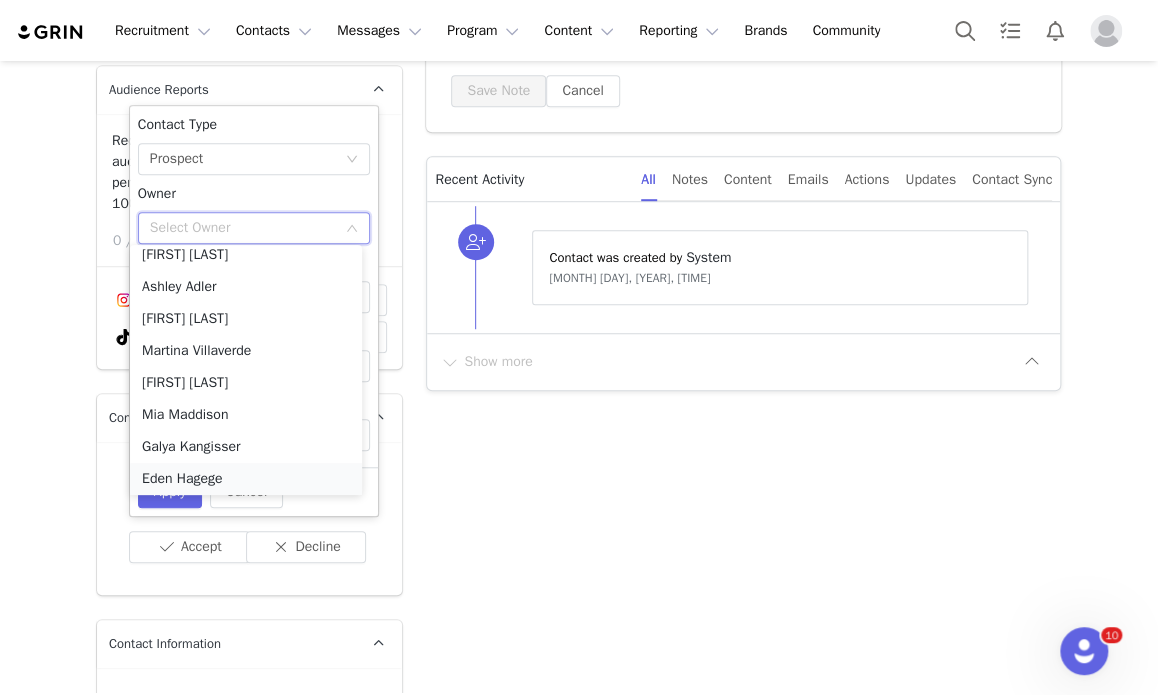 click on "Eden Hagege" at bounding box center (246, 479) 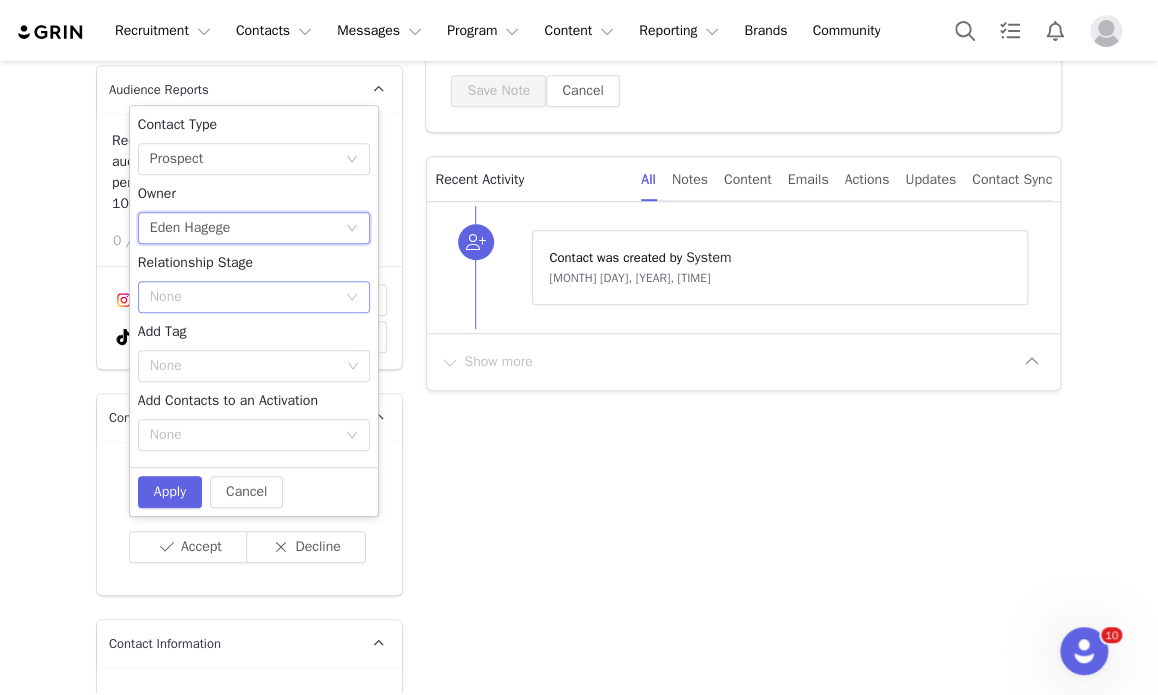 click on "None" at bounding box center (243, 297) 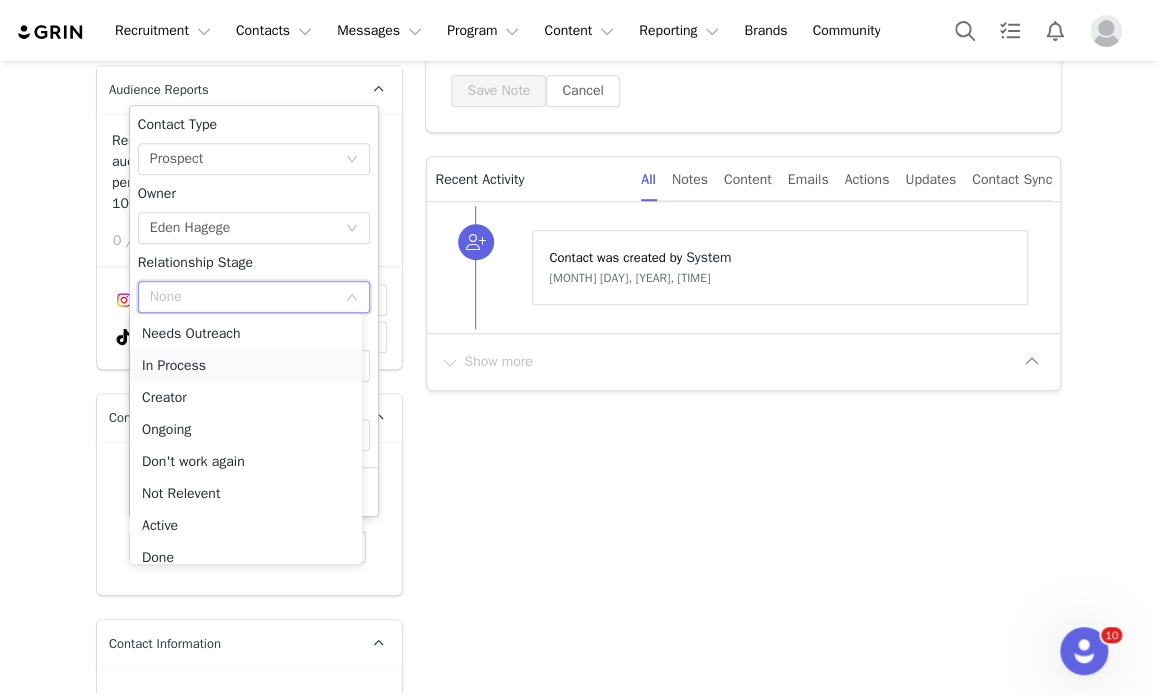 click on "In Process" at bounding box center (246, 366) 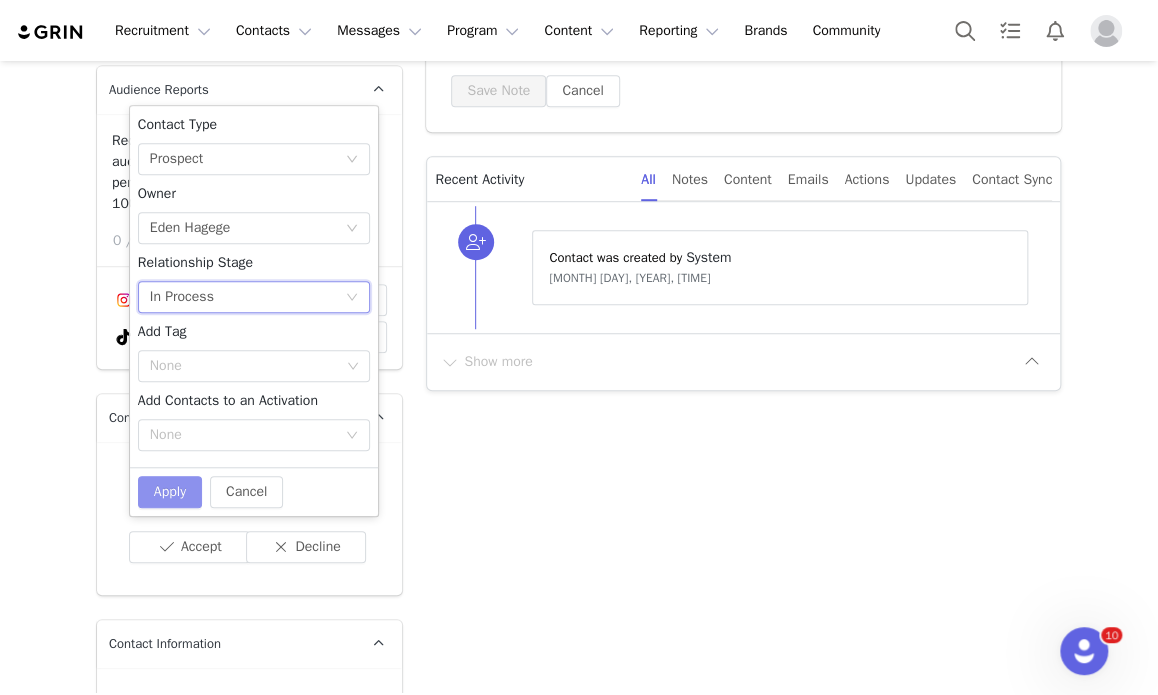 click on "Apply" at bounding box center [170, 492] 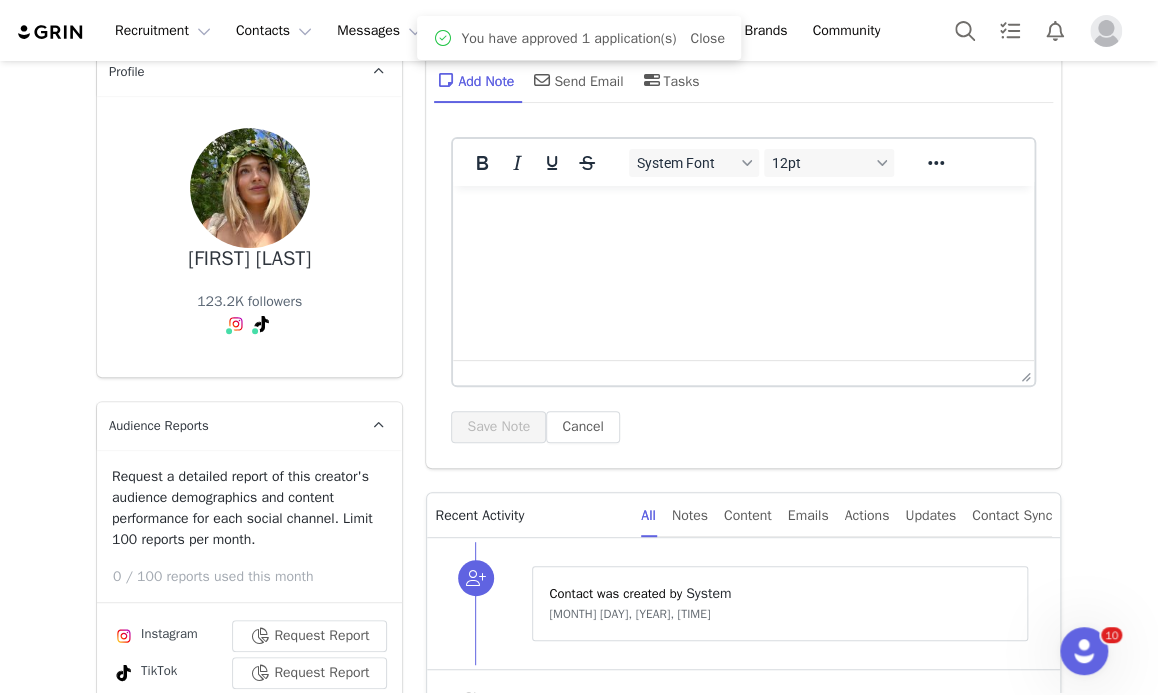 scroll, scrollTop: 0, scrollLeft: 0, axis: both 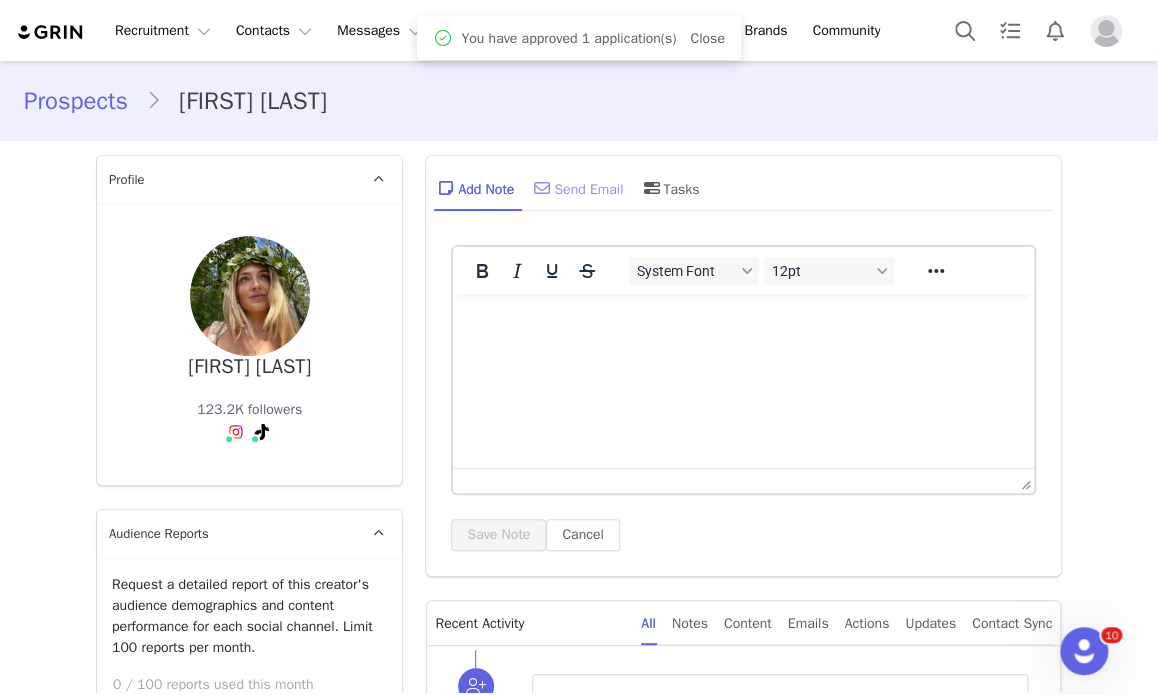 click on "Send Email" at bounding box center (576, 188) 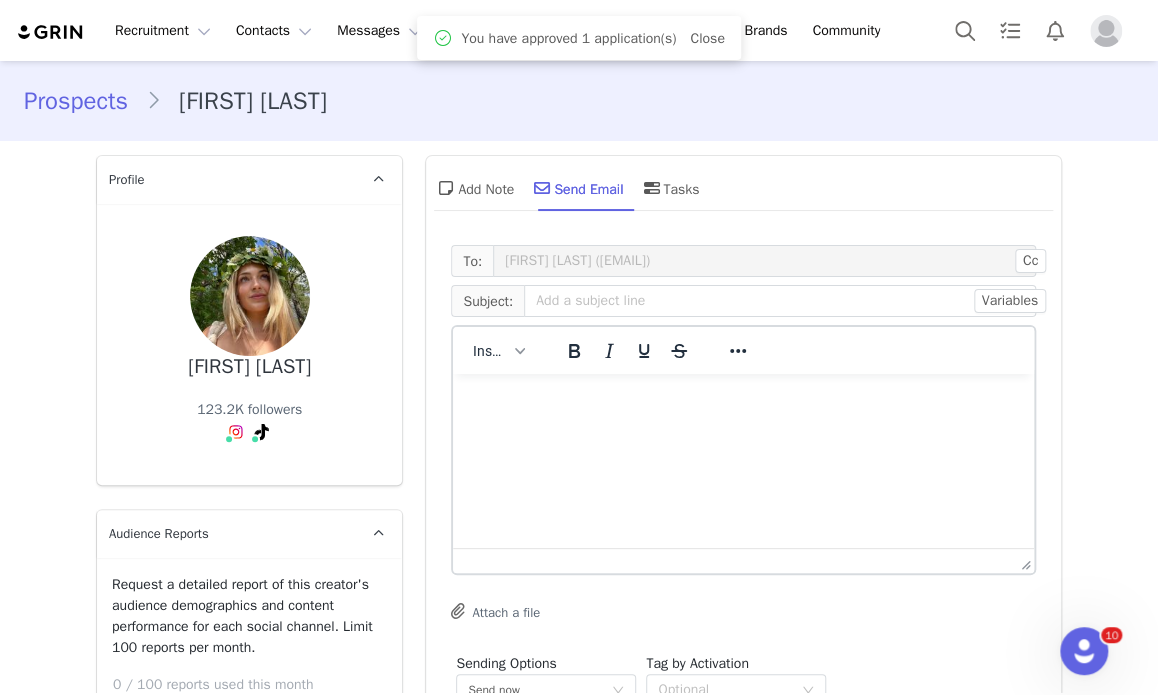 scroll, scrollTop: 0, scrollLeft: 0, axis: both 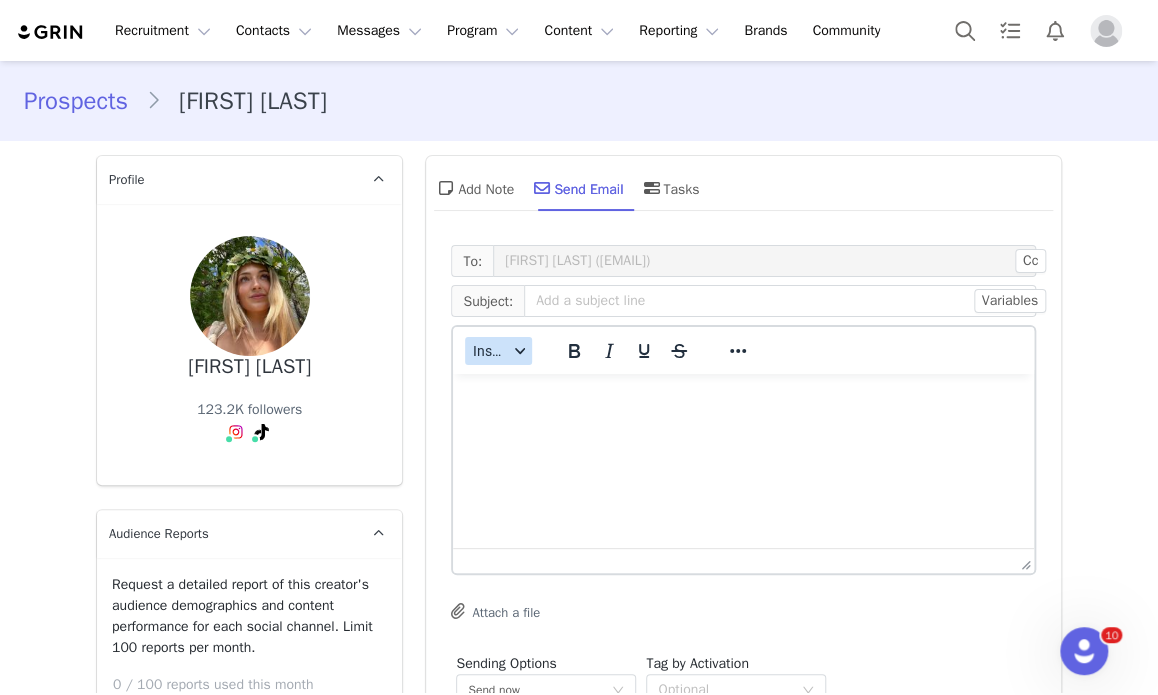 click on "Insert" at bounding box center (498, 351) 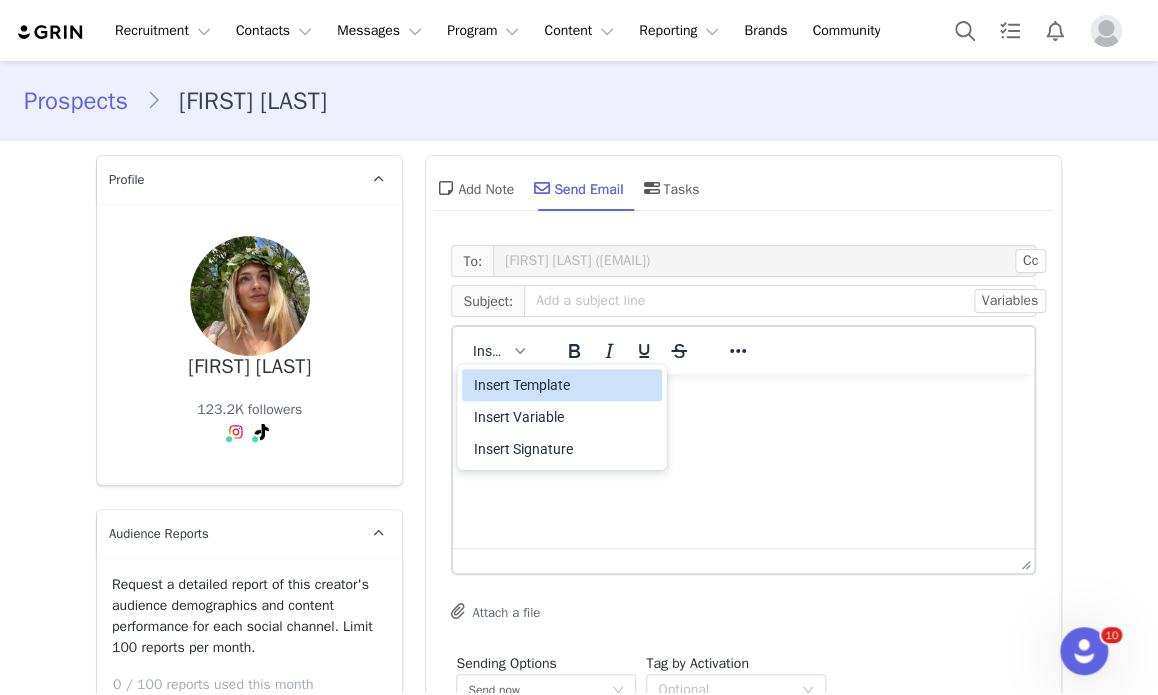 click on "Insert Template Insert Variable Insert Signature" at bounding box center [562, 417] 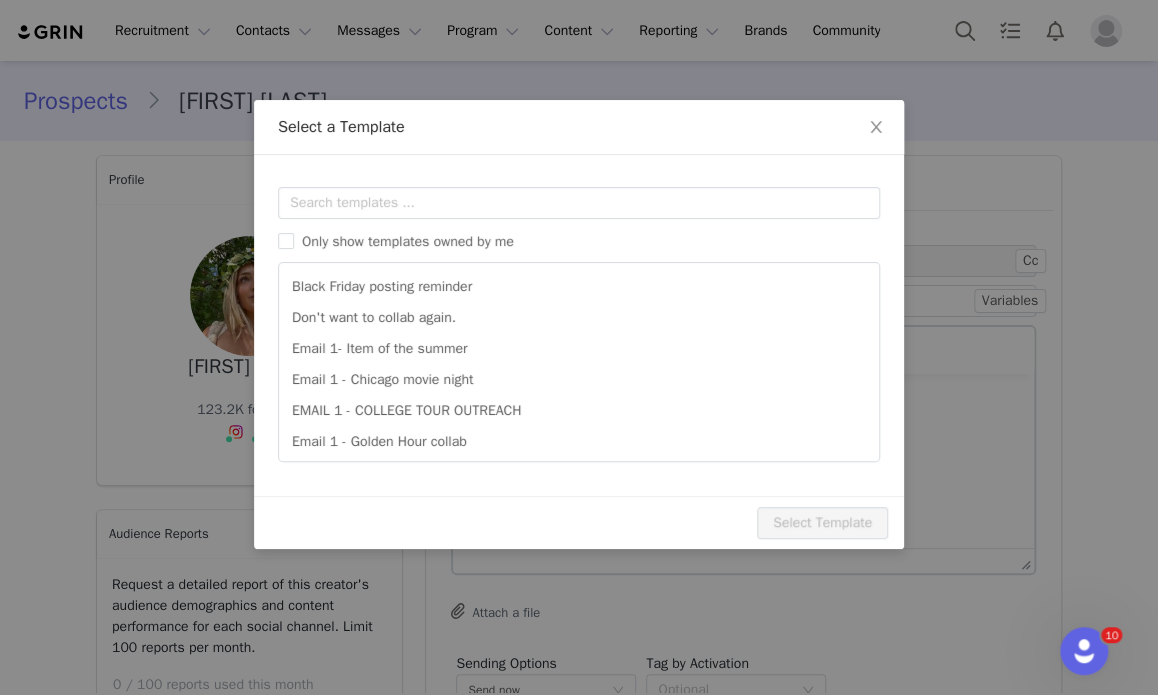 scroll, scrollTop: 0, scrollLeft: 0, axis: both 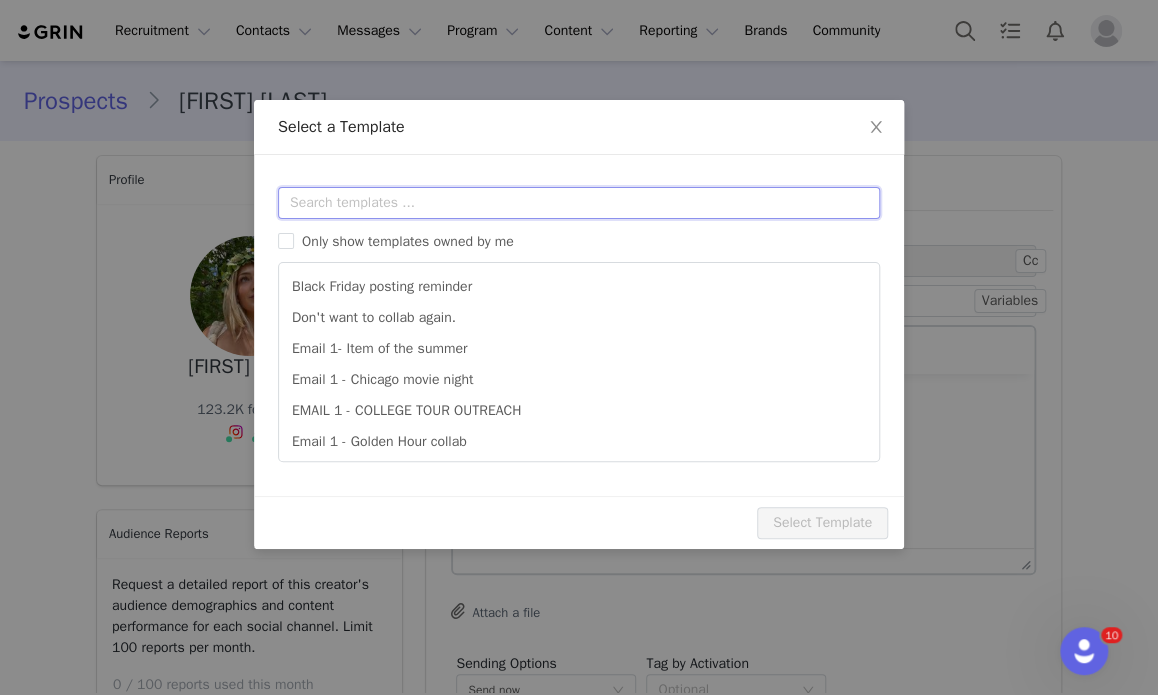 click at bounding box center (579, 203) 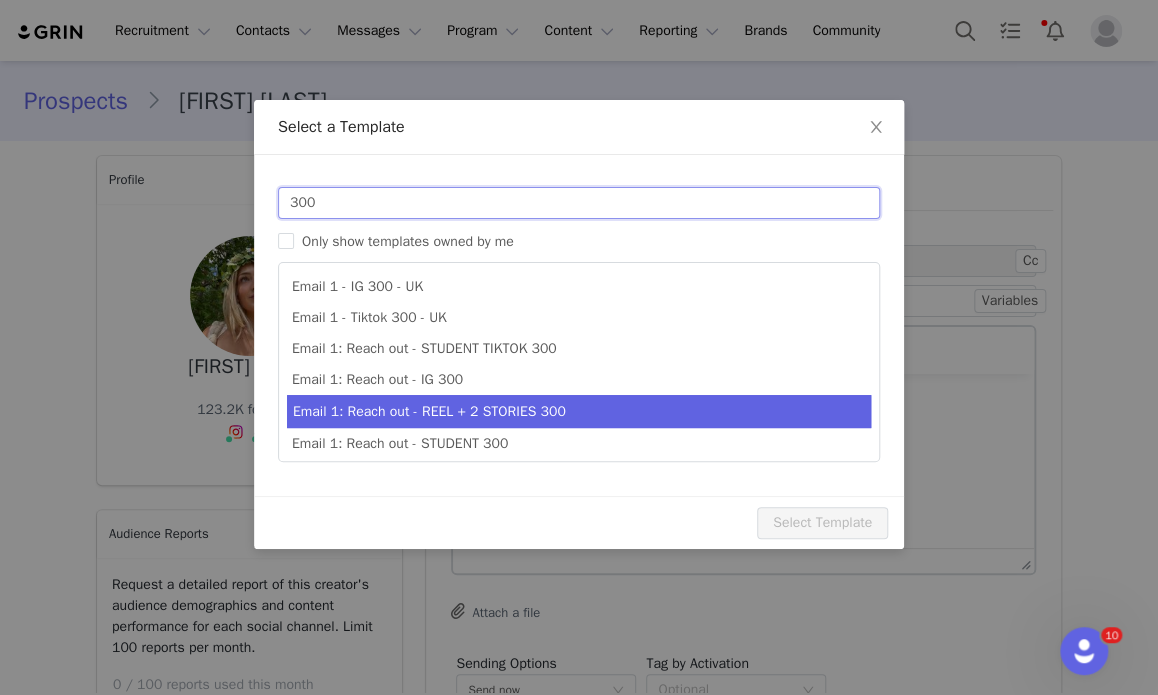 scroll, scrollTop: 36, scrollLeft: 0, axis: vertical 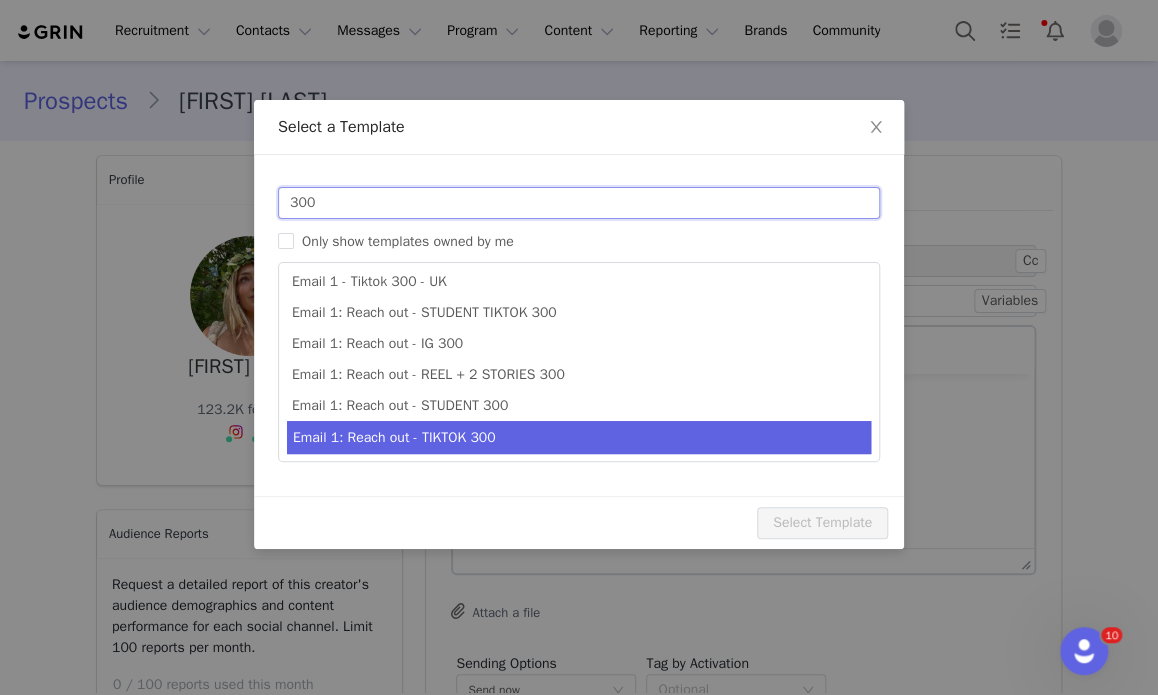 type on "300" 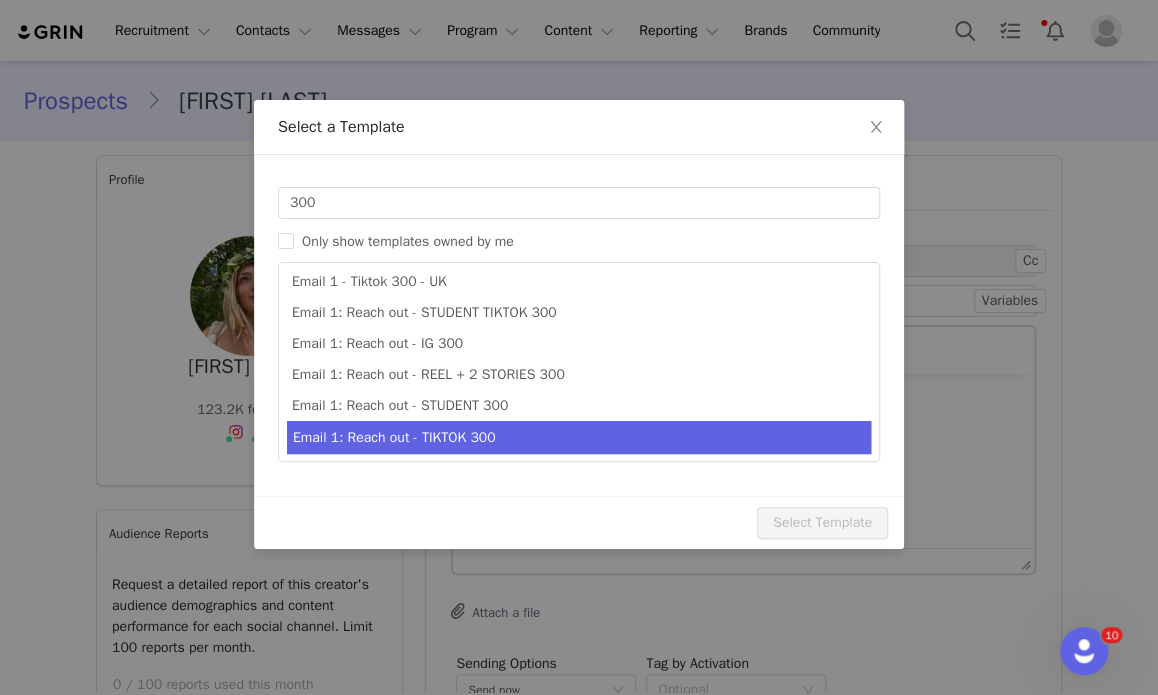 type on "Collab with Edikted" 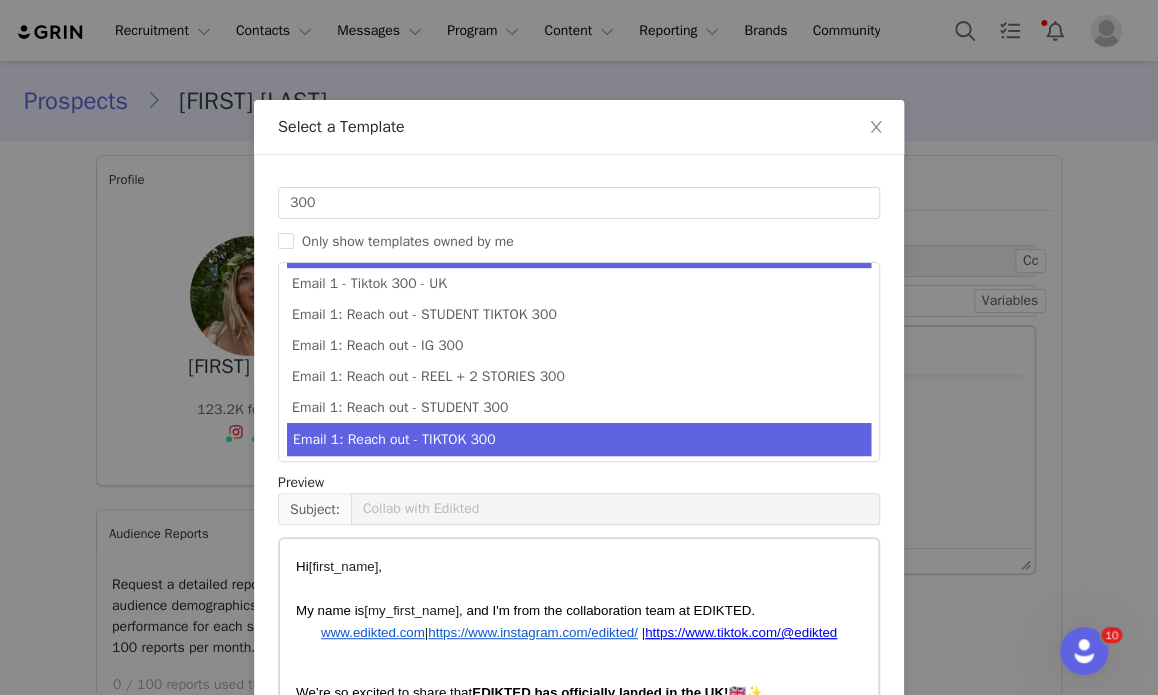 click on "Email 1: Reach out - TIKTOK 300" at bounding box center [579, 439] 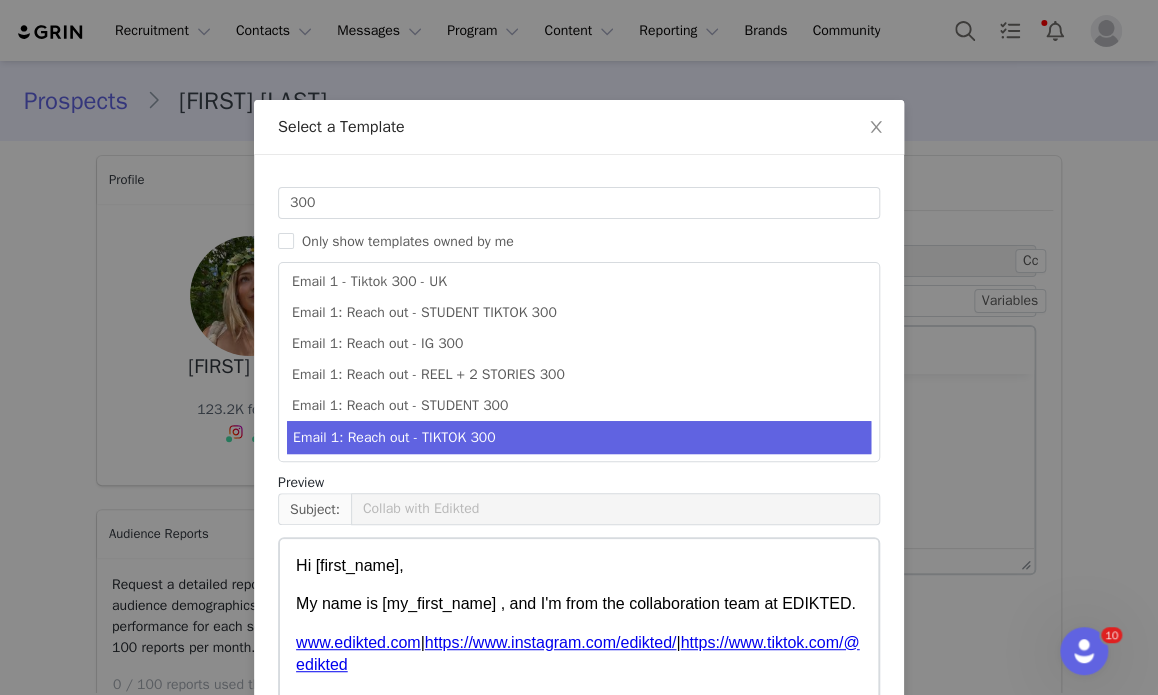scroll, scrollTop: 192, scrollLeft: 0, axis: vertical 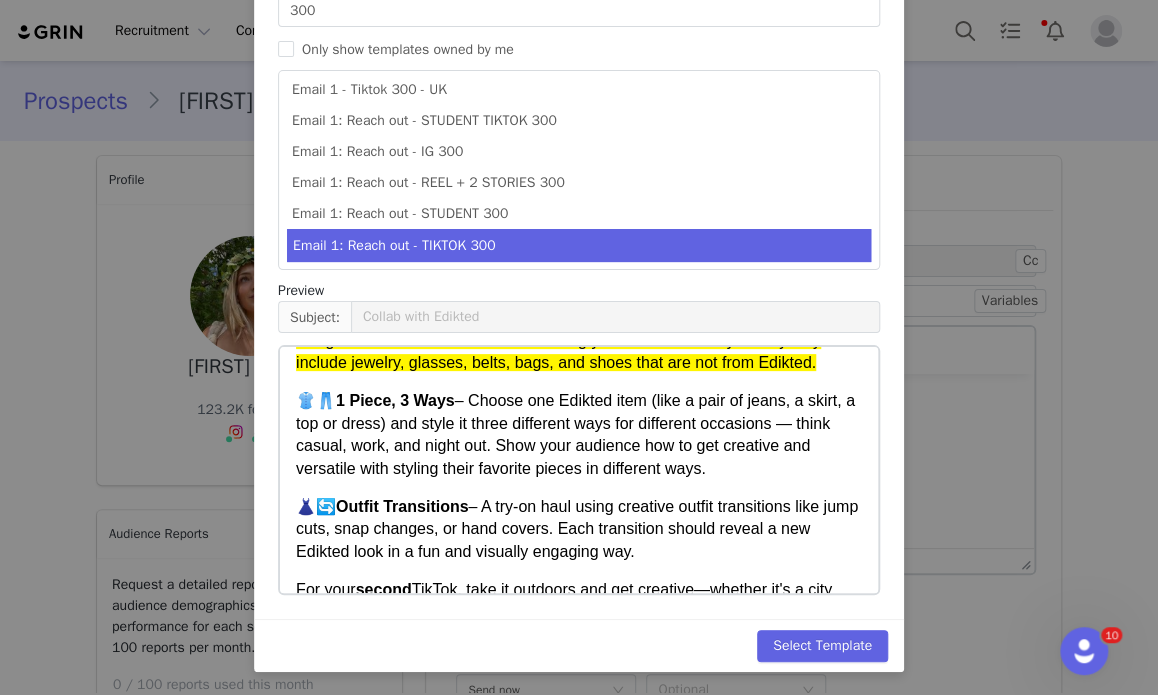 click on "Select a Template  Templates  300 Only show templates owned by me      Email 1 - IG 300 - UK   Email 1 - Tiktok 300 - UK   Email 1:  Reach out - STUDENT TIKTOK 300   Email 1: Reach out - IG 300   Email 1: Reach out - REEL + 2 STORIES 300   Email 1: Reach out - STUDENT 300   Email 1: Reach out - TIKTOK 300  Preview     Subject: Collab with Edikted           Select Template" at bounding box center [579, 347] 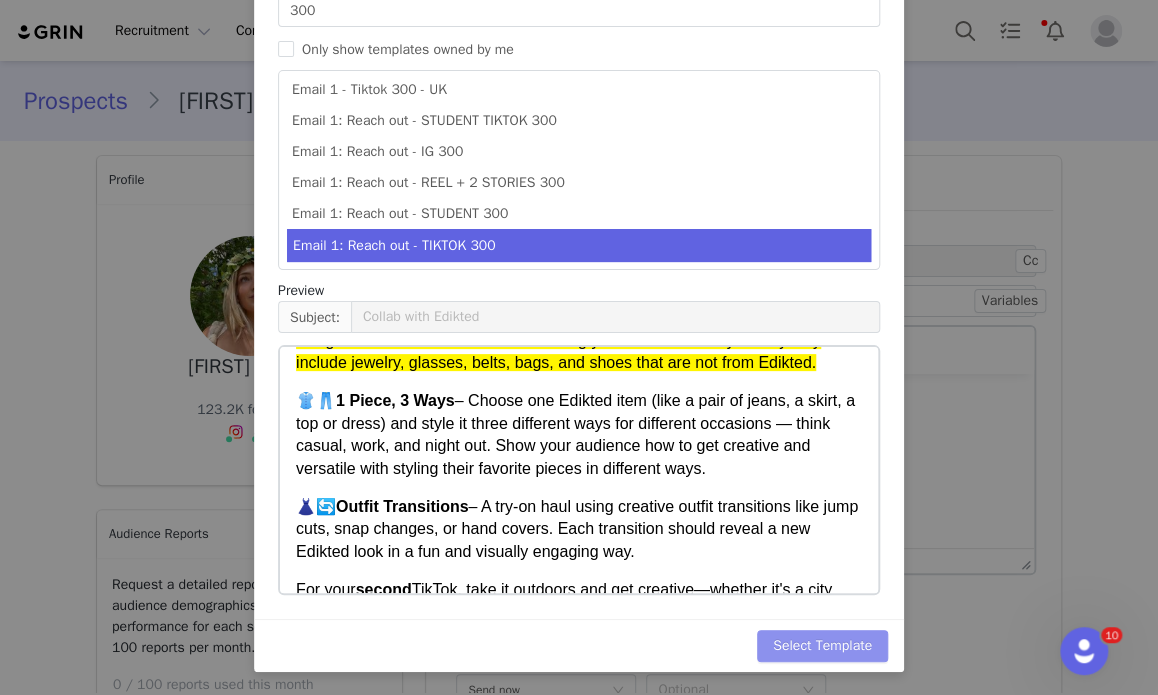 click on "Select Template" at bounding box center (822, 646) 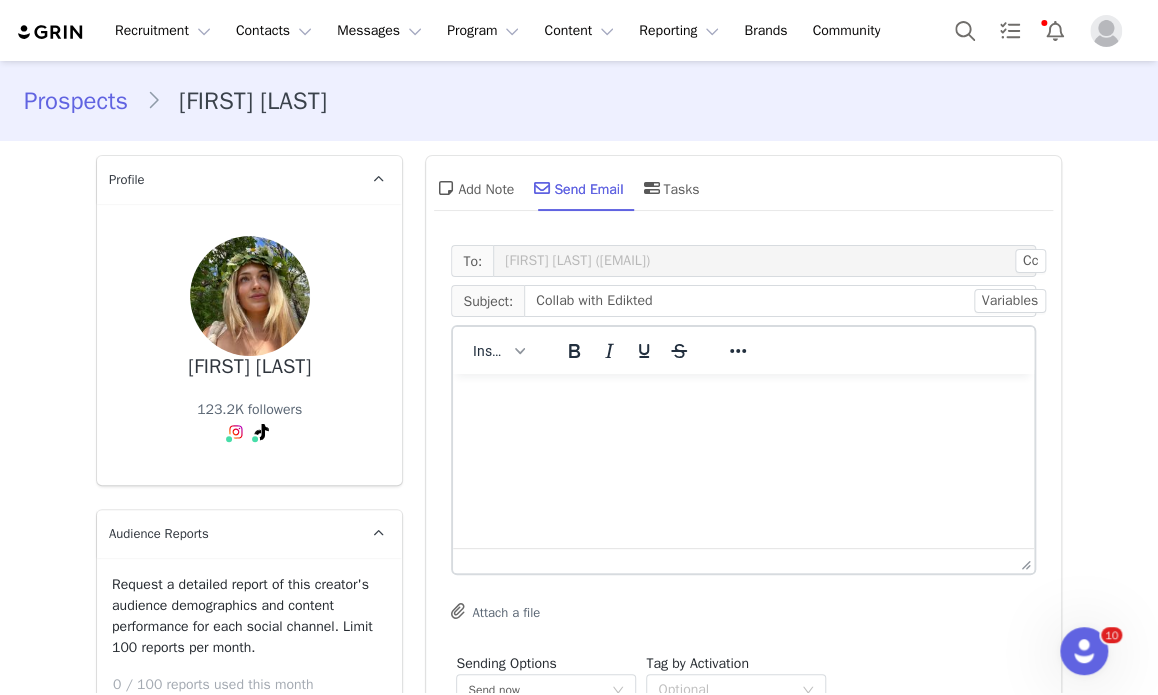 scroll, scrollTop: 0, scrollLeft: 0, axis: both 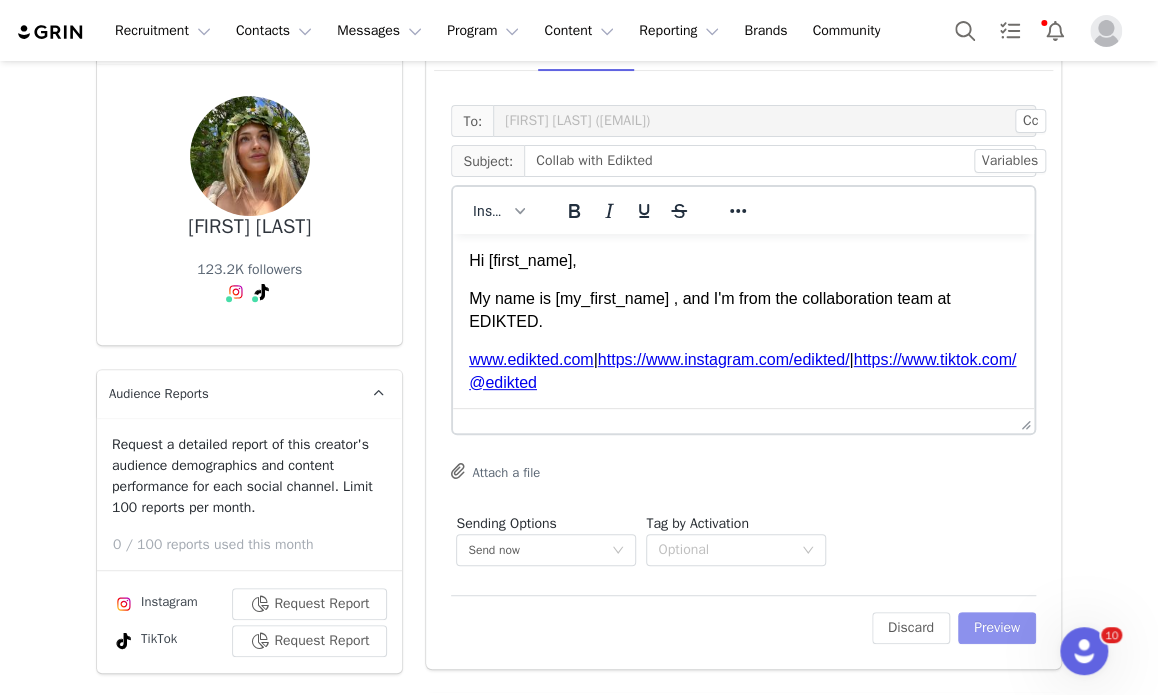 click on "Preview" at bounding box center (997, 628) 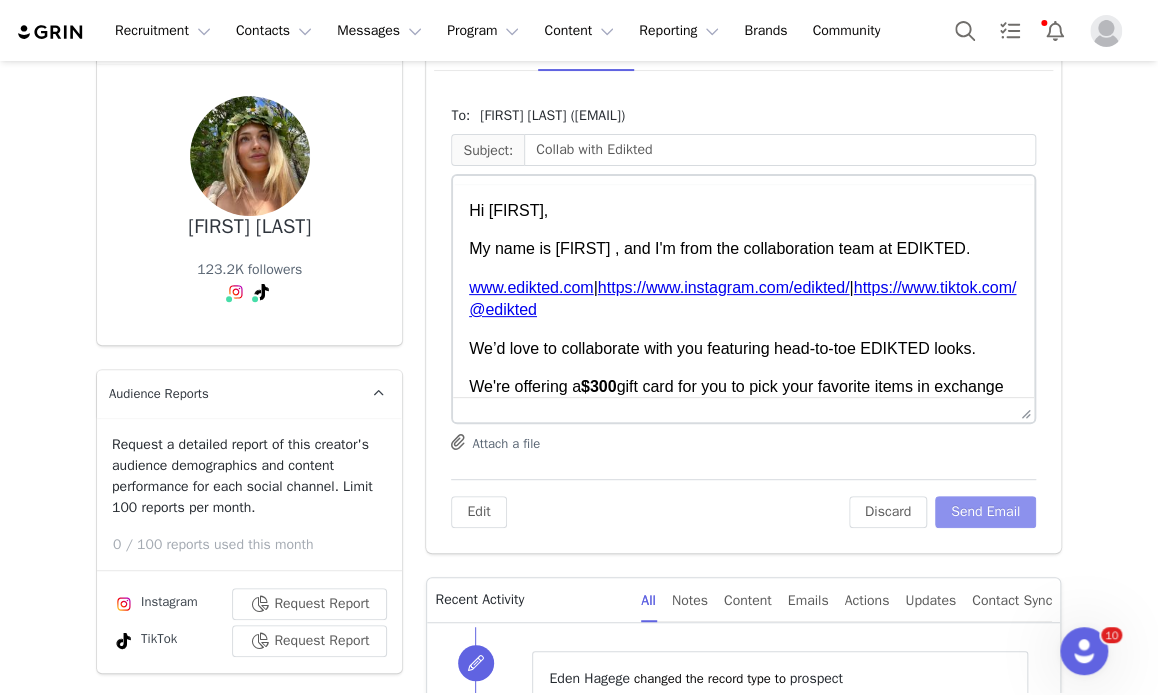 scroll, scrollTop: 0, scrollLeft: 0, axis: both 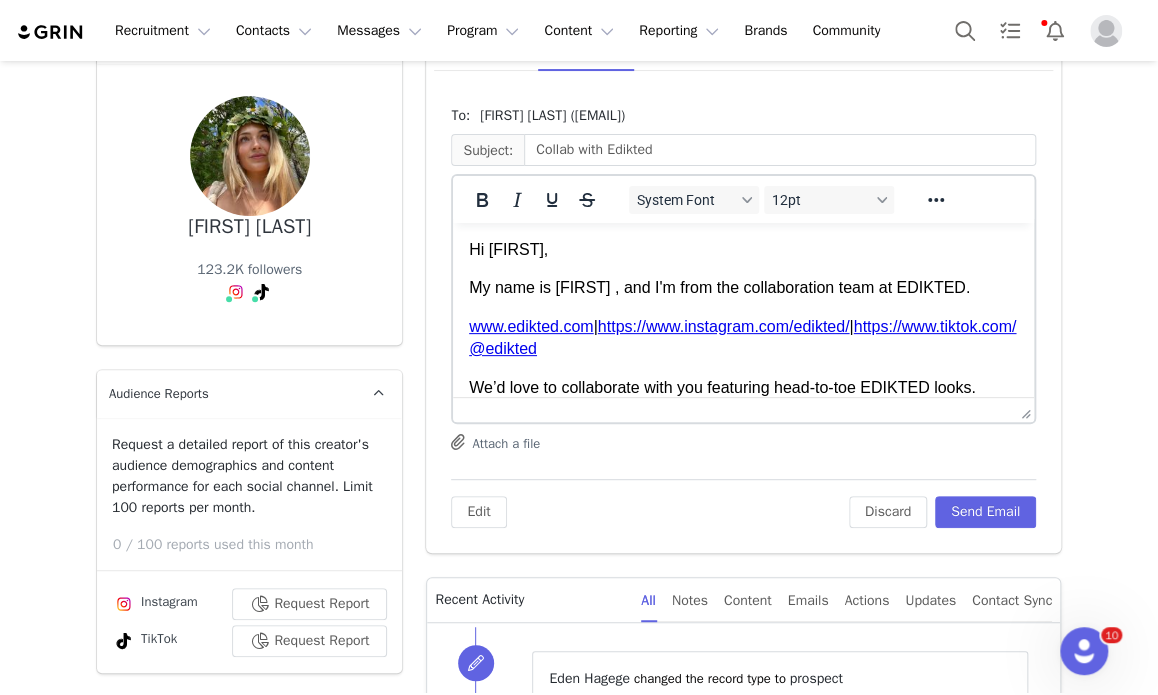 click on "Edit     Discard Send Email" at bounding box center (743, 503) 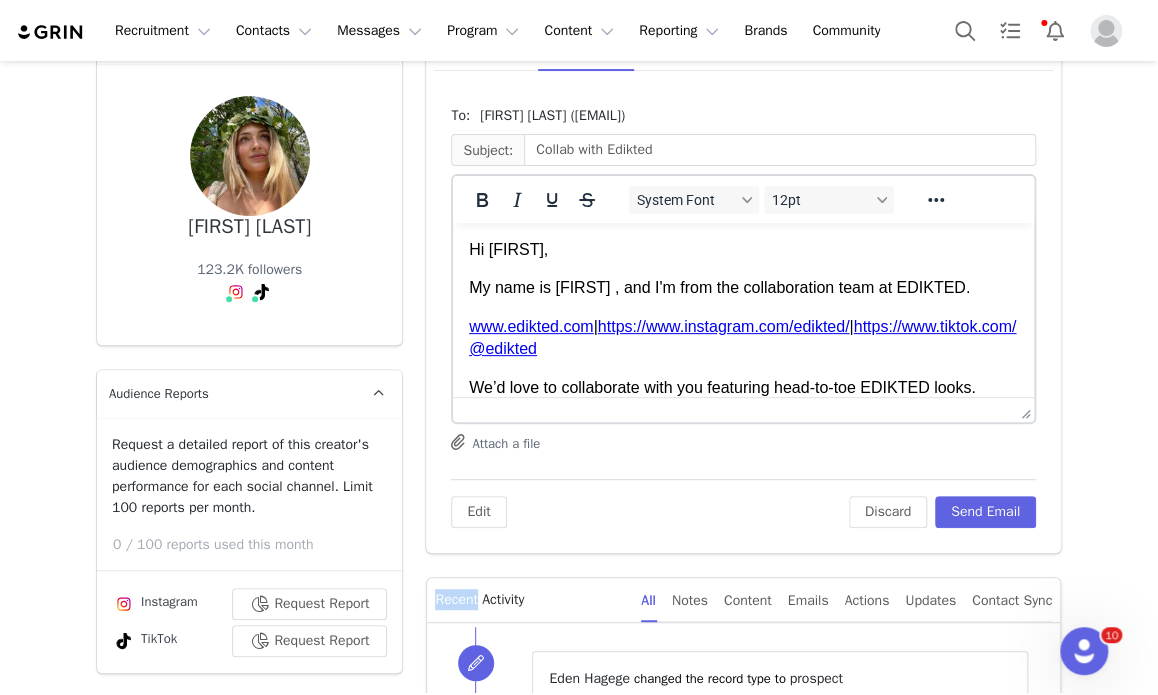 click on "Edit     Discard Send Email" at bounding box center [743, 503] 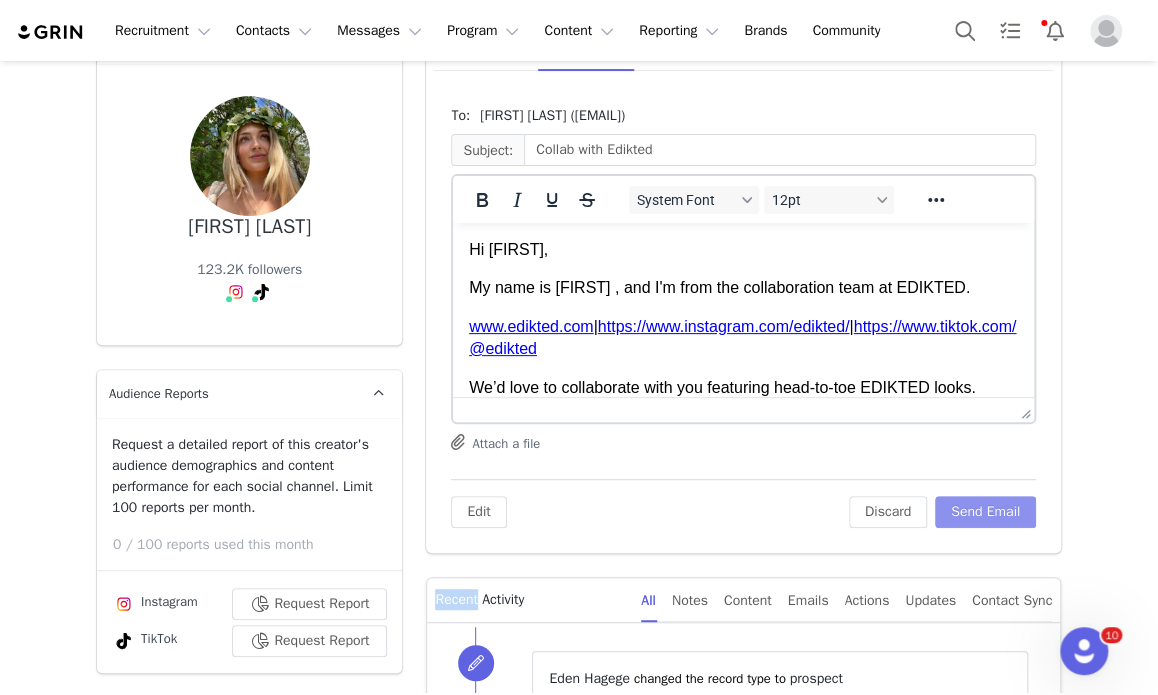 click on "Send Email" at bounding box center [985, 512] 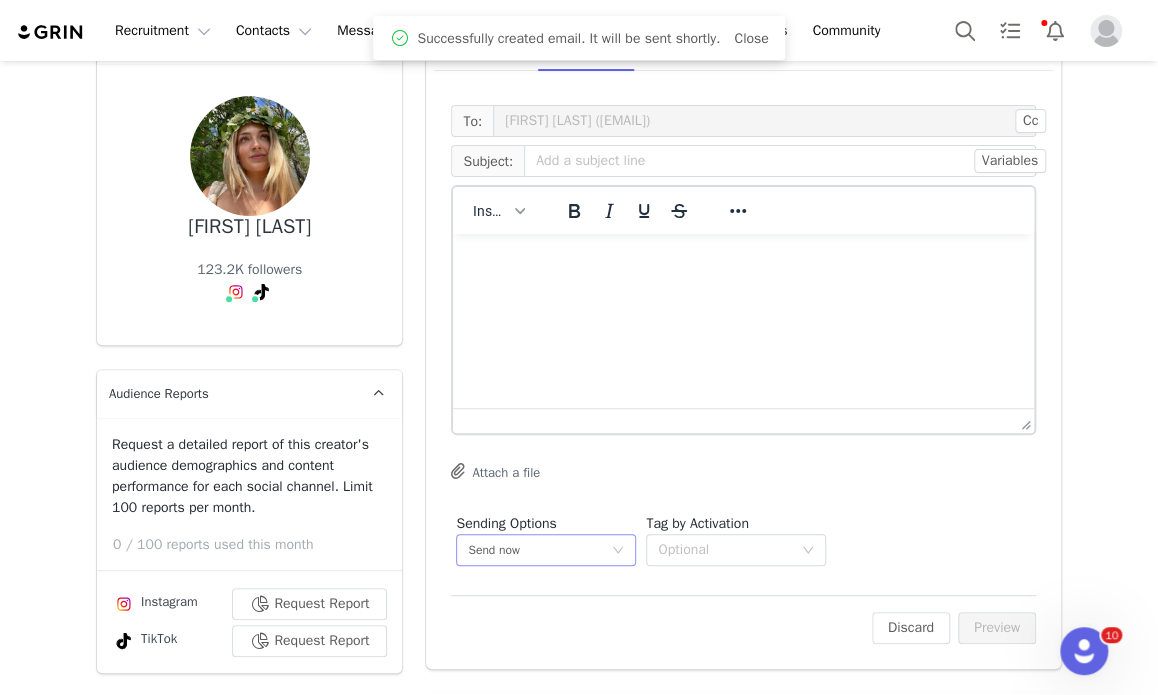 scroll, scrollTop: 0, scrollLeft: 0, axis: both 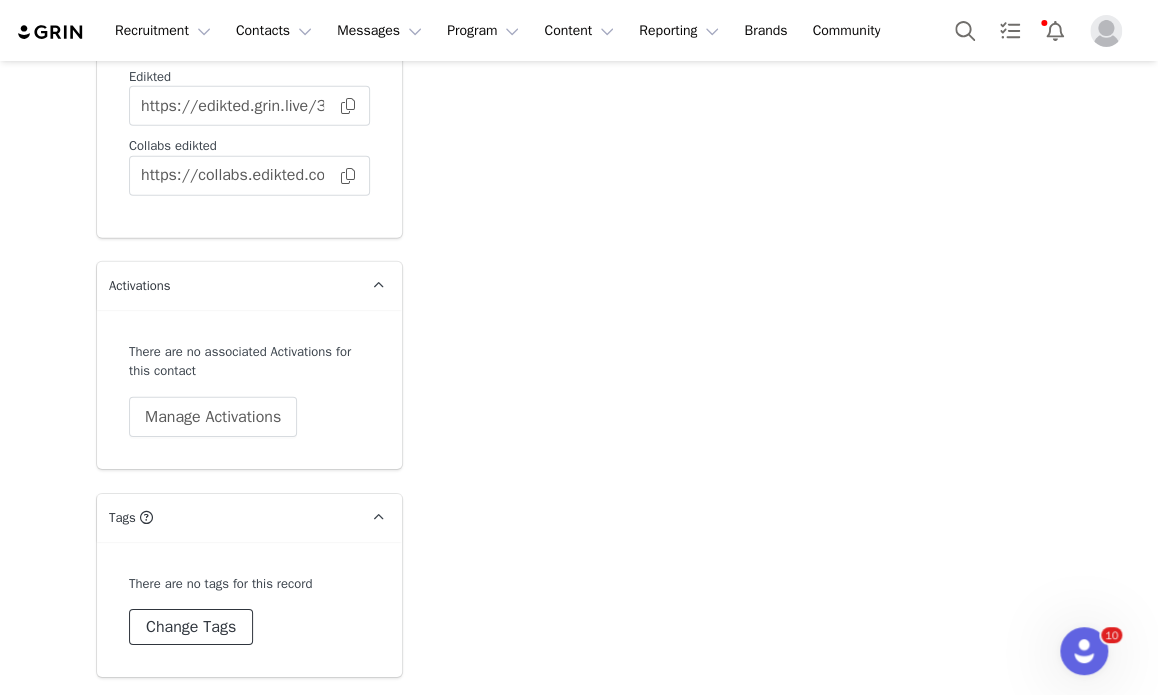click on "Change Tags" at bounding box center (191, 627) 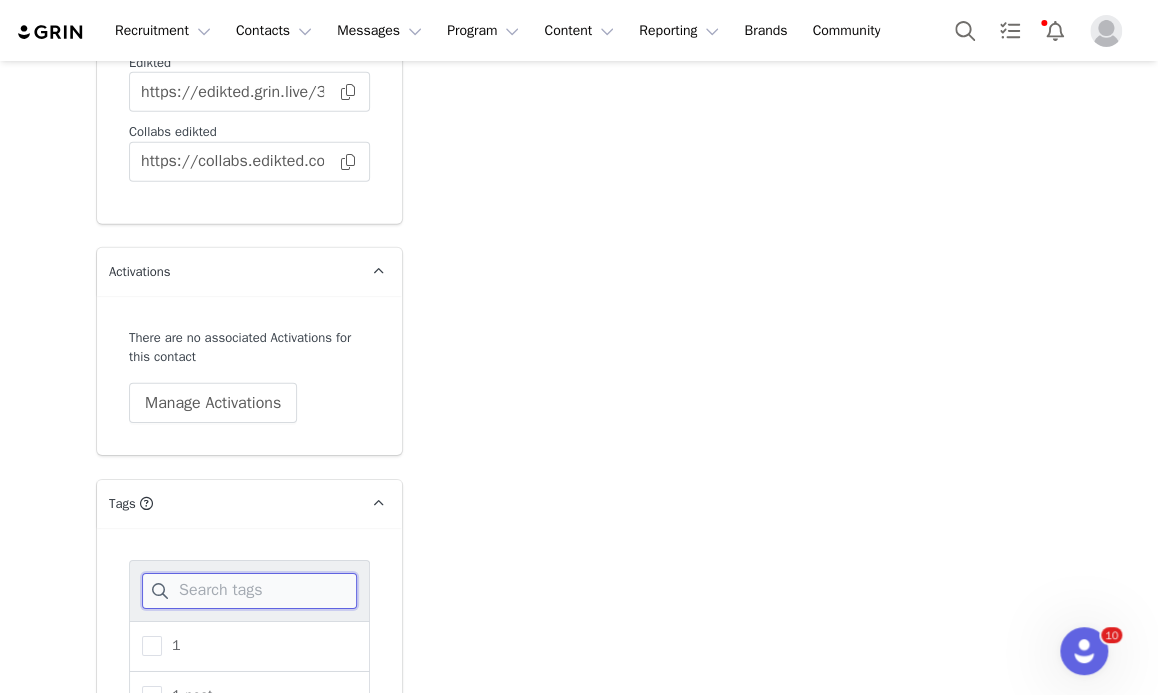 click at bounding box center [249, 591] 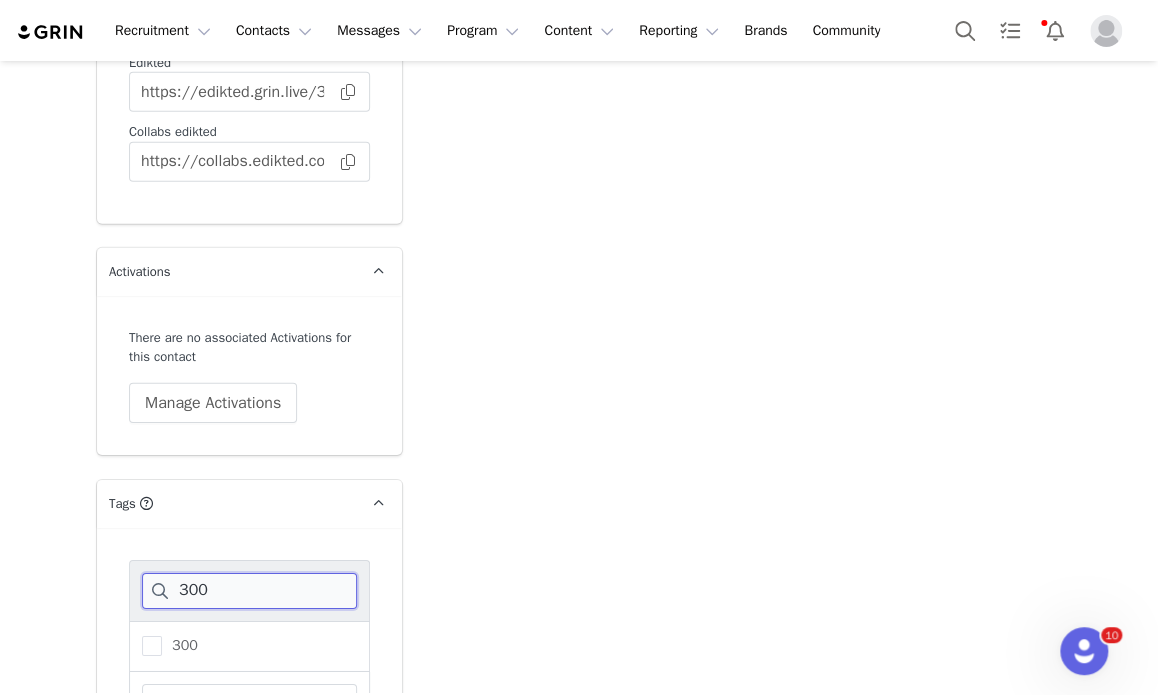 scroll, scrollTop: 5260, scrollLeft: 0, axis: vertical 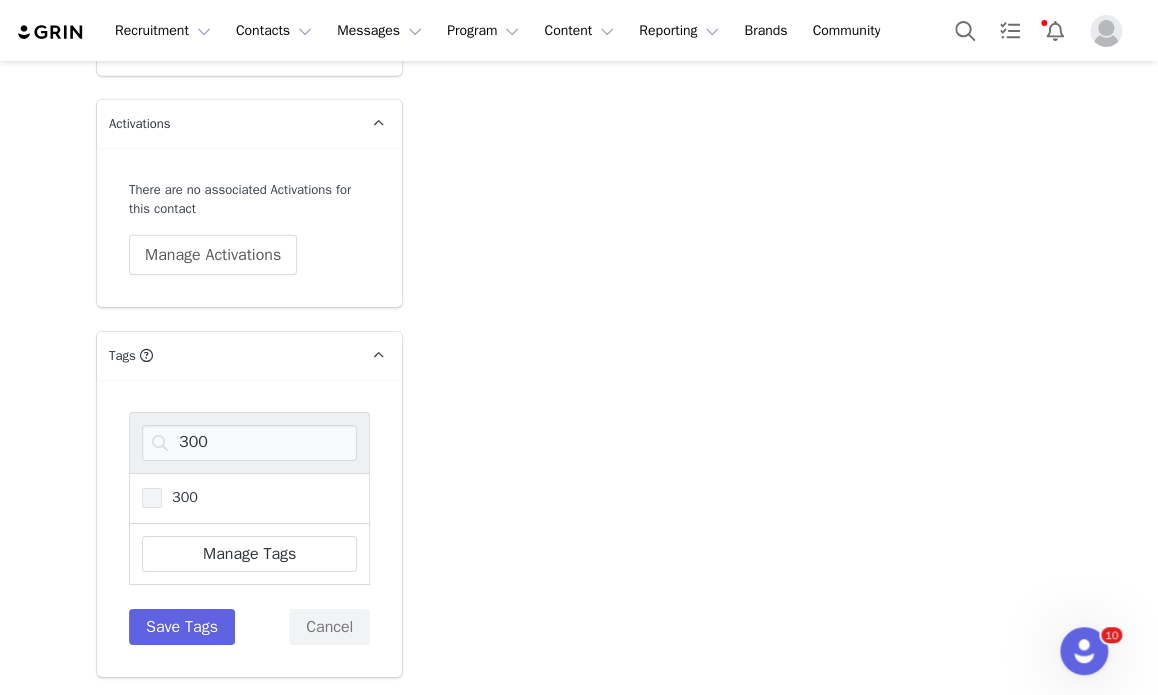 click on "300" at bounding box center [180, 497] 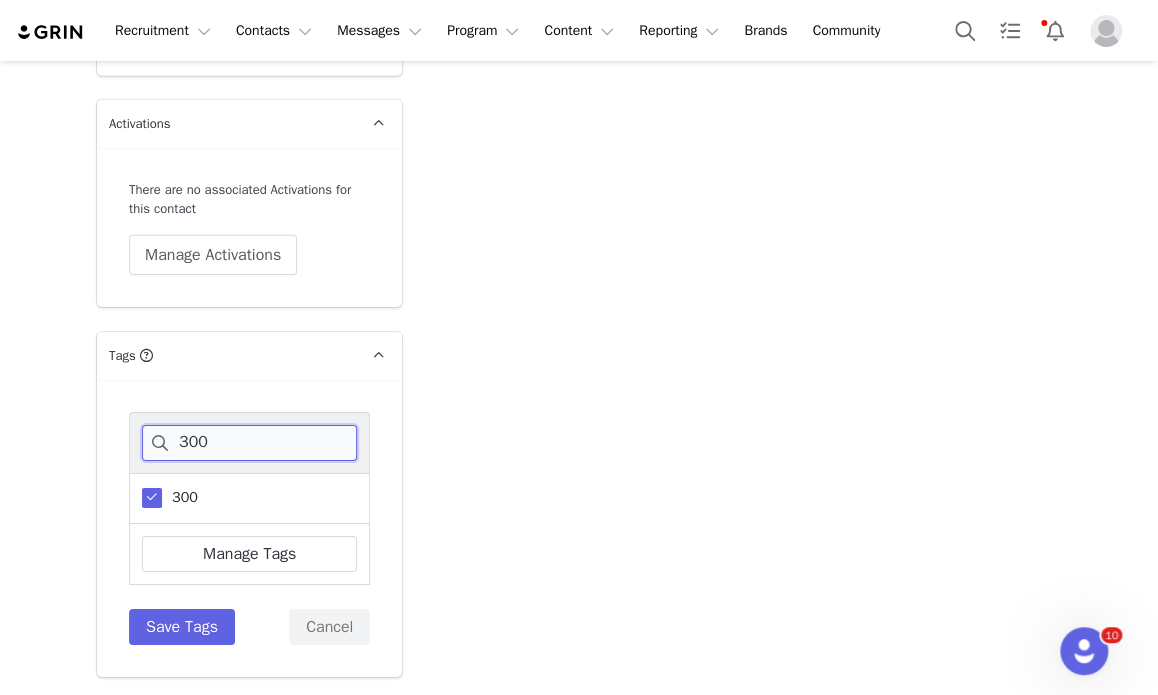 click on "300" at bounding box center (249, 443) 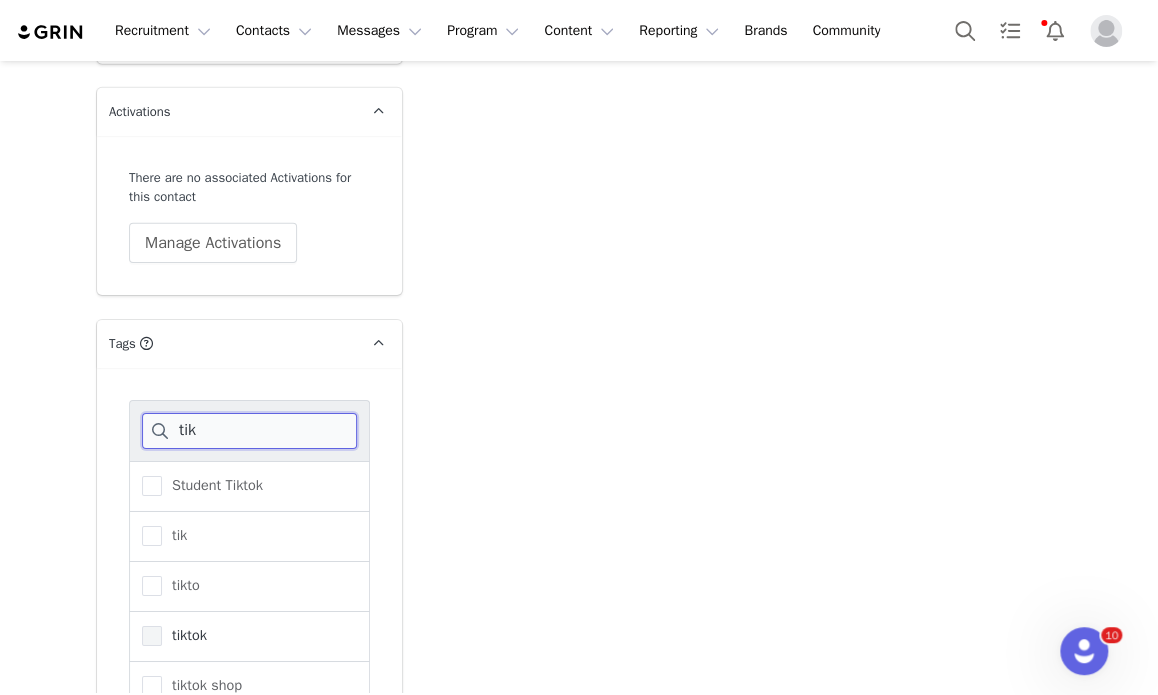 type on "tik" 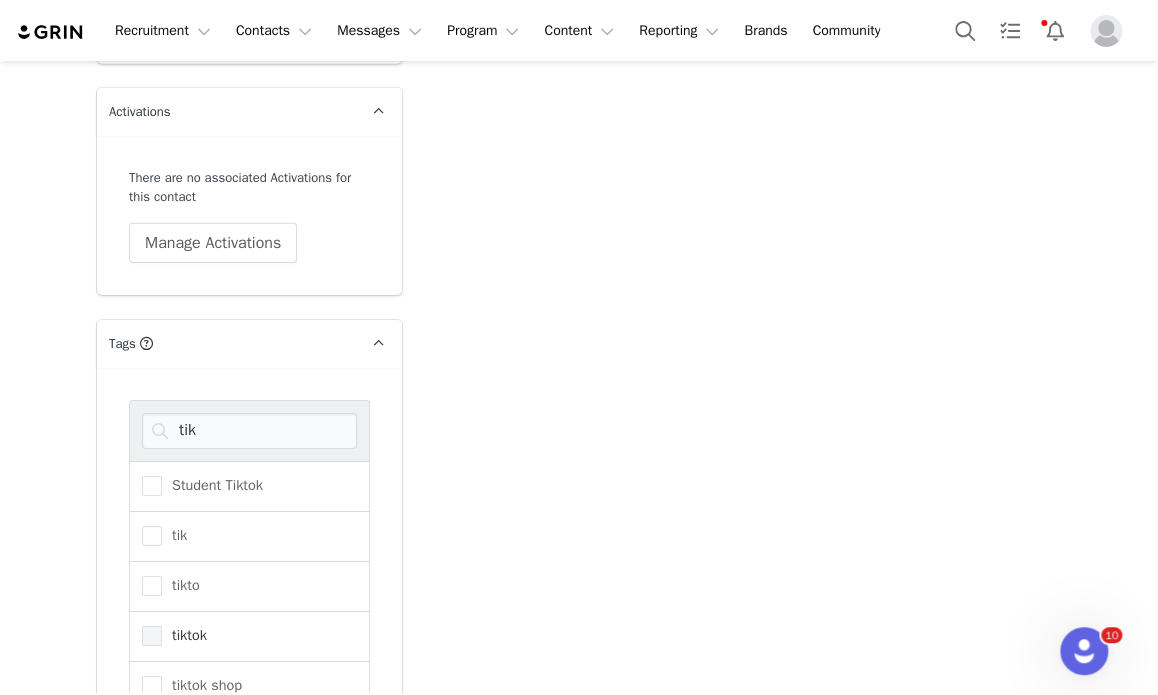 click on "tiktok" at bounding box center (184, 635) 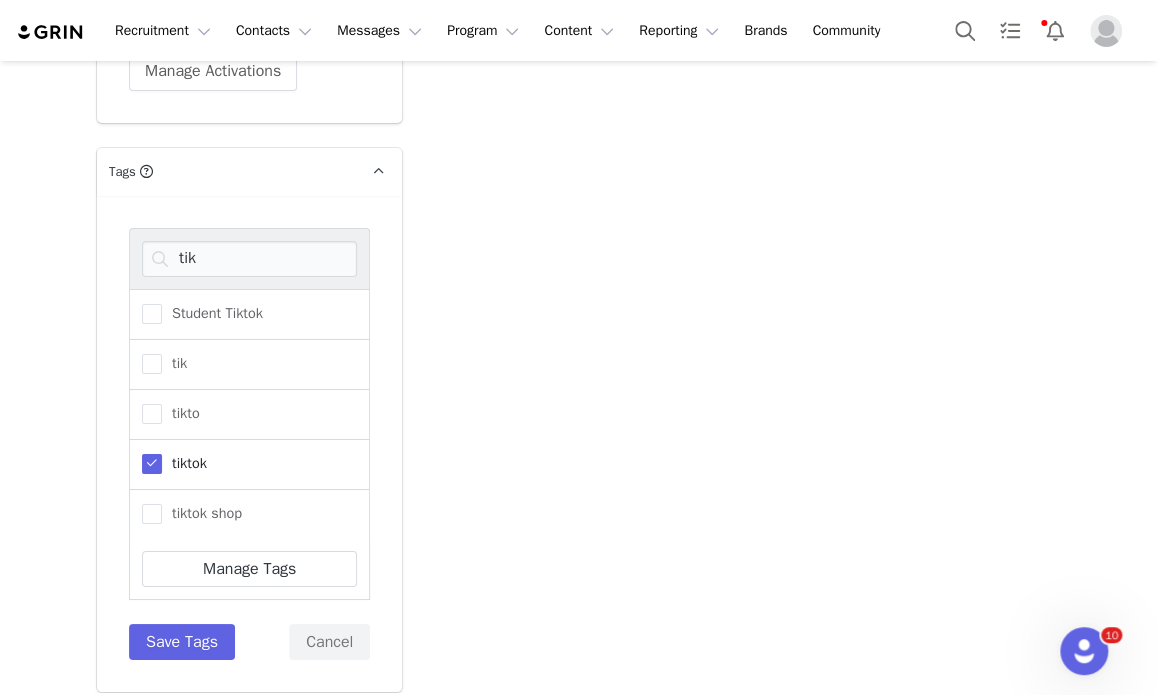 scroll, scrollTop: 5456, scrollLeft: 0, axis: vertical 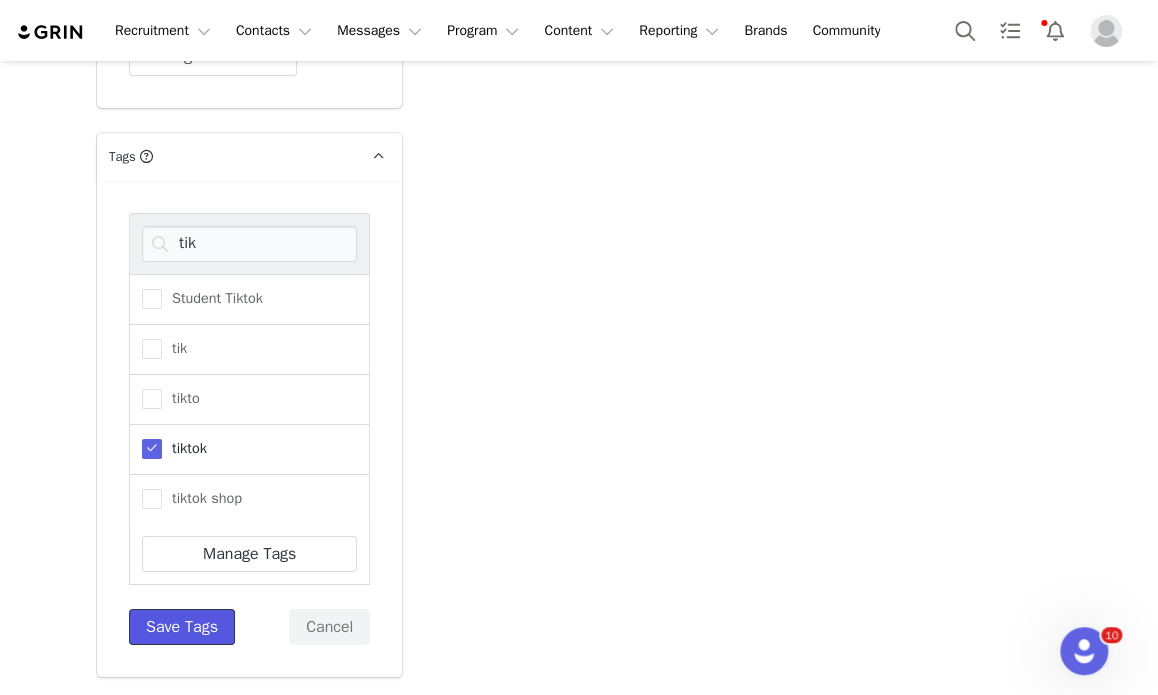 click on "Save Tags" at bounding box center (182, 627) 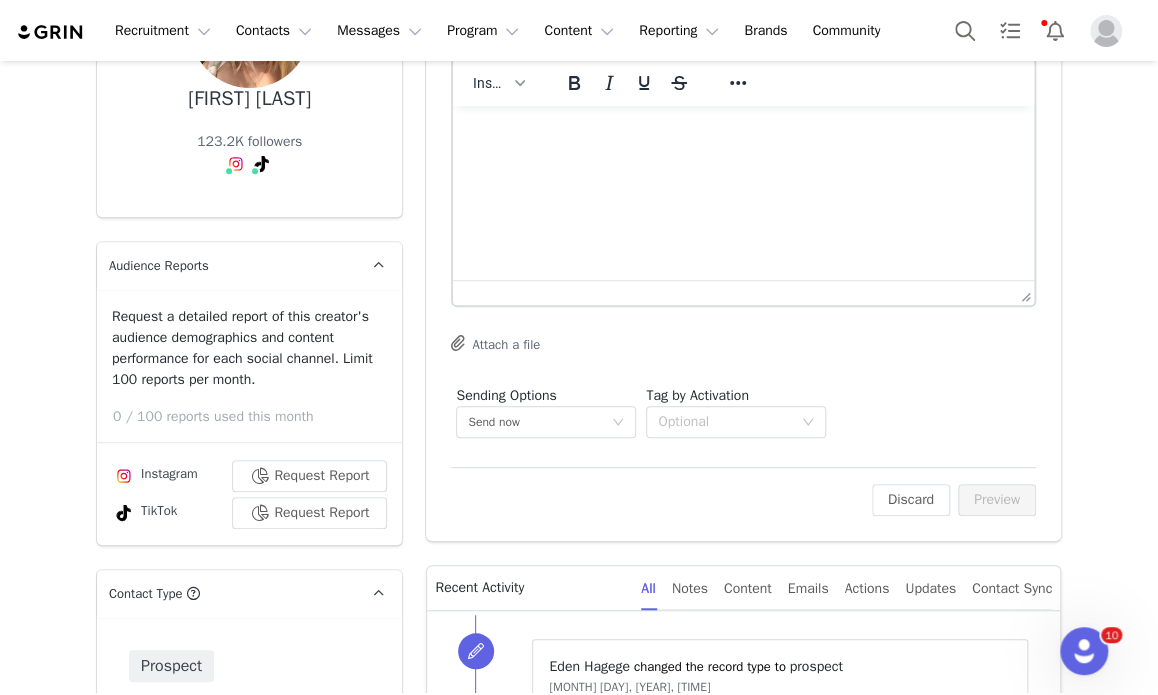 scroll, scrollTop: 0, scrollLeft: 0, axis: both 